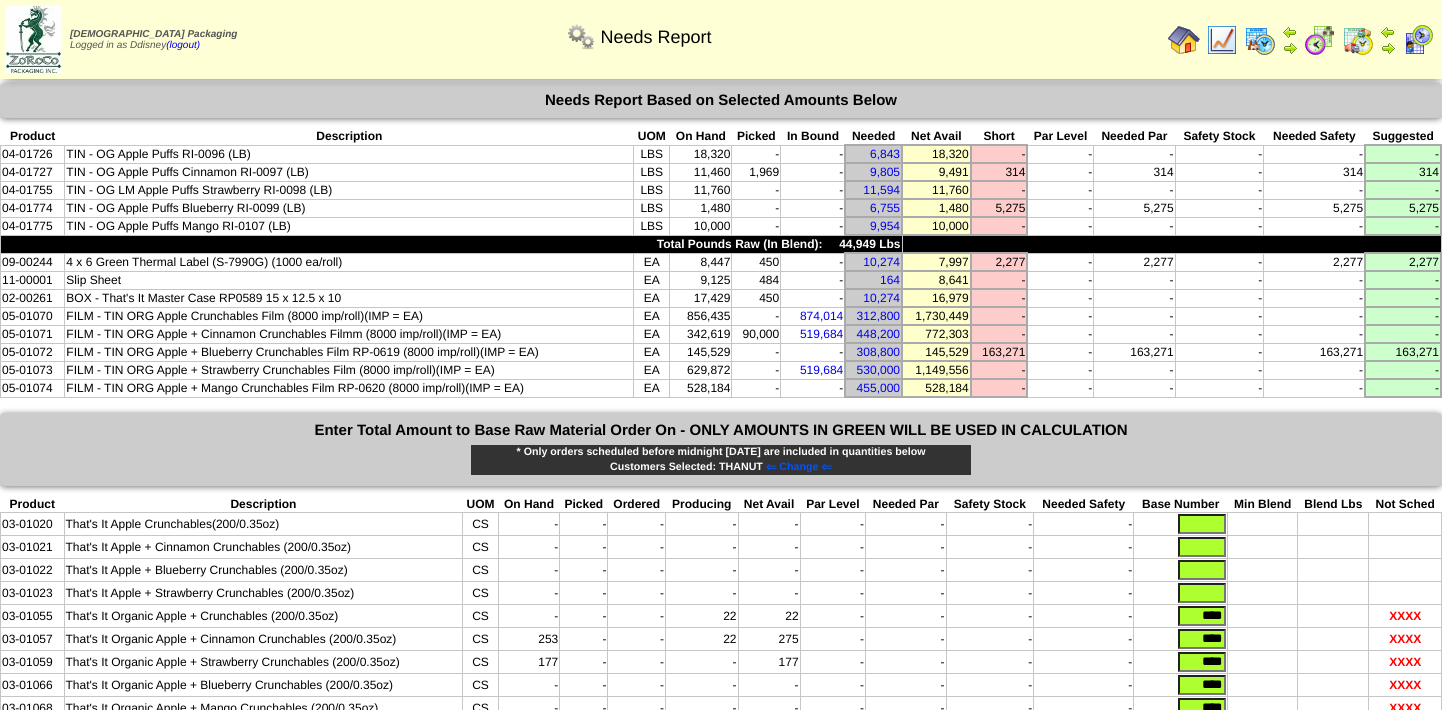 scroll, scrollTop: 0, scrollLeft: 0, axis: both 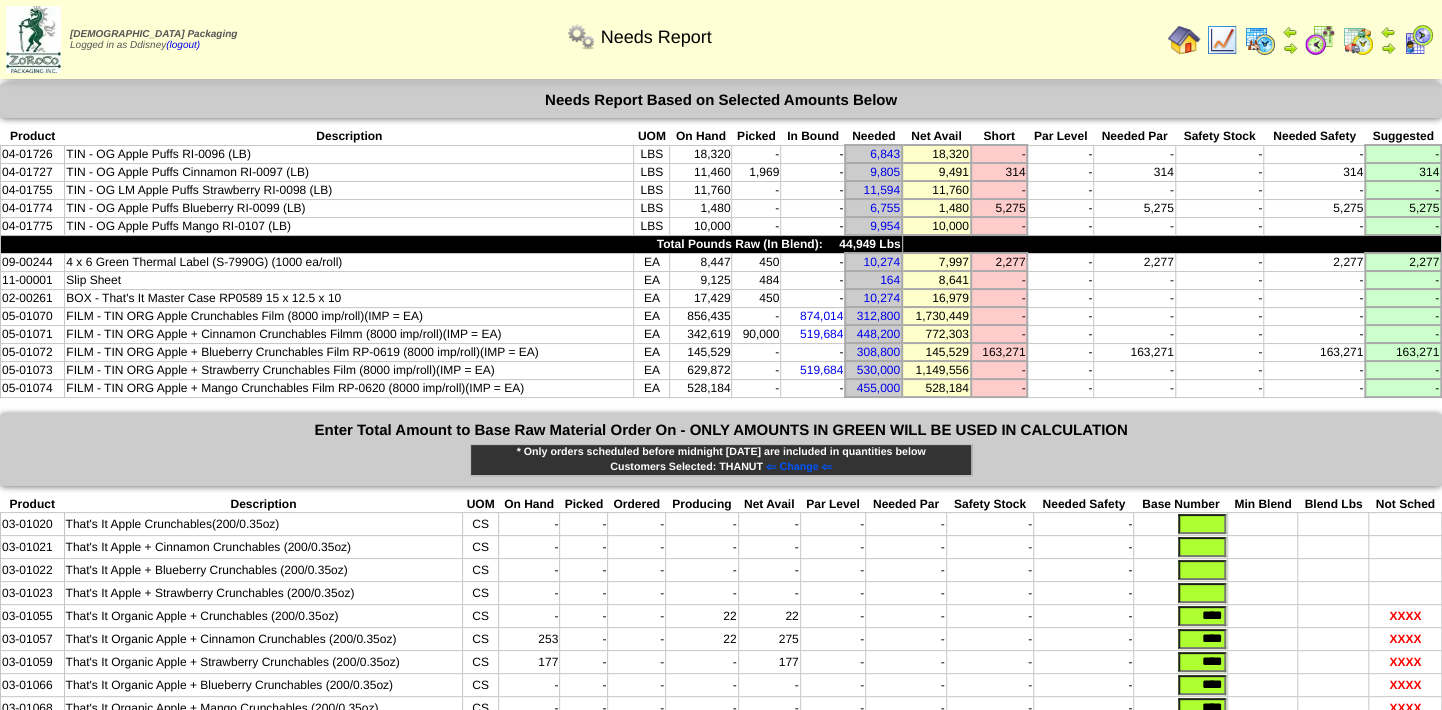 click at bounding box center (1320, 40) 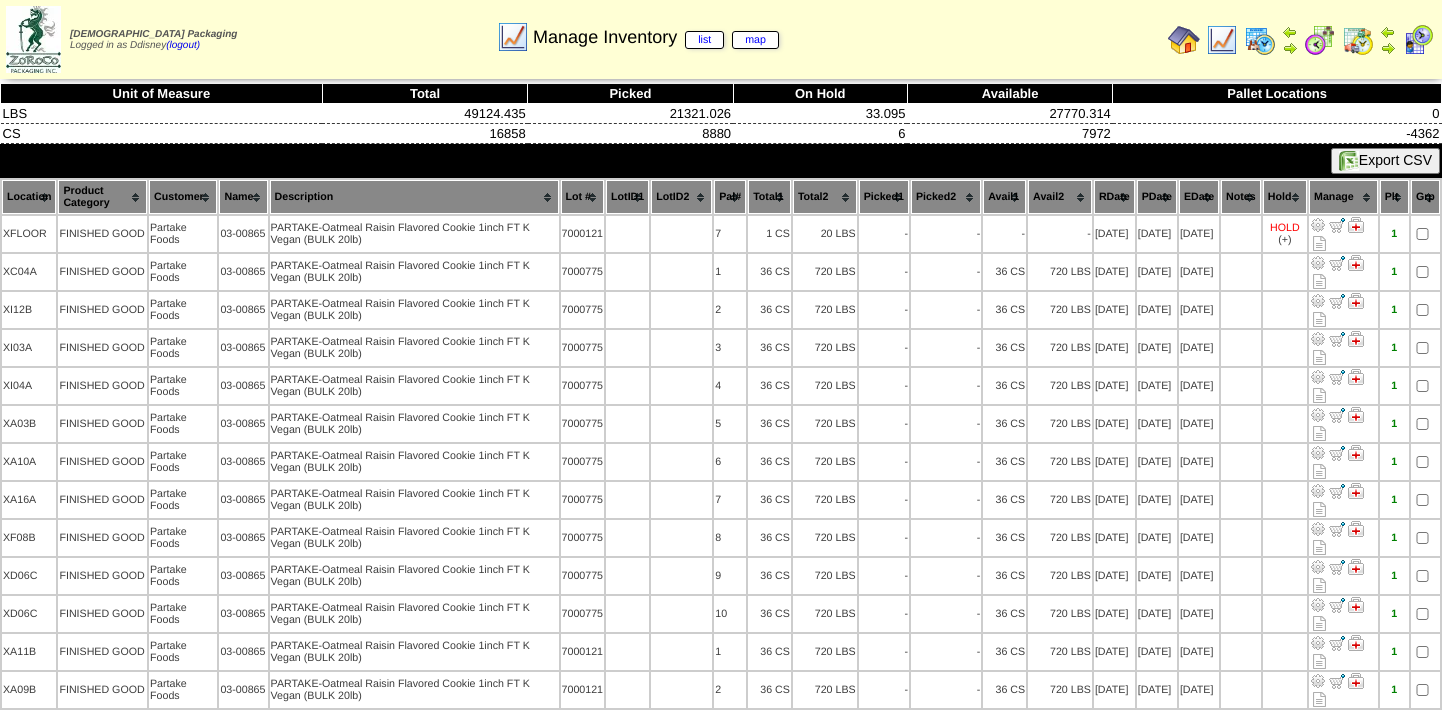 scroll, scrollTop: 0, scrollLeft: 0, axis: both 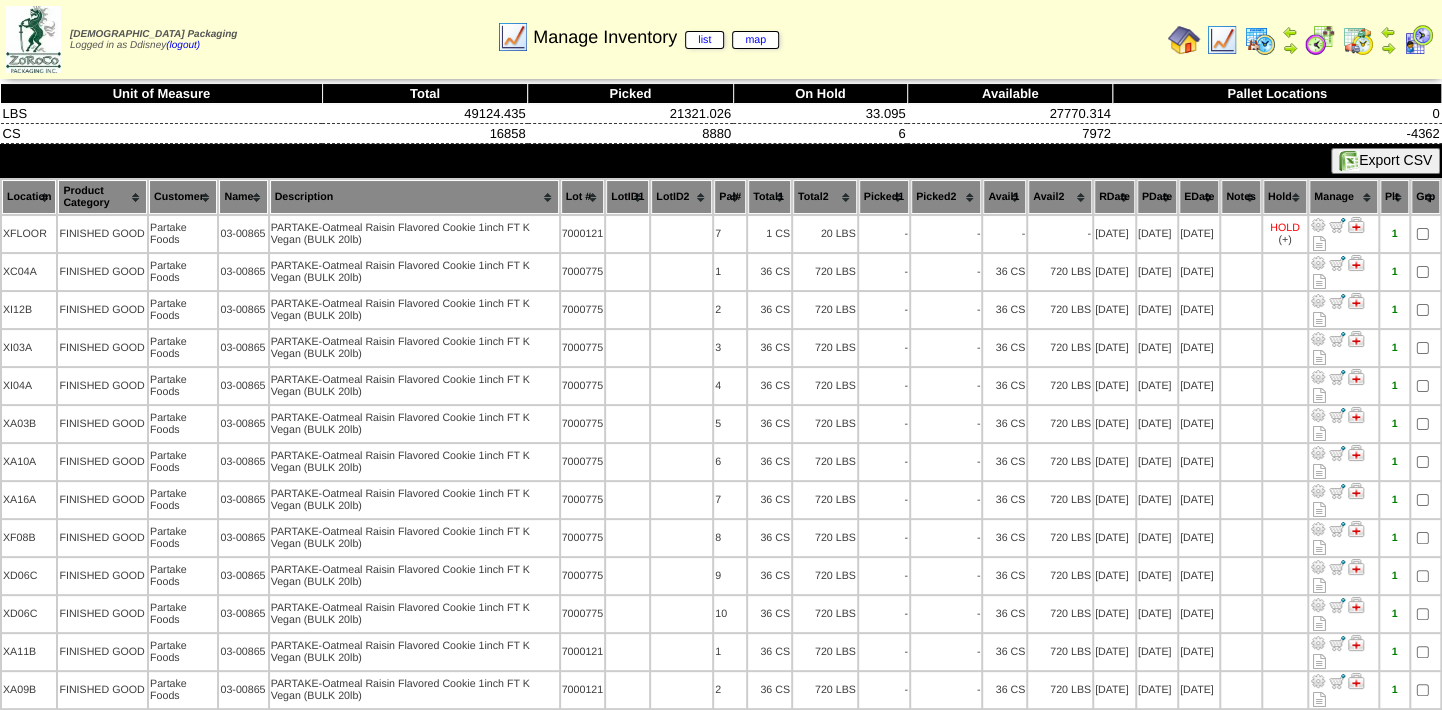 click at bounding box center (1358, 40) 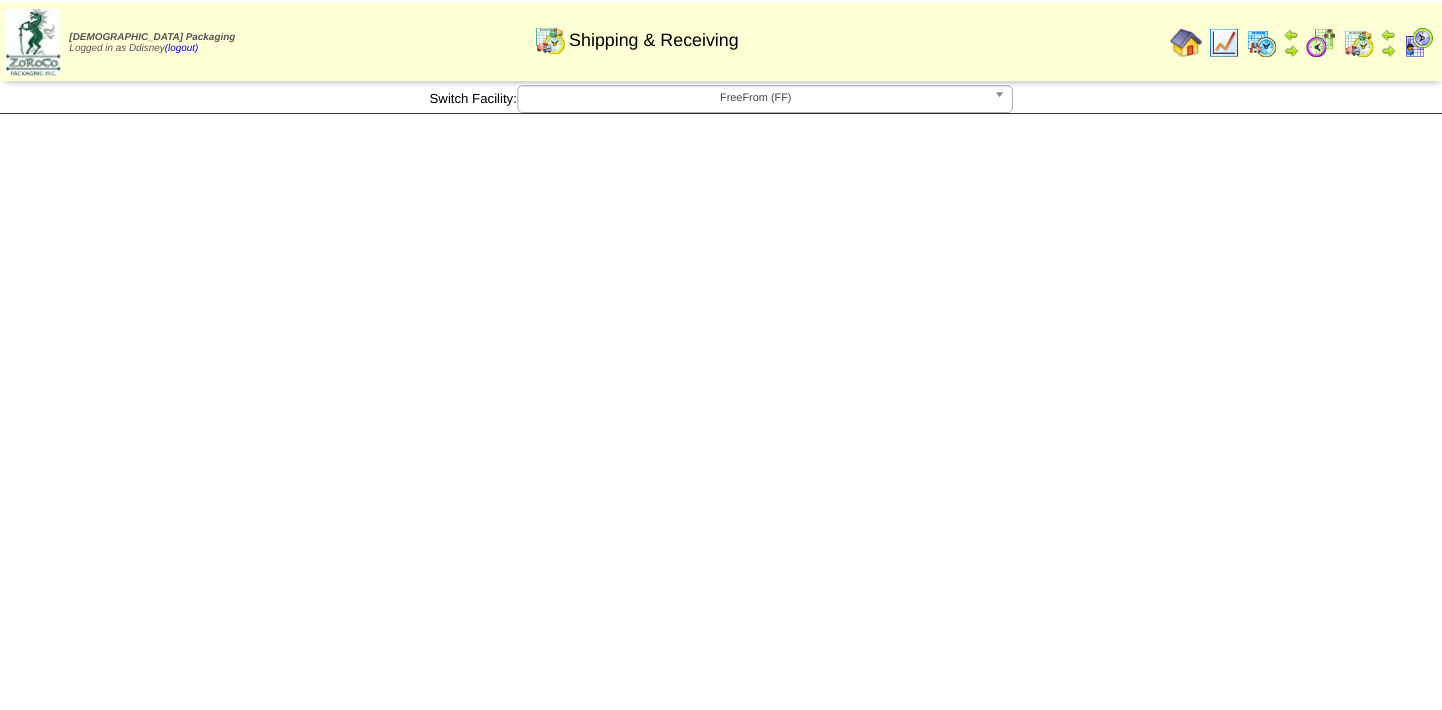 scroll, scrollTop: 0, scrollLeft: 0, axis: both 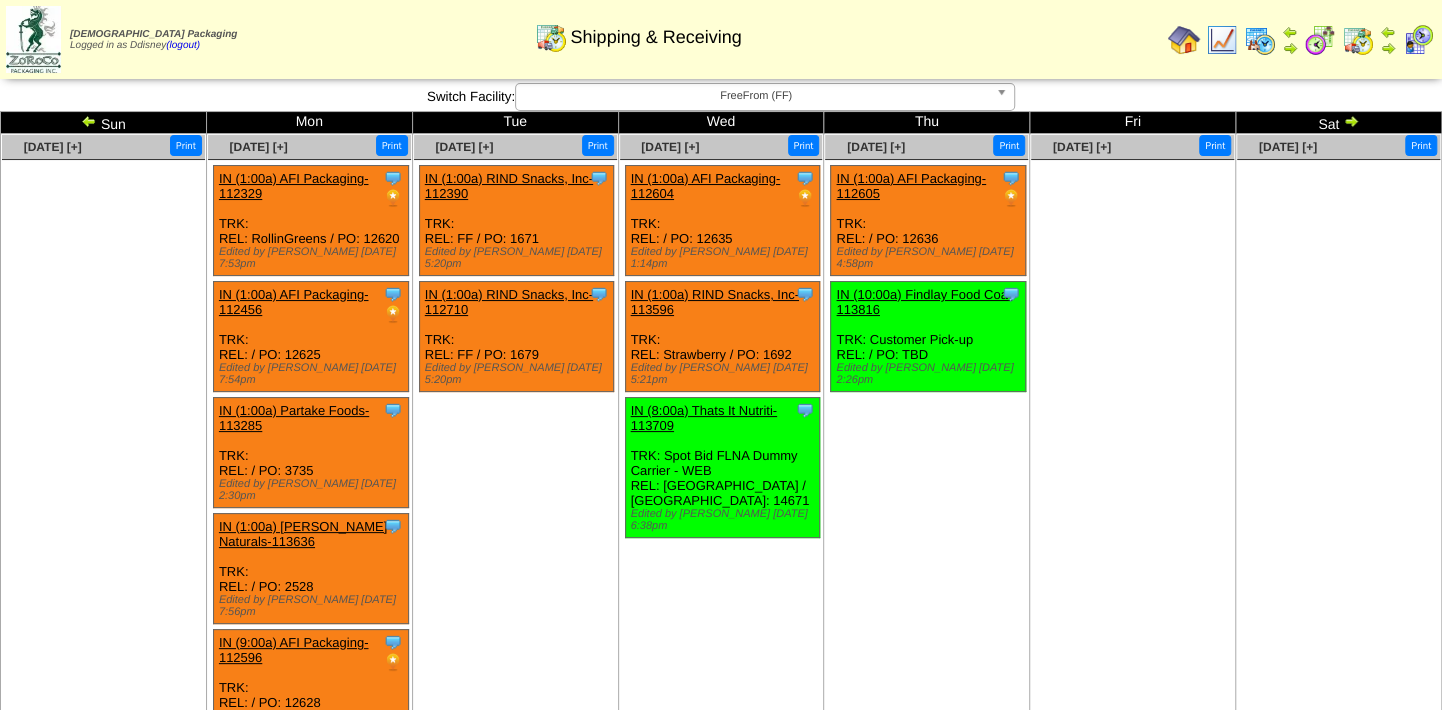 click at bounding box center [1005, 97] 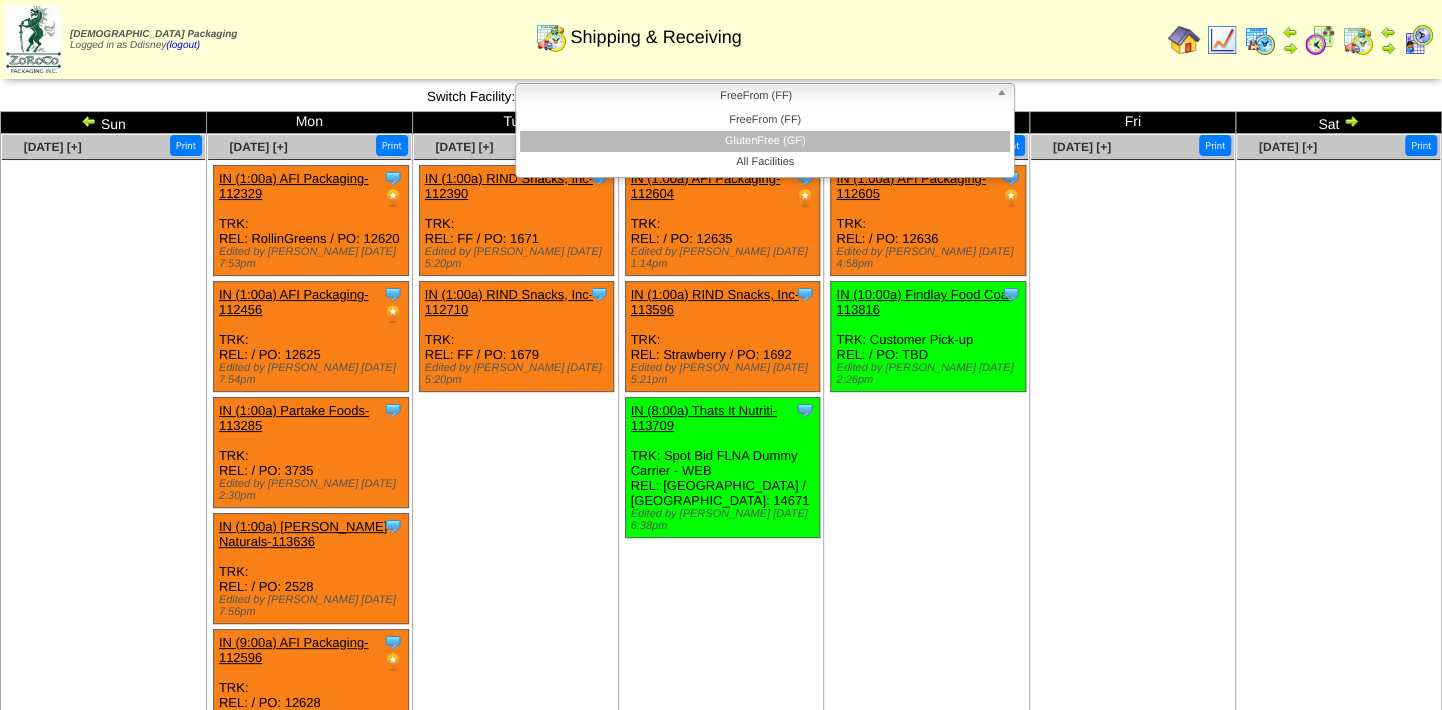 click on "GlutenFree (GF)" at bounding box center (765, 141) 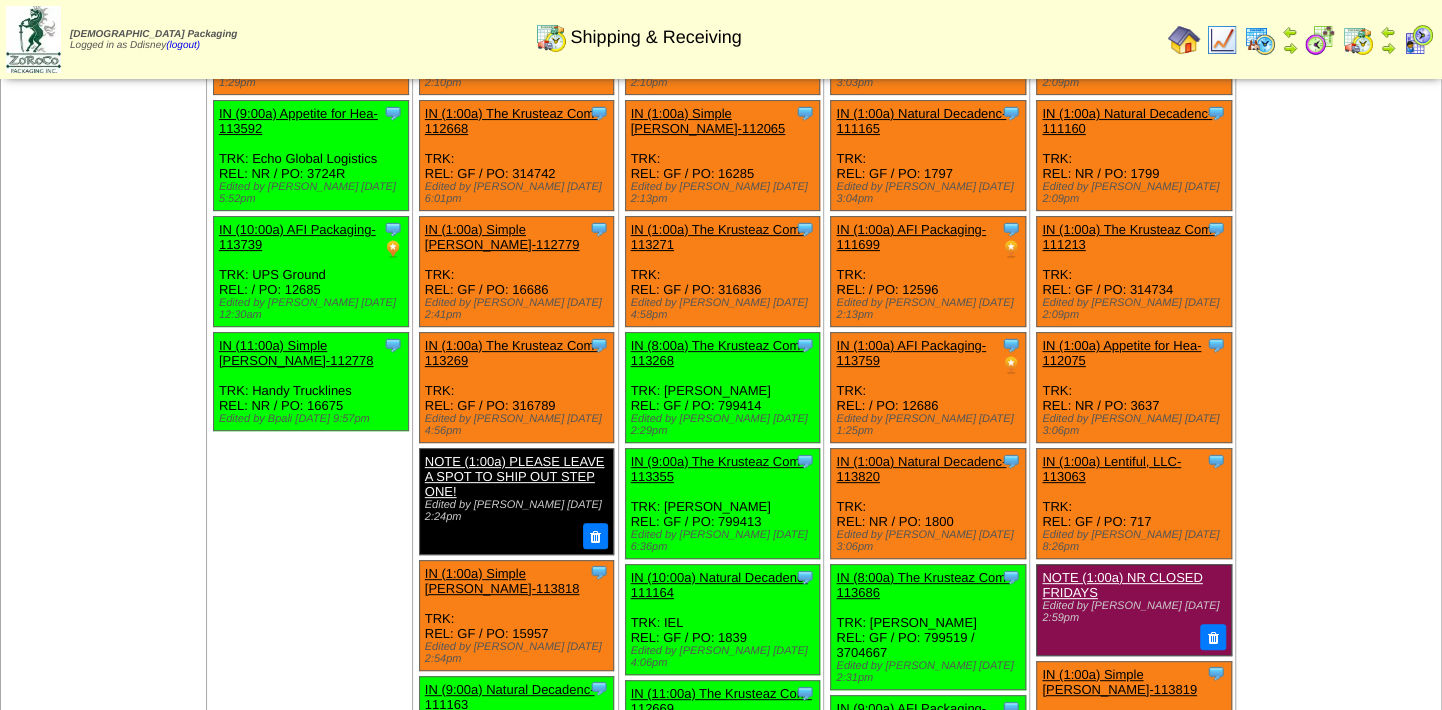 scroll, scrollTop: 0, scrollLeft: 0, axis: both 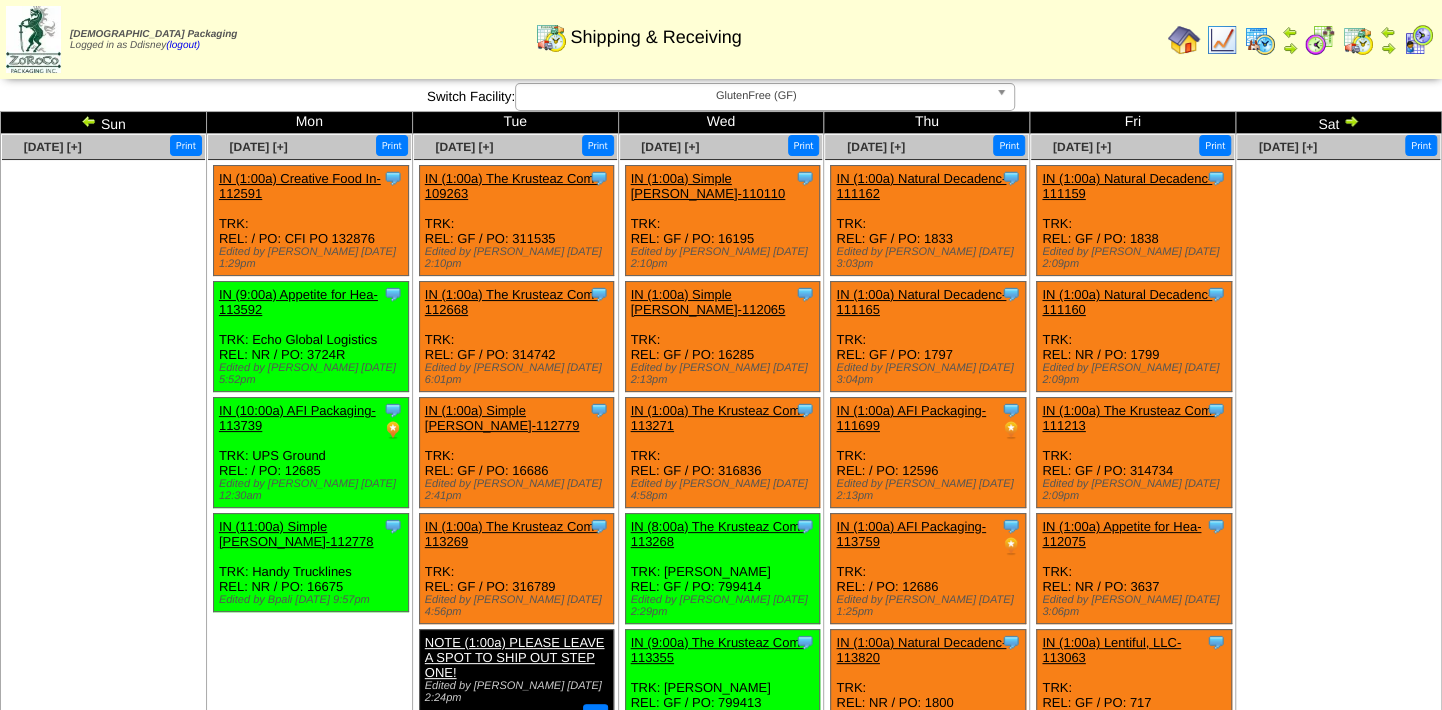 click at bounding box center (1005, 97) 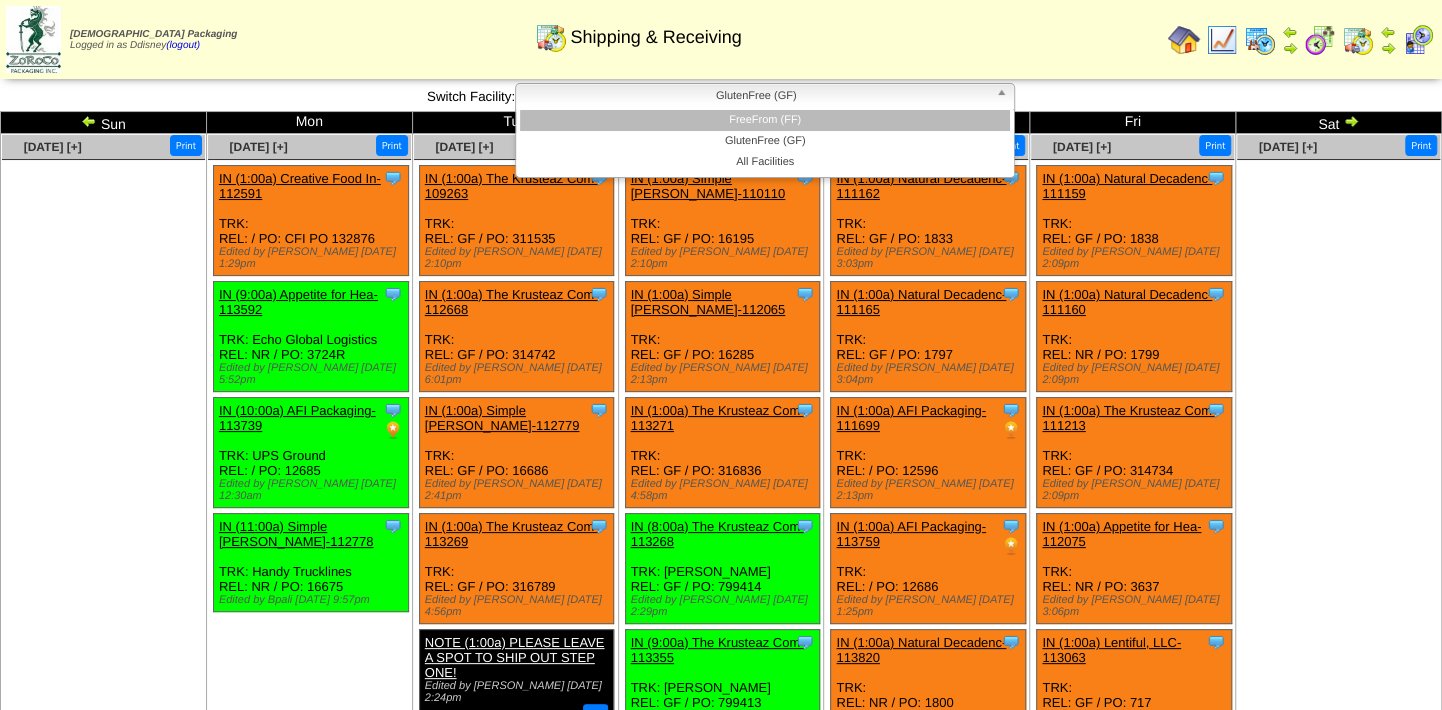 click on "FreeFrom (FF)" at bounding box center (765, 120) 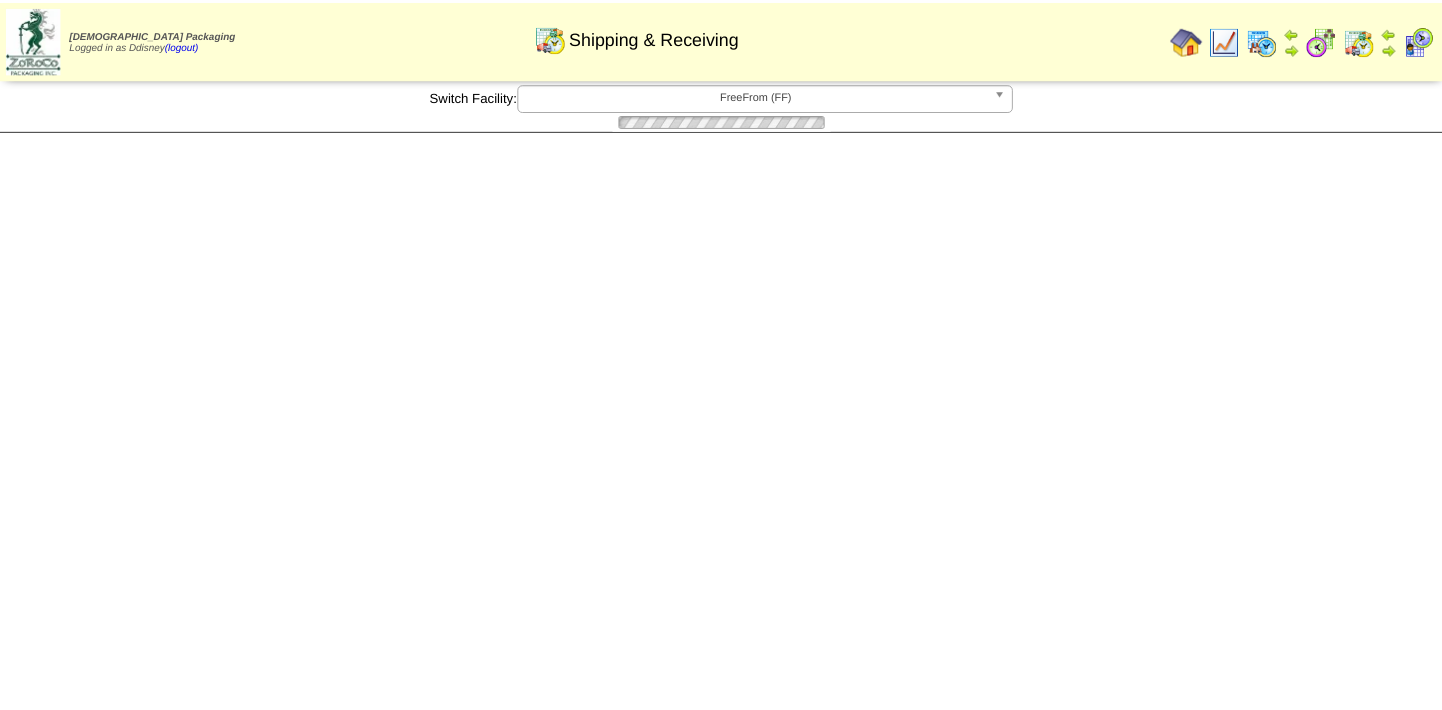 scroll, scrollTop: 0, scrollLeft: 0, axis: both 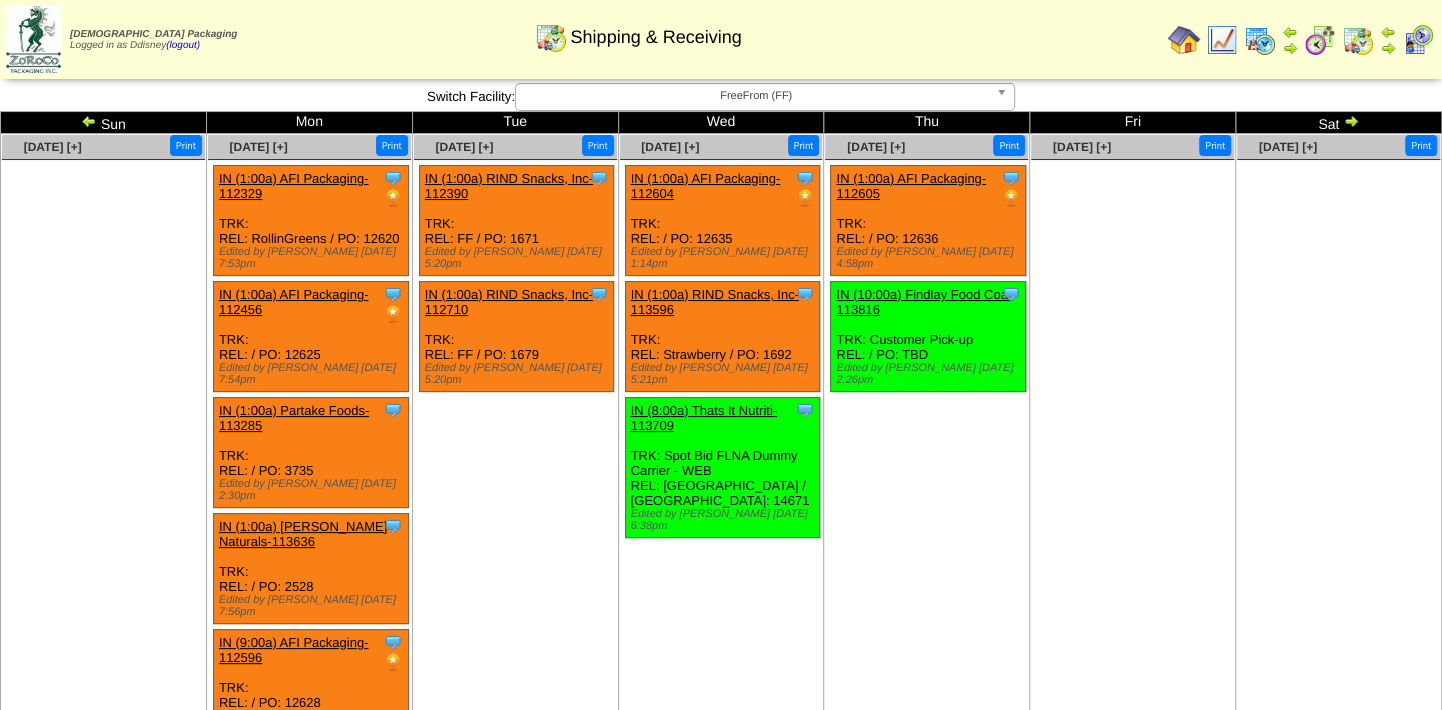 click on "IN
(8:00a)
Thats It Nutriti-113709" at bounding box center (704, 418) 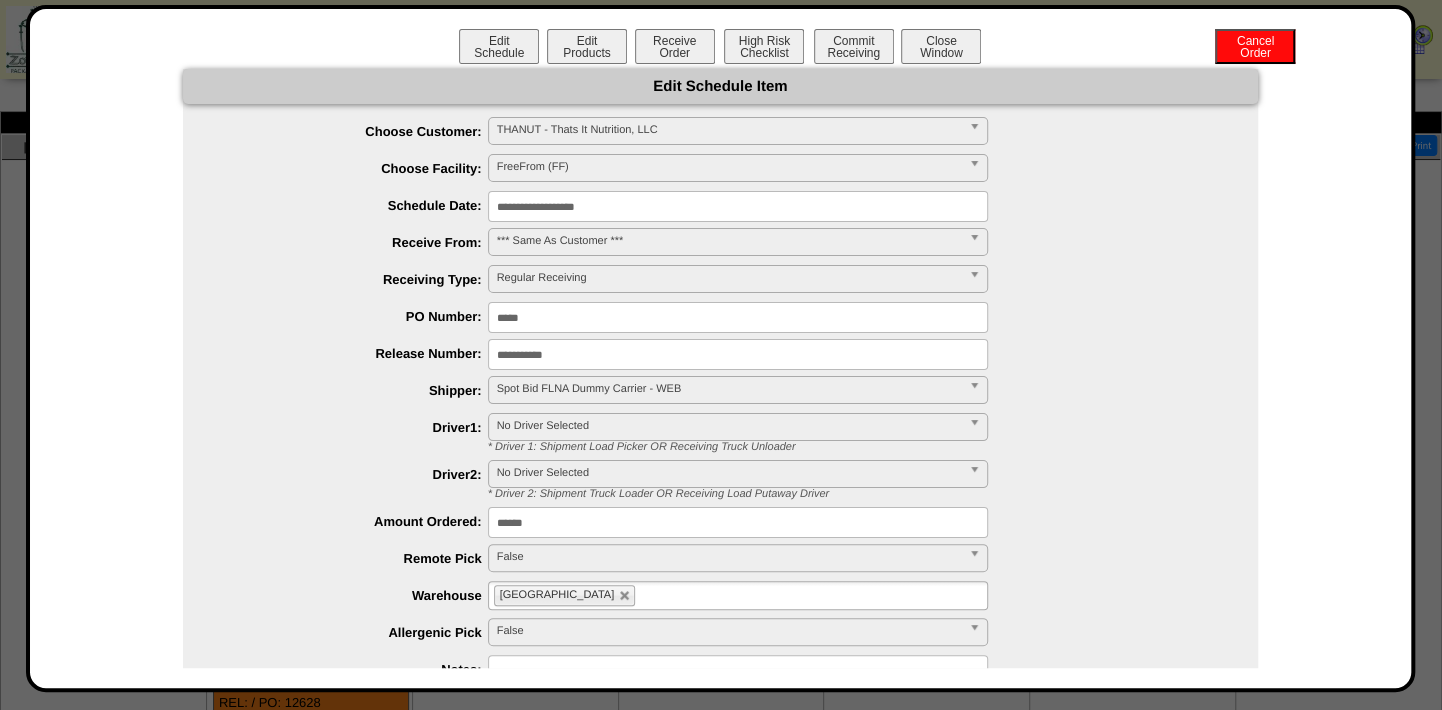 click on "**********" at bounding box center [738, 206] 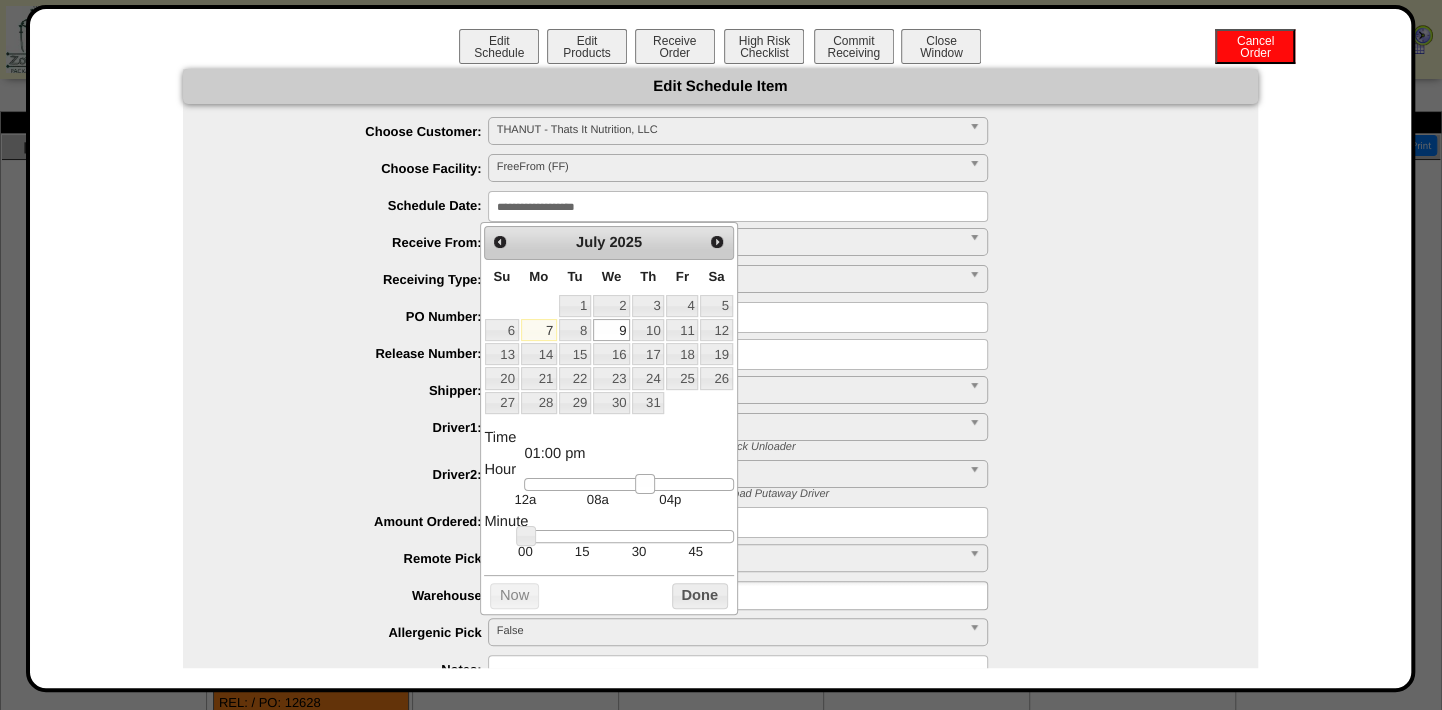 drag, startPoint x: 597, startPoint y: 490, endPoint x: 644, endPoint y: 490, distance: 47 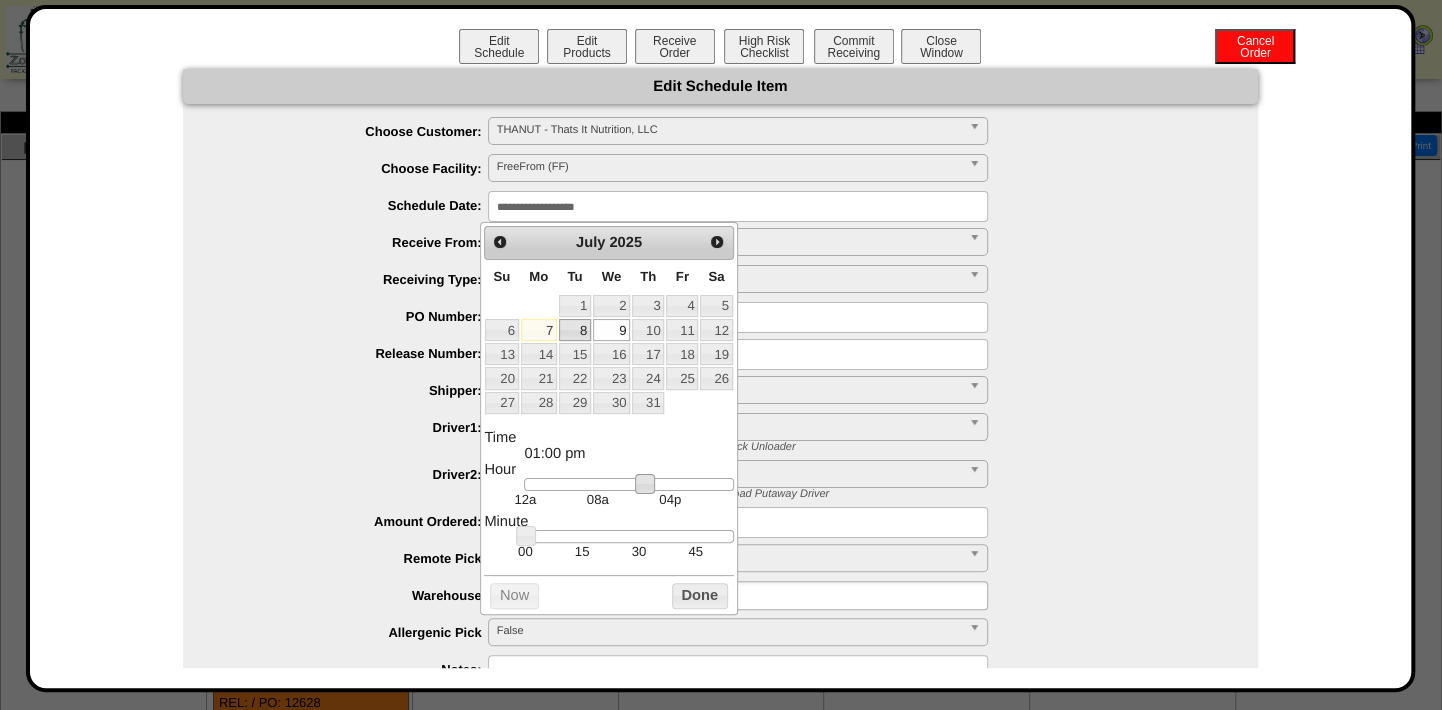click on "8" at bounding box center (575, 330) 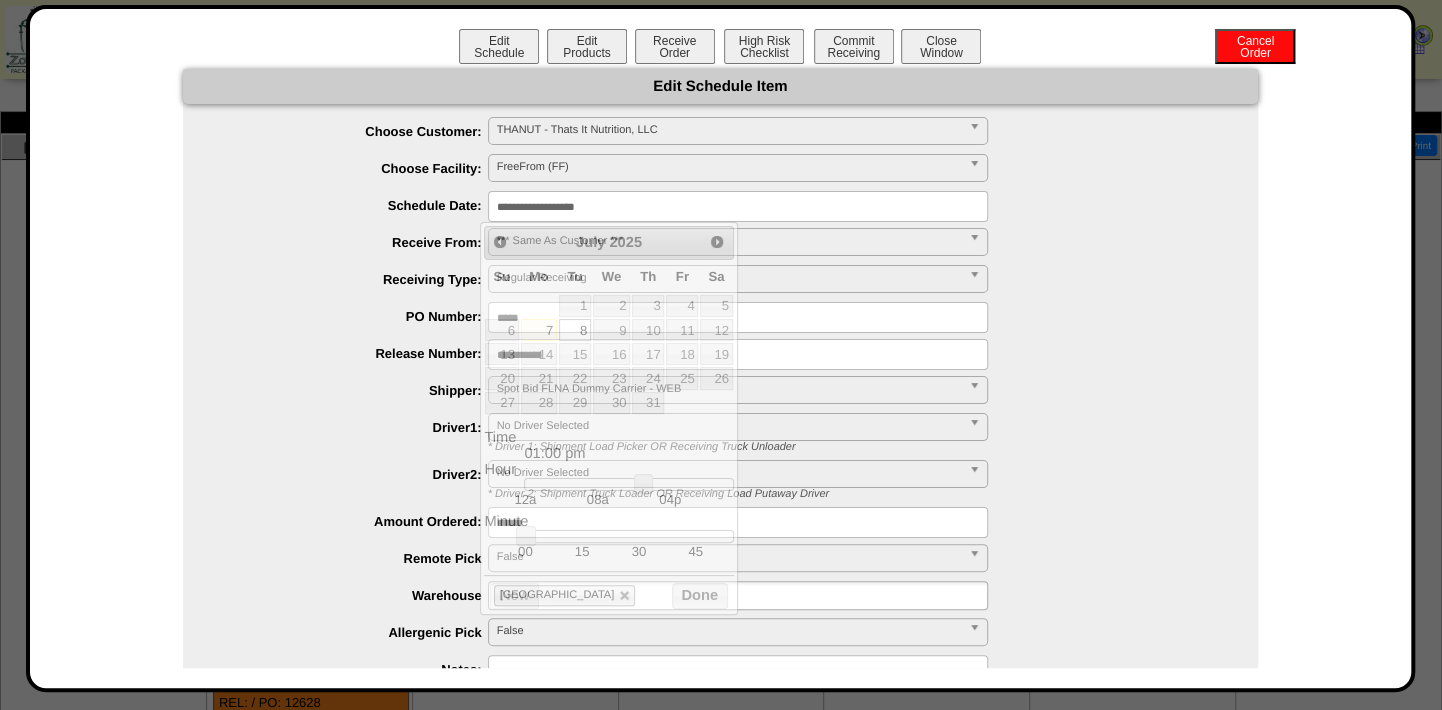 click on "*****" at bounding box center (740, 317) 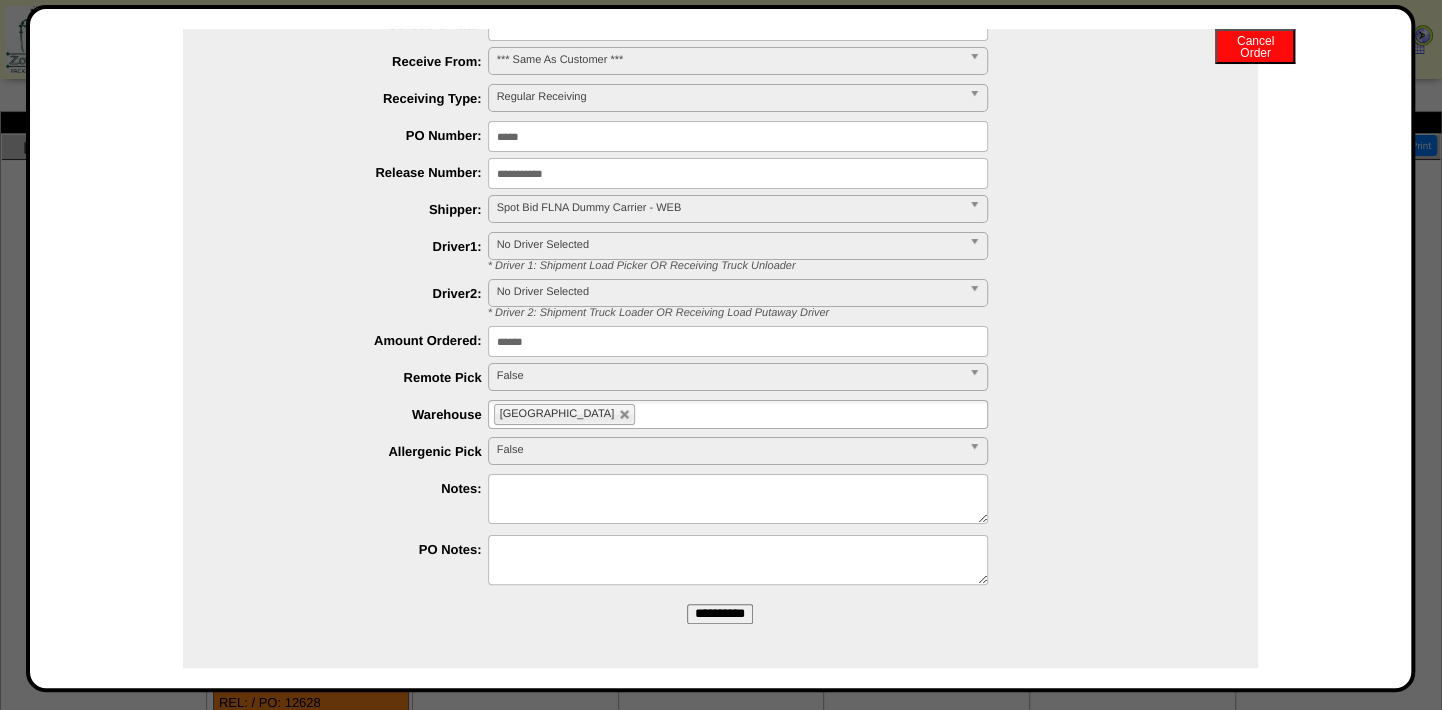 scroll, scrollTop: 183, scrollLeft: 0, axis: vertical 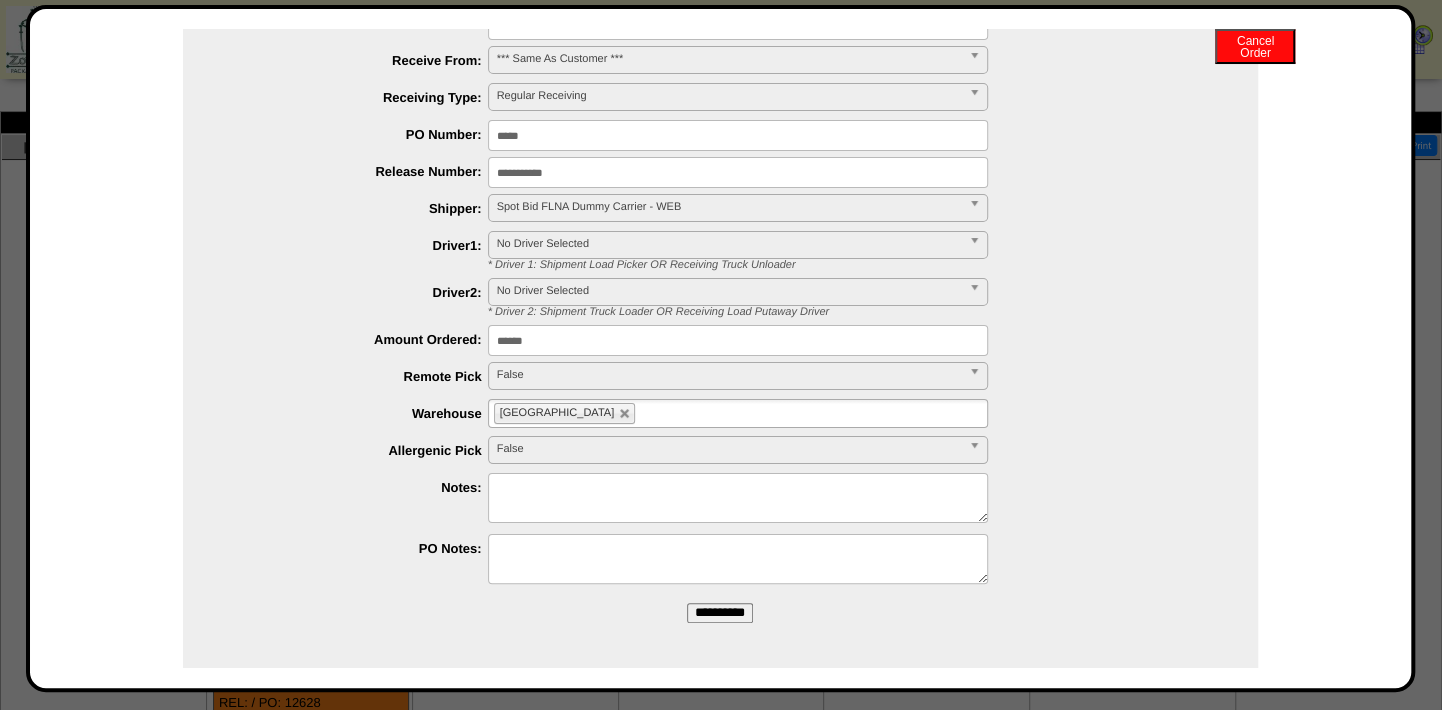 click on "**********" at bounding box center (720, 613) 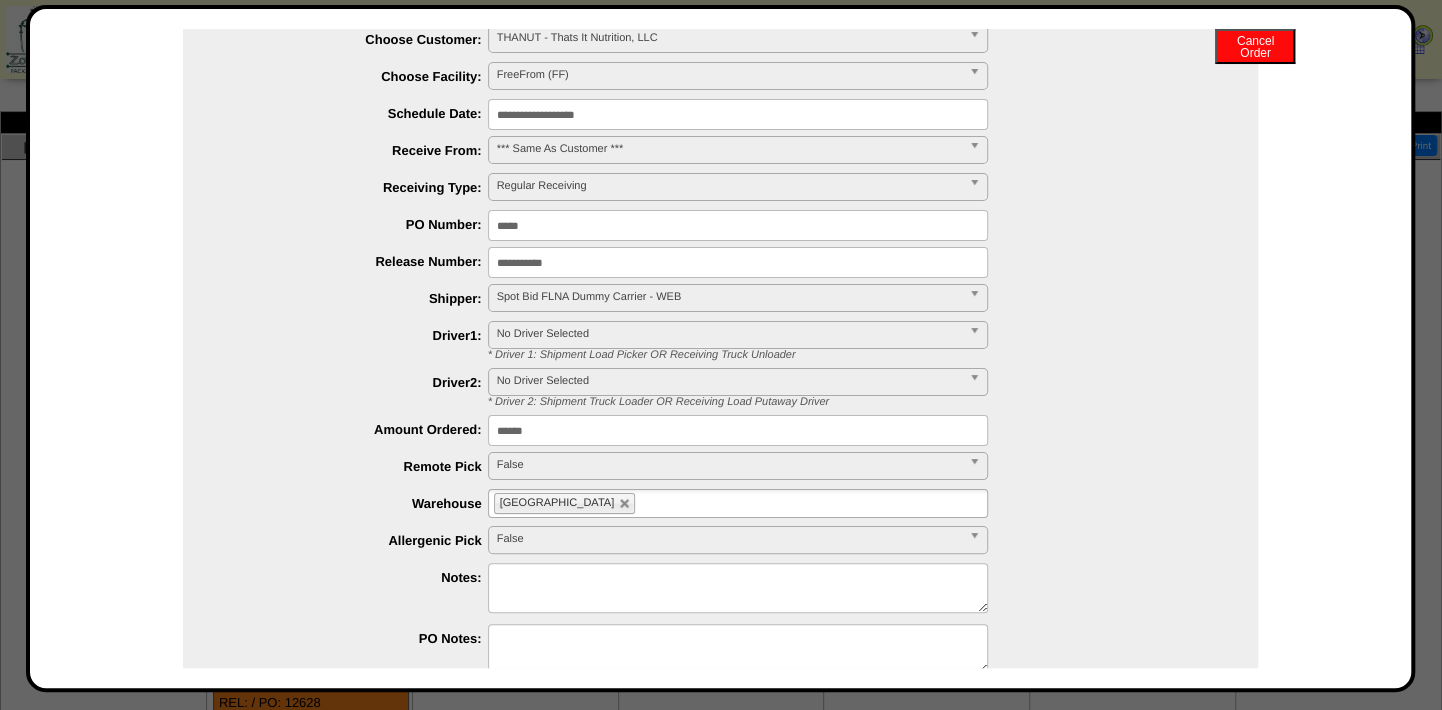 scroll, scrollTop: 0, scrollLeft: 0, axis: both 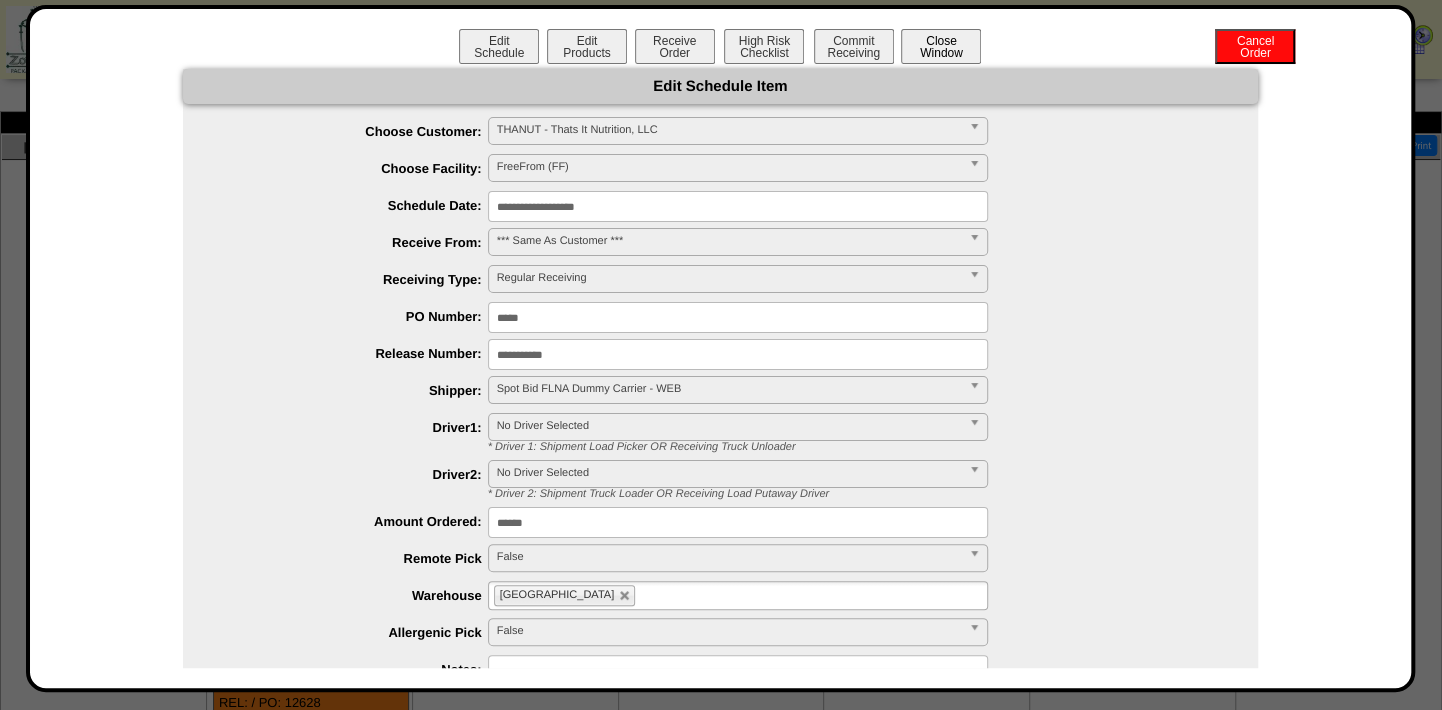 click on "Close Window" at bounding box center [941, 46] 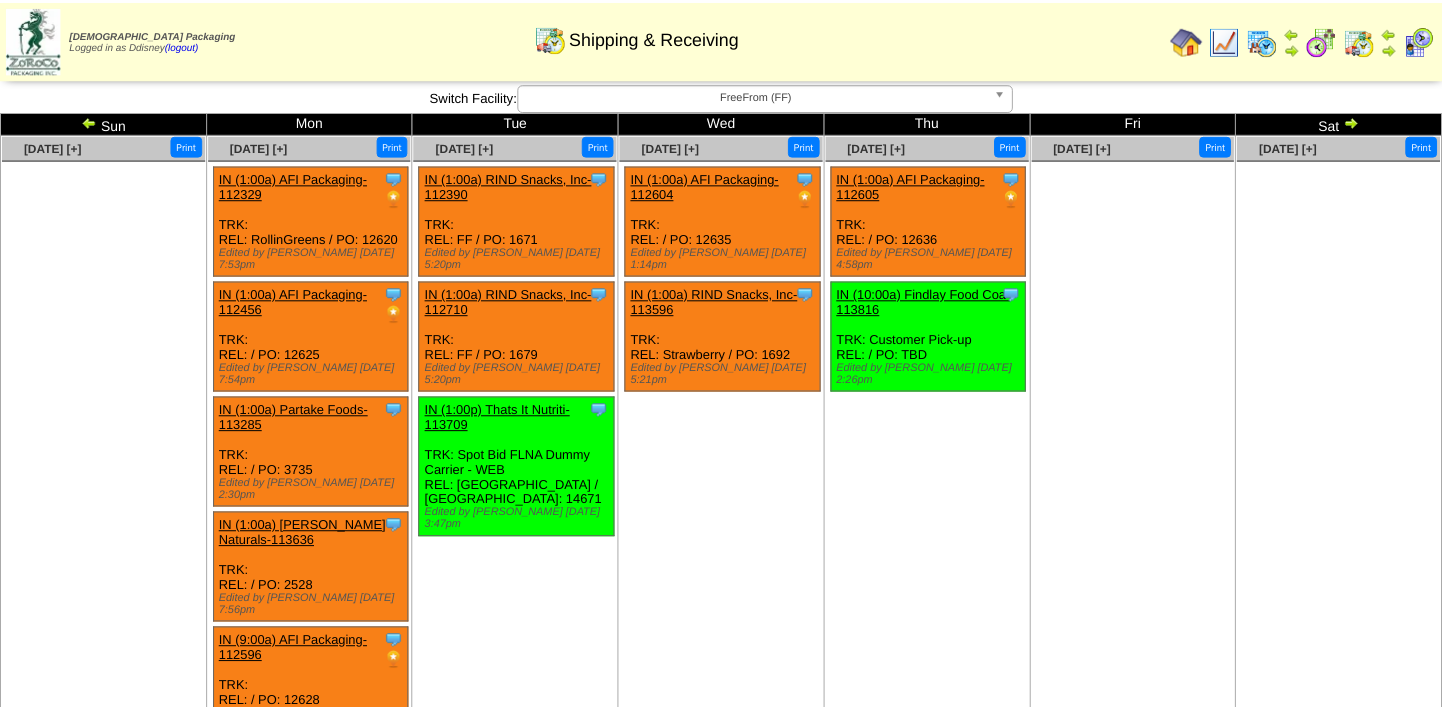 scroll, scrollTop: 0, scrollLeft: 0, axis: both 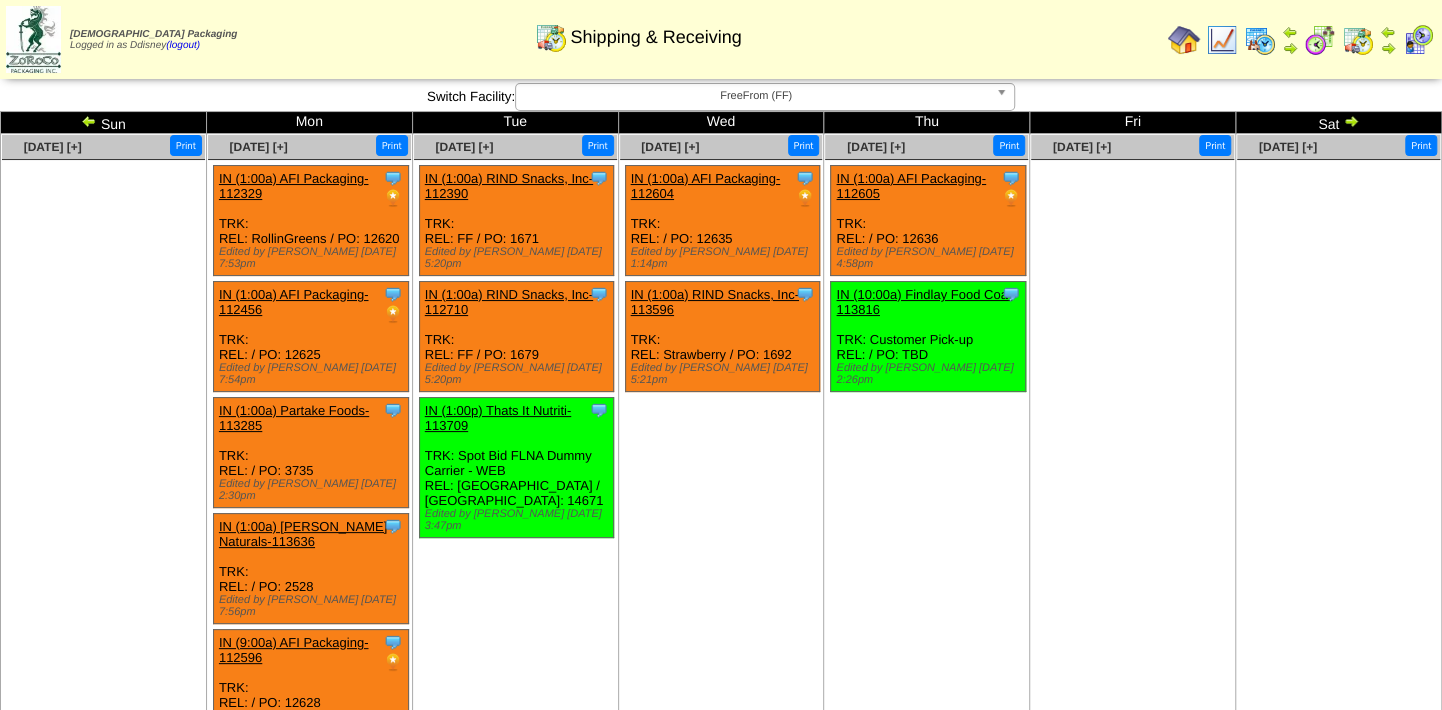 click at bounding box center (1005, 97) 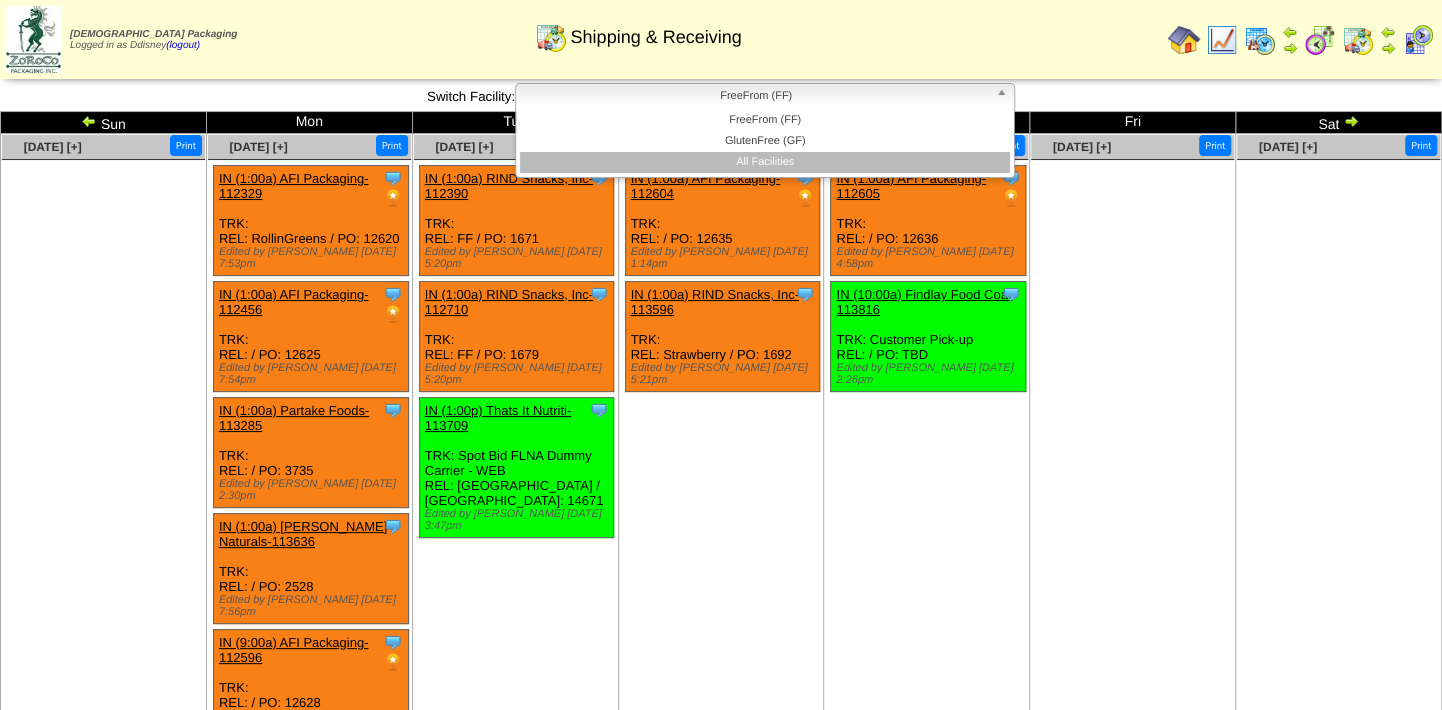 click on "All Facilities" at bounding box center [765, 162] 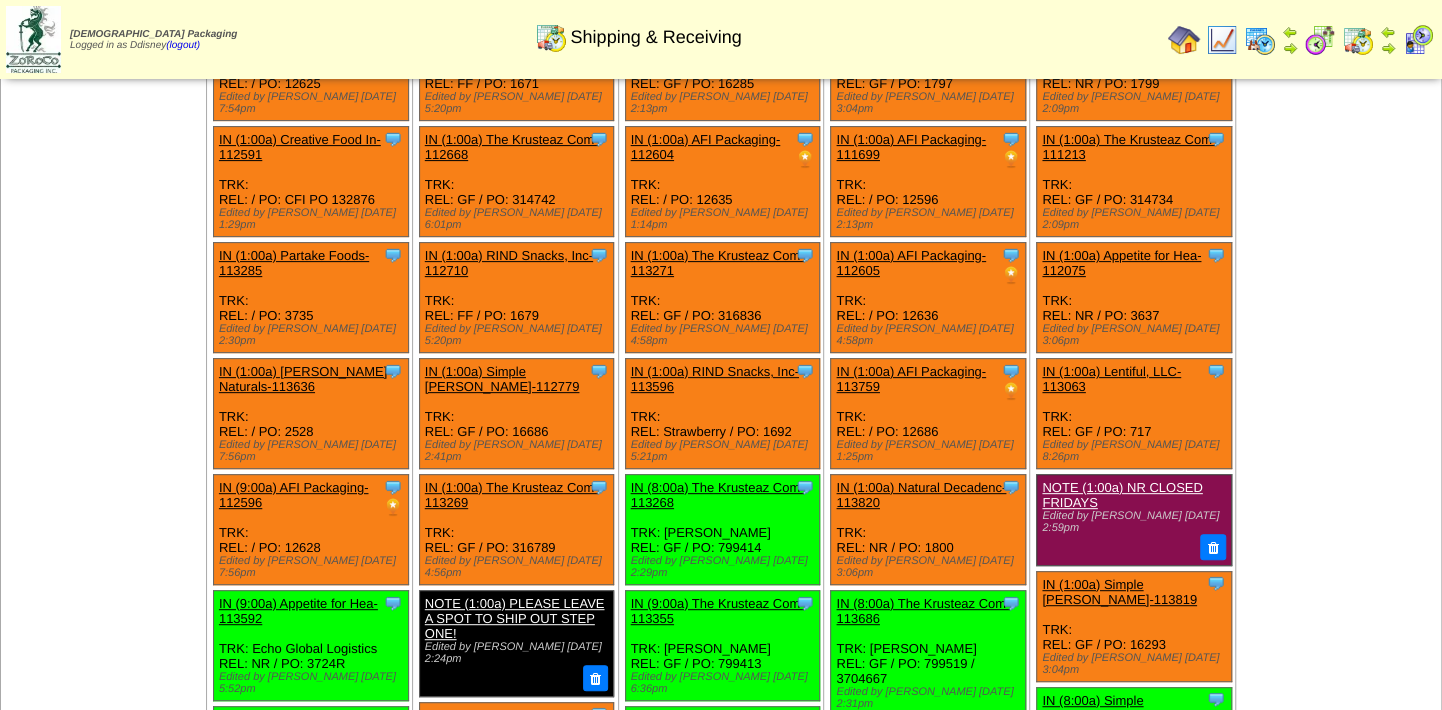 scroll, scrollTop: 0, scrollLeft: 0, axis: both 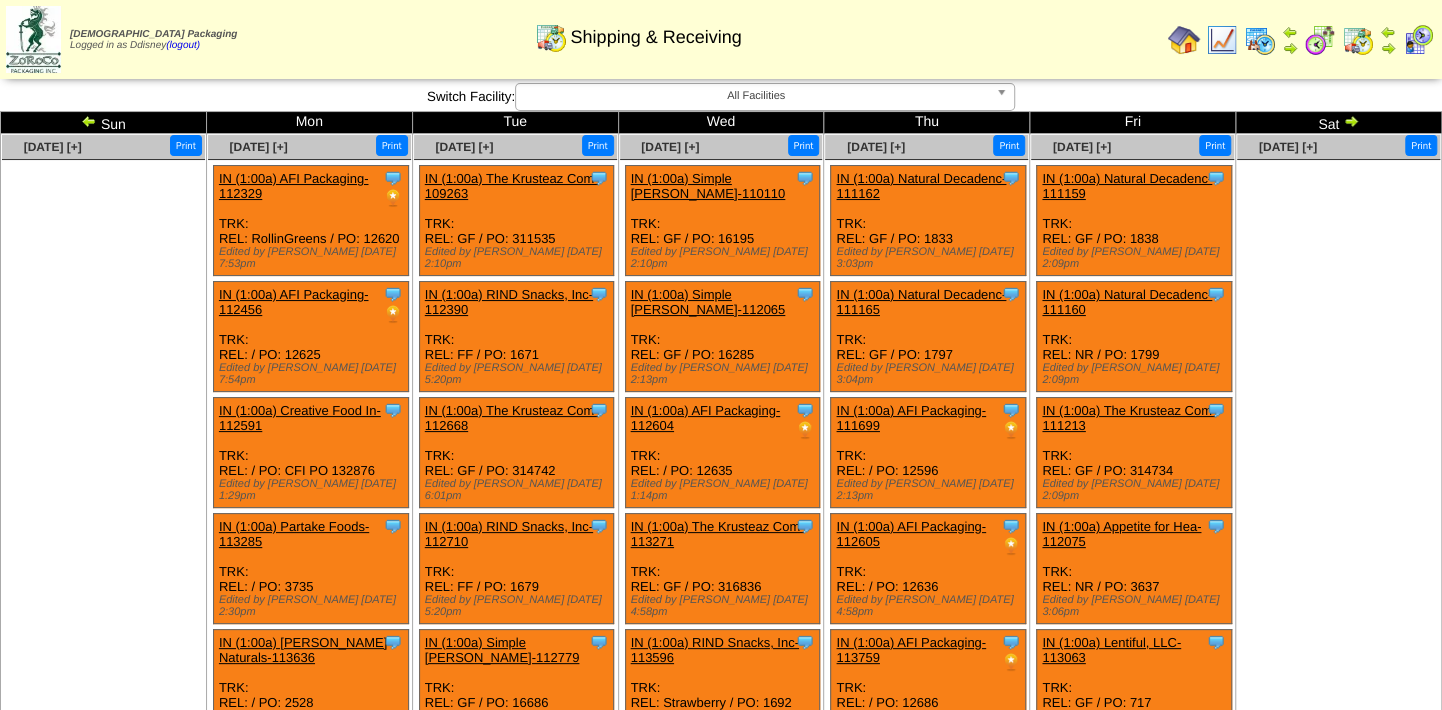 click at bounding box center (1260, 40) 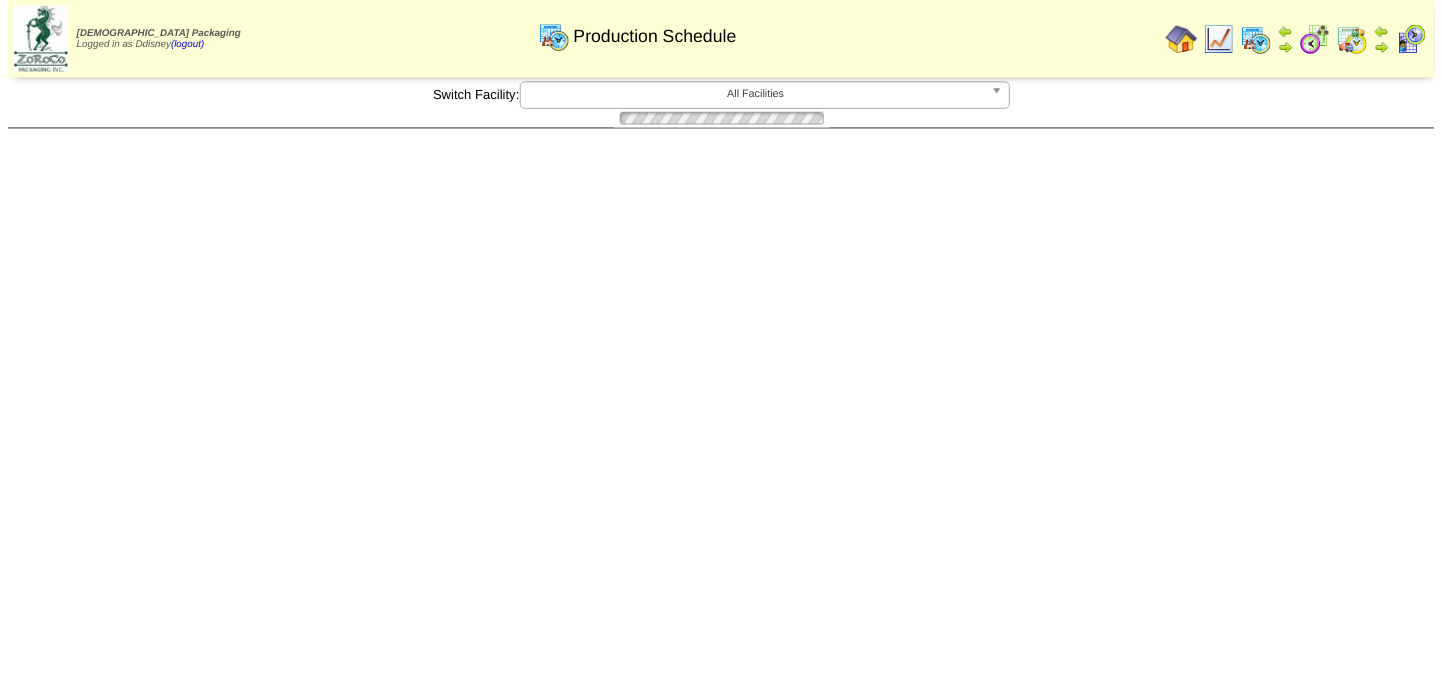 scroll, scrollTop: 0, scrollLeft: 0, axis: both 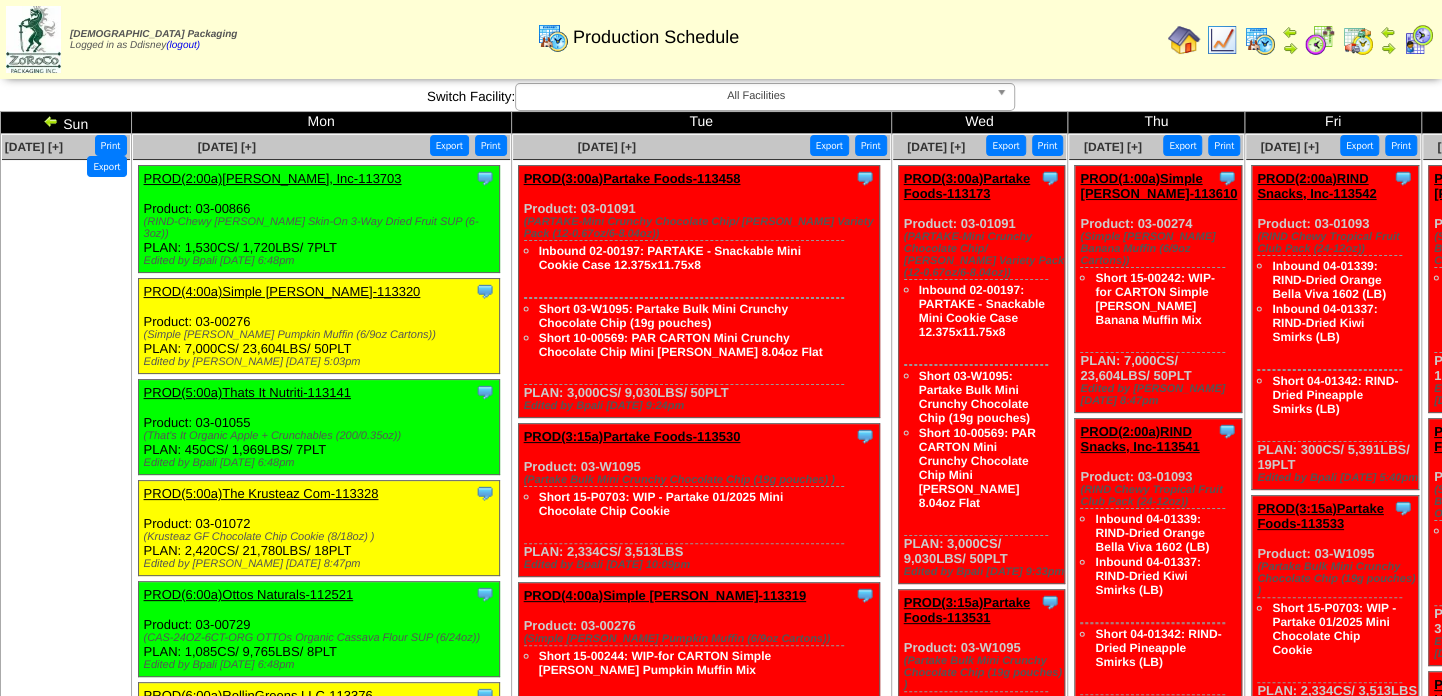click at bounding box center (1005, 97) 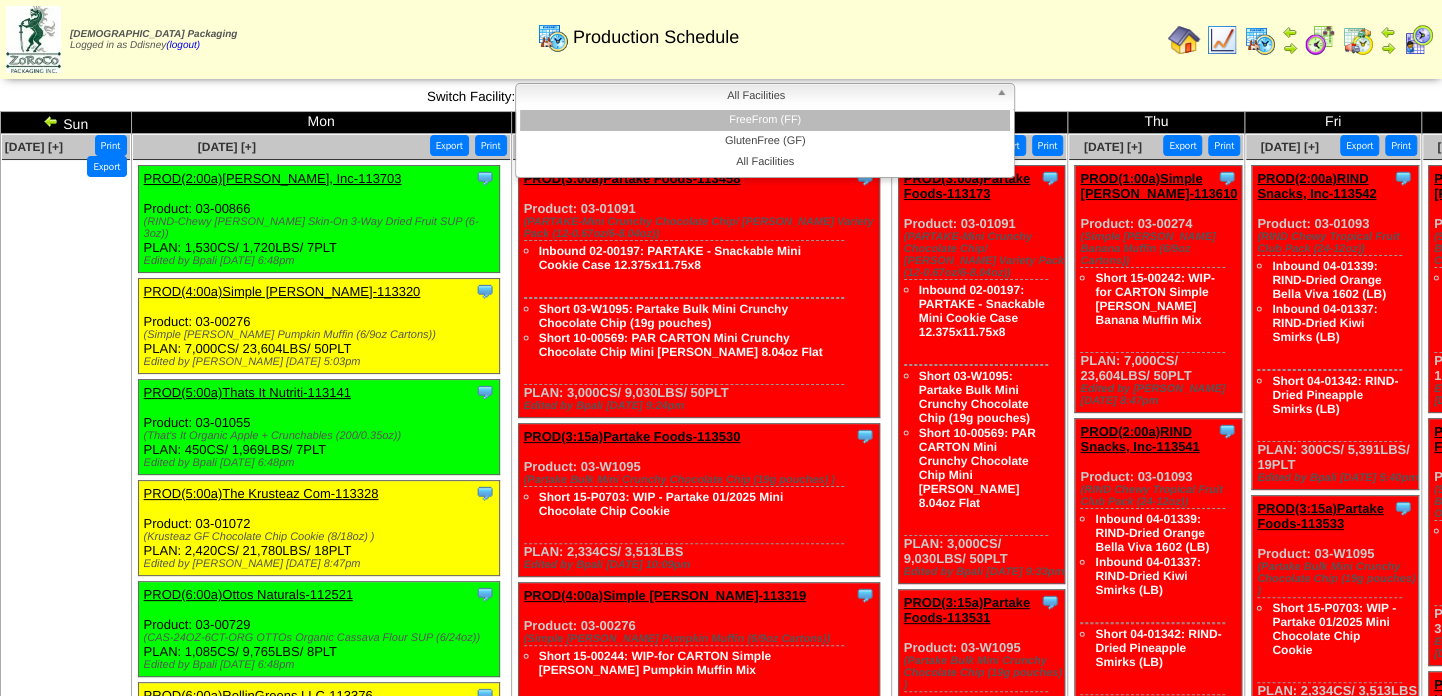 click on "FreeFrom (FF)" at bounding box center (765, 120) 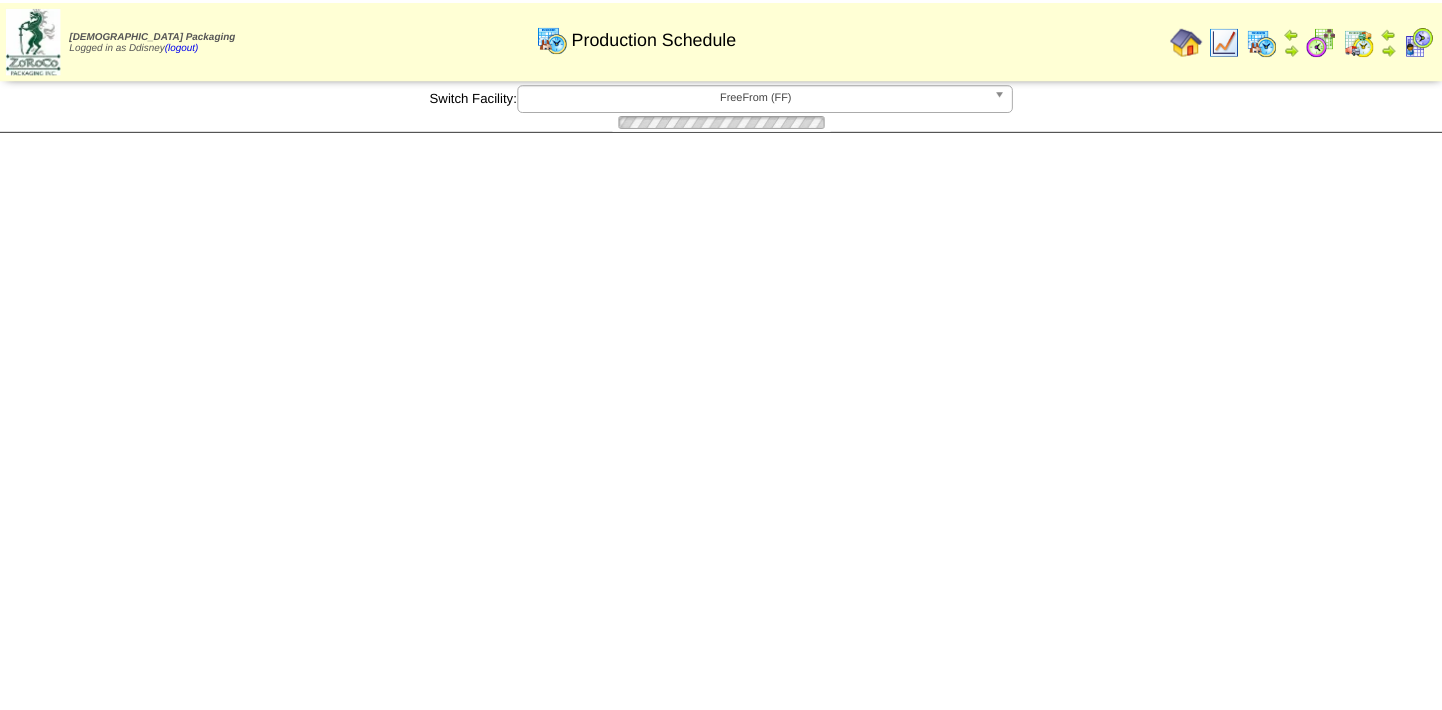 scroll, scrollTop: 0, scrollLeft: 0, axis: both 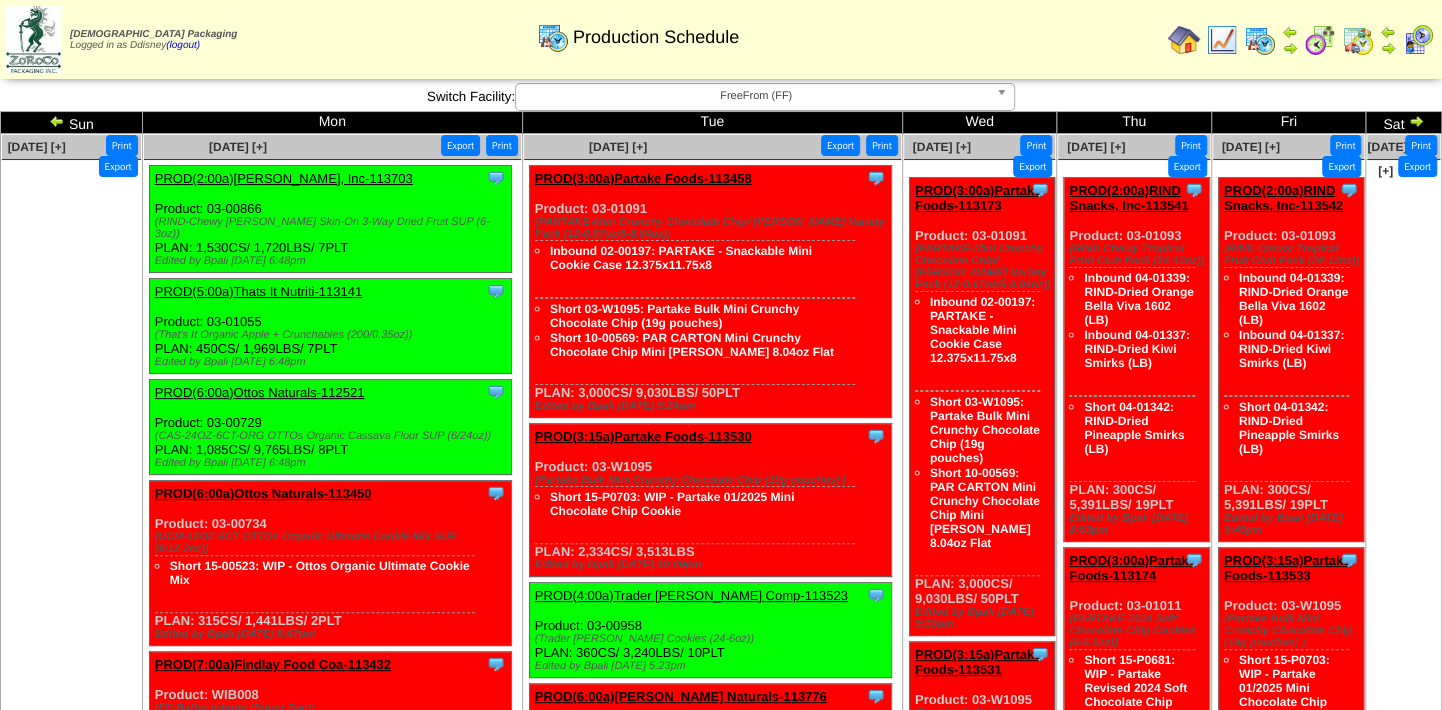 click at bounding box center (57, 121) 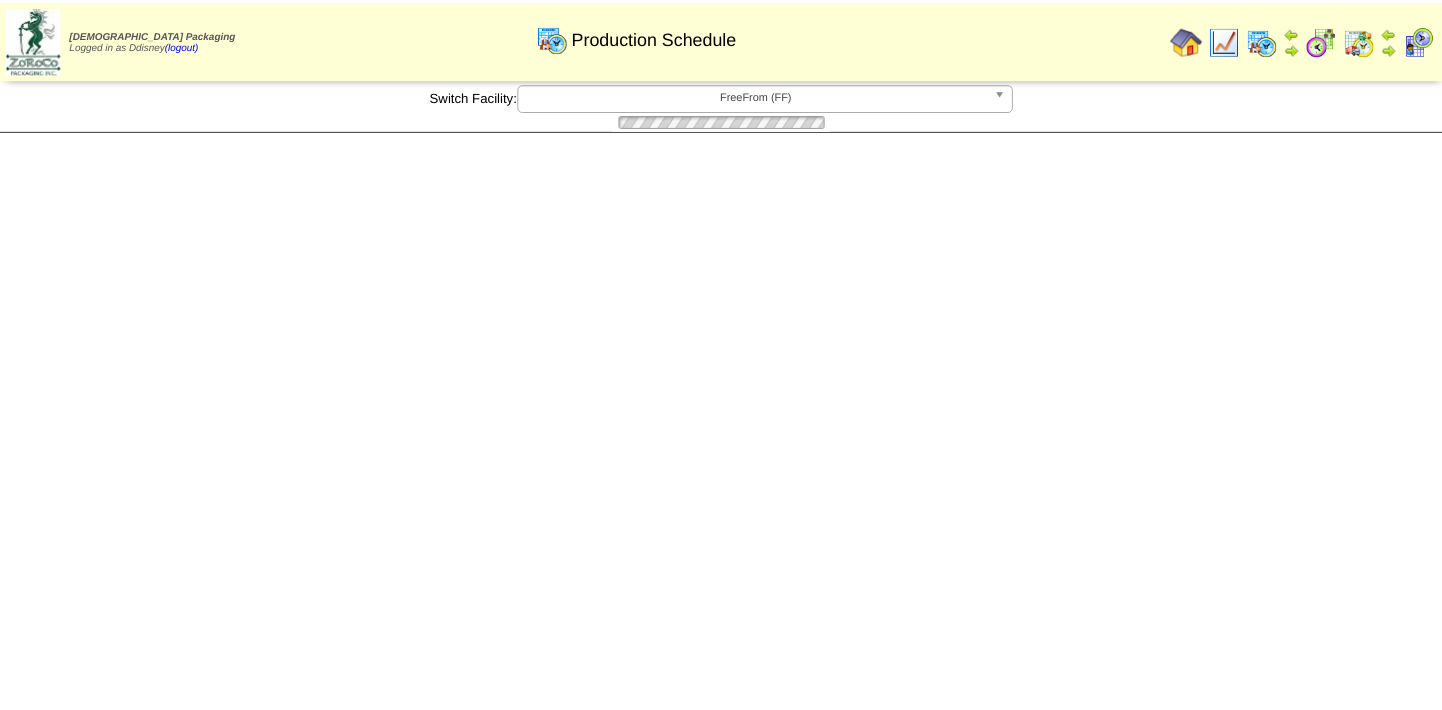 scroll, scrollTop: 0, scrollLeft: 0, axis: both 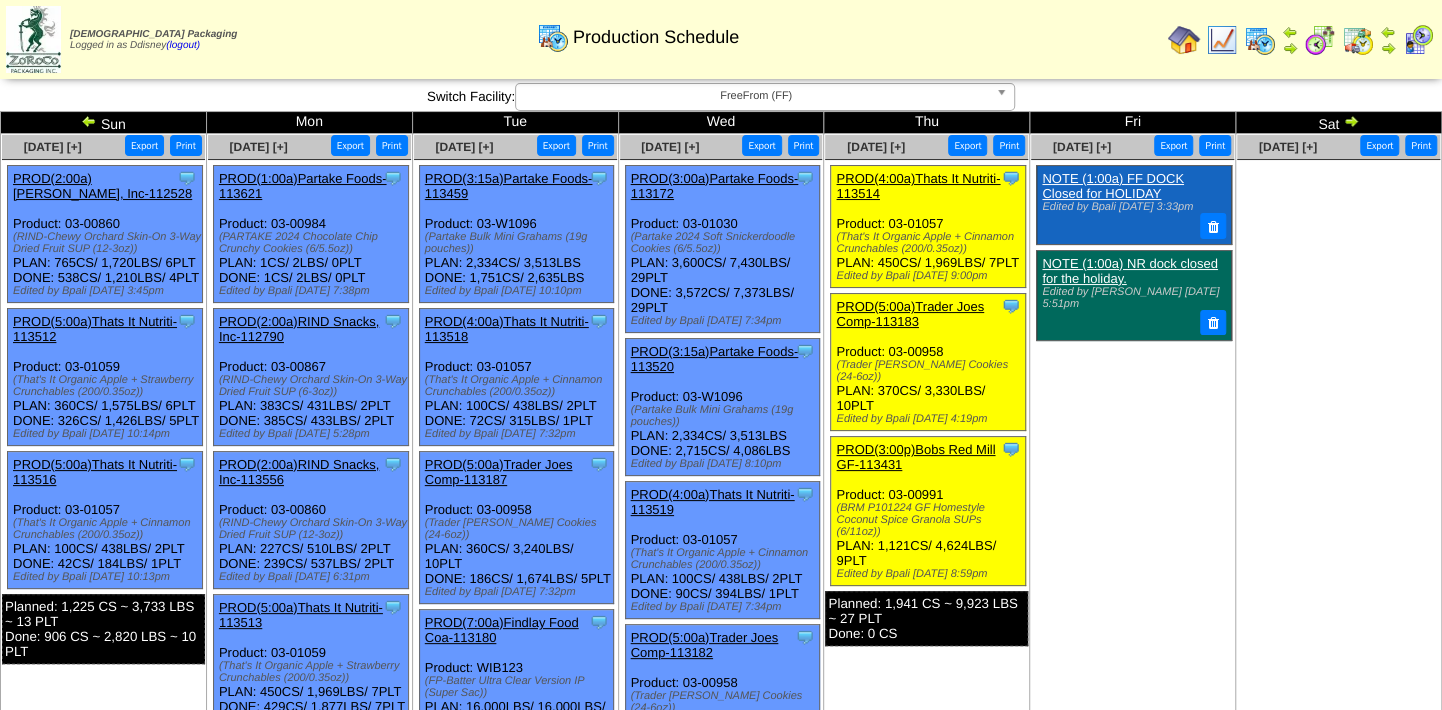 click at bounding box center [1351, 121] 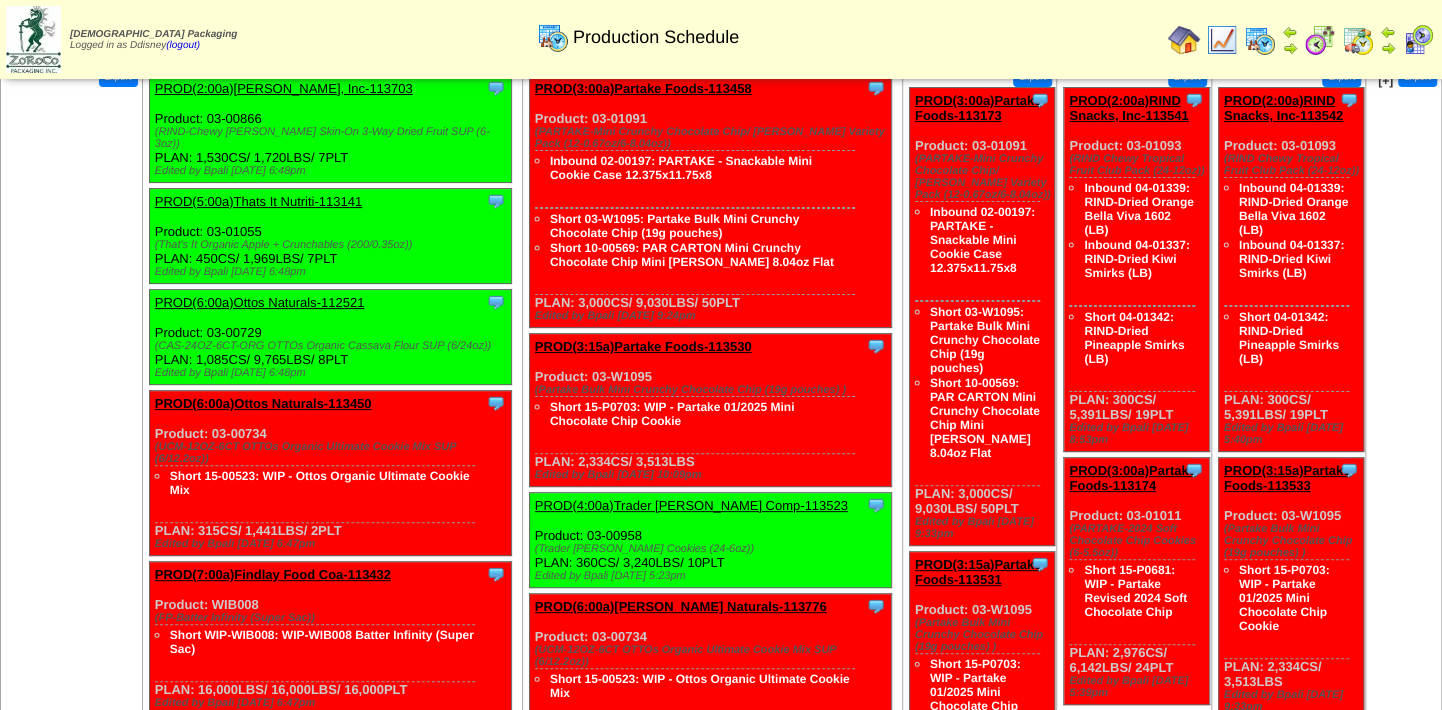 scroll, scrollTop: 0, scrollLeft: 0, axis: both 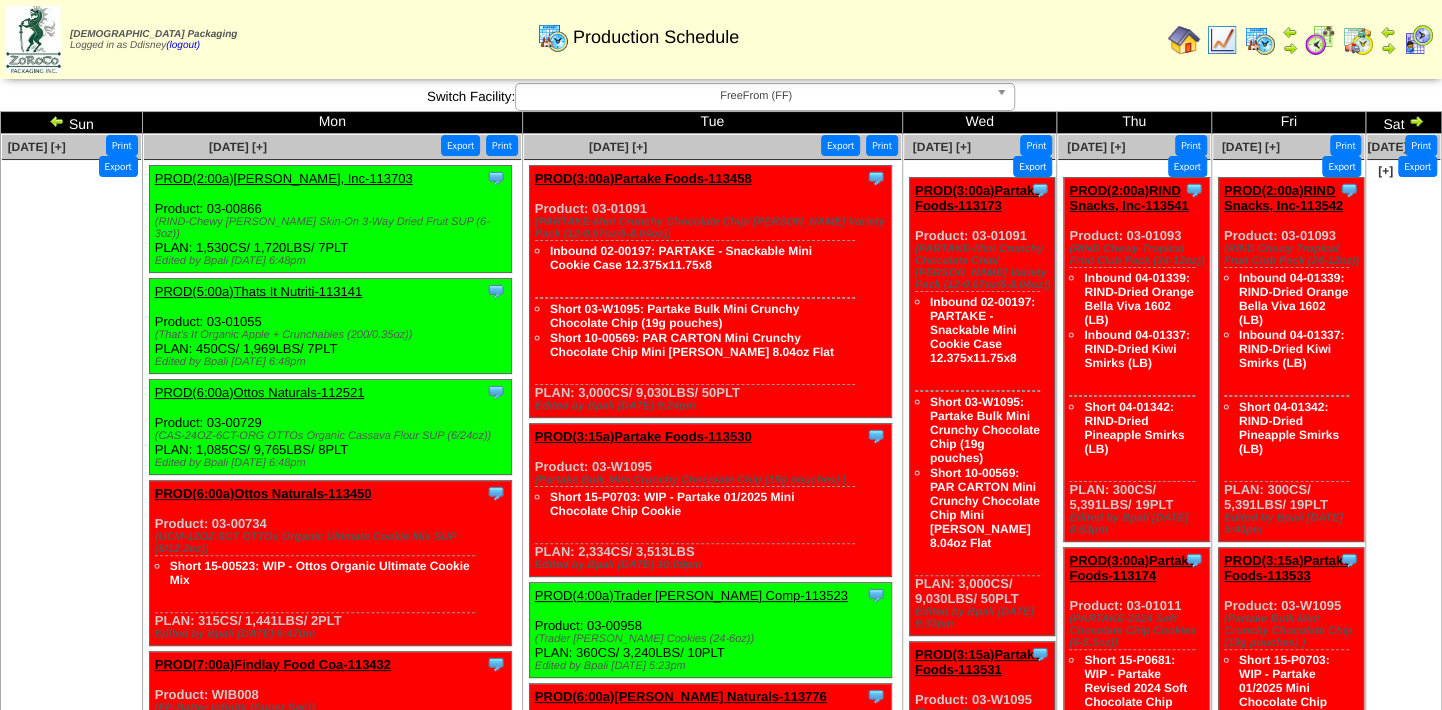 click at bounding box center (1184, 40) 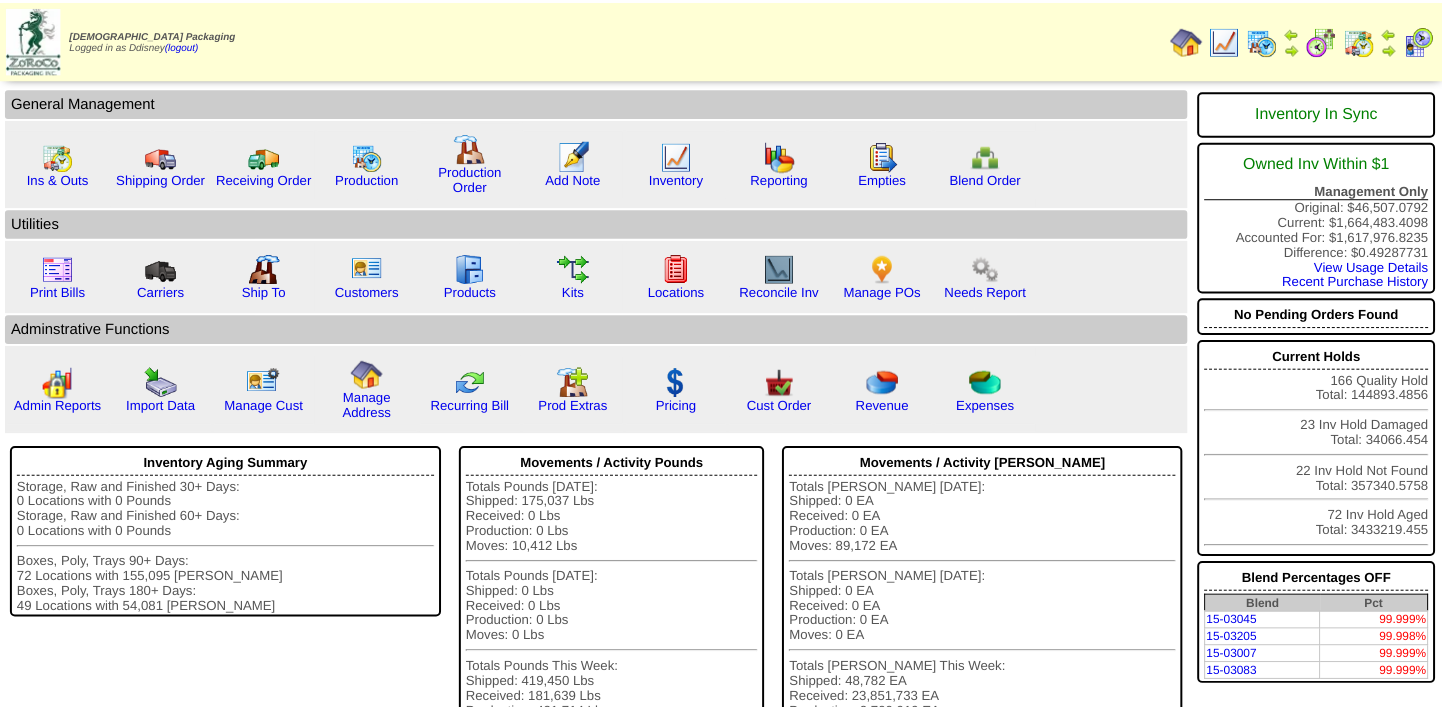 scroll, scrollTop: 0, scrollLeft: 0, axis: both 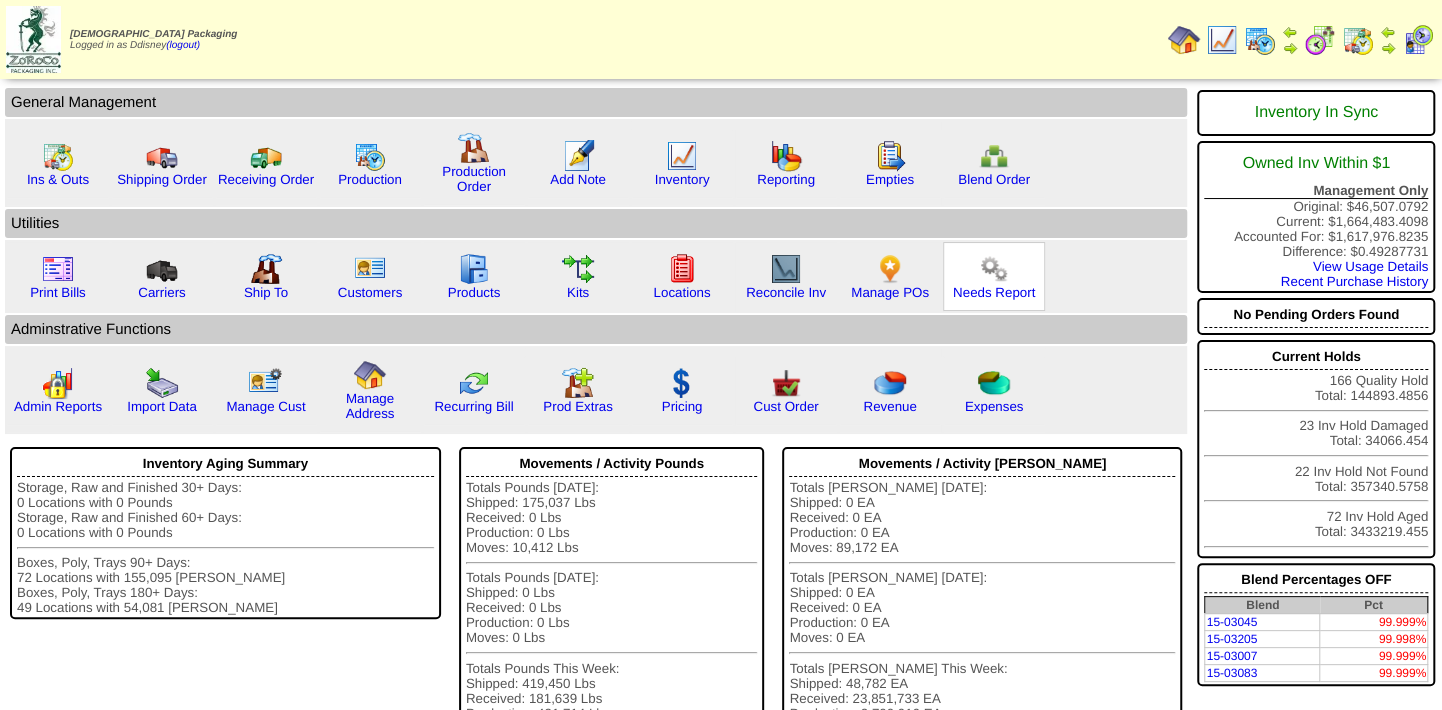 click at bounding box center [994, 269] 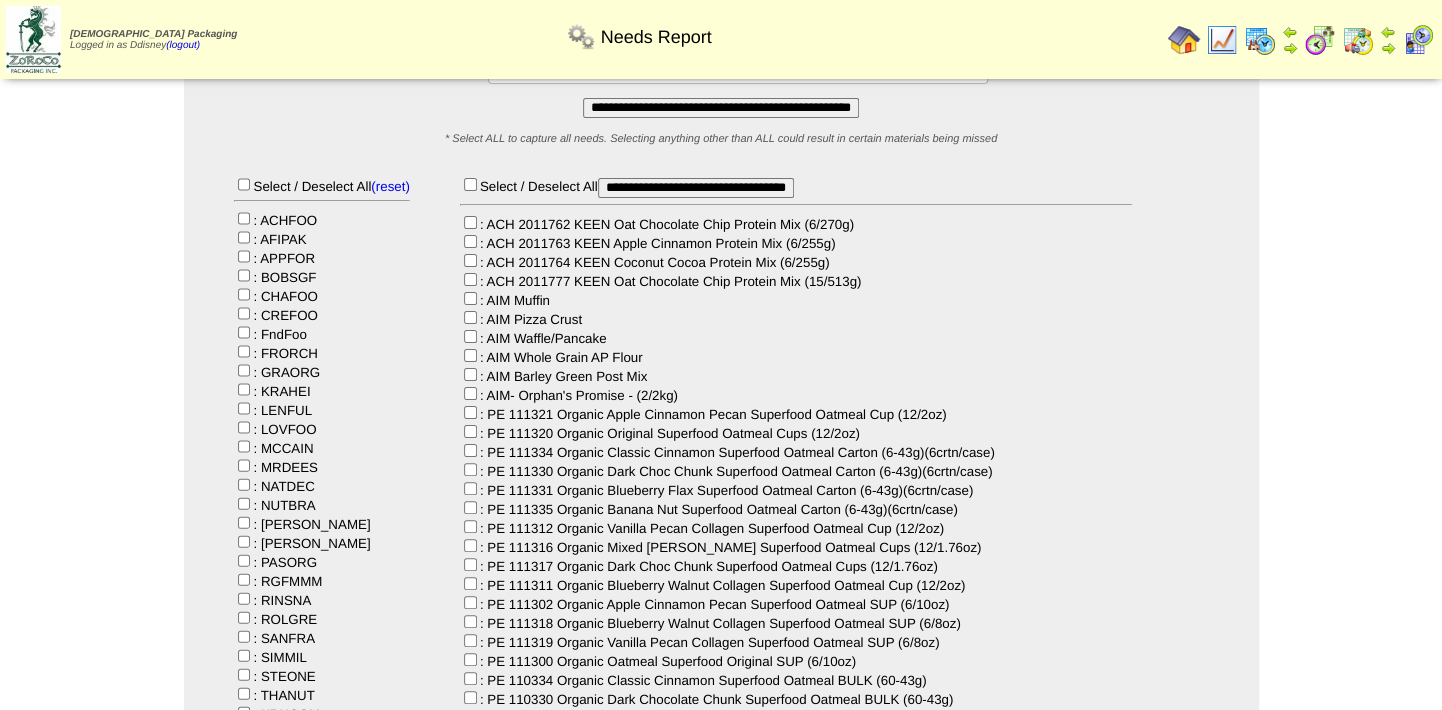 scroll, scrollTop: 181, scrollLeft: 0, axis: vertical 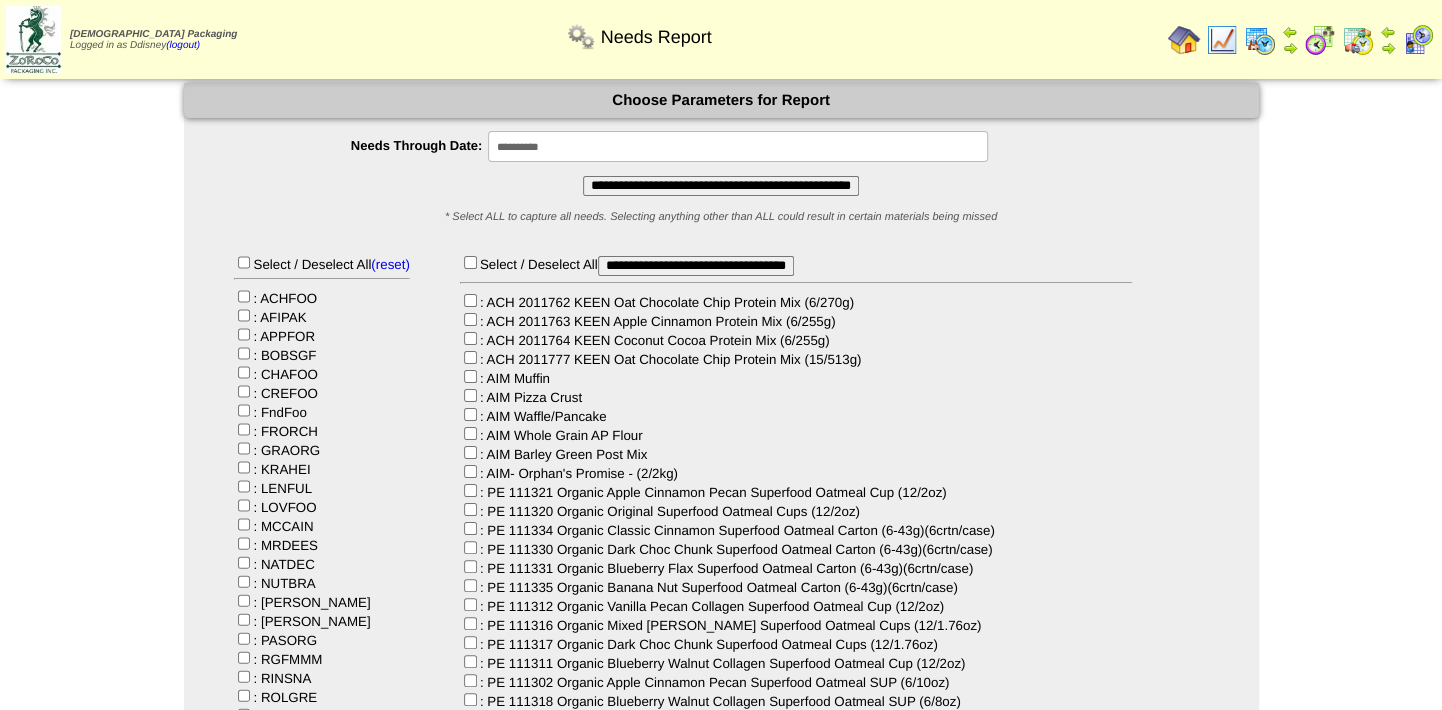 click on "**********" at bounding box center (738, 146) 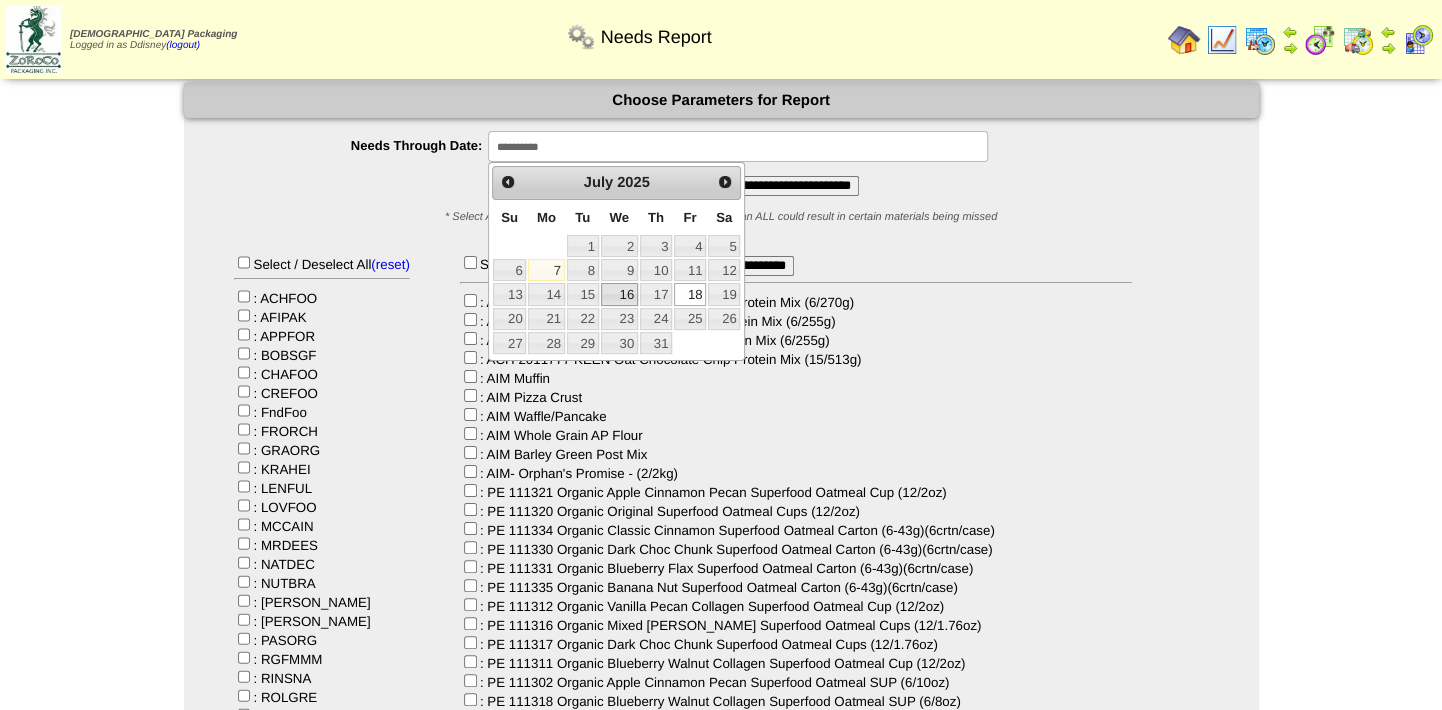 click on "16" at bounding box center [619, 294] 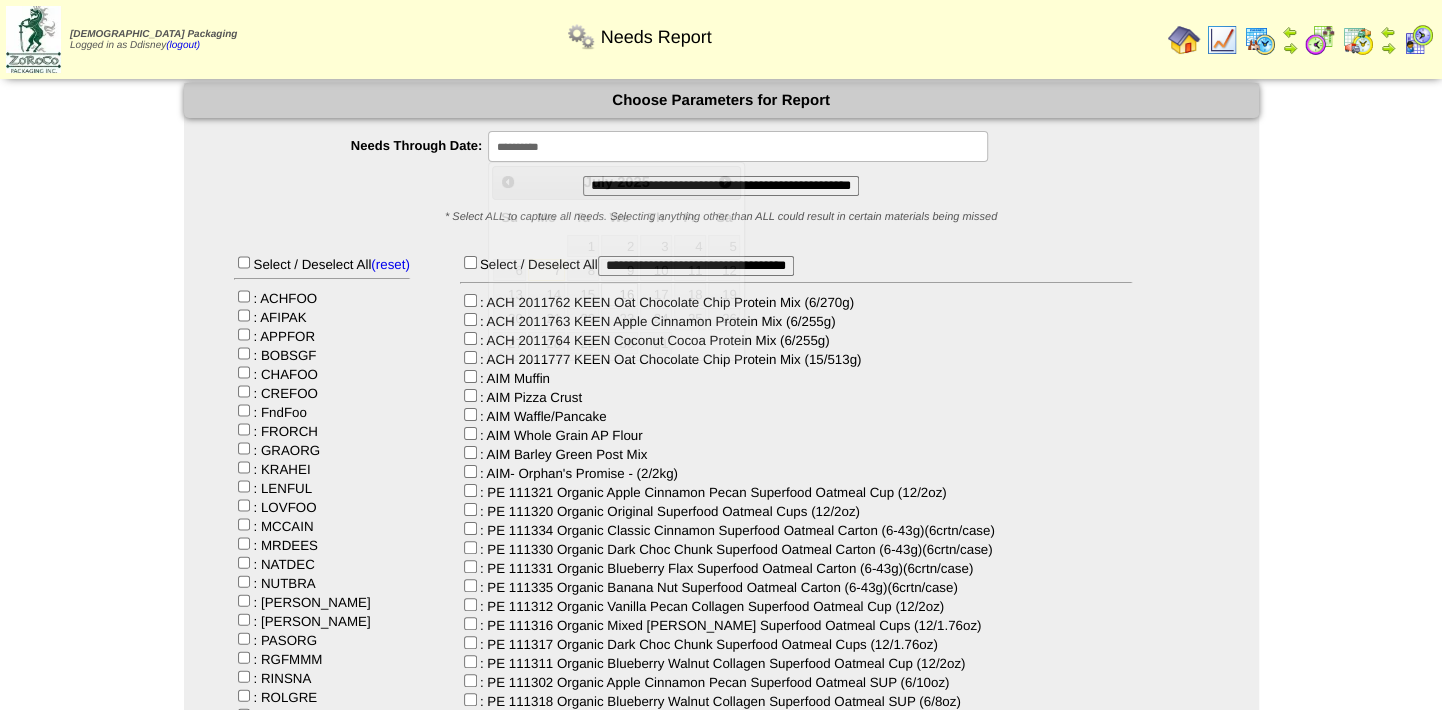 click on "**********" at bounding box center [738, 146] 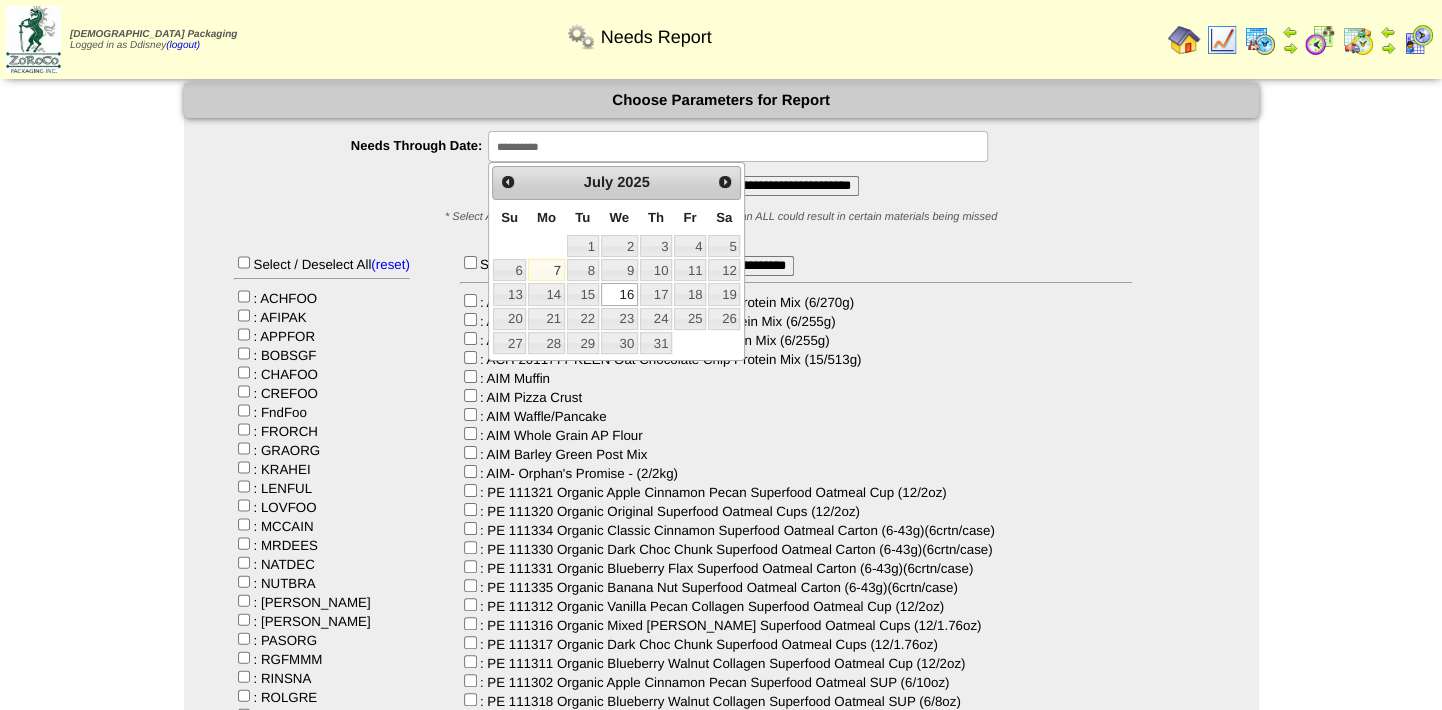 click on "**********" at bounding box center [721, 6630] 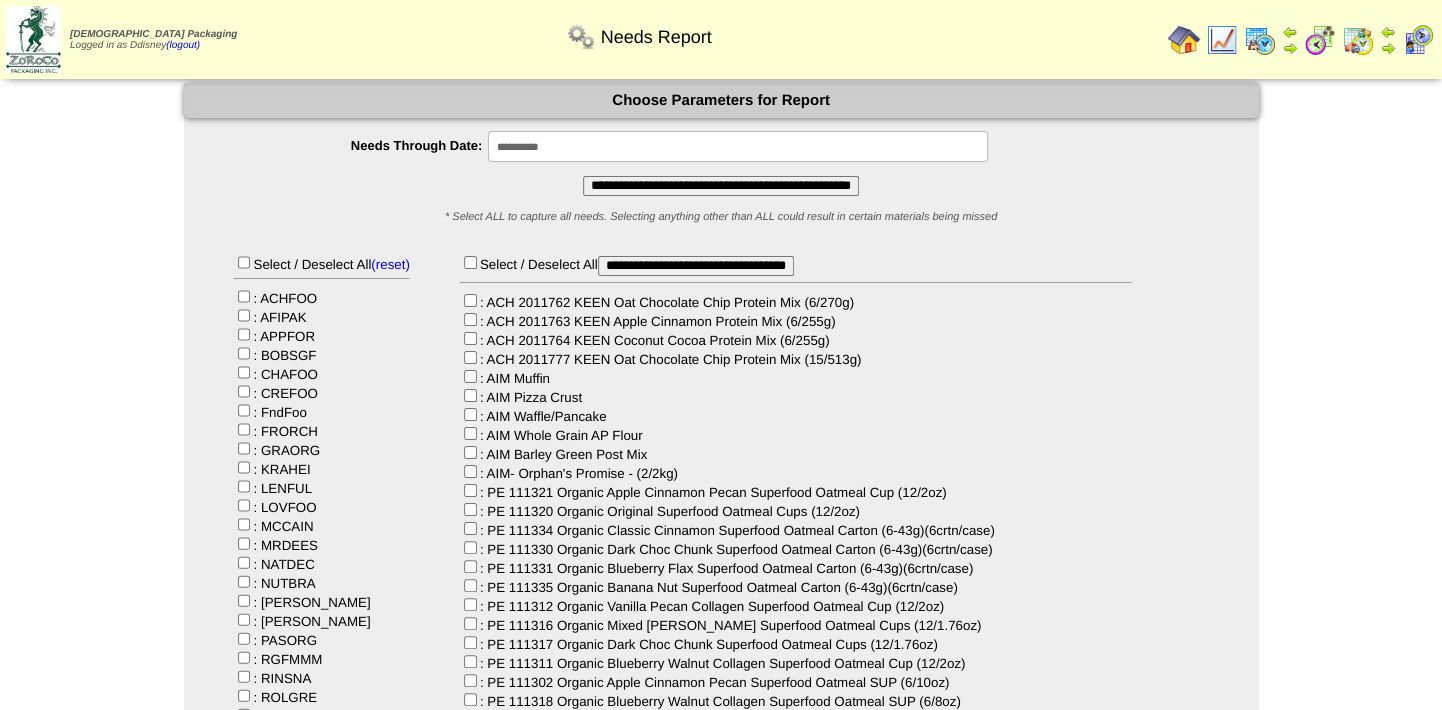 click on "**********" at bounding box center (721, 186) 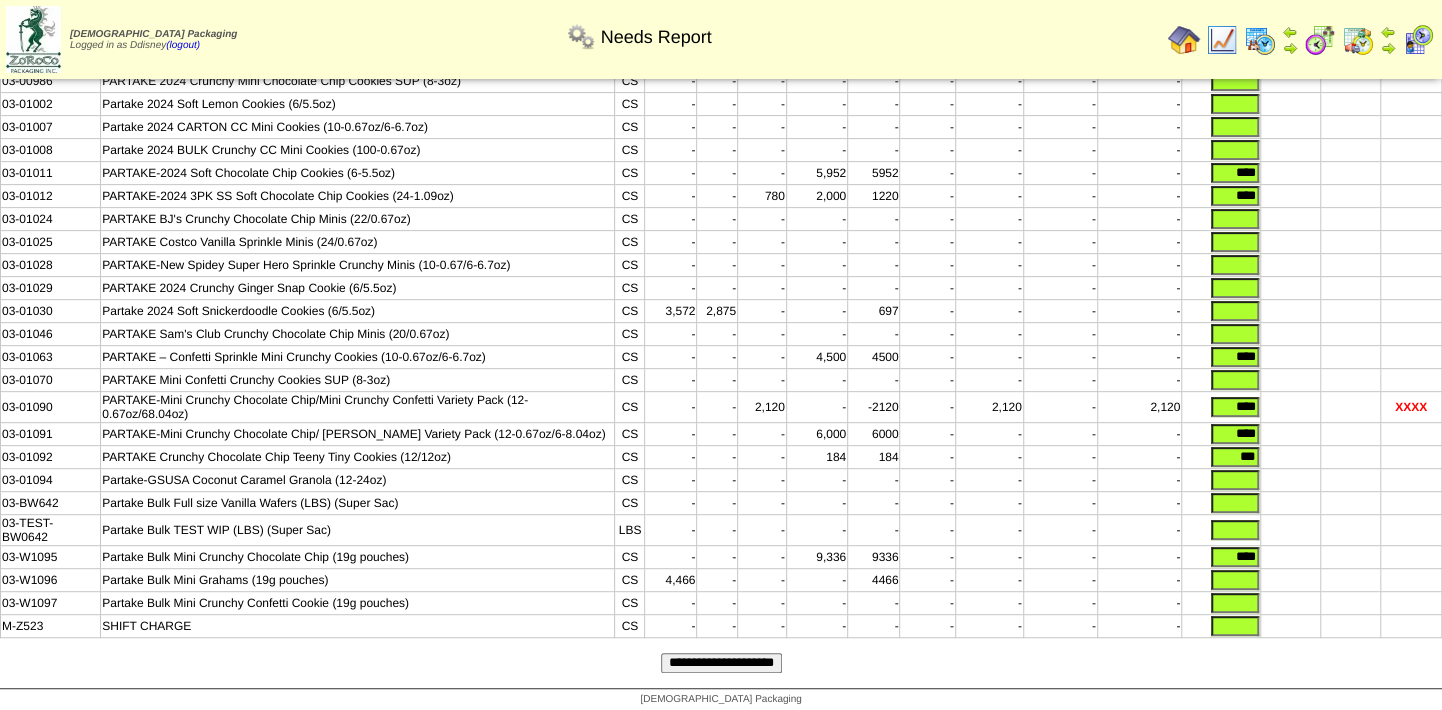 scroll, scrollTop: 360, scrollLeft: 0, axis: vertical 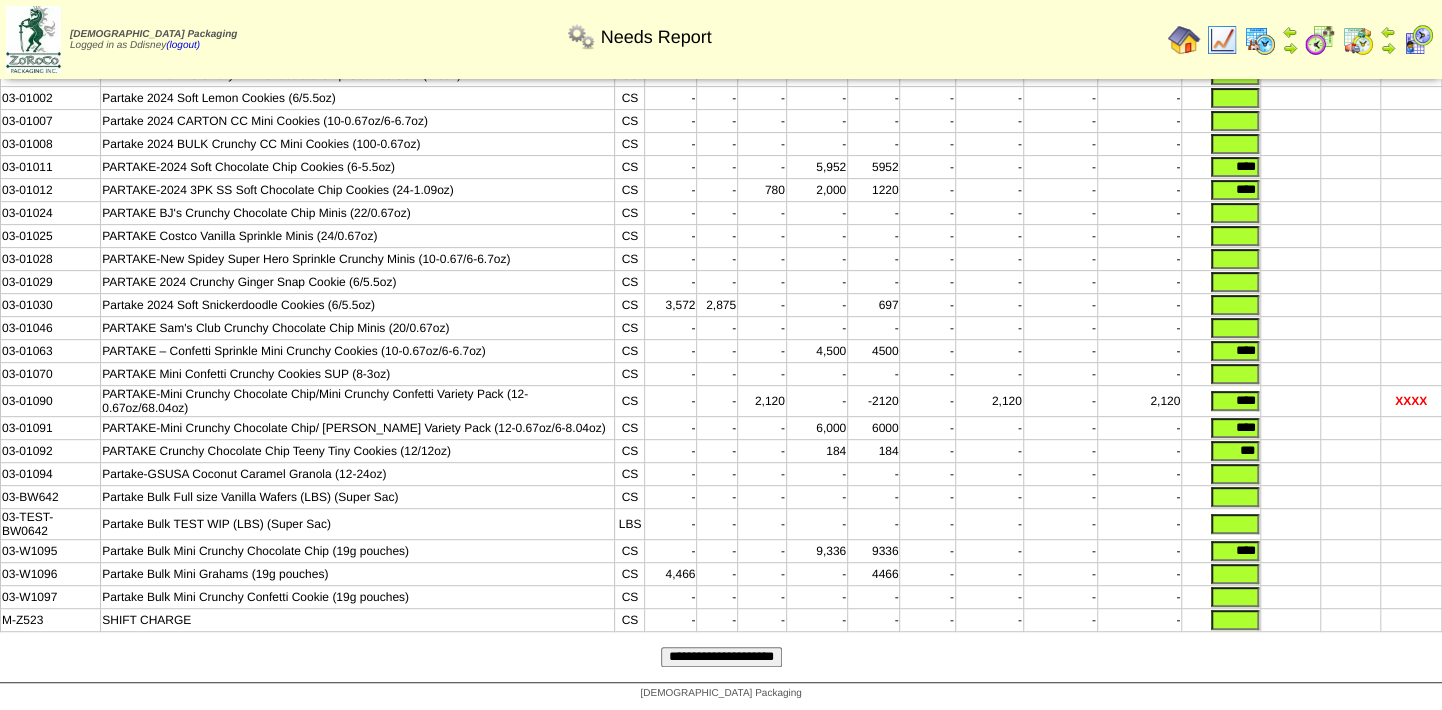 drag, startPoint x: 1214, startPoint y: 544, endPoint x: 1253, endPoint y: 543, distance: 39.012817 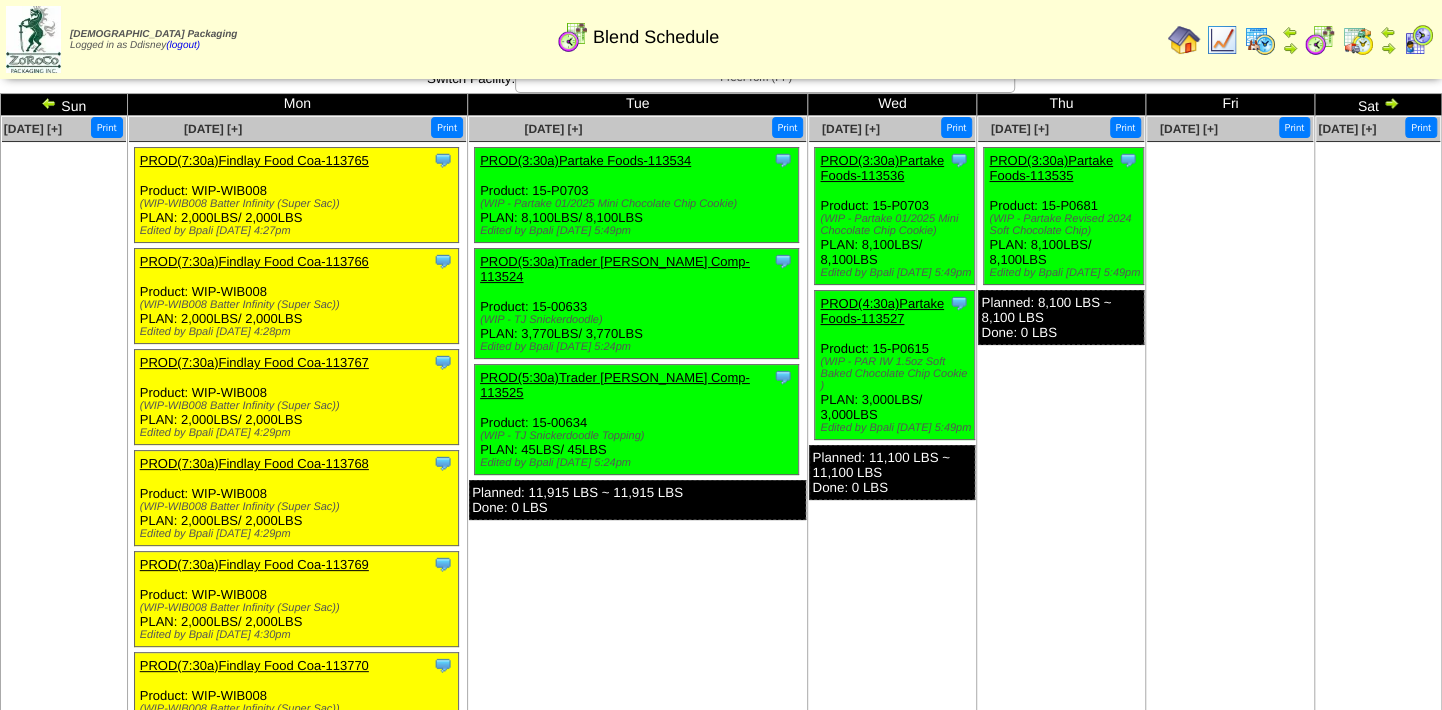 scroll, scrollTop: 0, scrollLeft: 0, axis: both 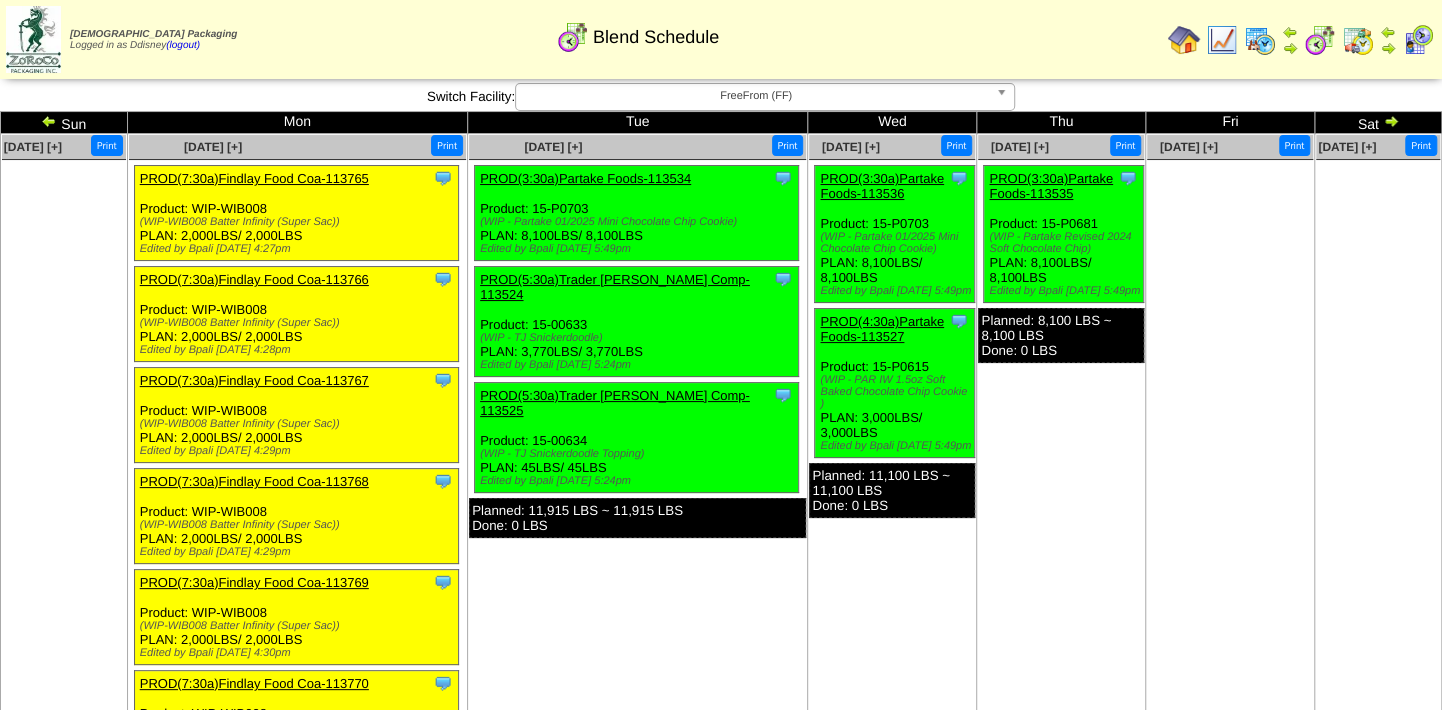 click at bounding box center (1260, 40) 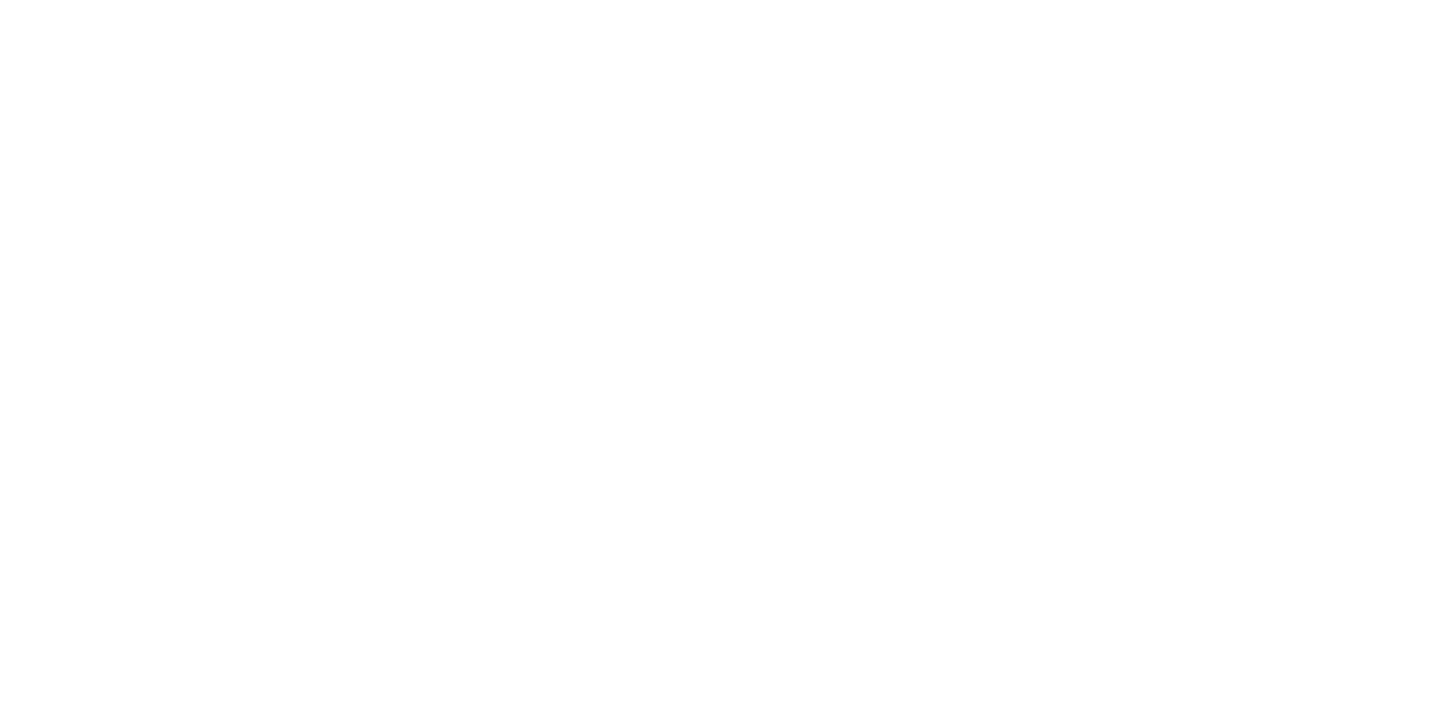 scroll, scrollTop: 0, scrollLeft: 0, axis: both 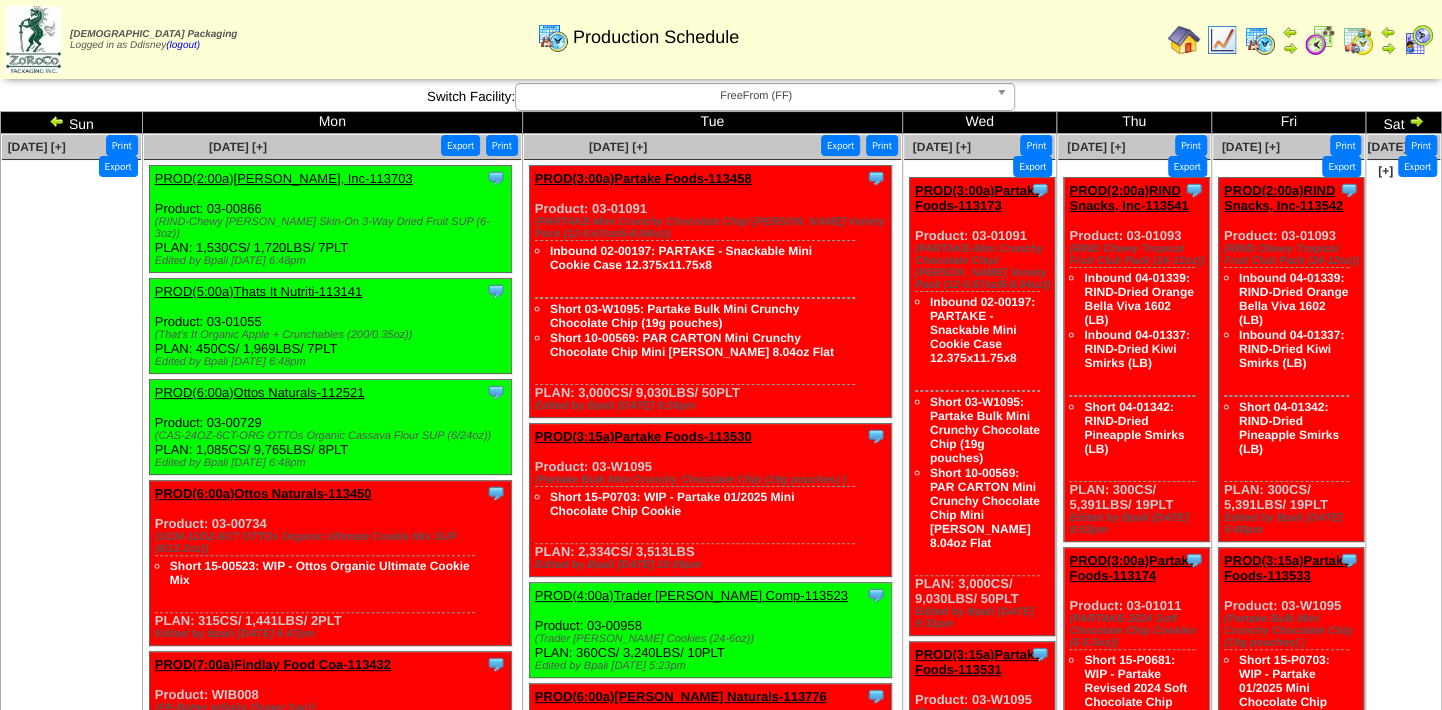 click at bounding box center [57, 121] 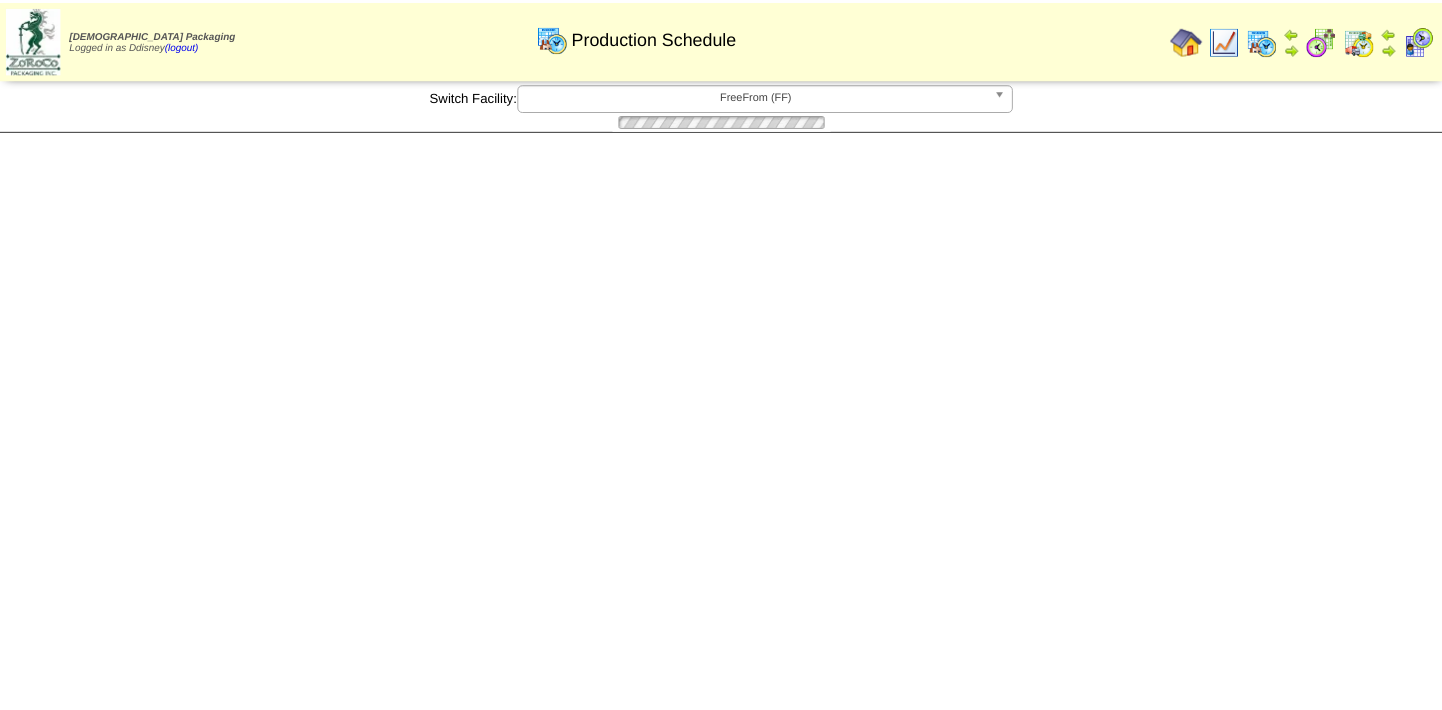 scroll, scrollTop: 0, scrollLeft: 0, axis: both 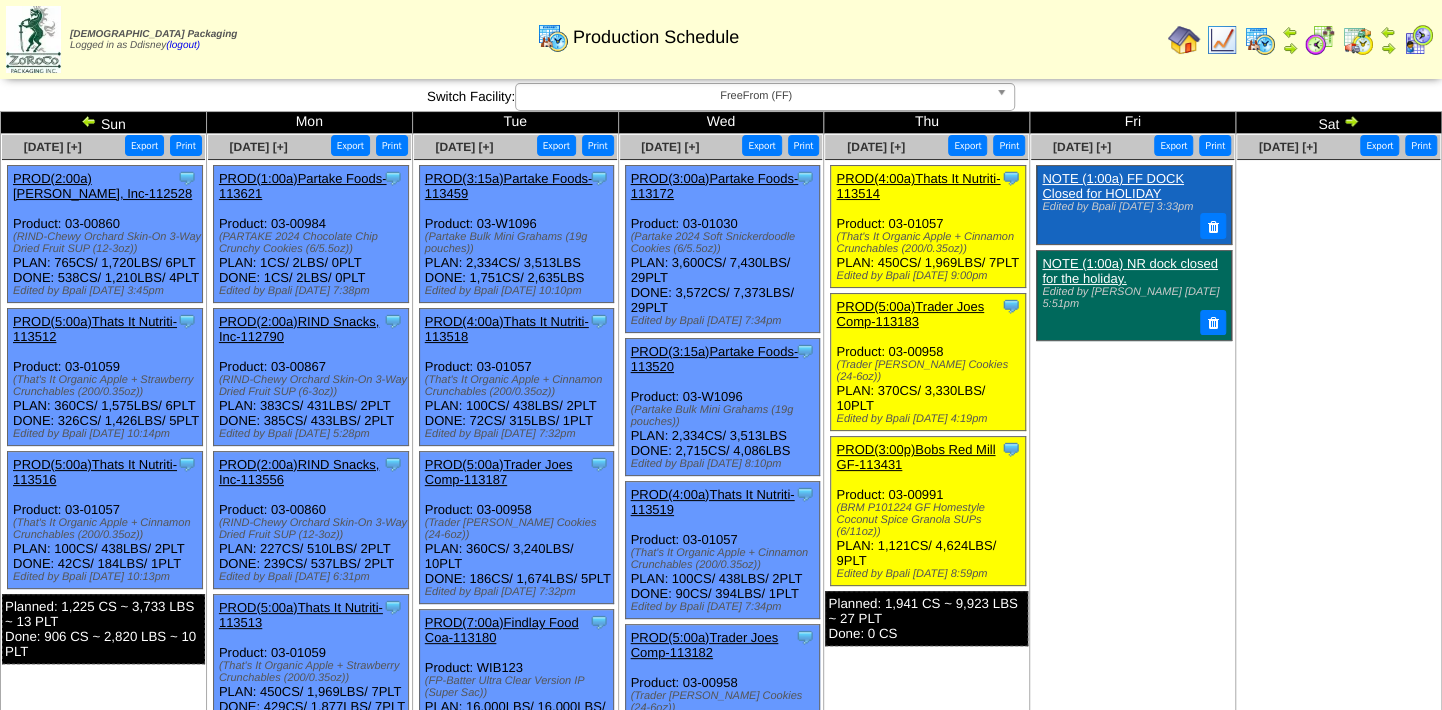click at bounding box center [1351, 121] 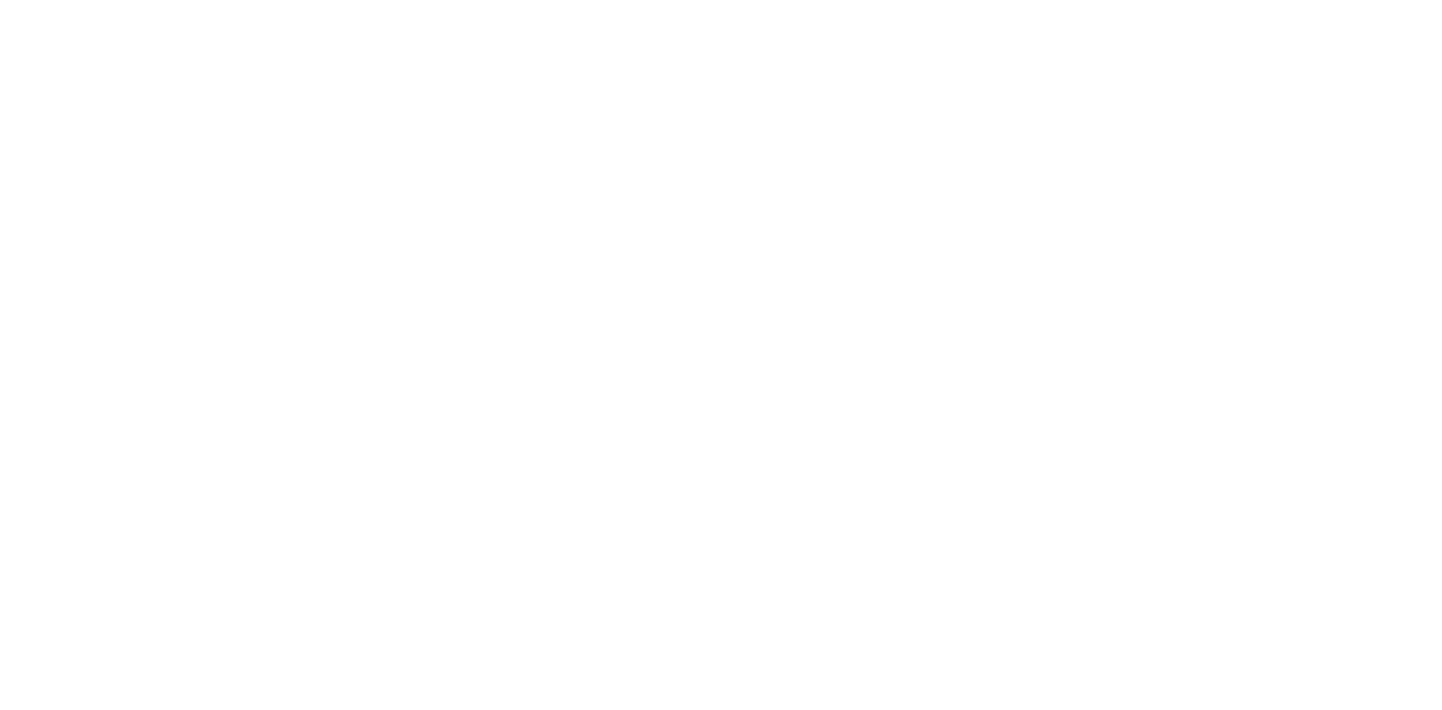 scroll, scrollTop: 0, scrollLeft: 0, axis: both 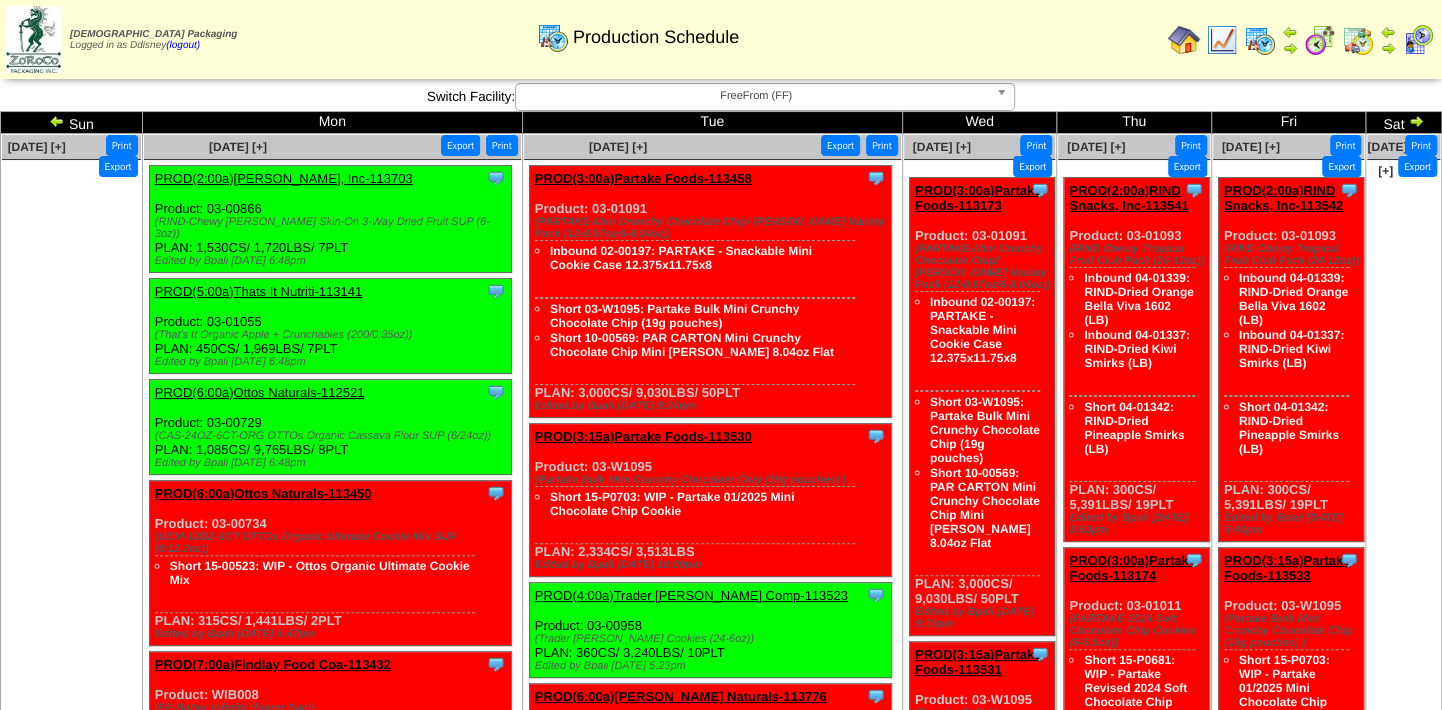 click at bounding box center (1358, 40) 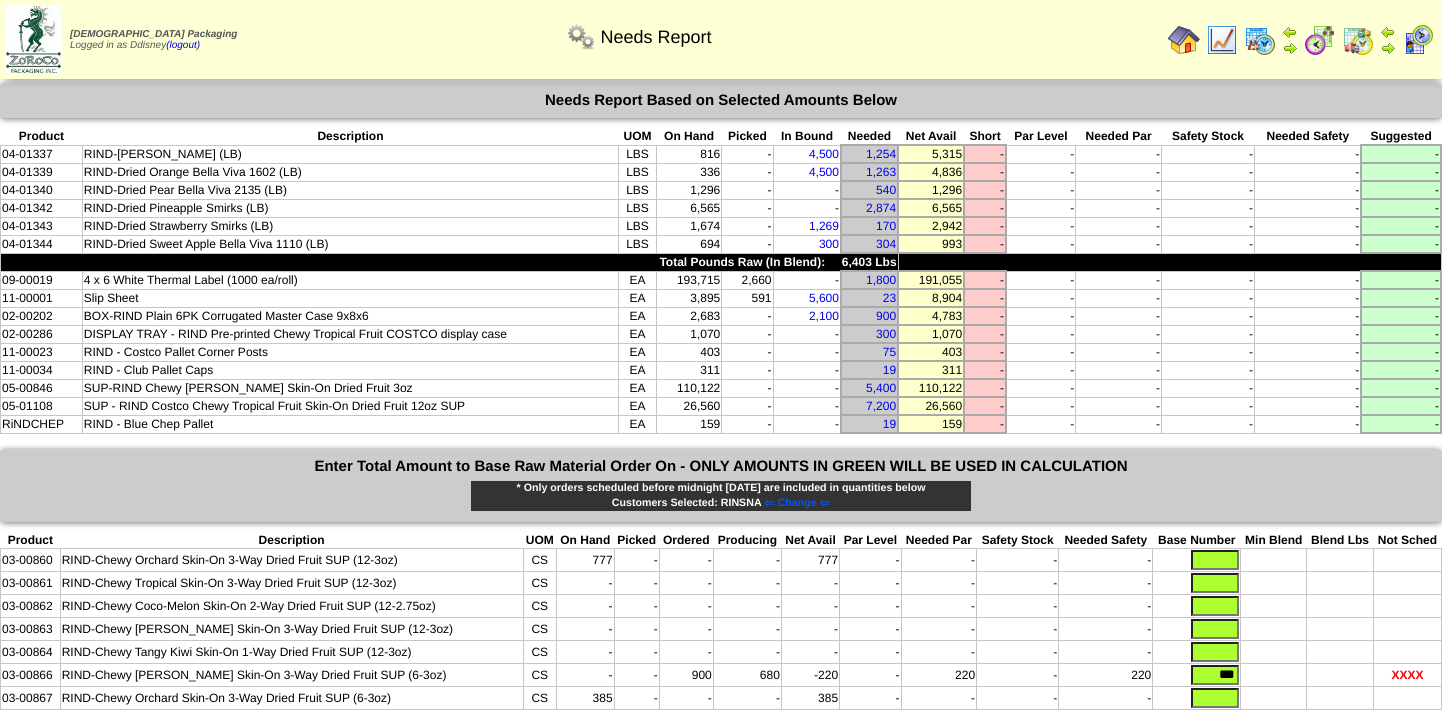 scroll, scrollTop: 0, scrollLeft: 0, axis: both 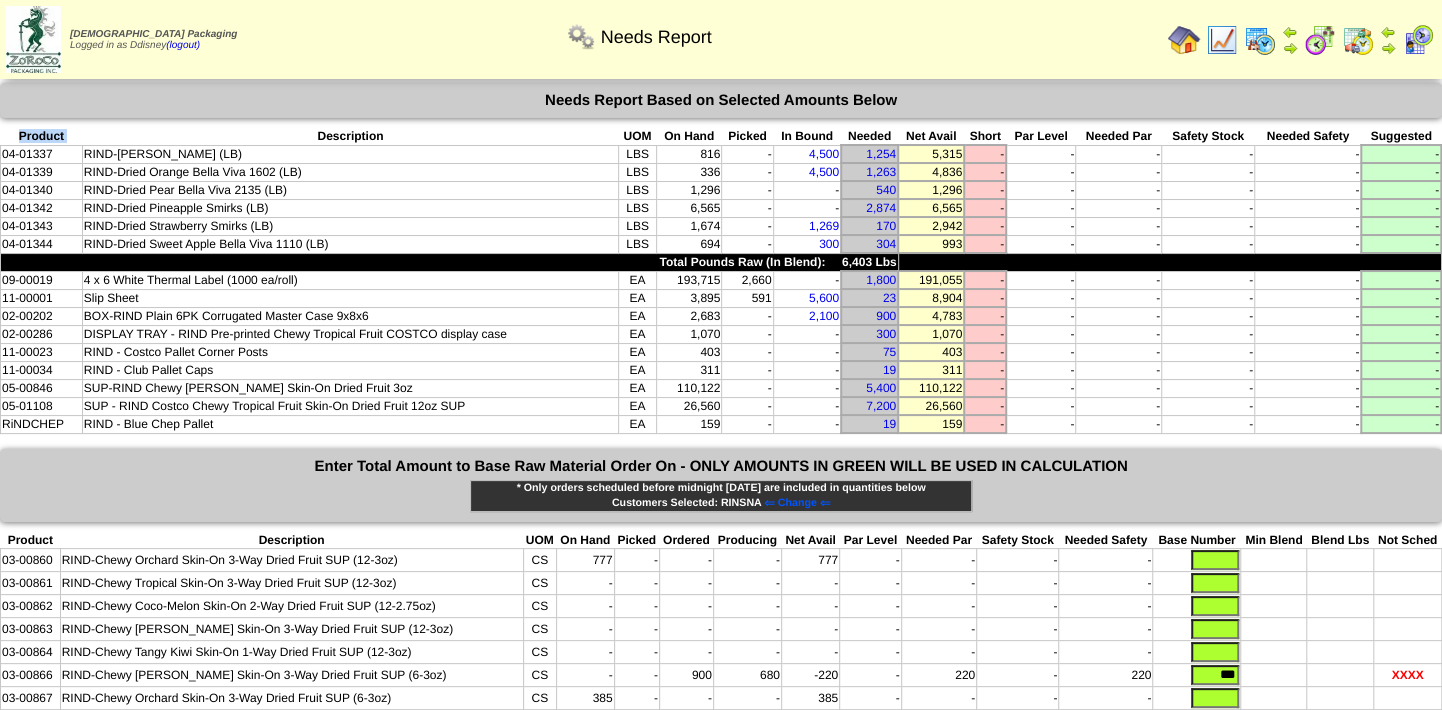 click at bounding box center (1222, 40) 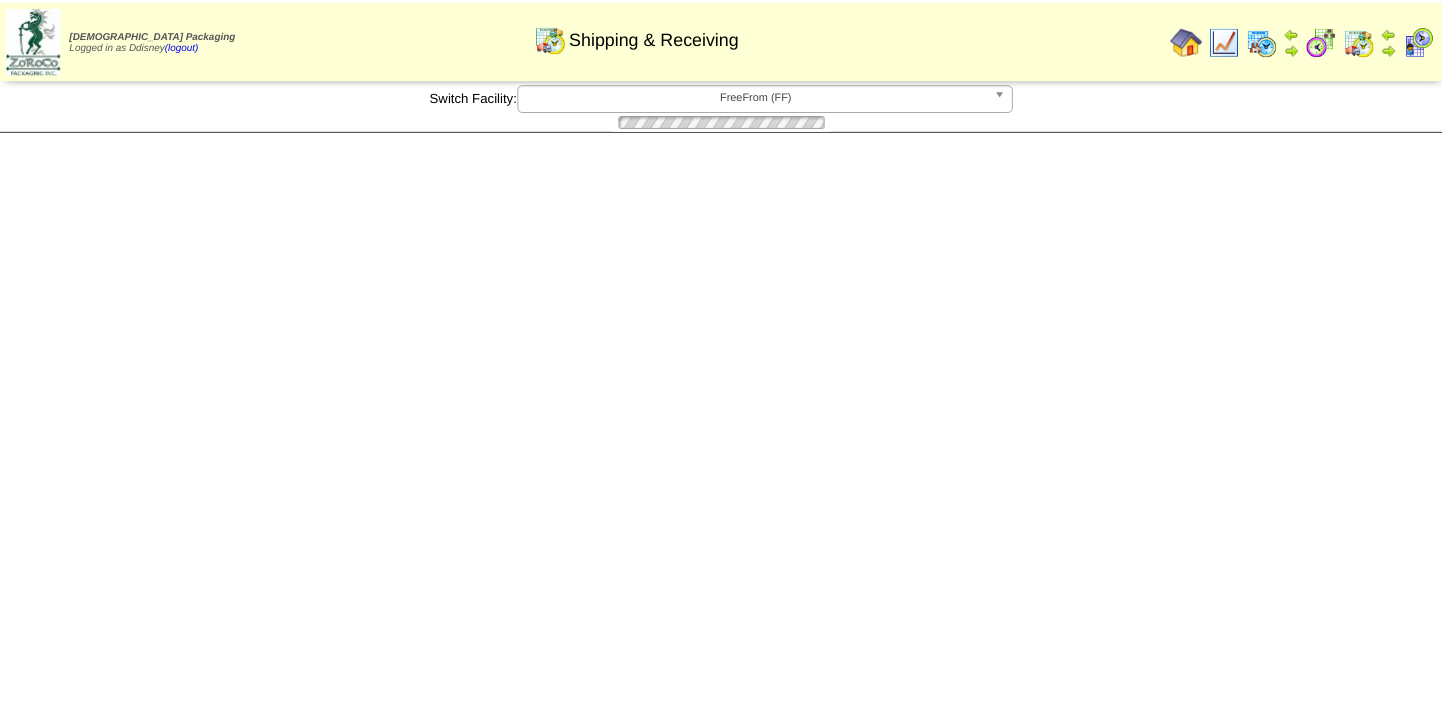 scroll, scrollTop: 0, scrollLeft: 0, axis: both 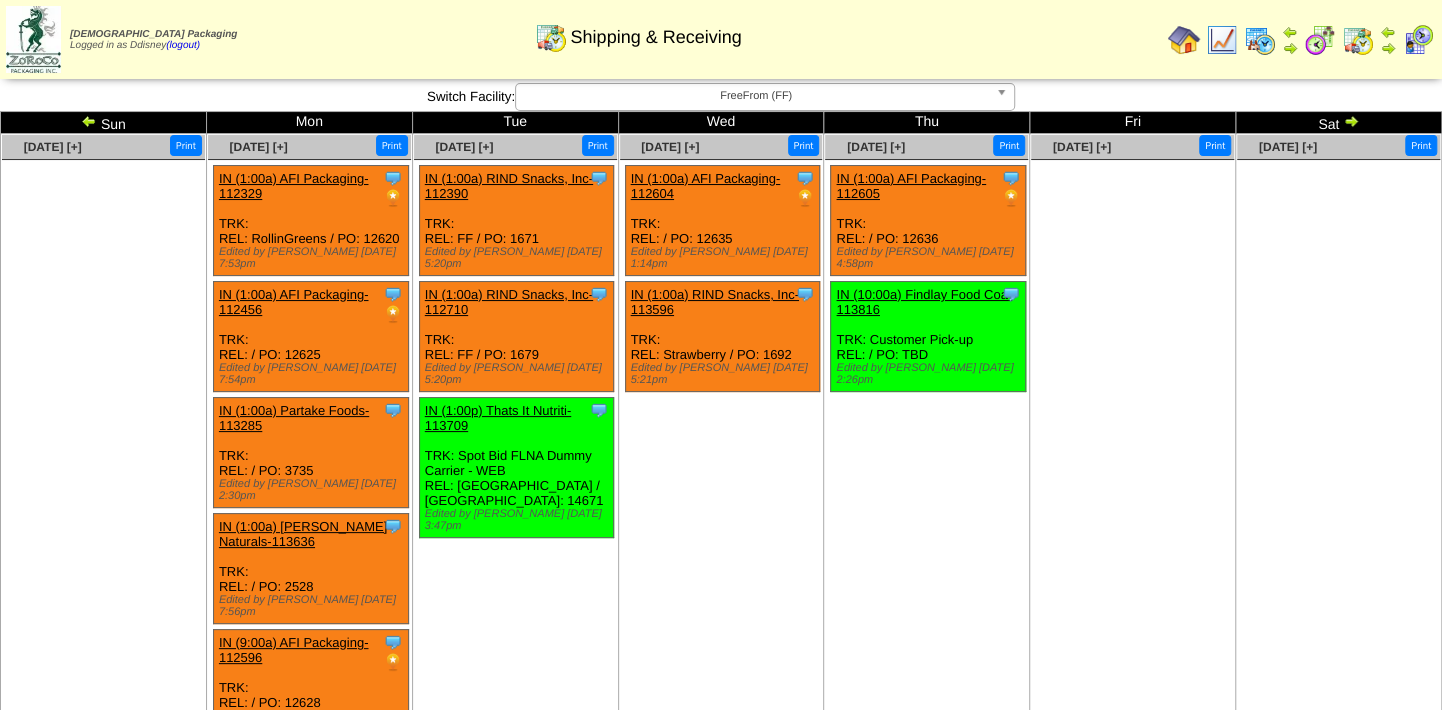 click at bounding box center (89, 121) 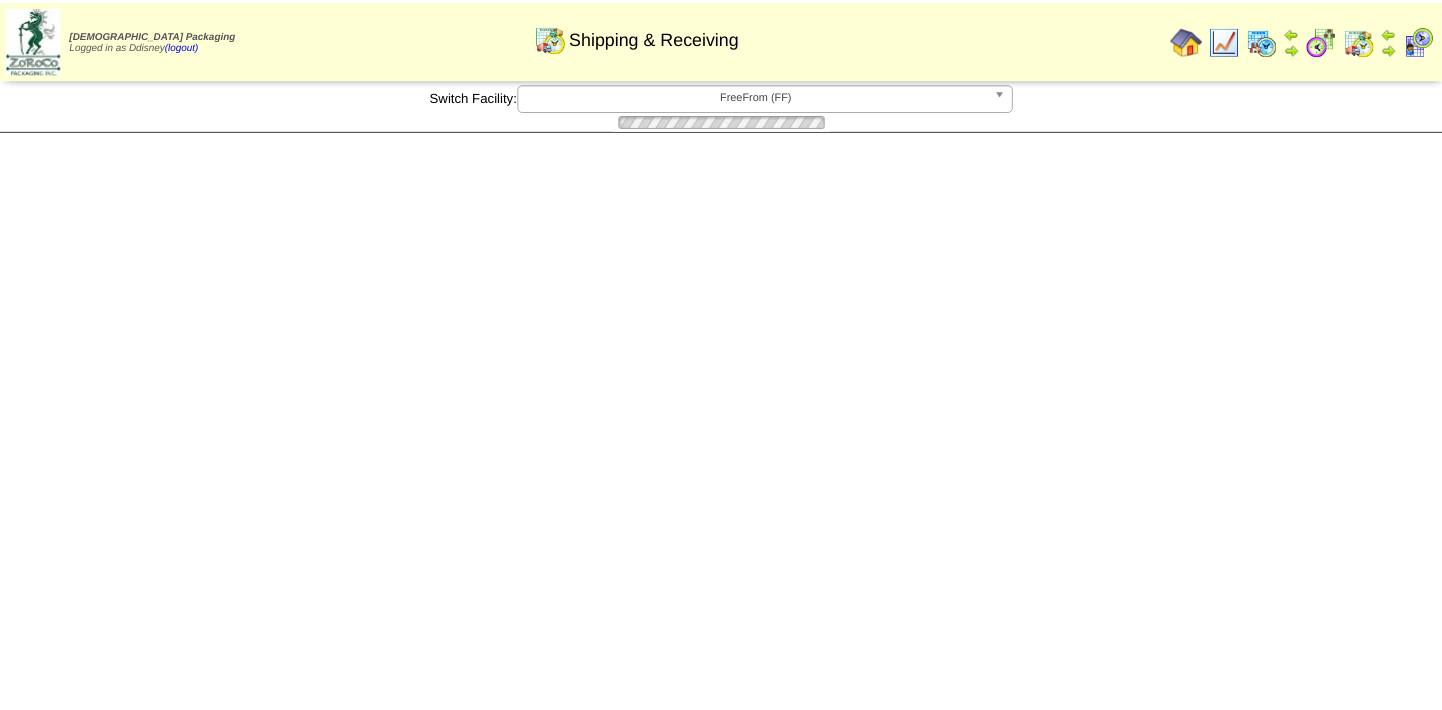 scroll, scrollTop: 0, scrollLeft: 0, axis: both 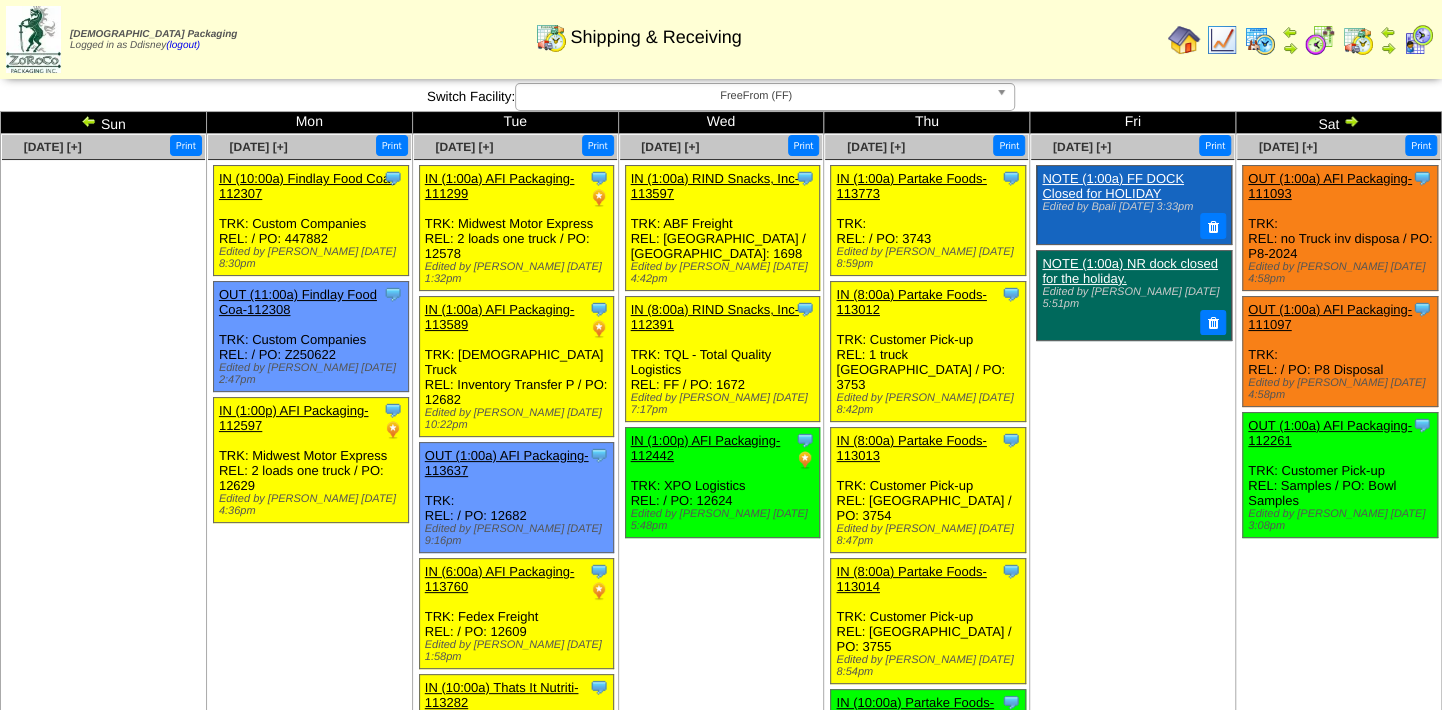 click on "IN
(10:00a)
Findlay Food Coa-112307" at bounding box center (307, 186) 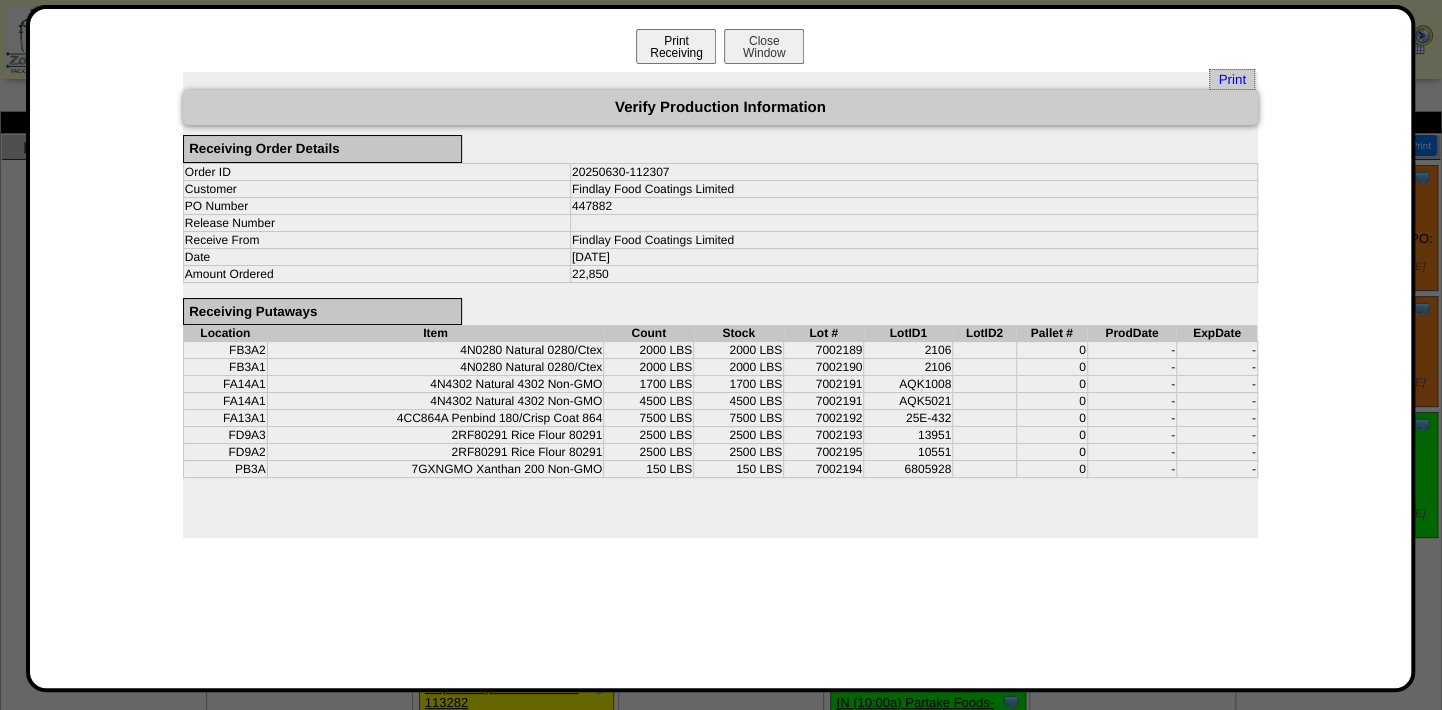 click on "Print Receiving" at bounding box center (676, 46) 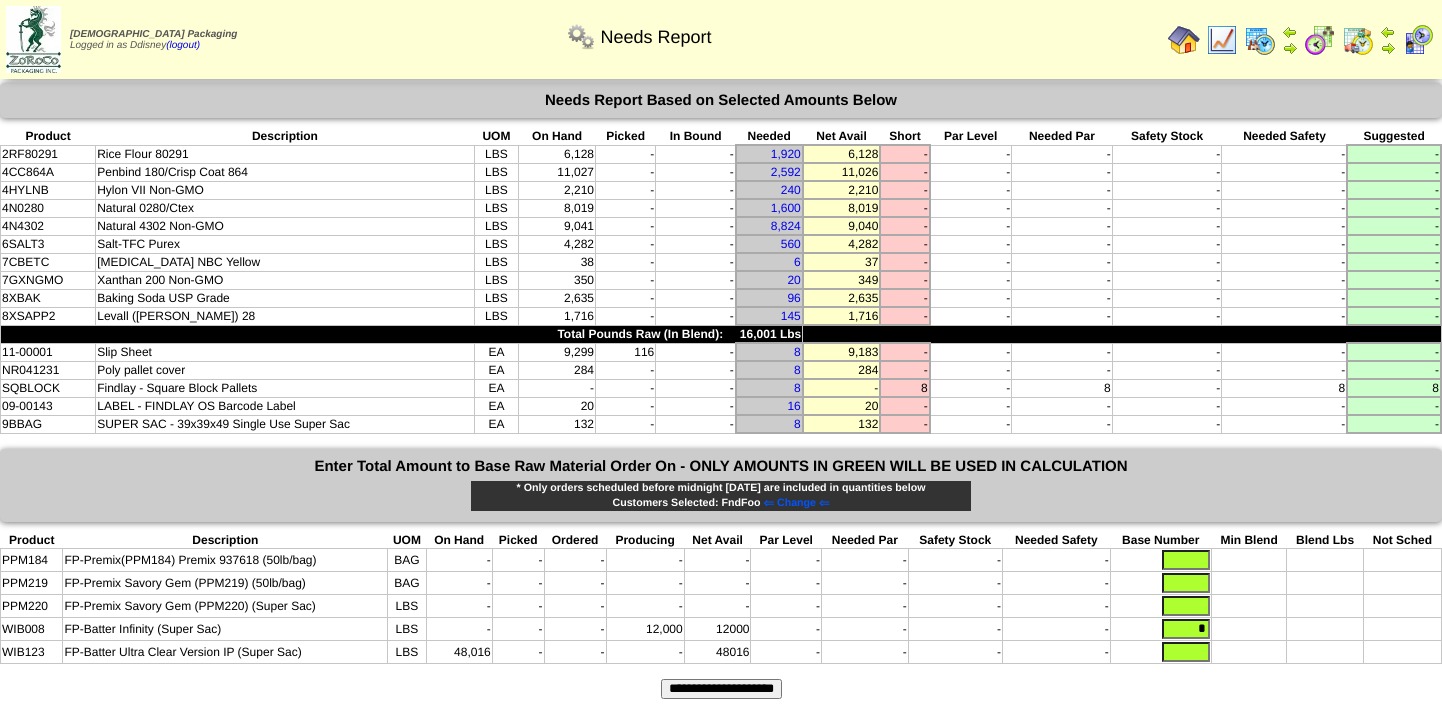 scroll, scrollTop: 0, scrollLeft: 0, axis: both 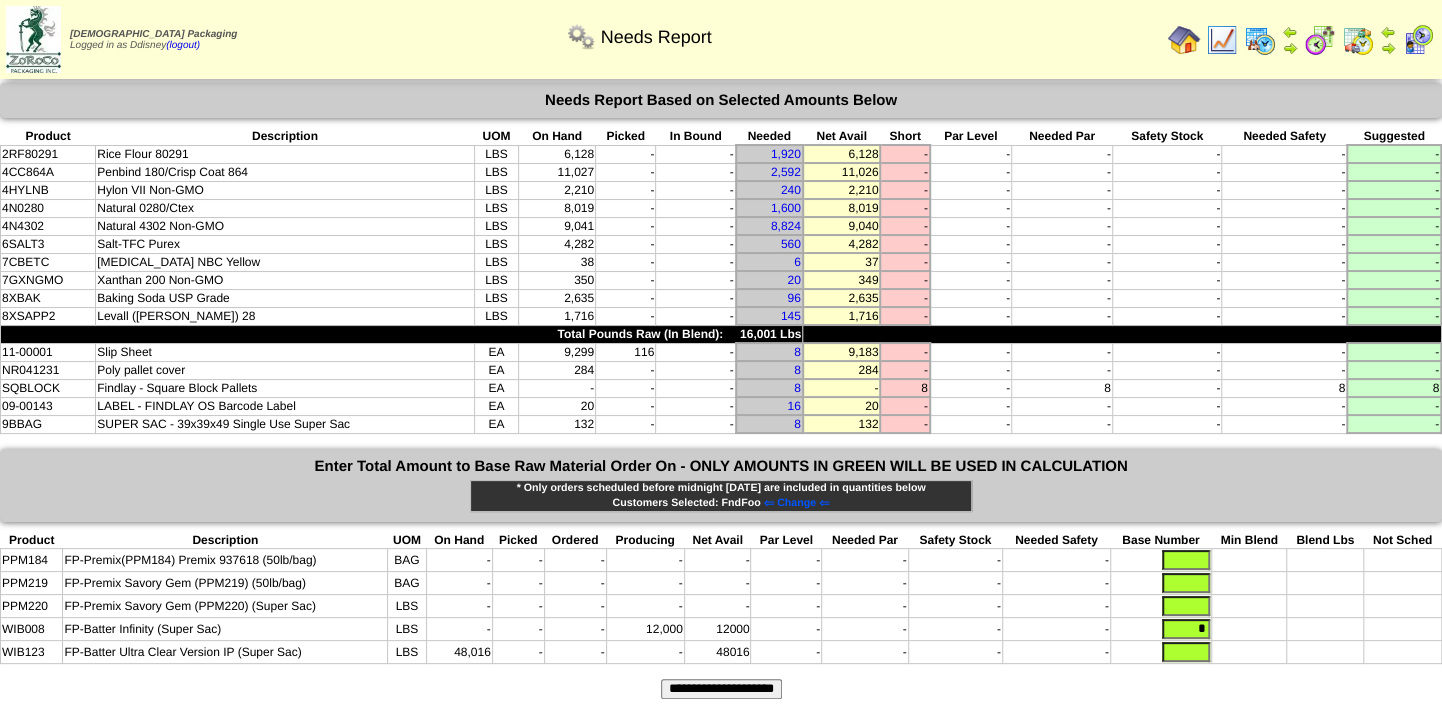 click at bounding box center (1418, 40) 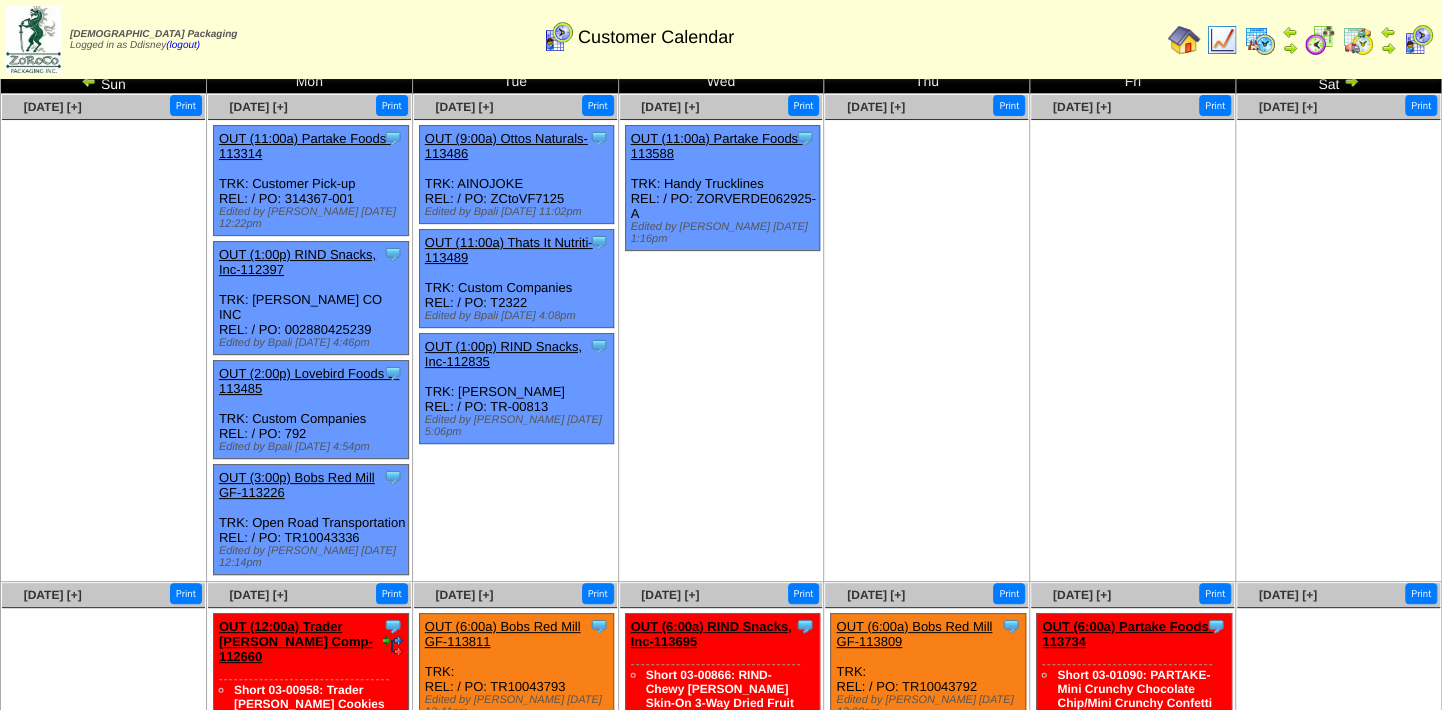 scroll, scrollTop: 0, scrollLeft: 0, axis: both 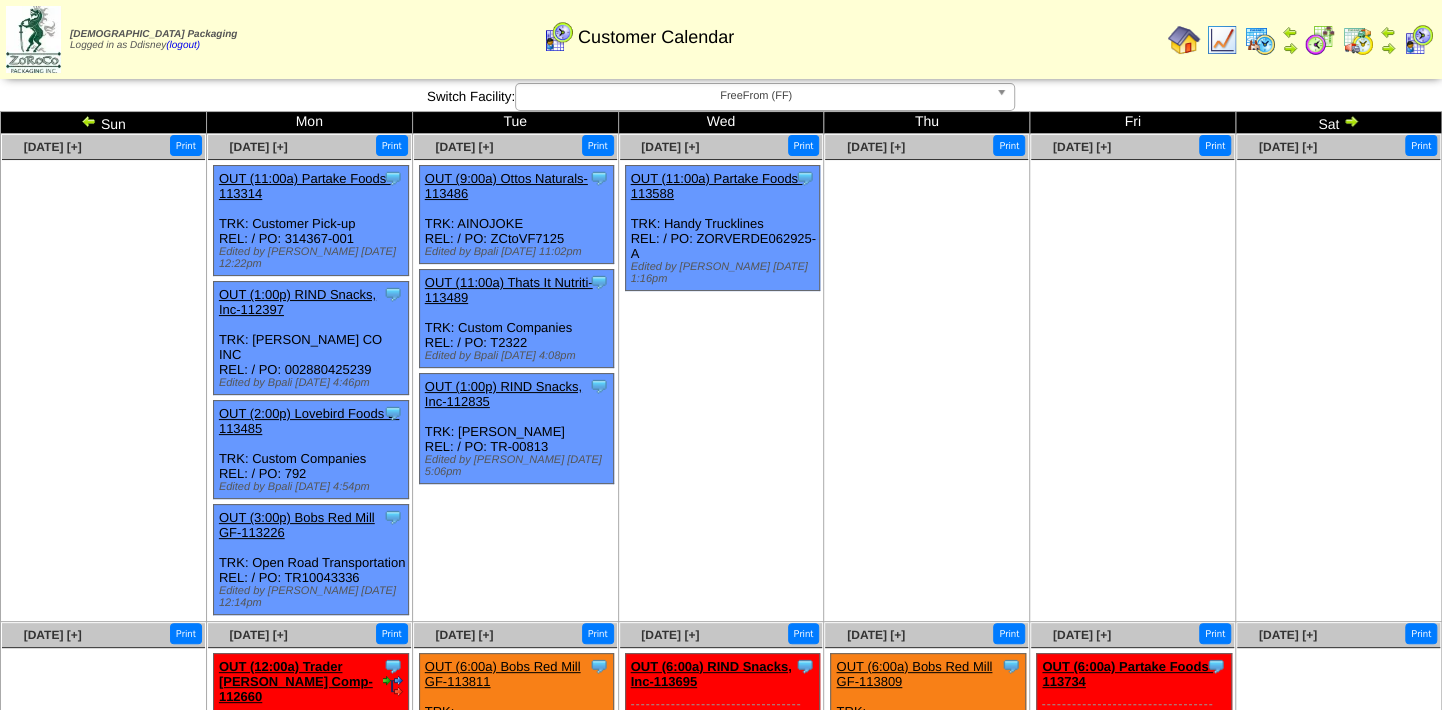 click at bounding box center [1351, 121] 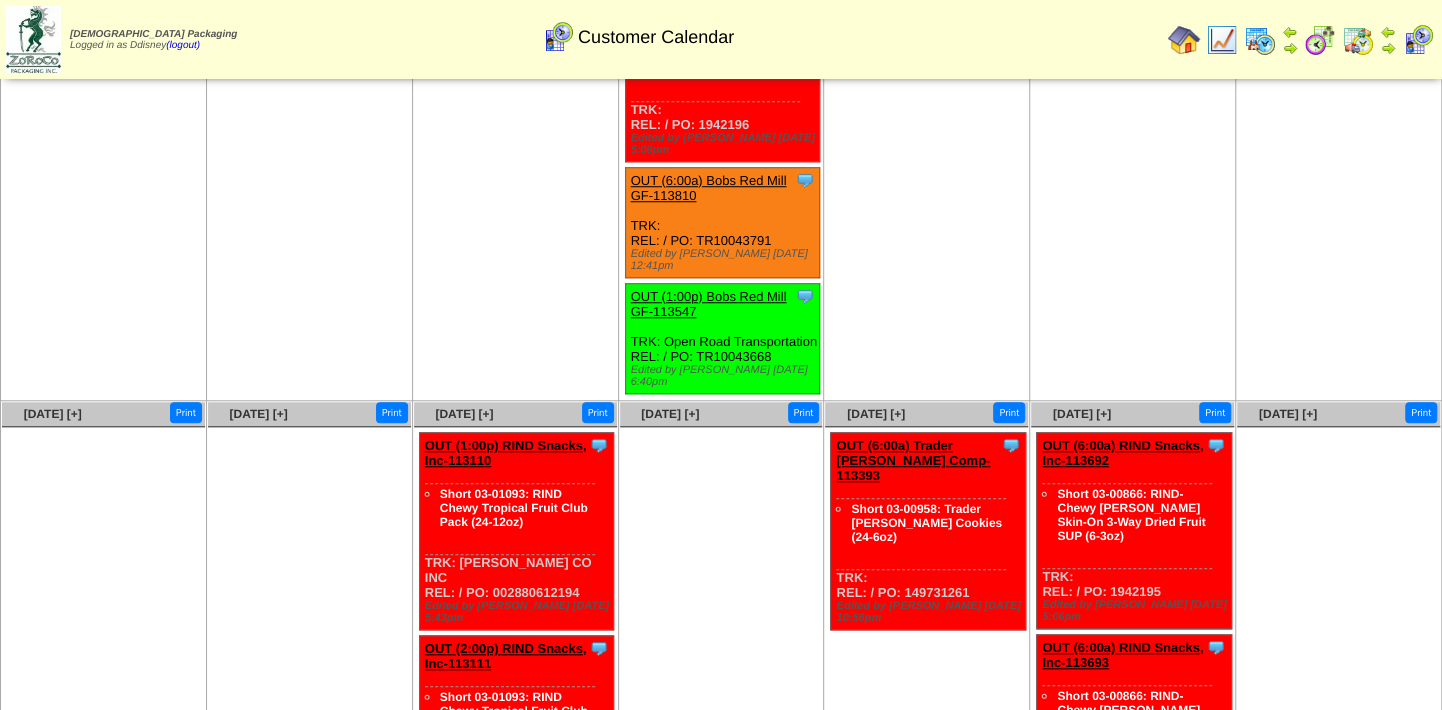 scroll, scrollTop: 818, scrollLeft: 0, axis: vertical 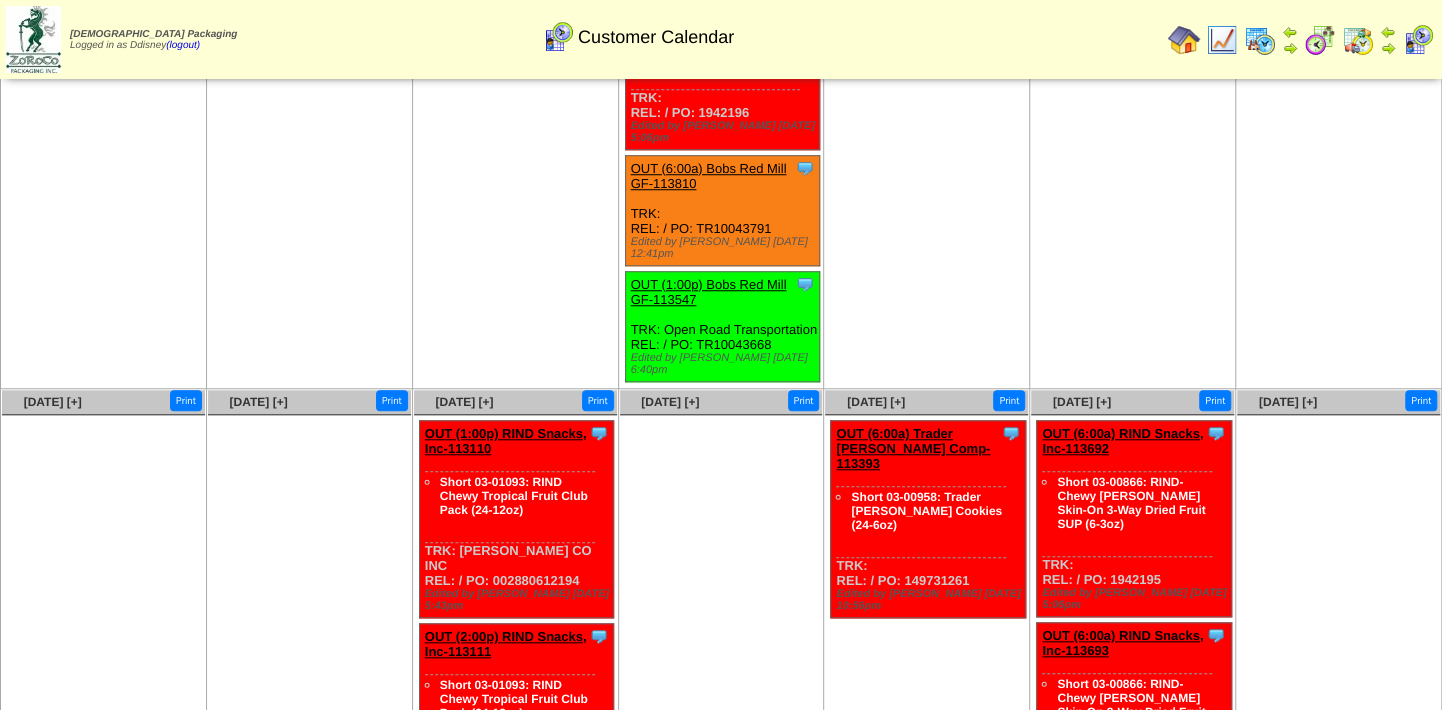 click at bounding box center [1184, 40] 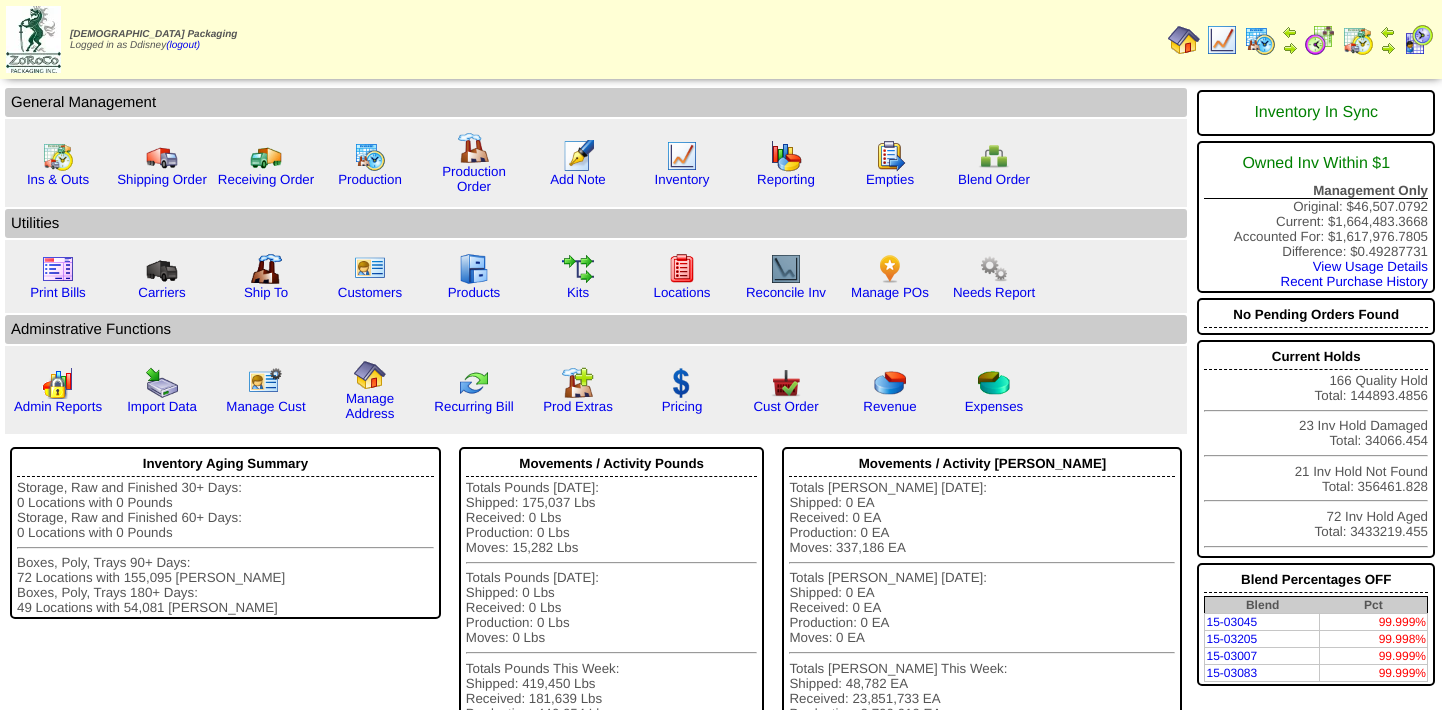 scroll, scrollTop: 0, scrollLeft: 0, axis: both 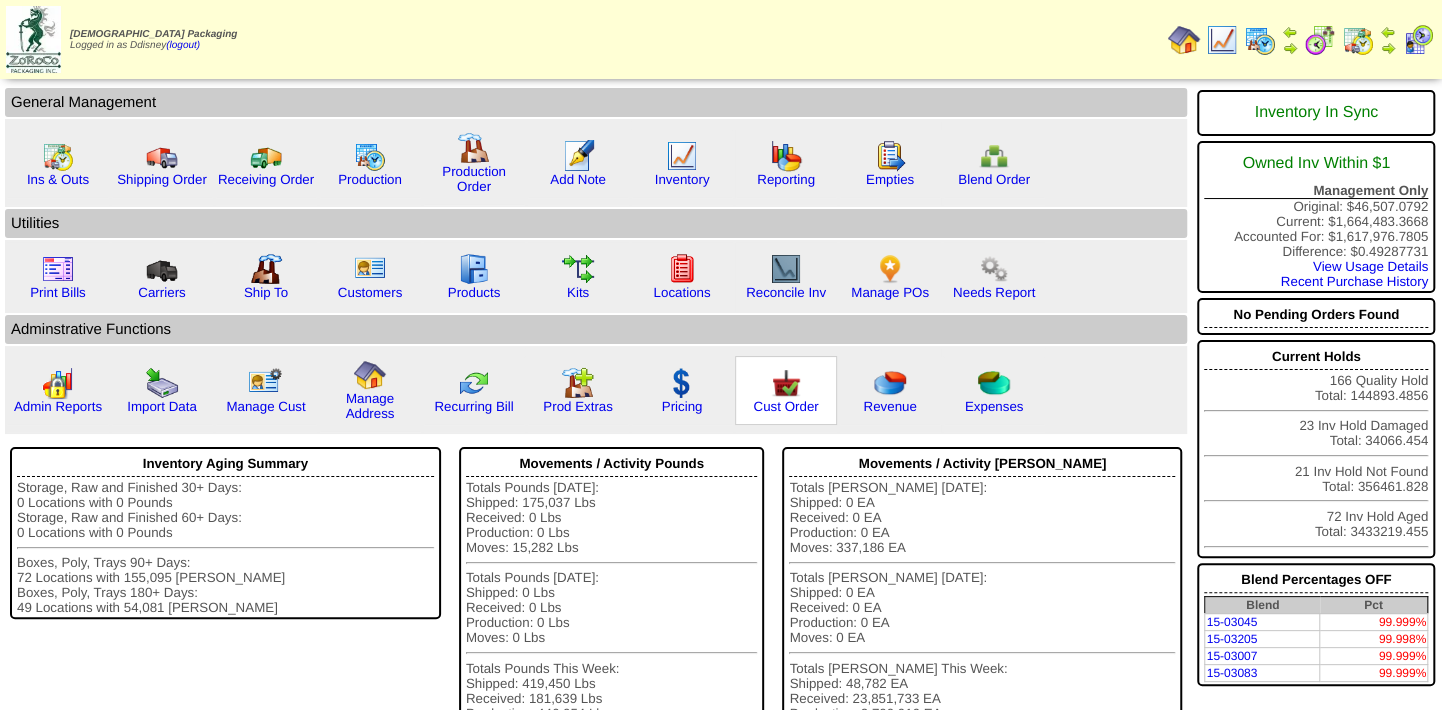 click on "Cust Order" at bounding box center [786, 390] 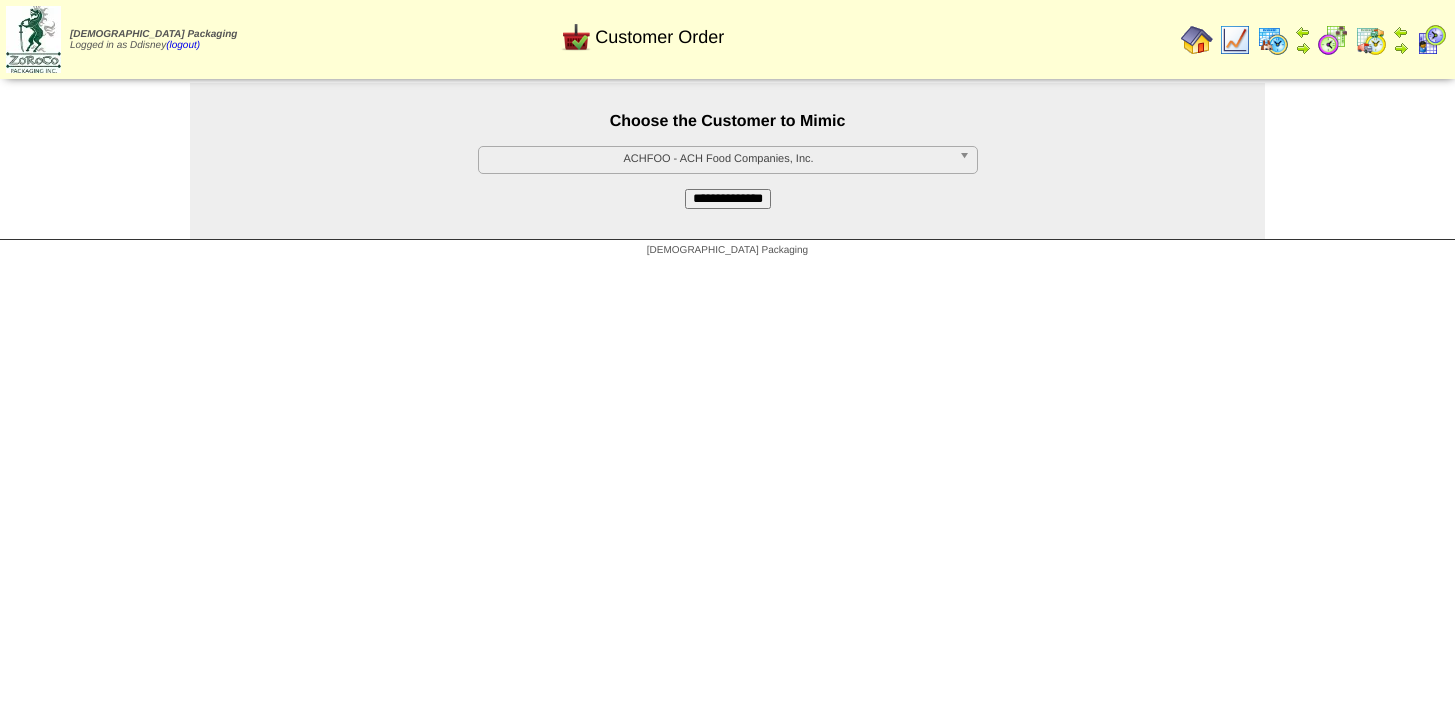scroll, scrollTop: 0, scrollLeft: 0, axis: both 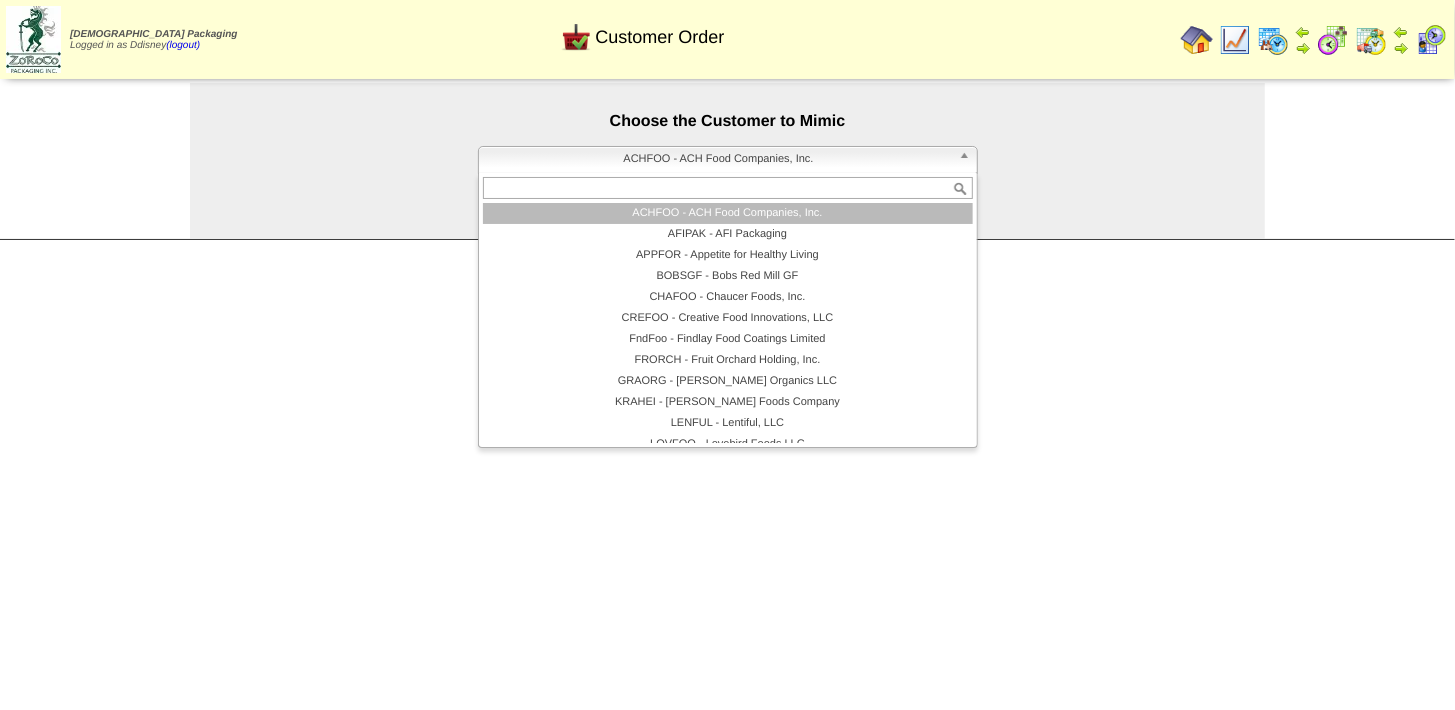 click on "ACHFOO - ACH Food Companies, Inc." at bounding box center (719, 159) 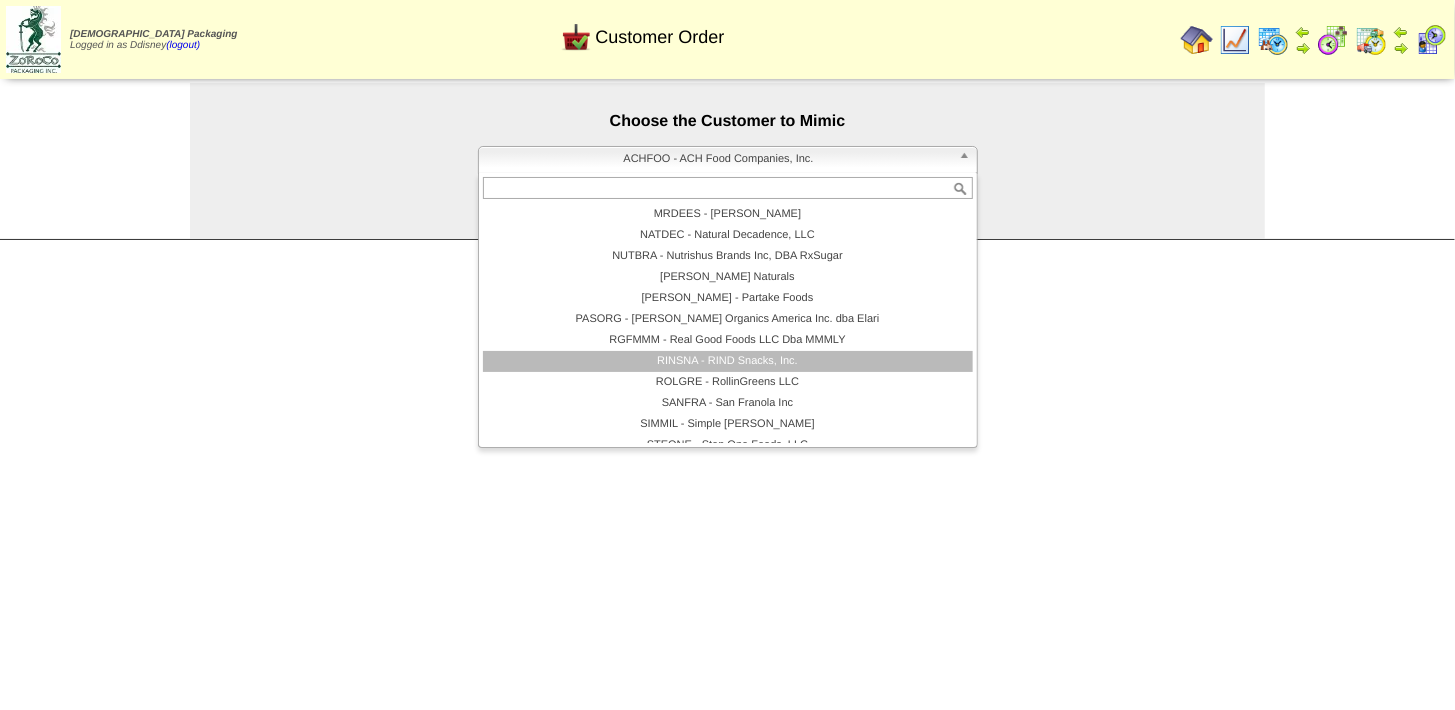 scroll, scrollTop: 347, scrollLeft: 0, axis: vertical 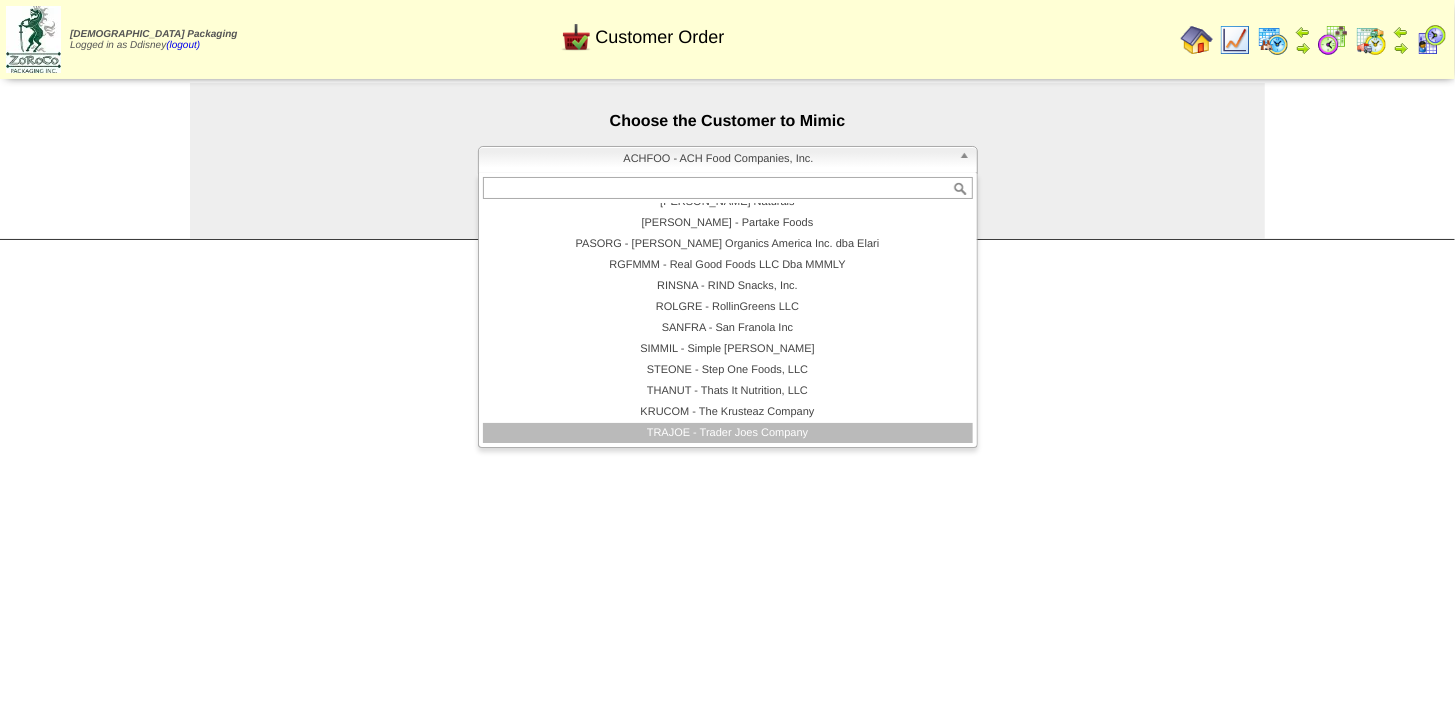click on "TRAJOE - Trader Joes Company" at bounding box center (728, 433) 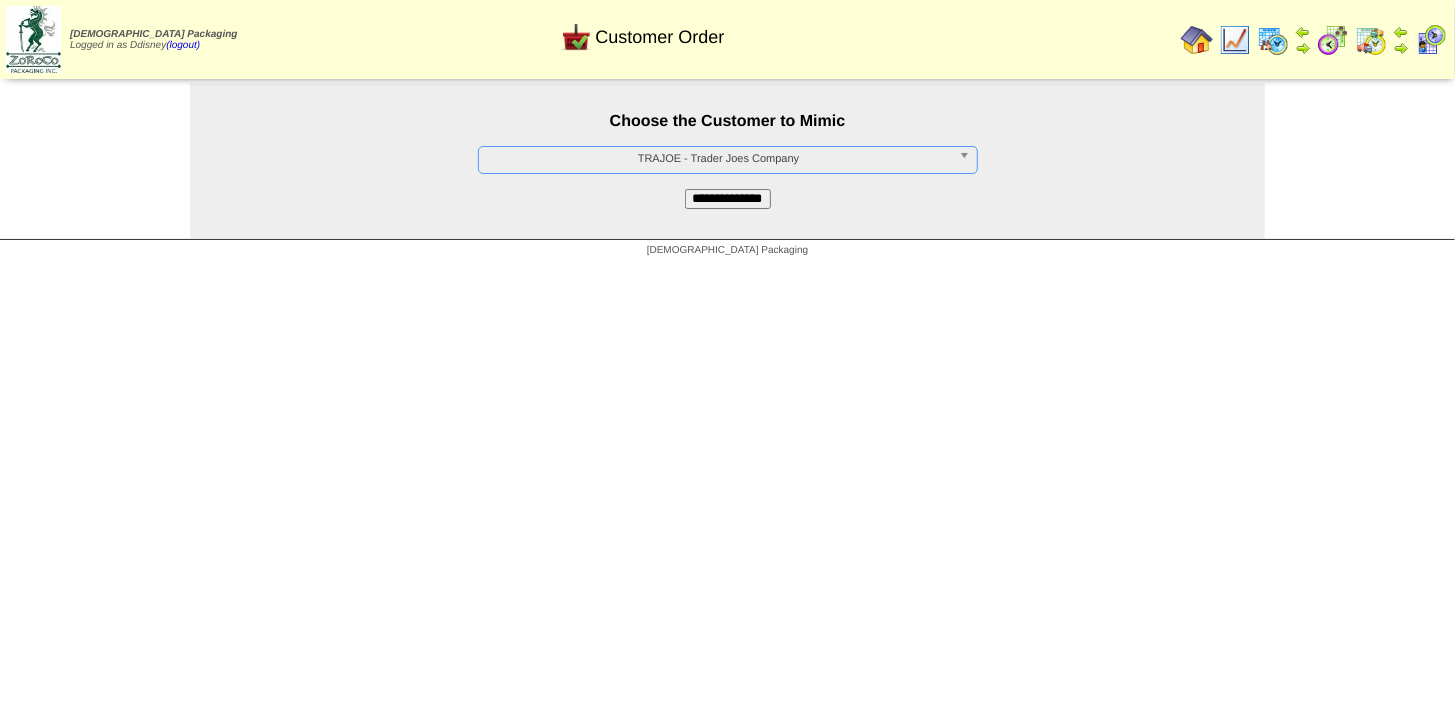 click on "**********" at bounding box center (728, 199) 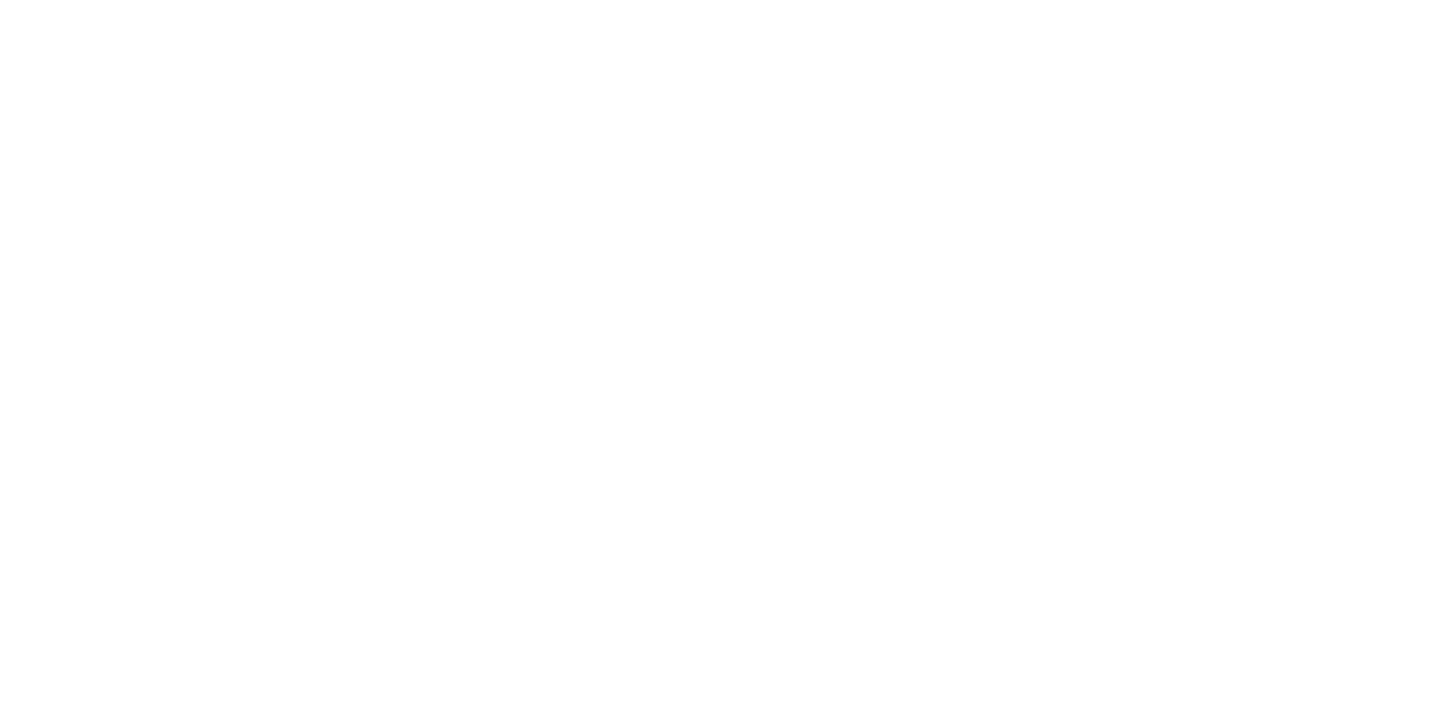 scroll, scrollTop: 0, scrollLeft: 0, axis: both 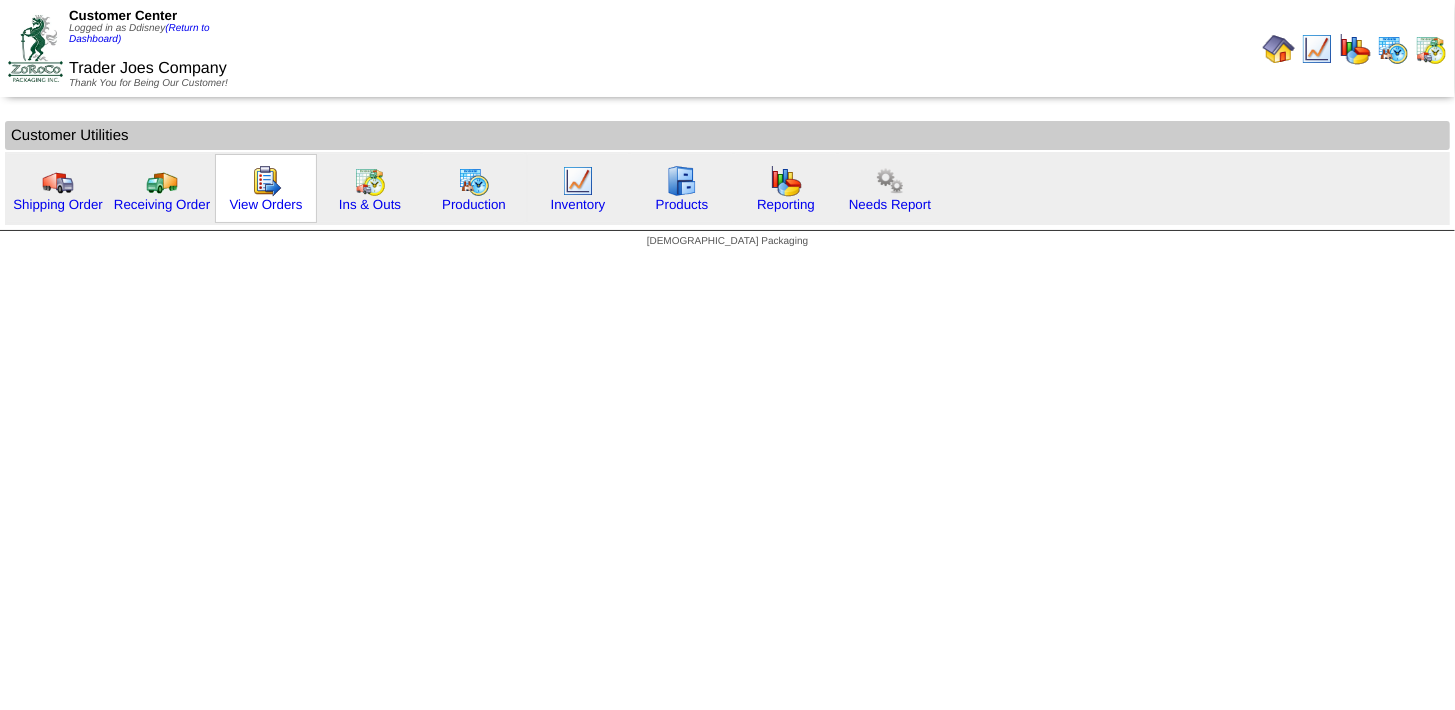 click at bounding box center [266, 181] 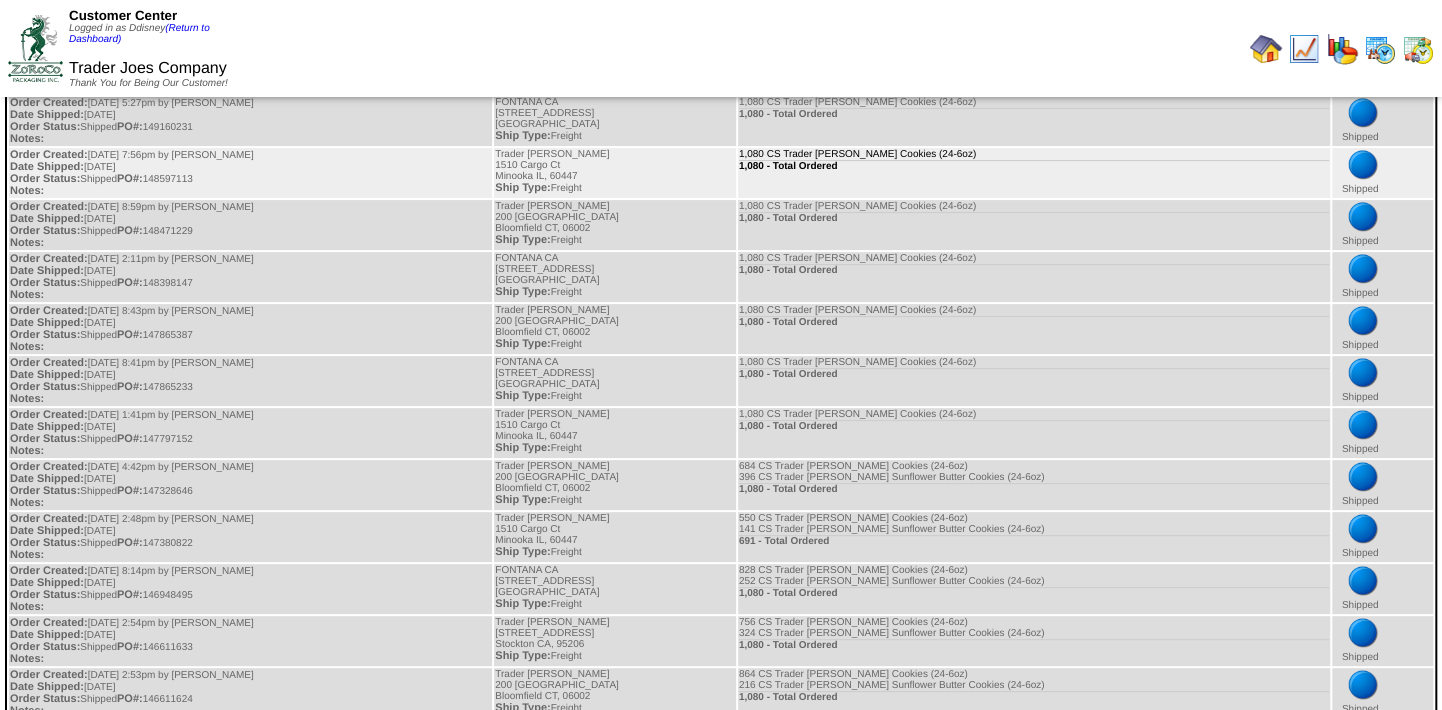 scroll, scrollTop: 0, scrollLeft: 0, axis: both 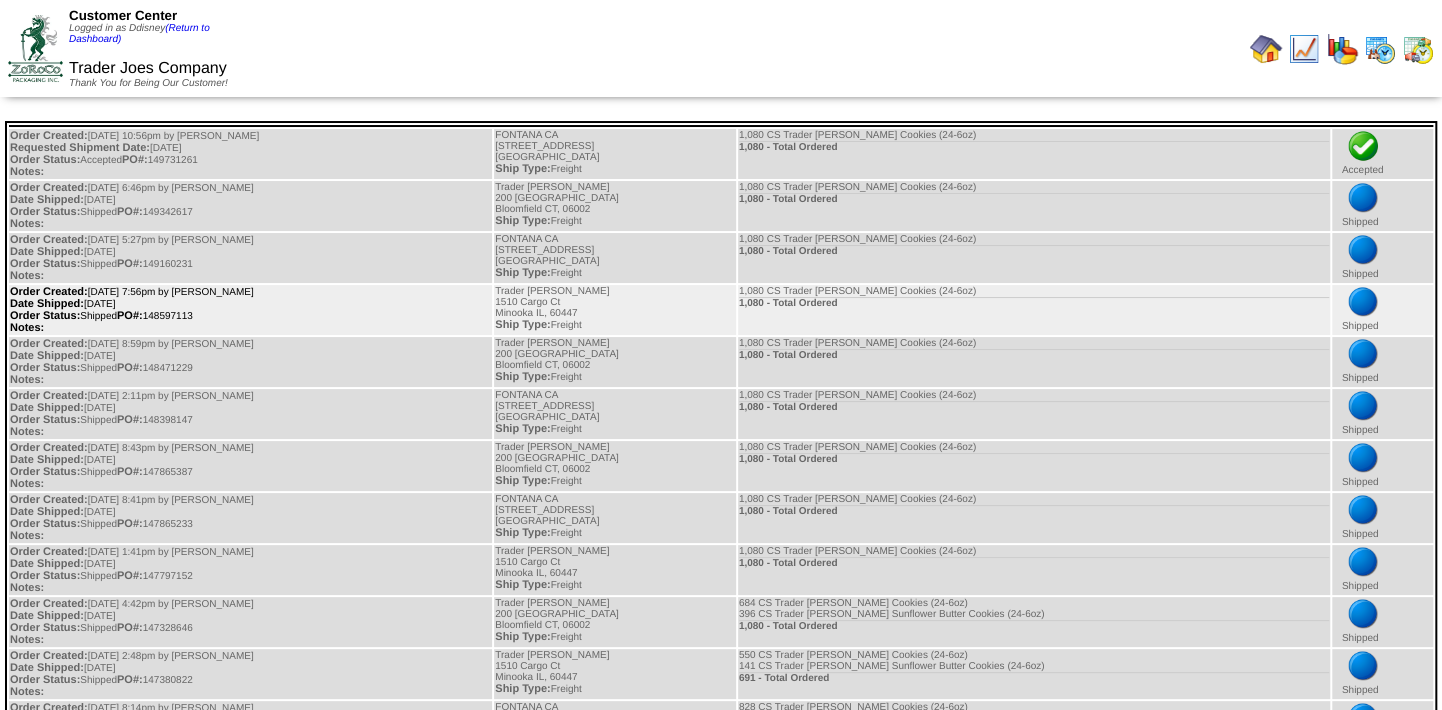 click on "Order Created:
04/25/2025 at 7:56pm
by Dgillett
Date Shipped:
05/19/2025
Order Status:  Shipped
PO#:  148597113
Notes:" at bounding box center (250, 310) 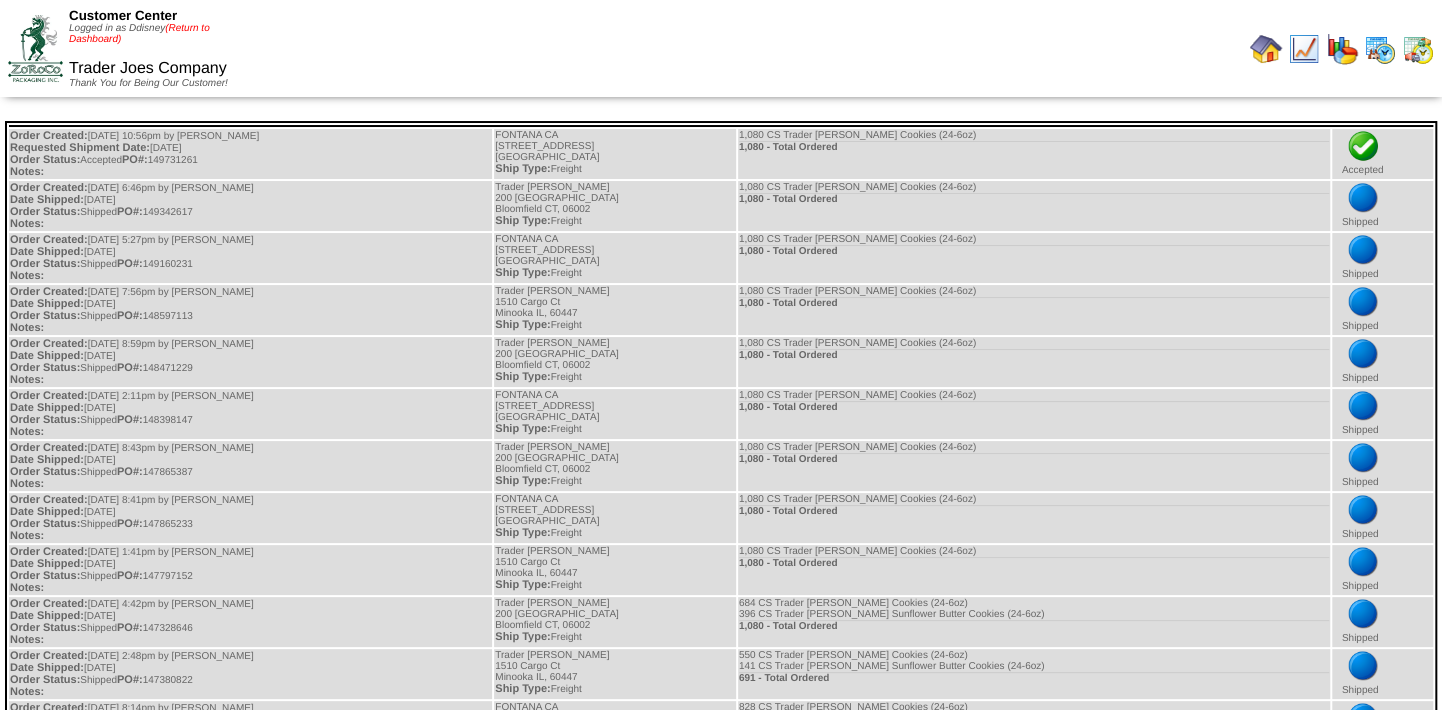 click on "(Return to Dashboard)" at bounding box center (139, 34) 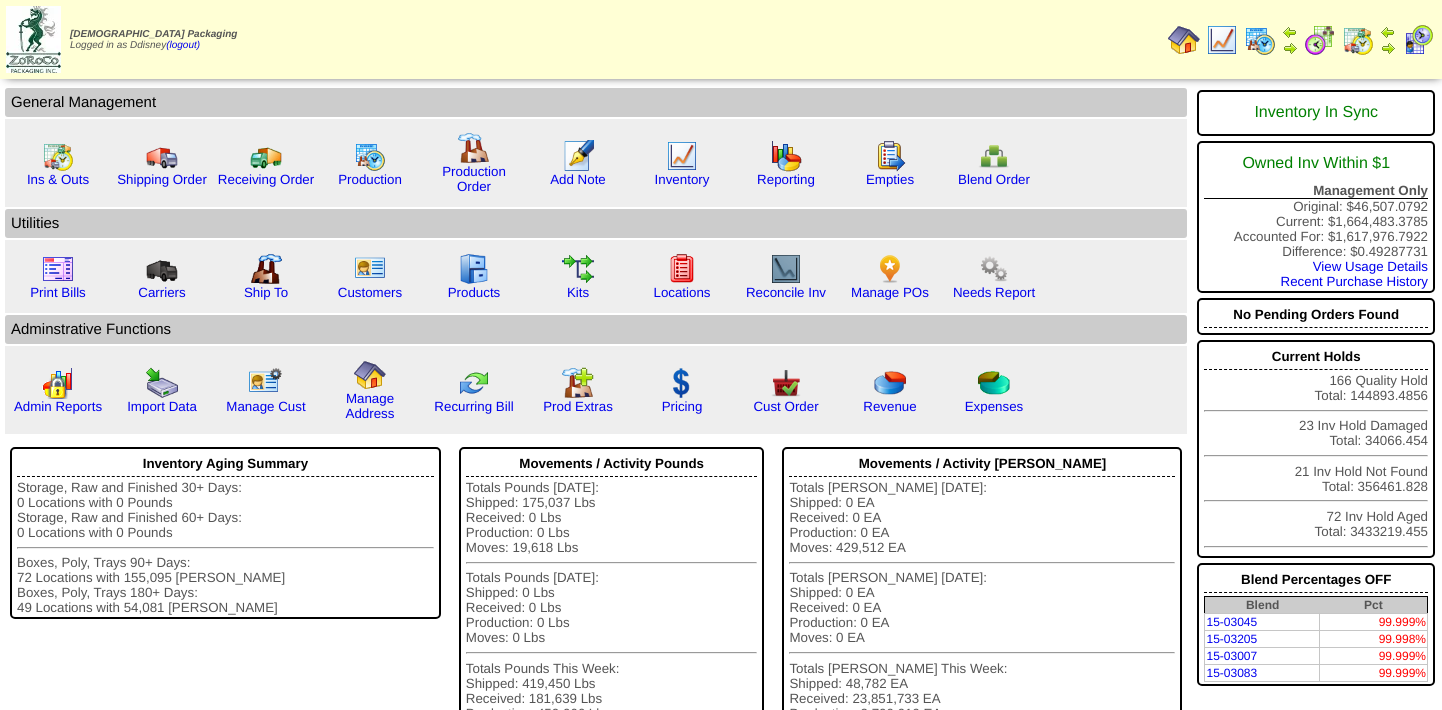 scroll, scrollTop: 0, scrollLeft: 0, axis: both 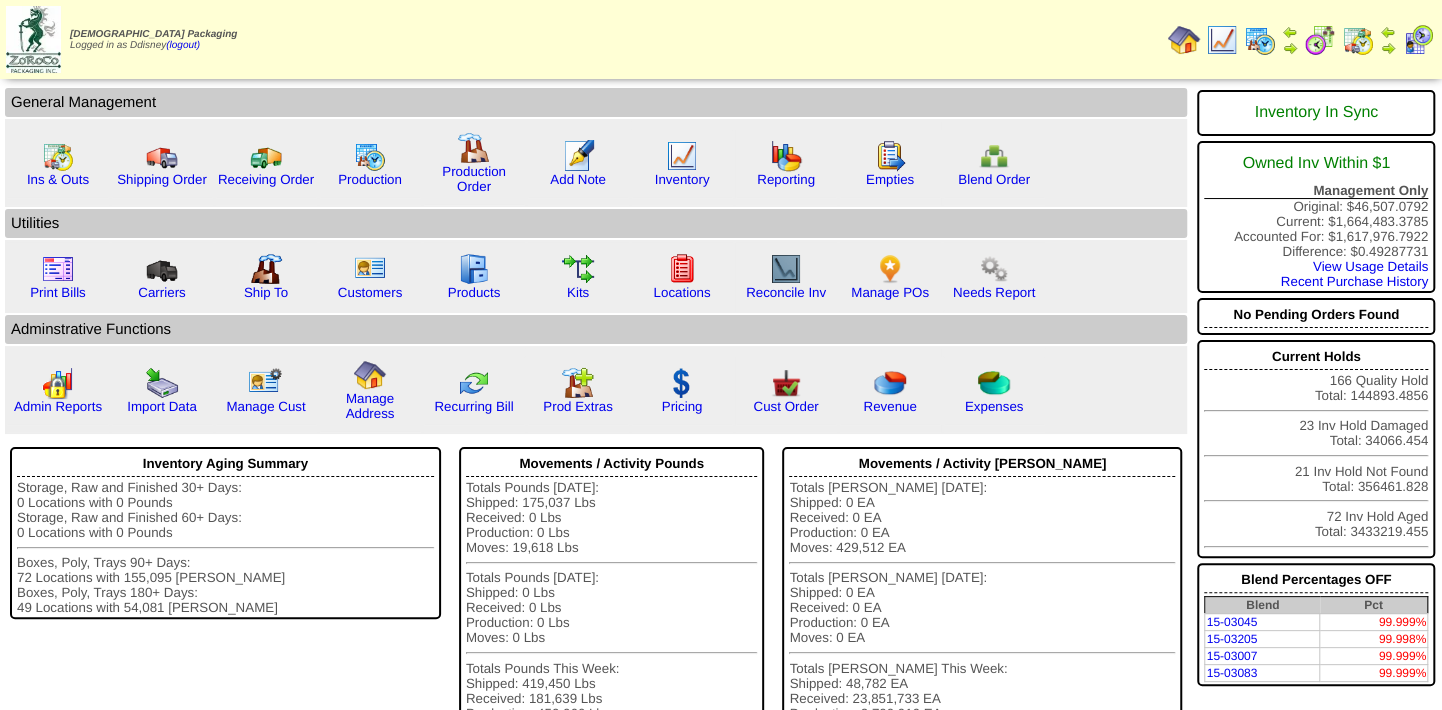 click at bounding box center (1358, 40) 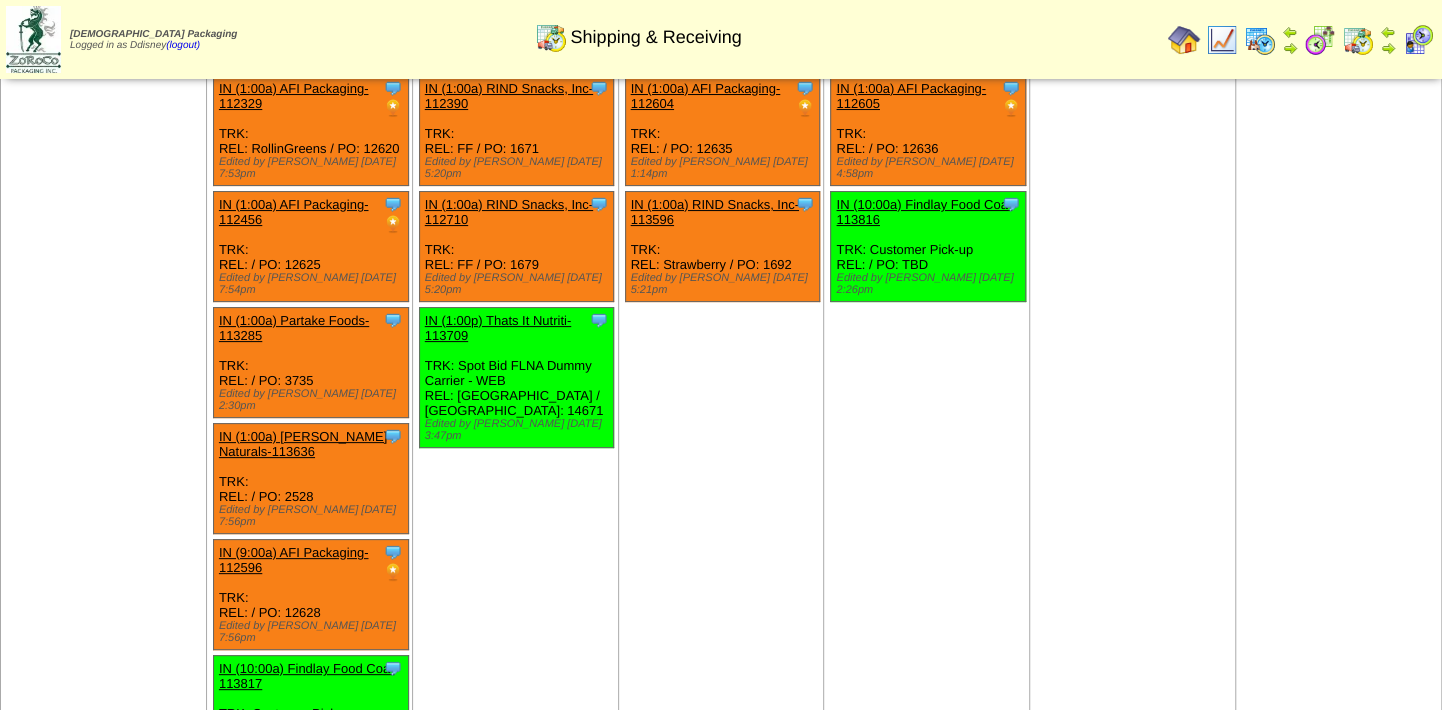 scroll, scrollTop: 0, scrollLeft: 0, axis: both 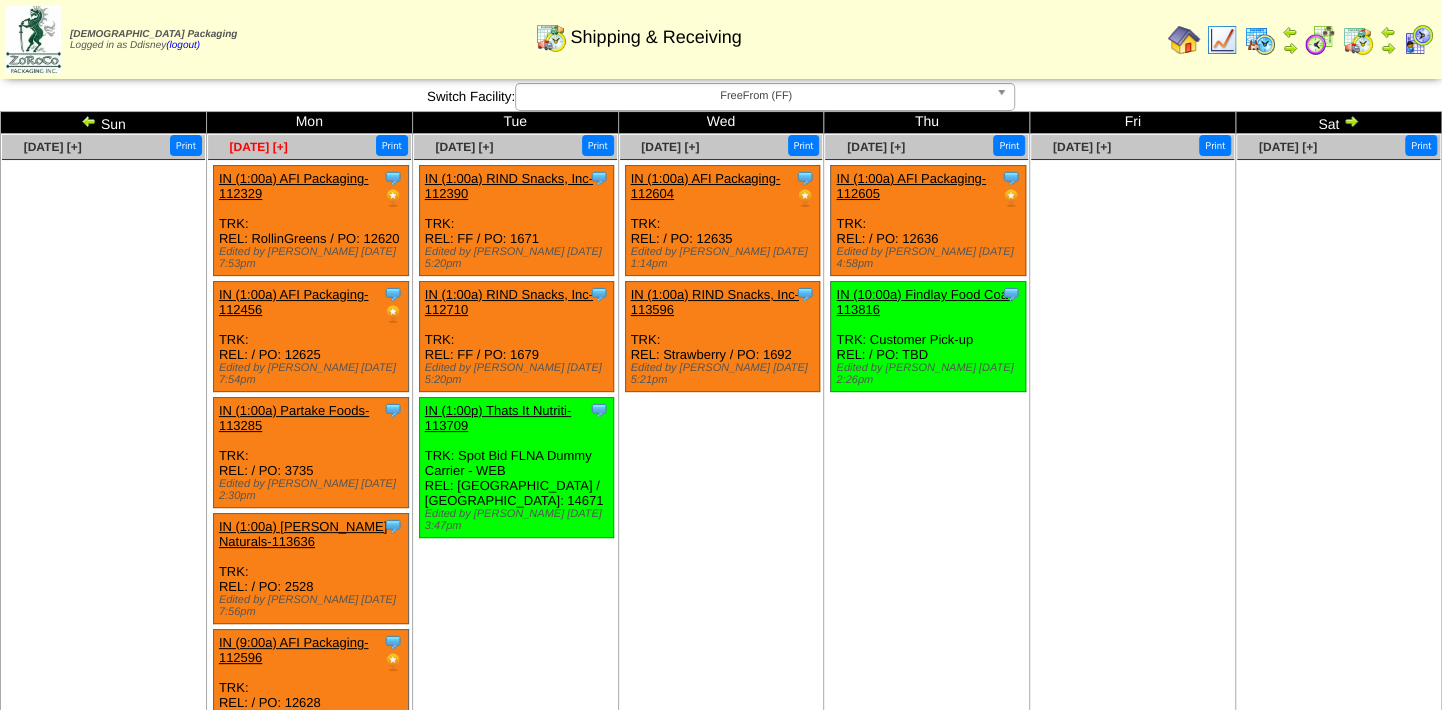 click on "Jul 07                        [+]" at bounding box center (259, 147) 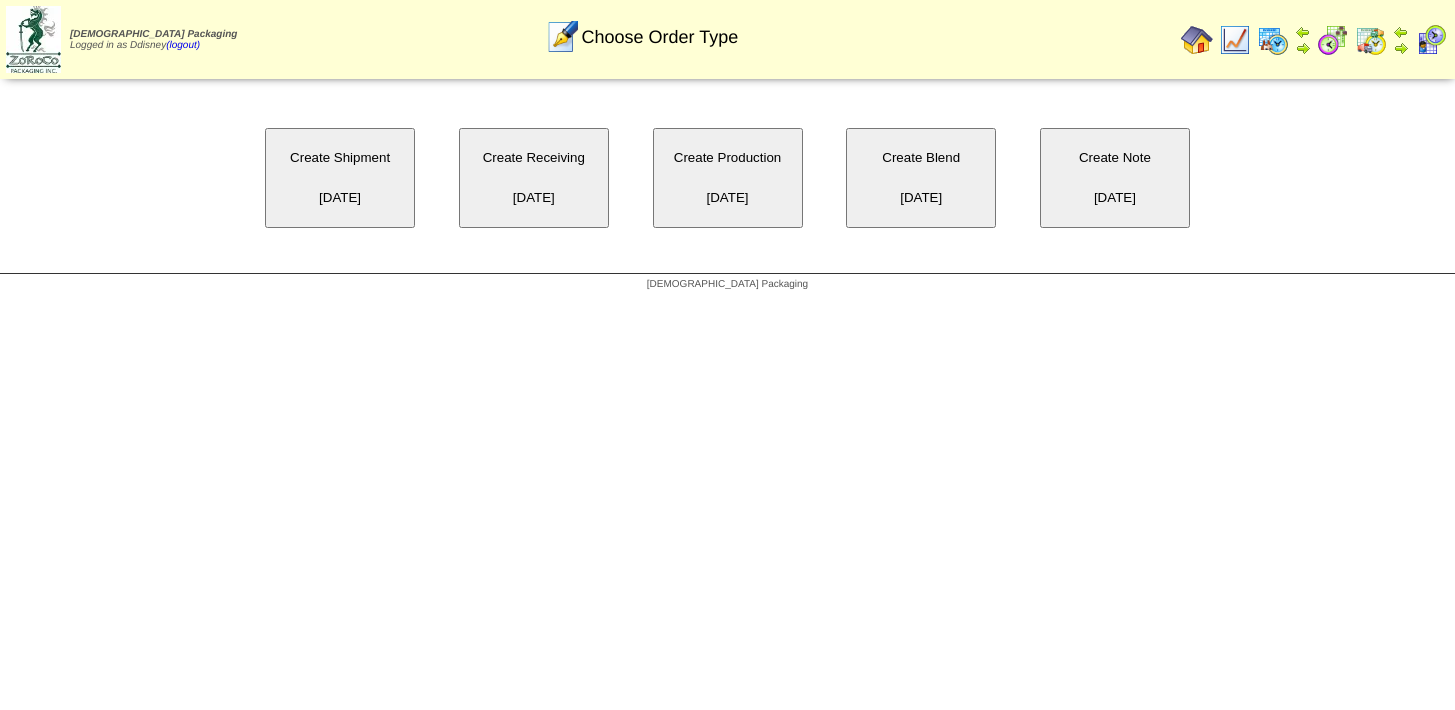 scroll, scrollTop: 0, scrollLeft: 0, axis: both 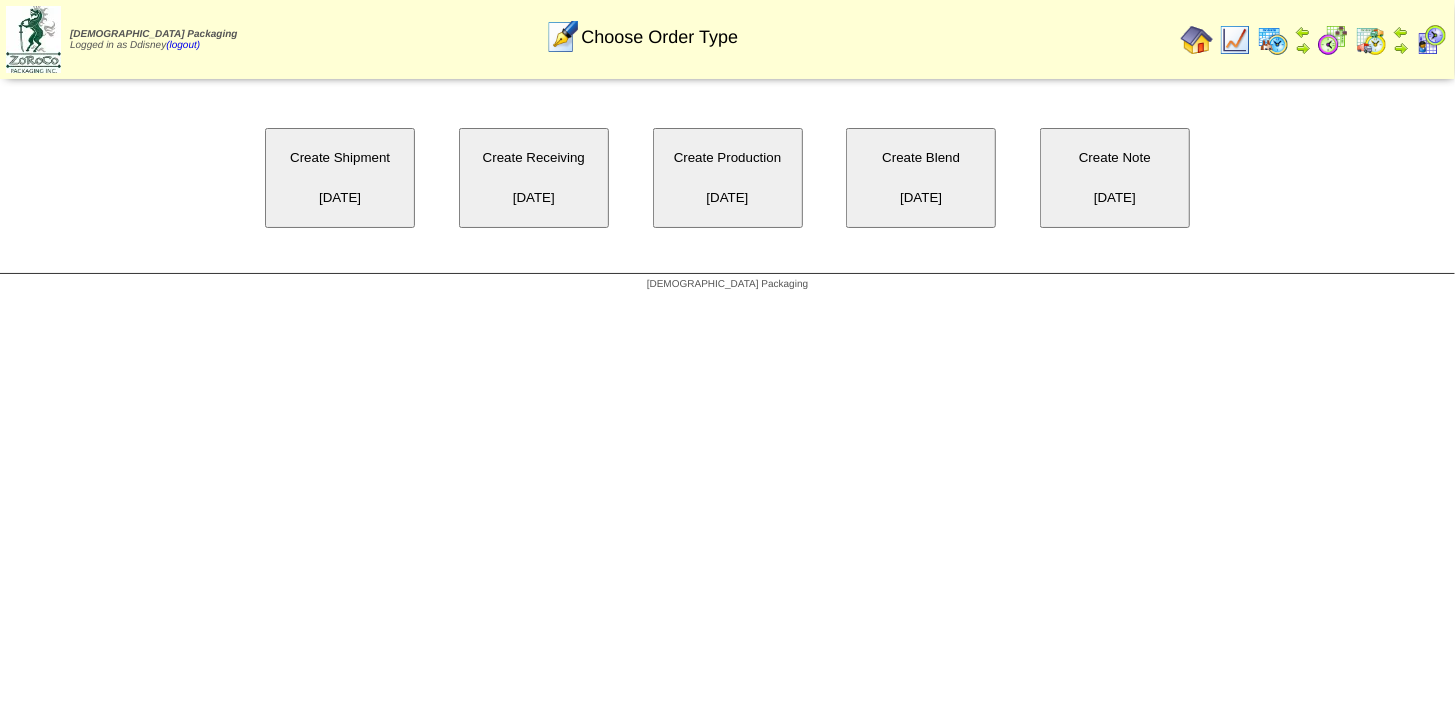click on "Create Shipment
[DATE]" at bounding box center [340, 178] 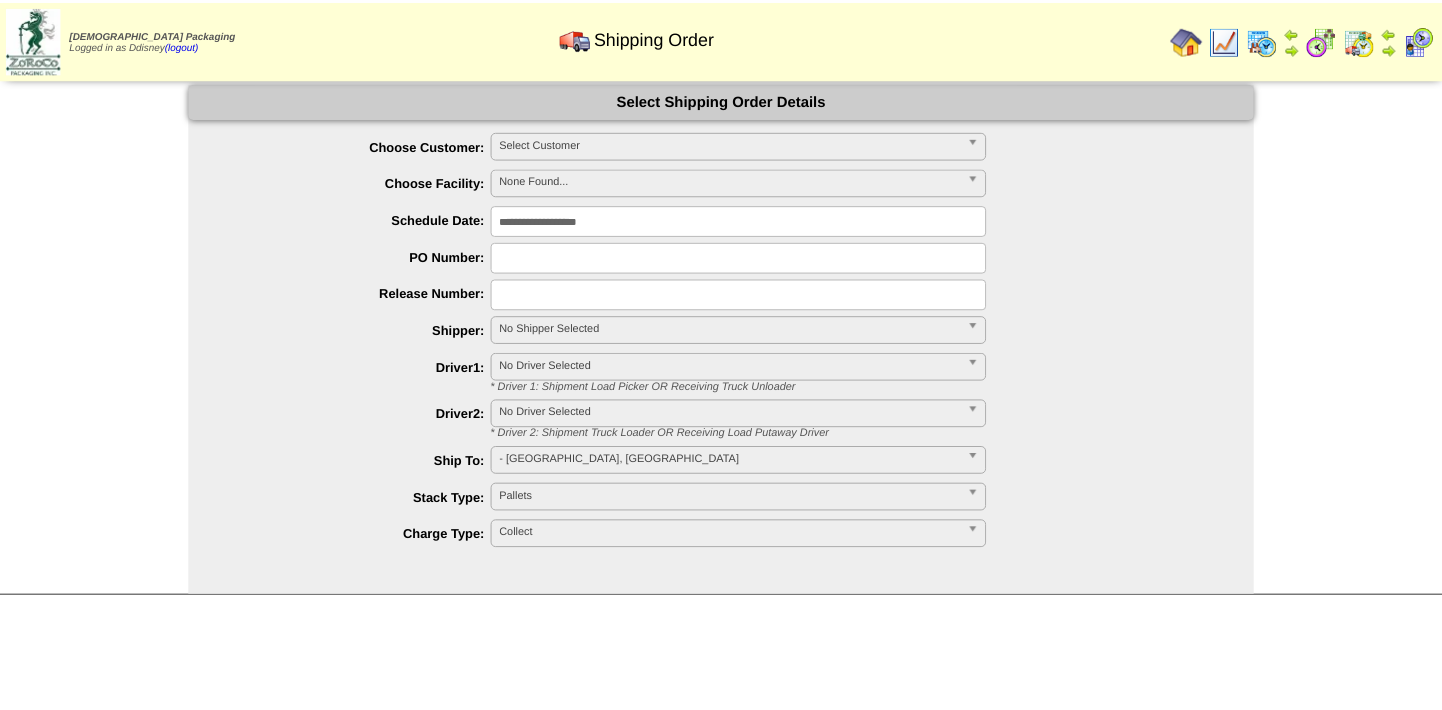 scroll, scrollTop: 0, scrollLeft: 0, axis: both 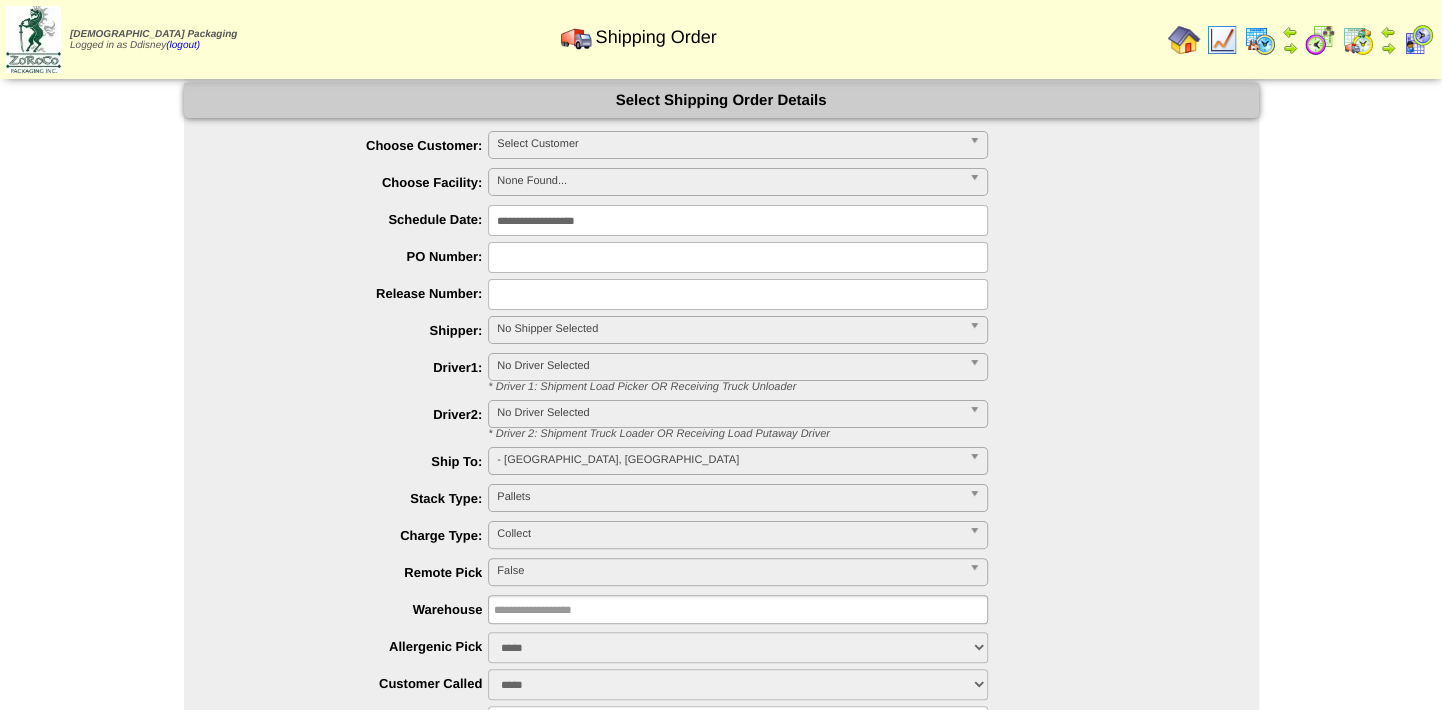 click on "Select Customer" at bounding box center [729, 144] 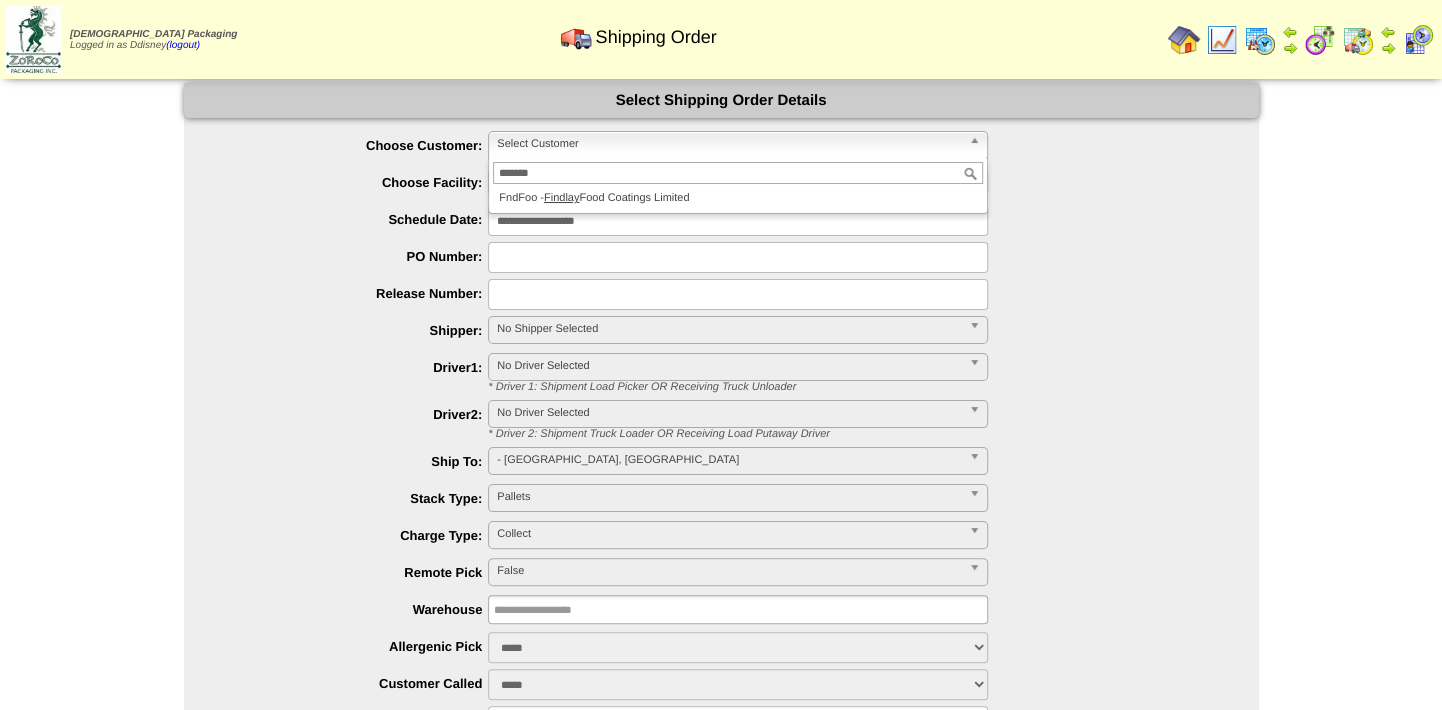 type on "*******" 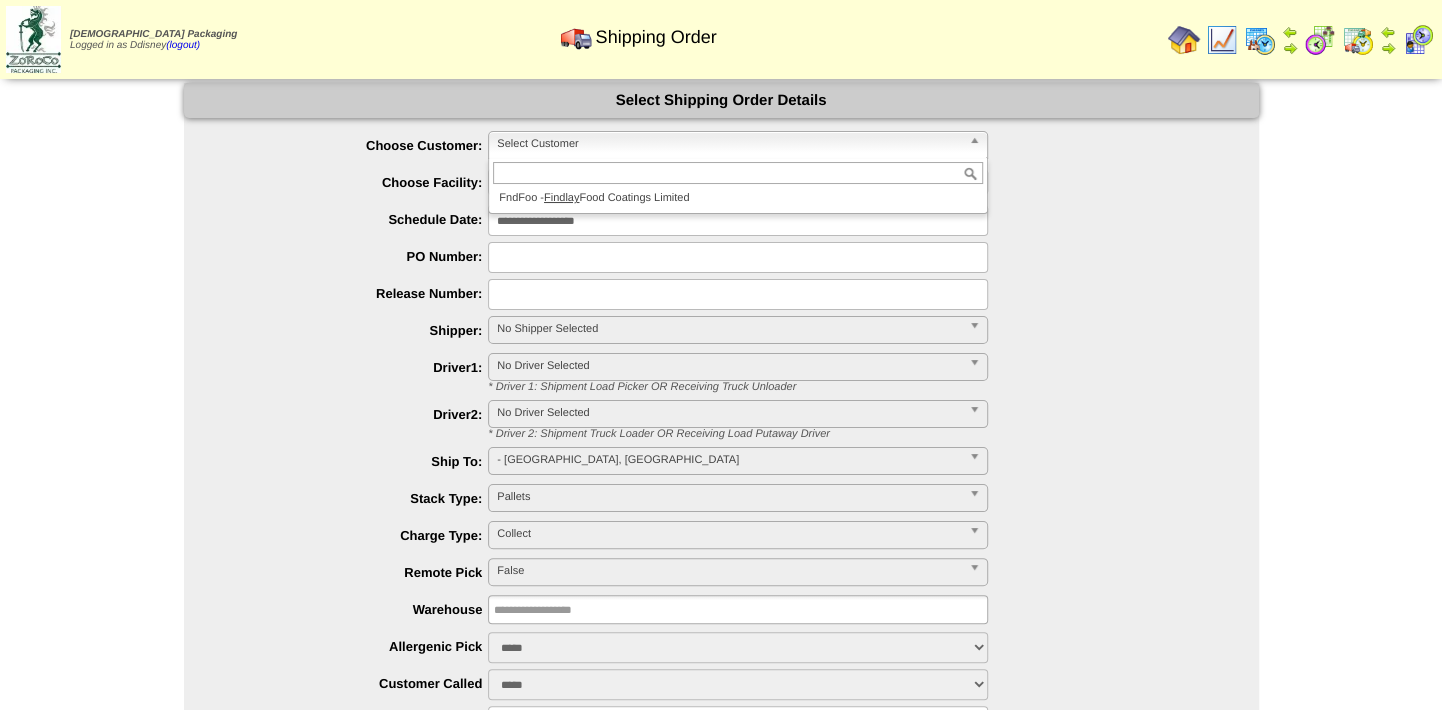 click at bounding box center [738, 257] 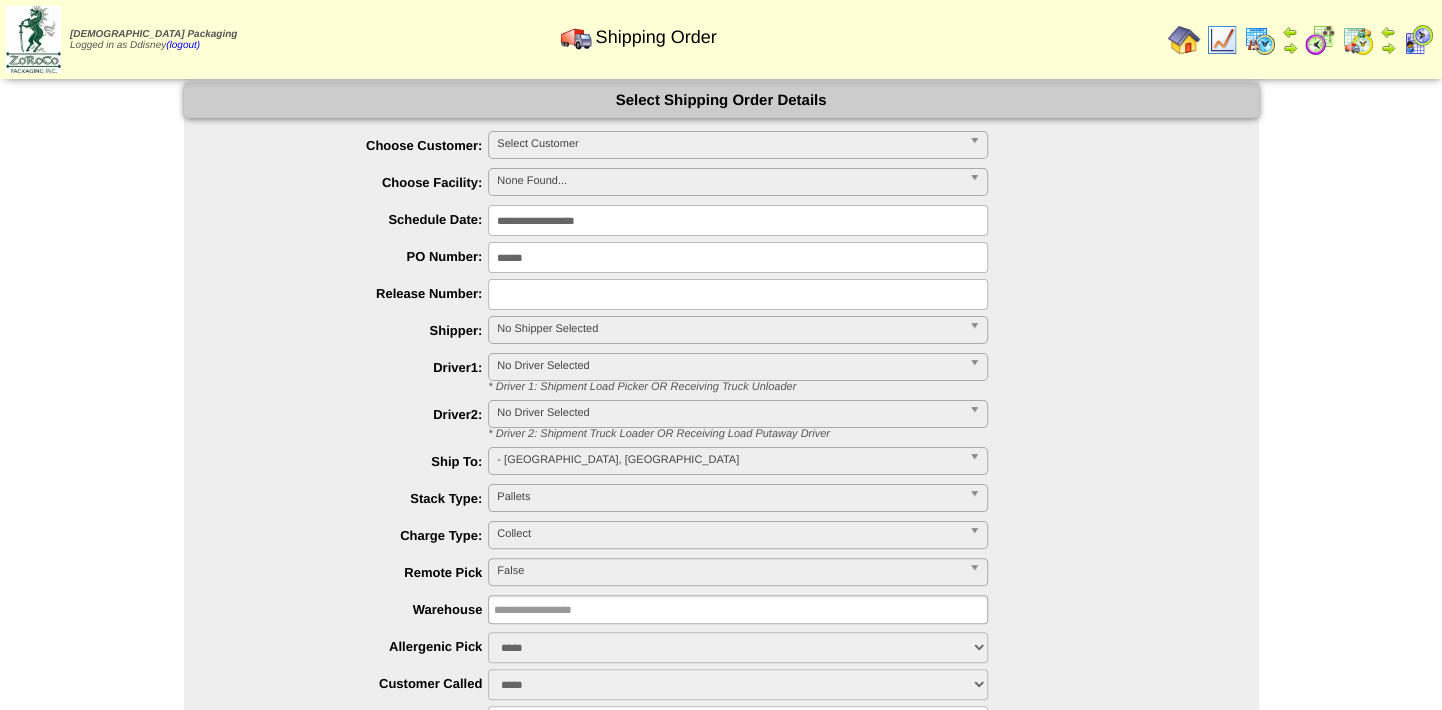 type on "******" 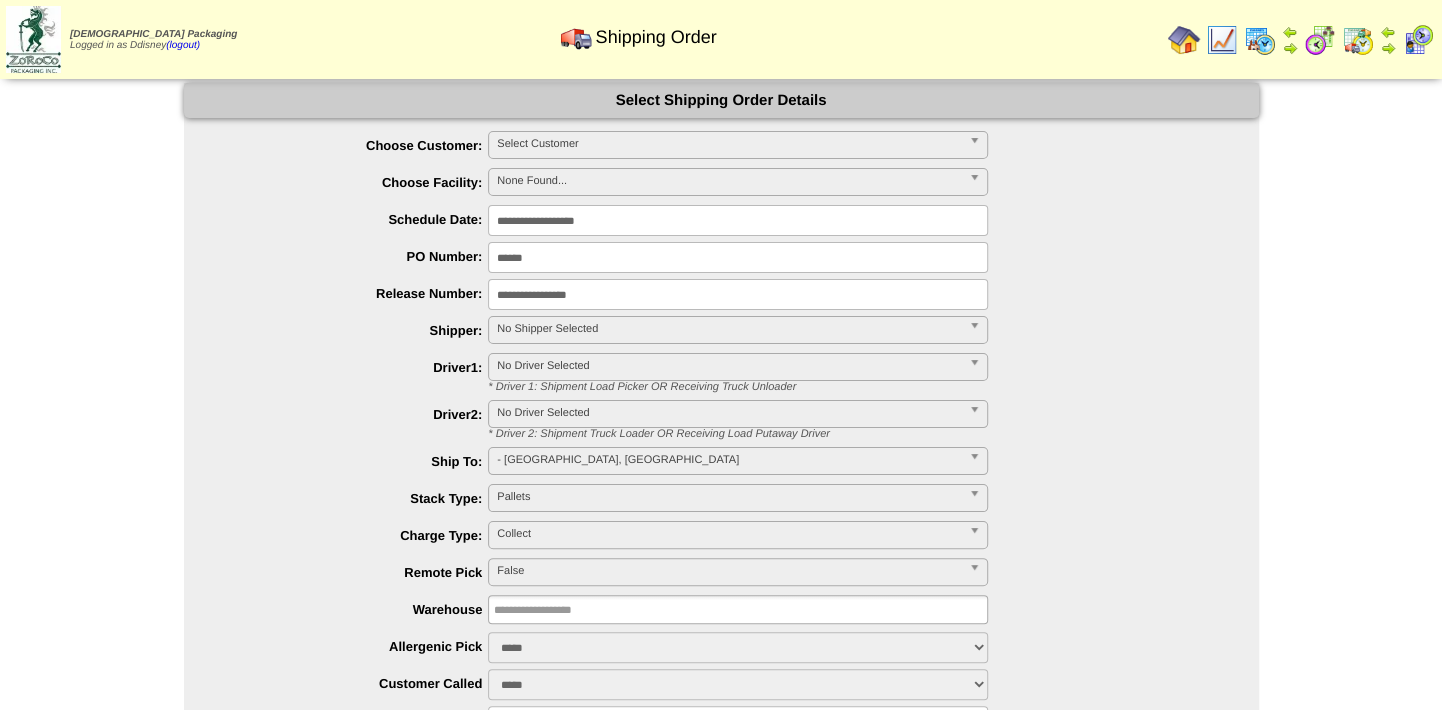 click on "**********" at bounding box center (738, 294) 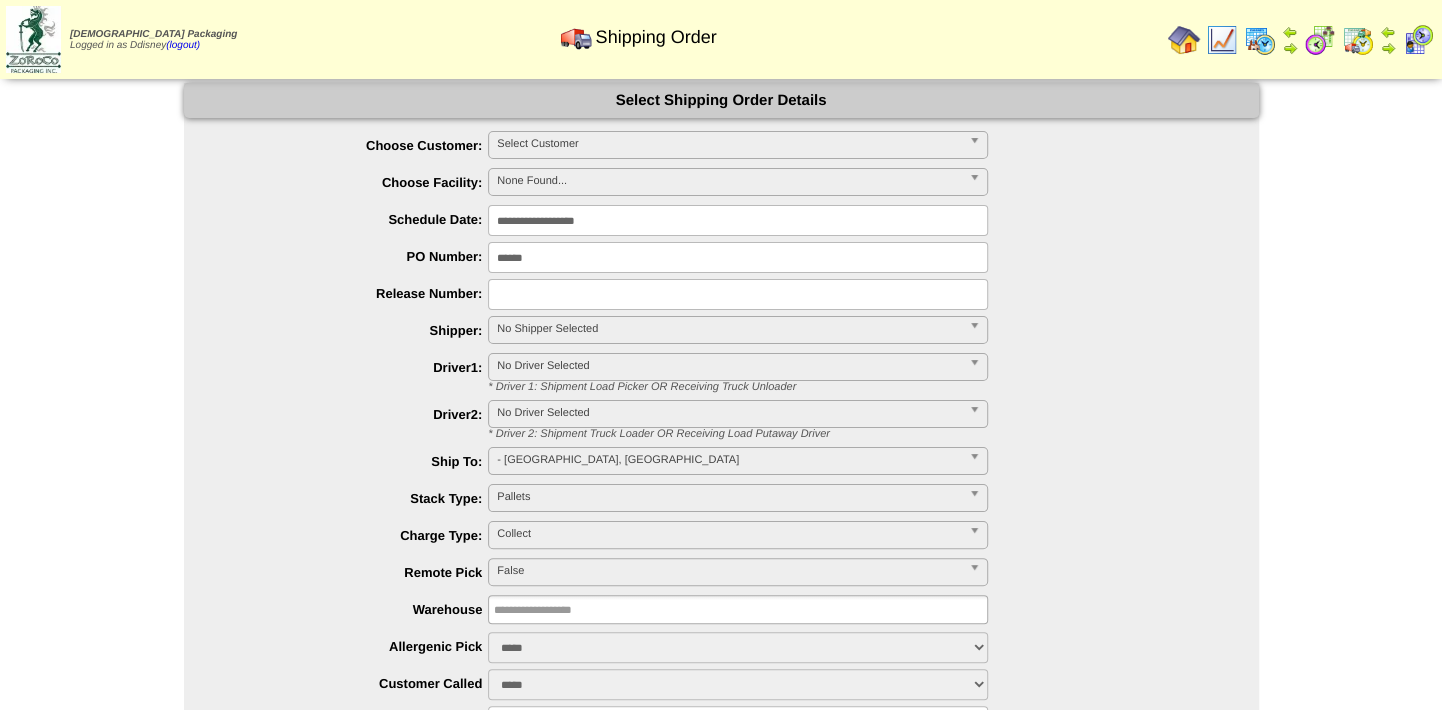 click at bounding box center (738, 294) 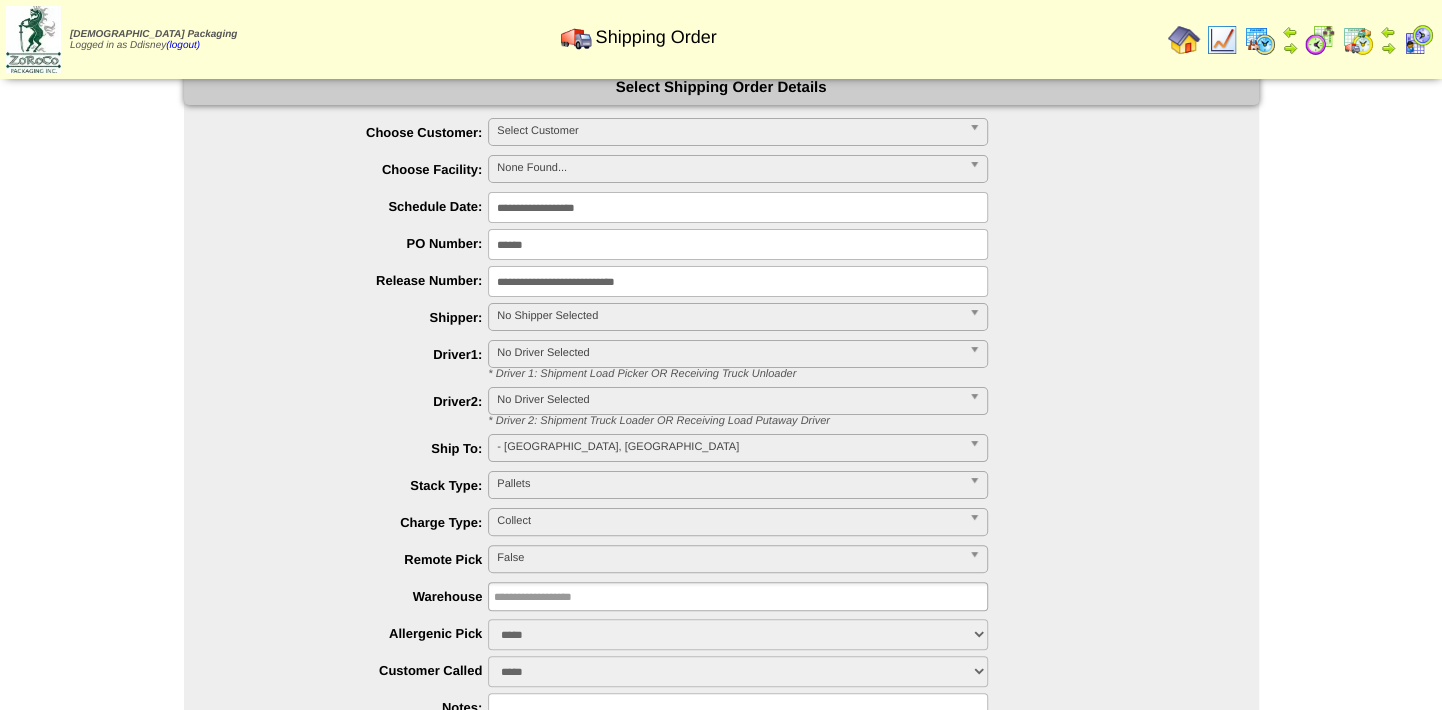 scroll, scrollTop: 0, scrollLeft: 0, axis: both 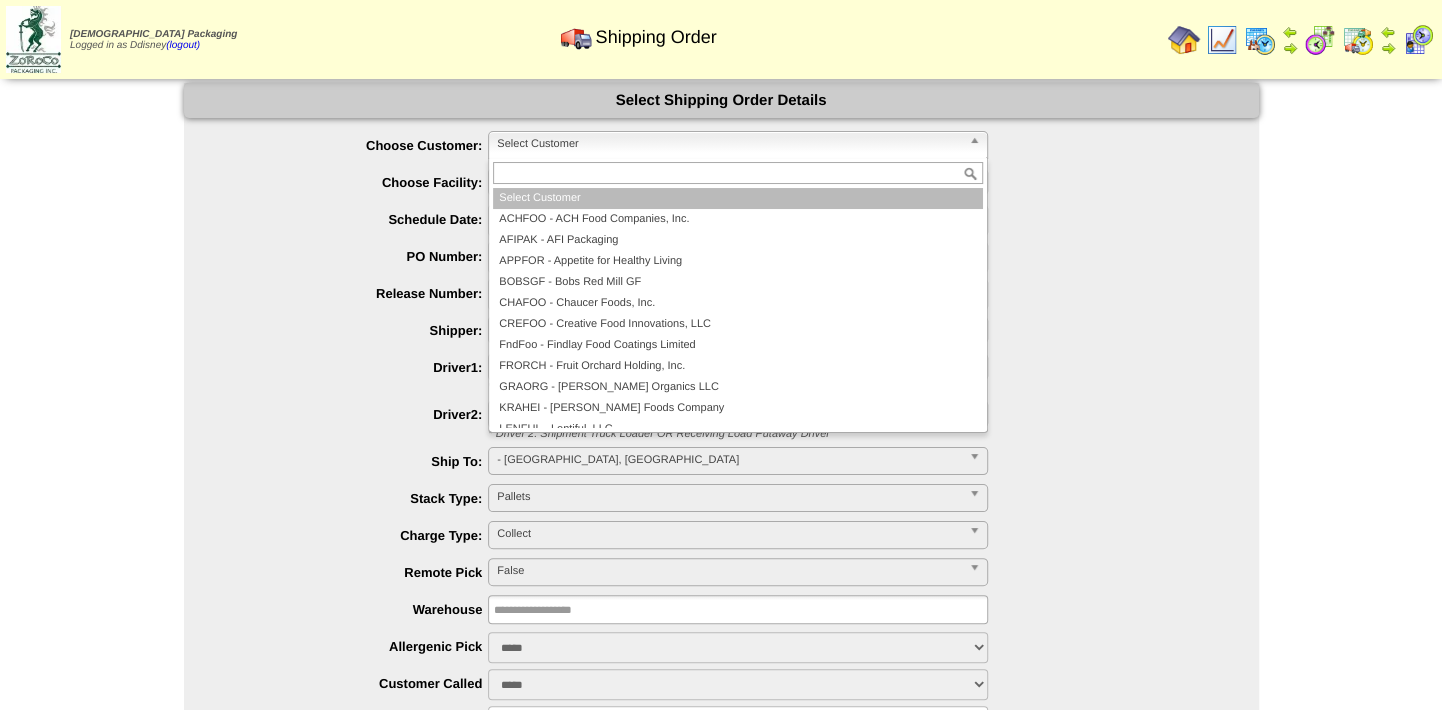 click on "Select Customer" at bounding box center (729, 144) 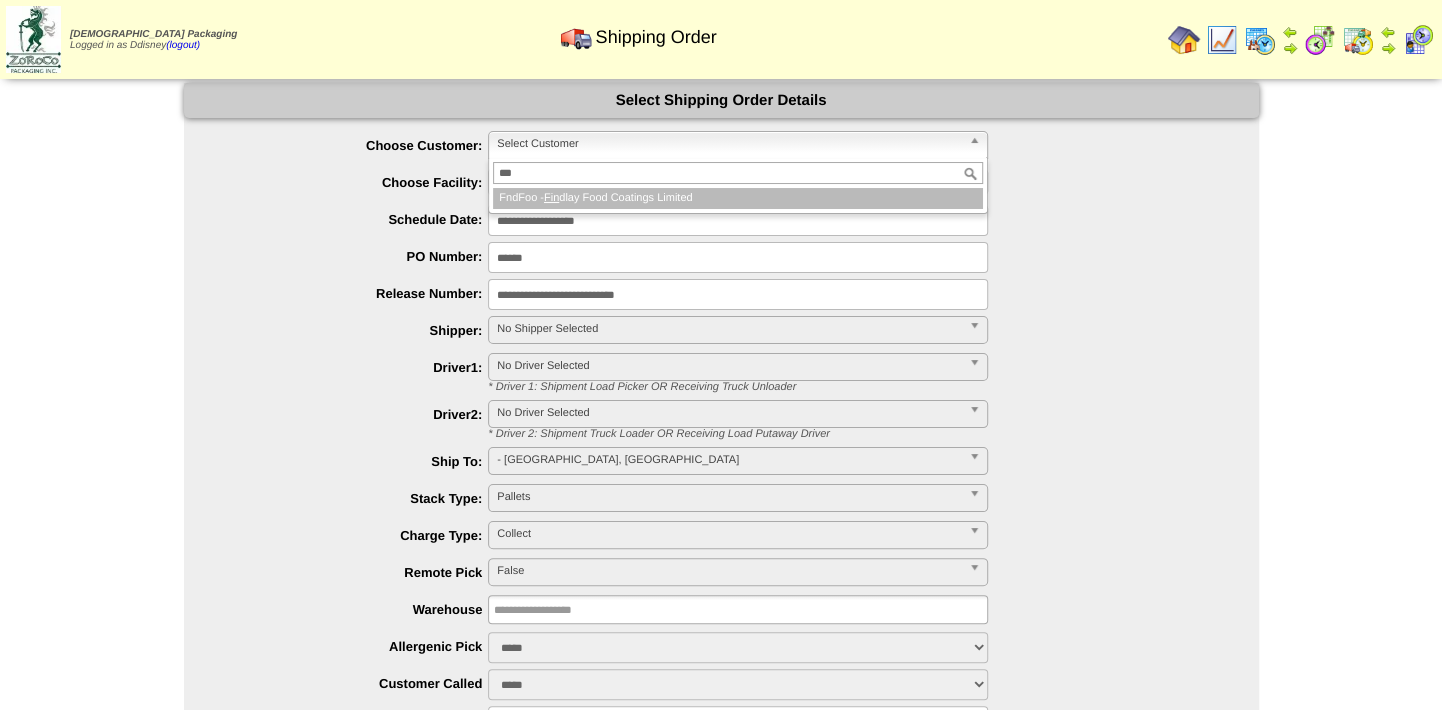 type on "***" 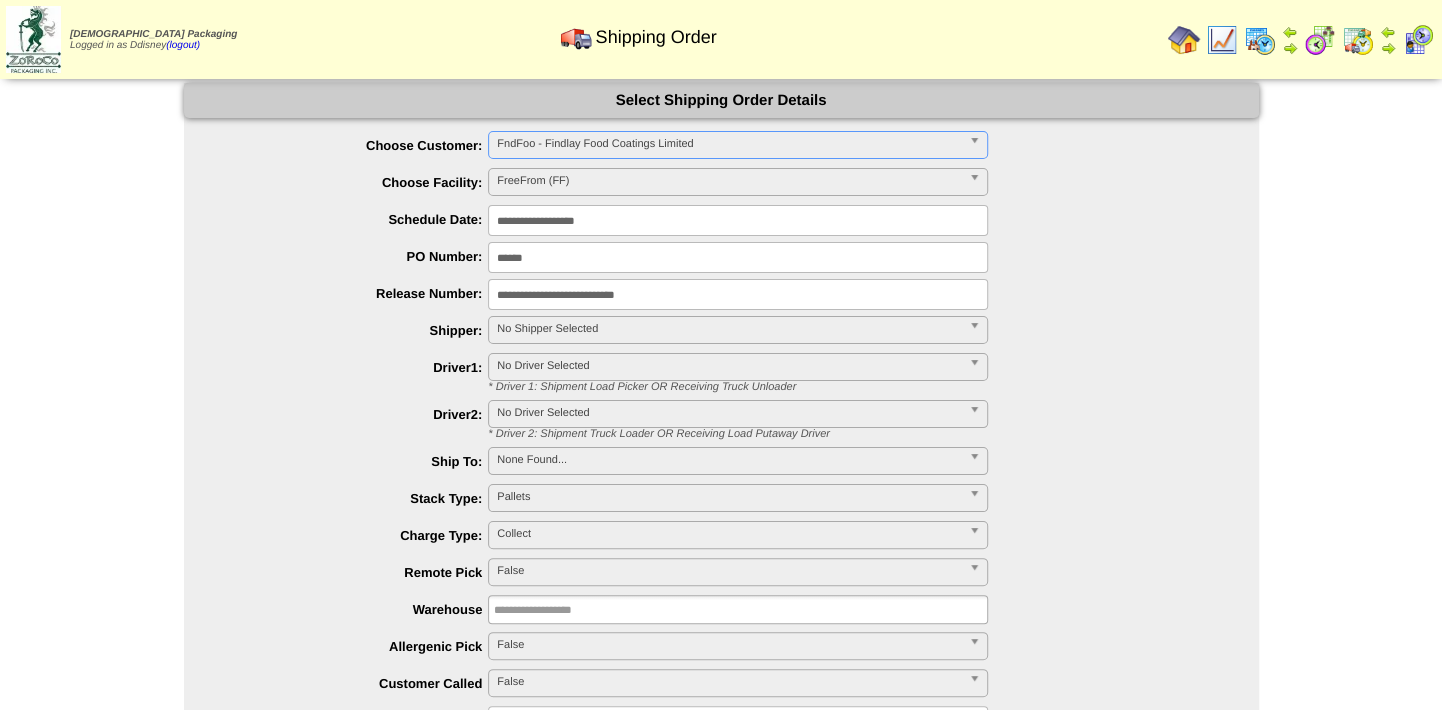 type 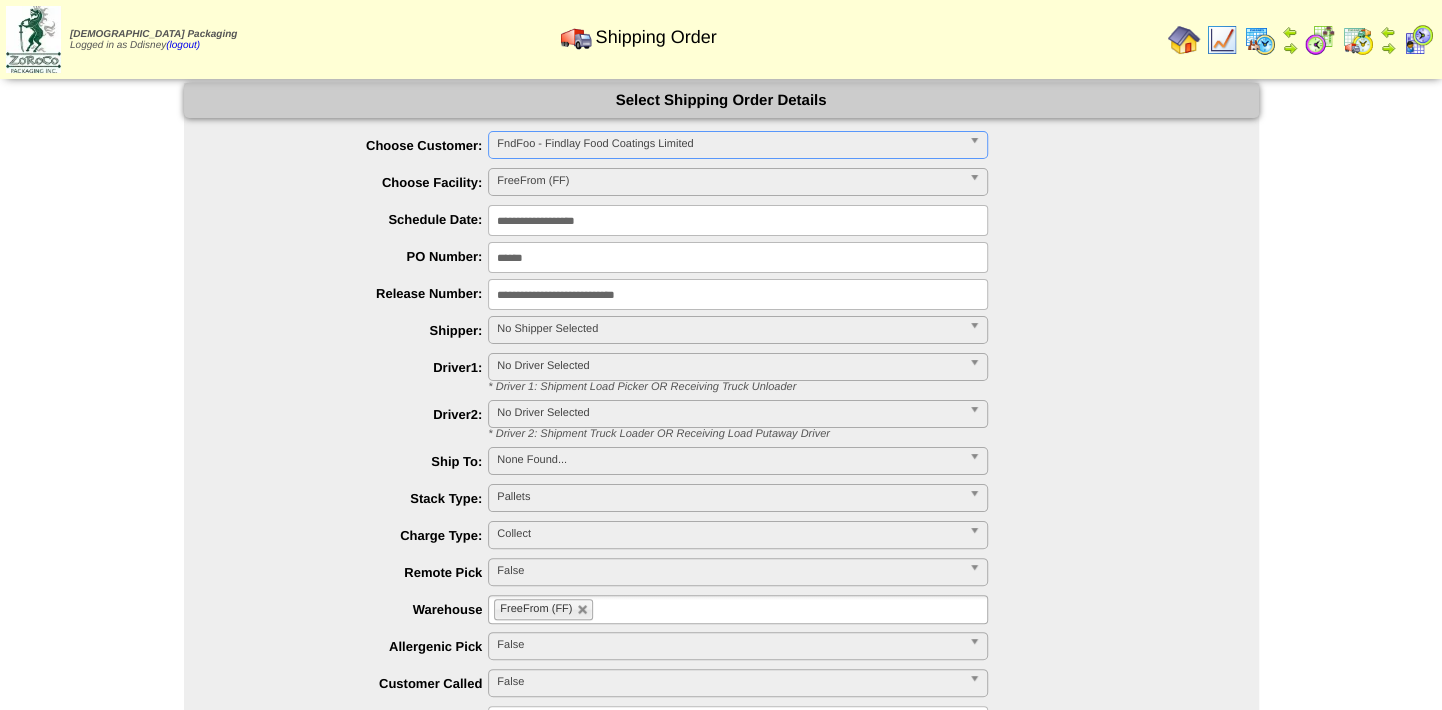 scroll, scrollTop: 220, scrollLeft: 0, axis: vertical 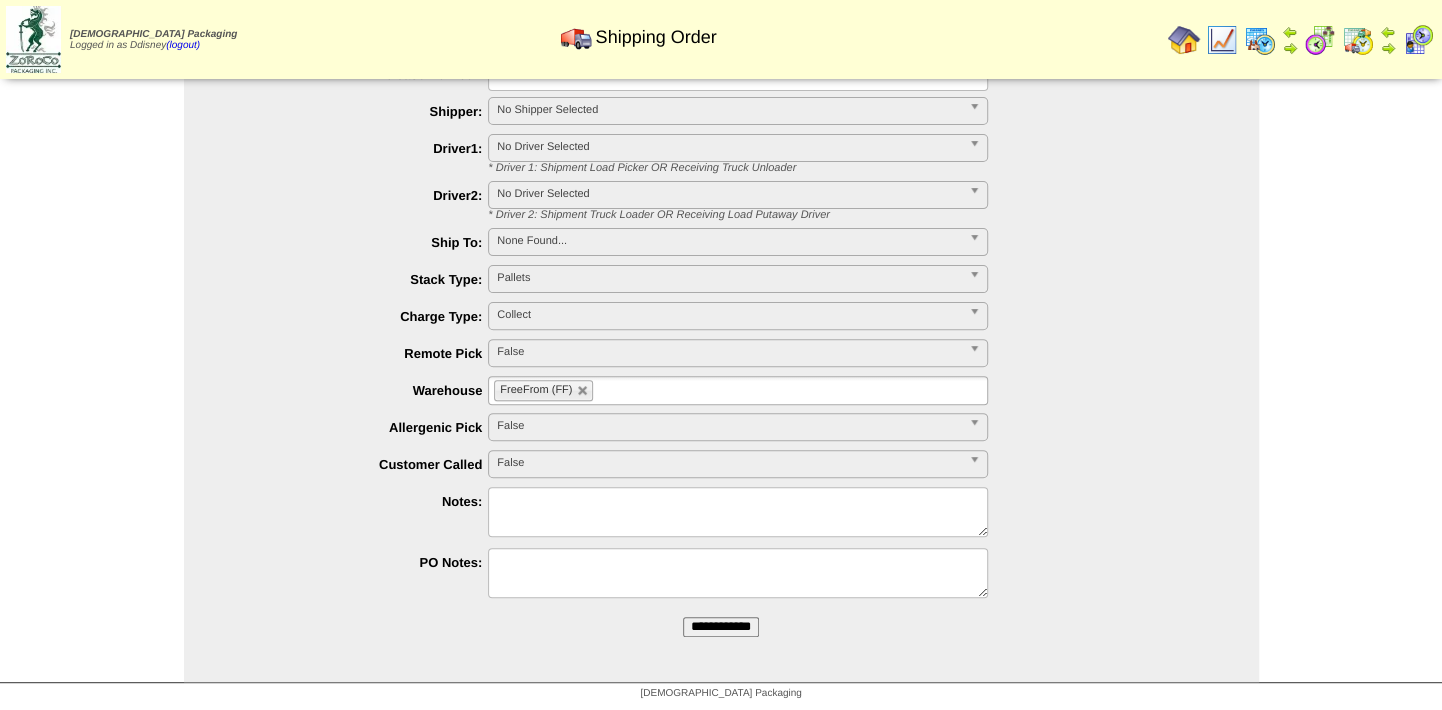 click on "**********" at bounding box center (721, 627) 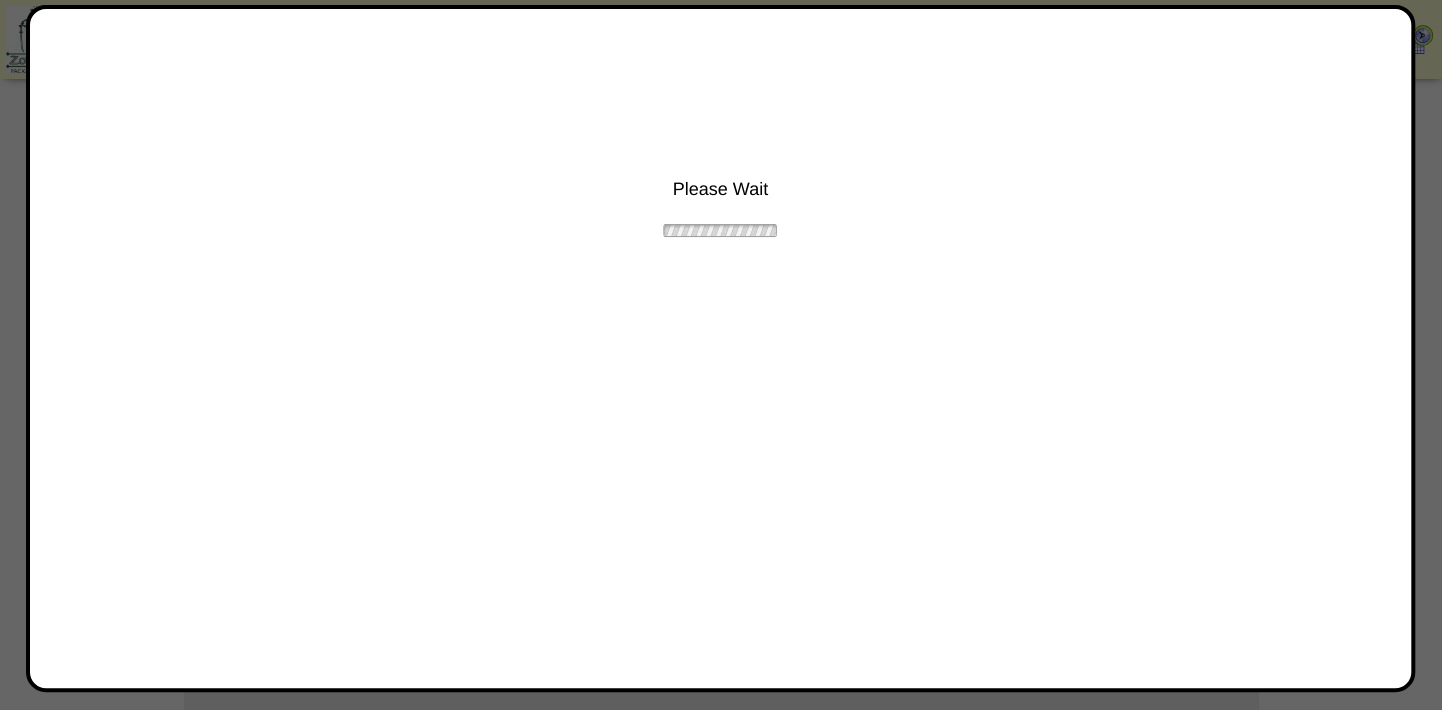 scroll, scrollTop: 0, scrollLeft: 0, axis: both 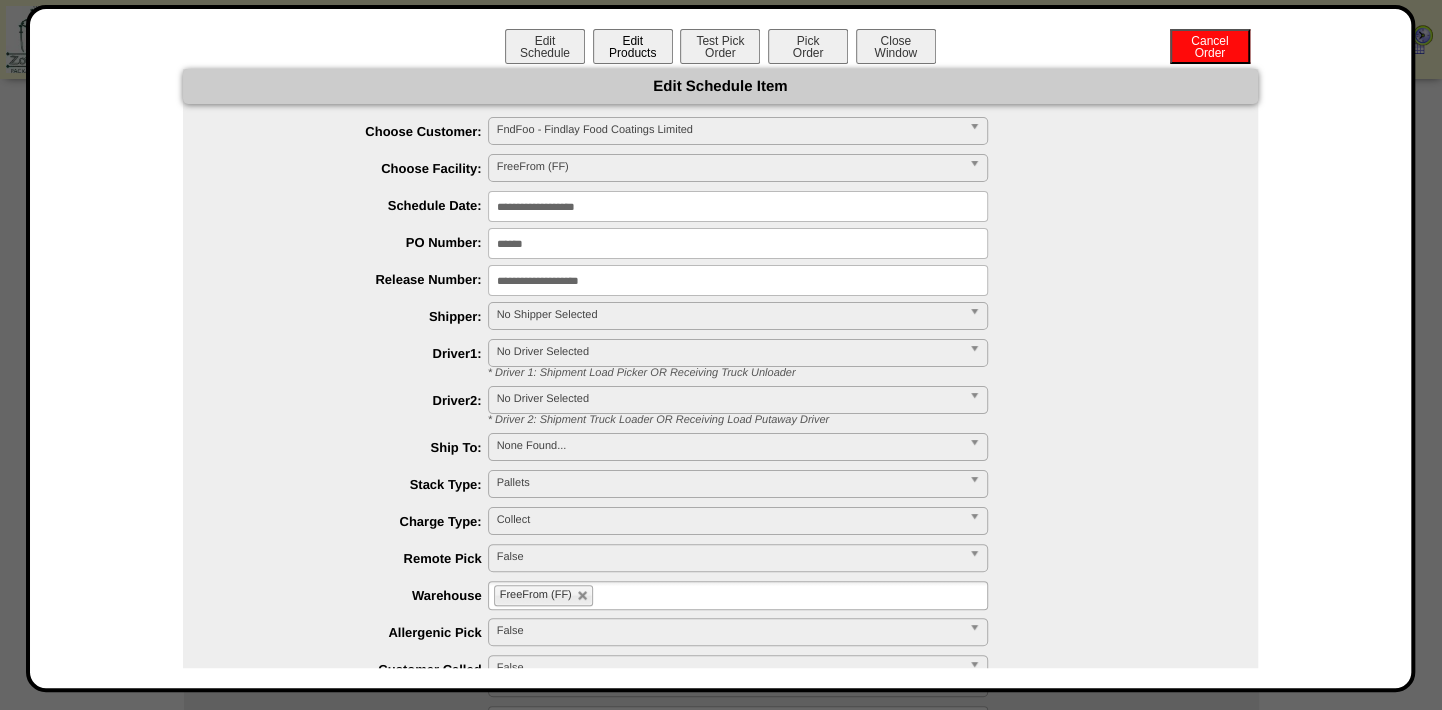 click on "Edit Products" at bounding box center [633, 46] 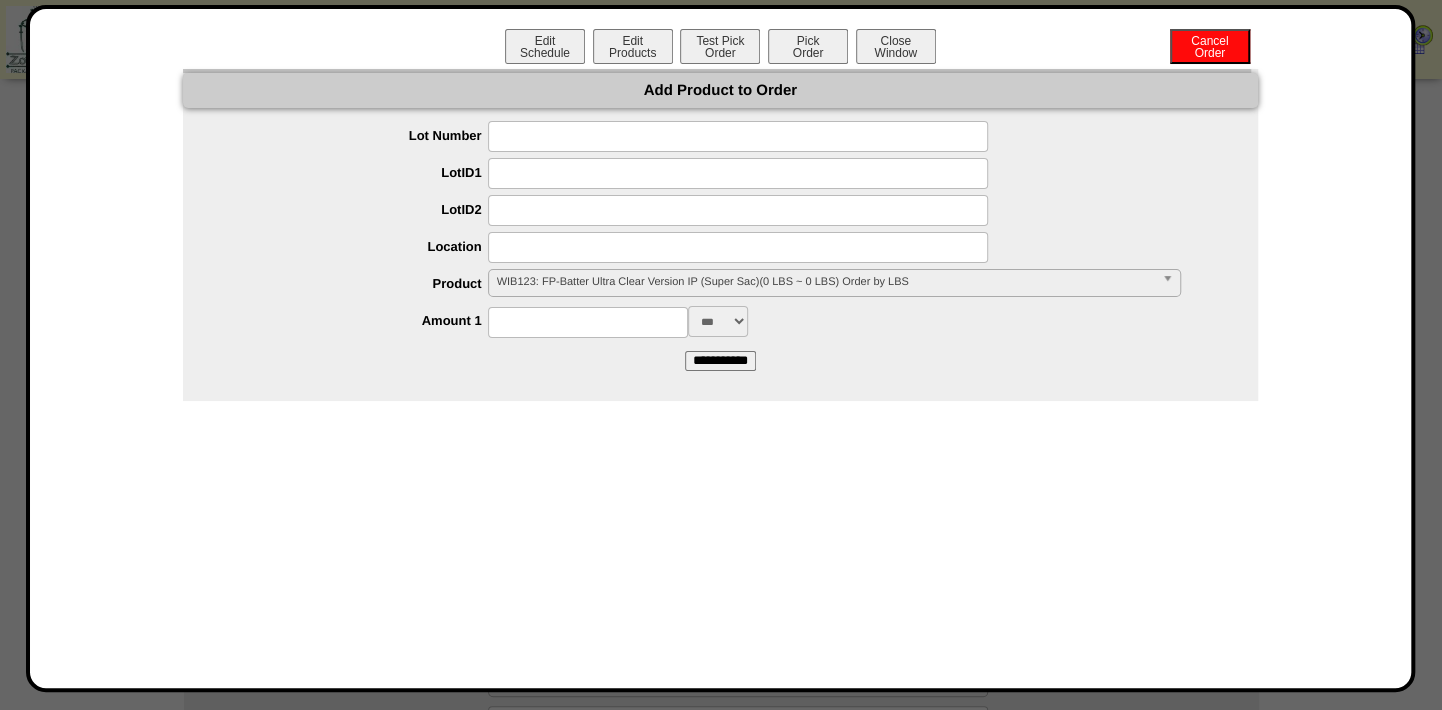 click at bounding box center (738, 136) 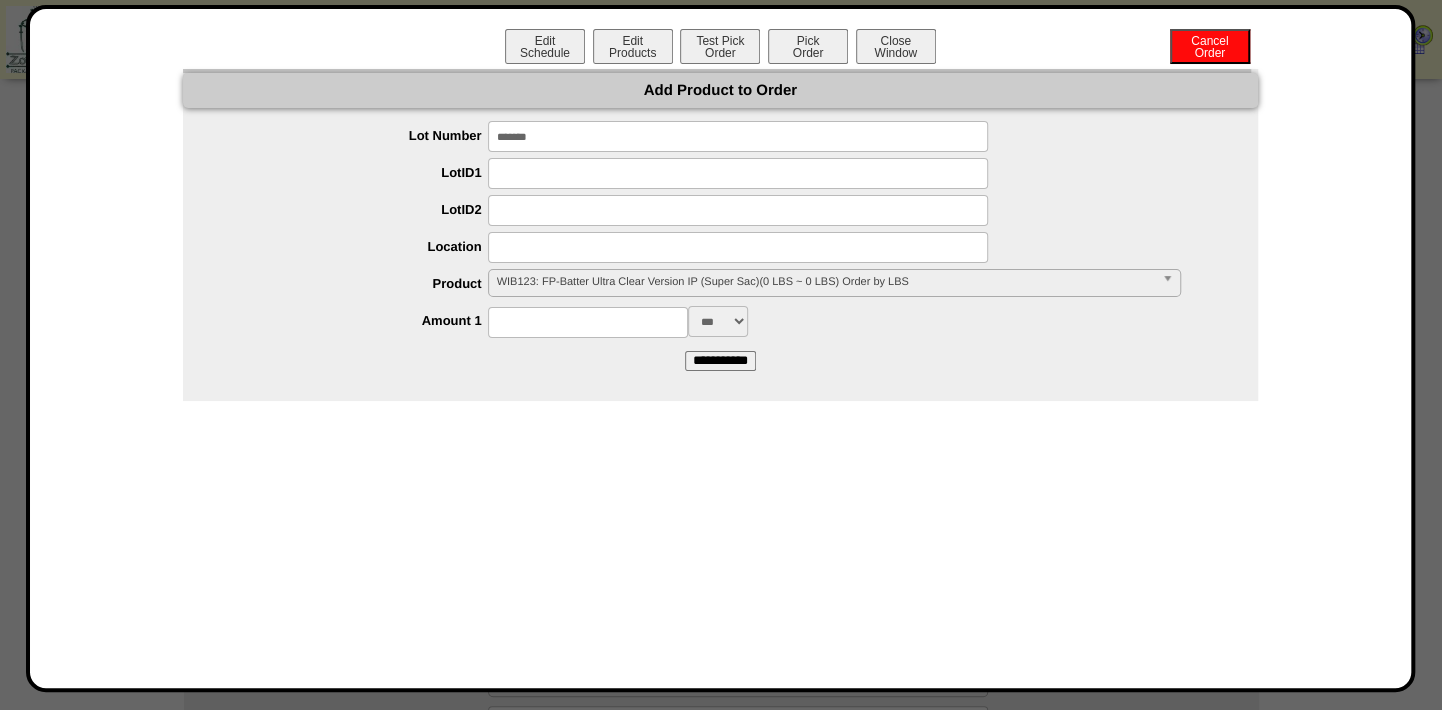 type on "*******" 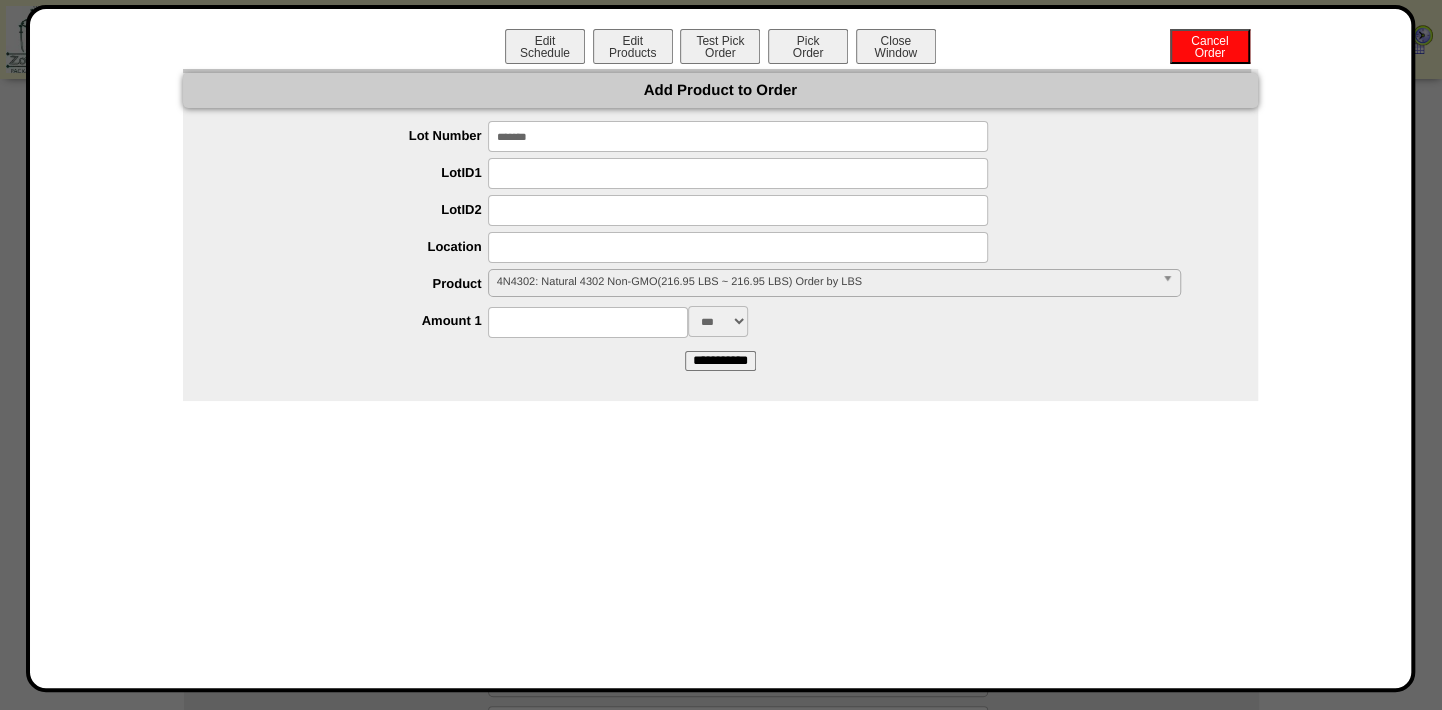click at bounding box center (588, 322) 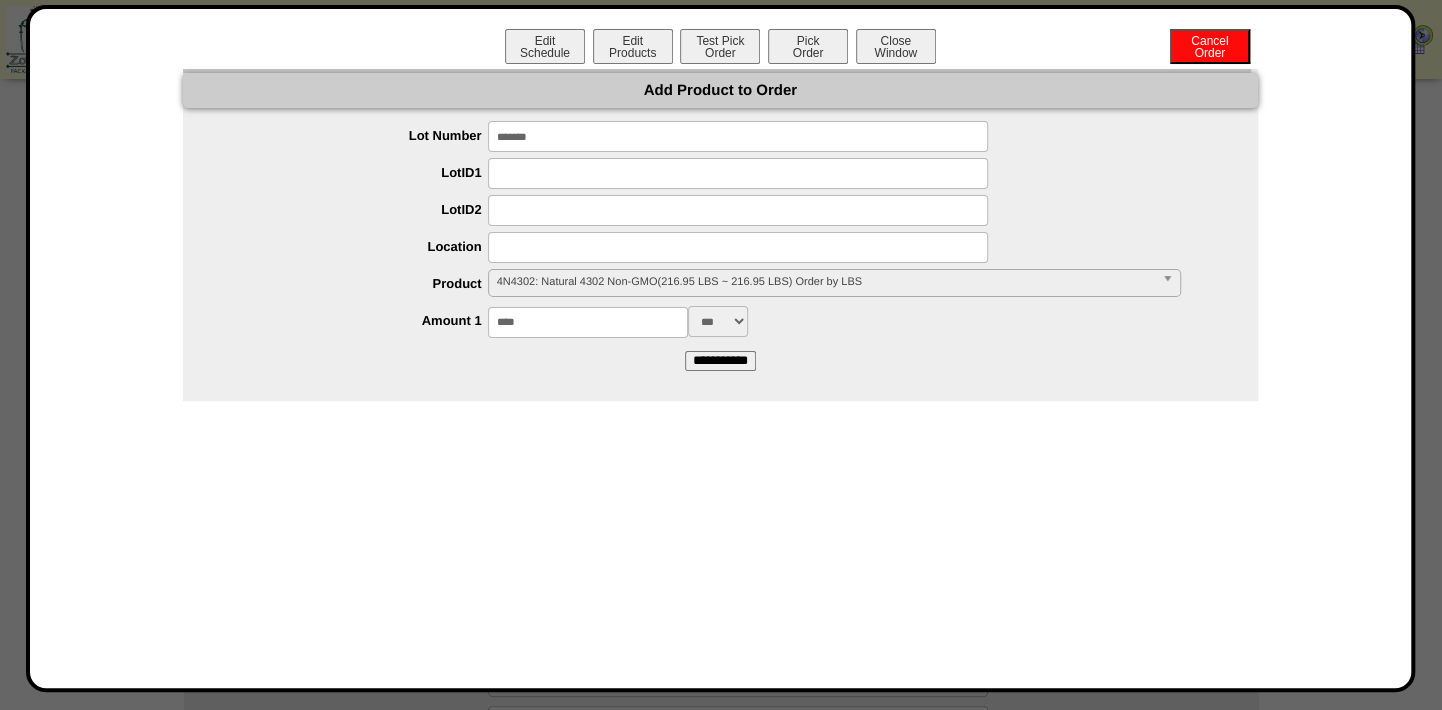 type on "****" 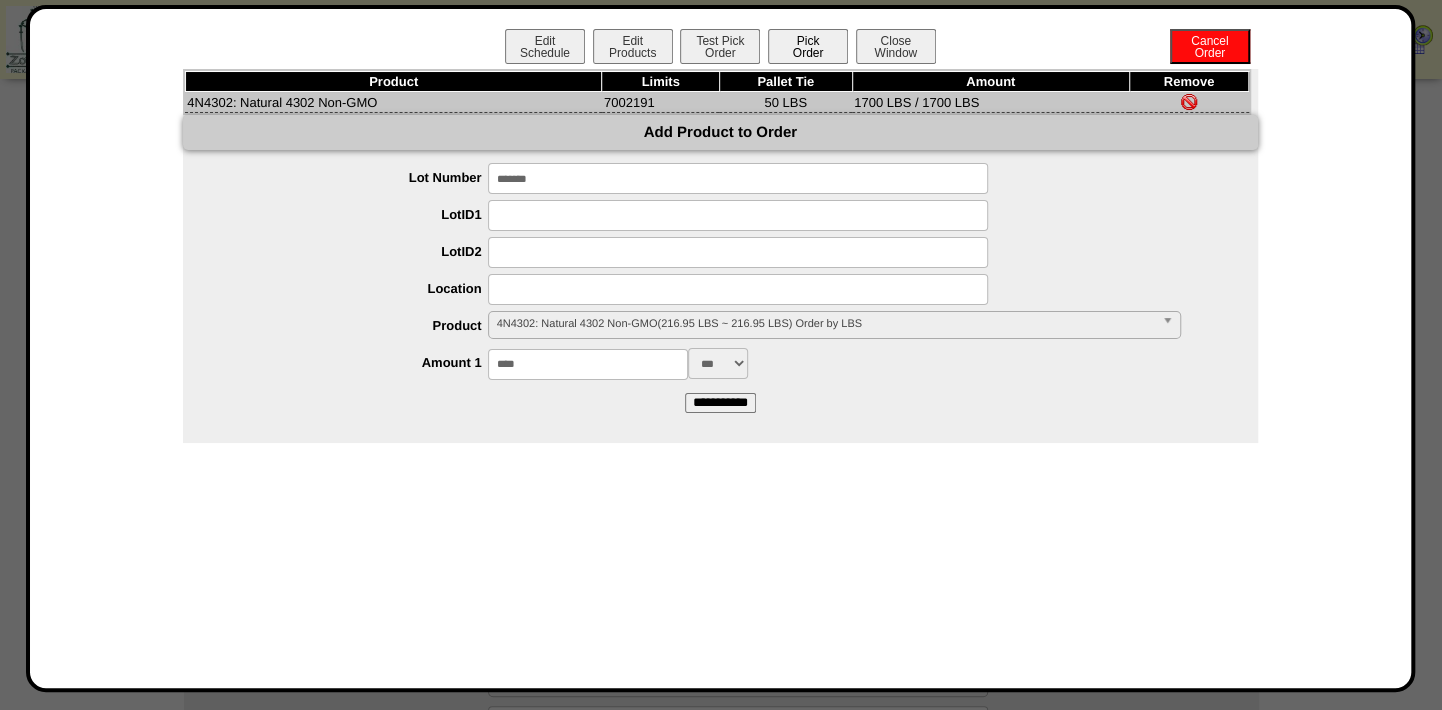 click on "Pick Order" at bounding box center [808, 46] 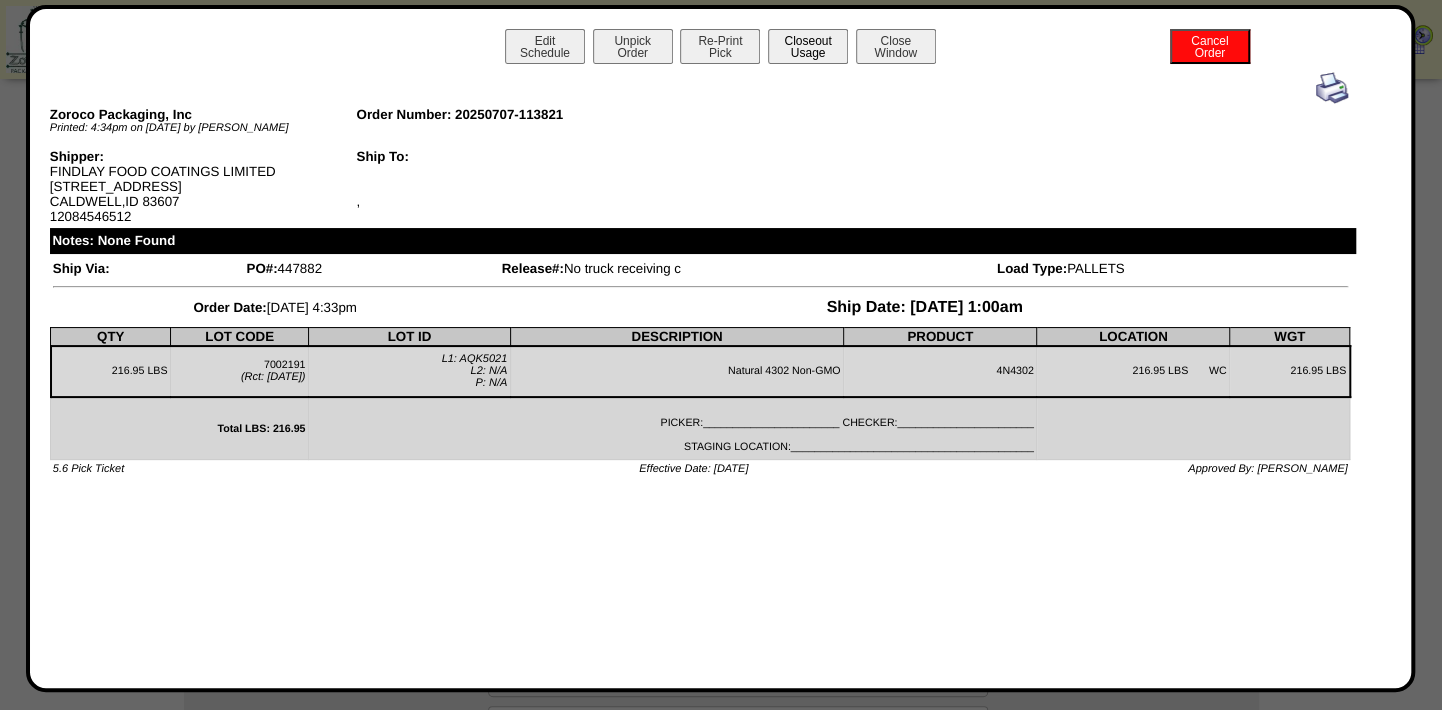 click on "Closeout Usage" at bounding box center [808, 46] 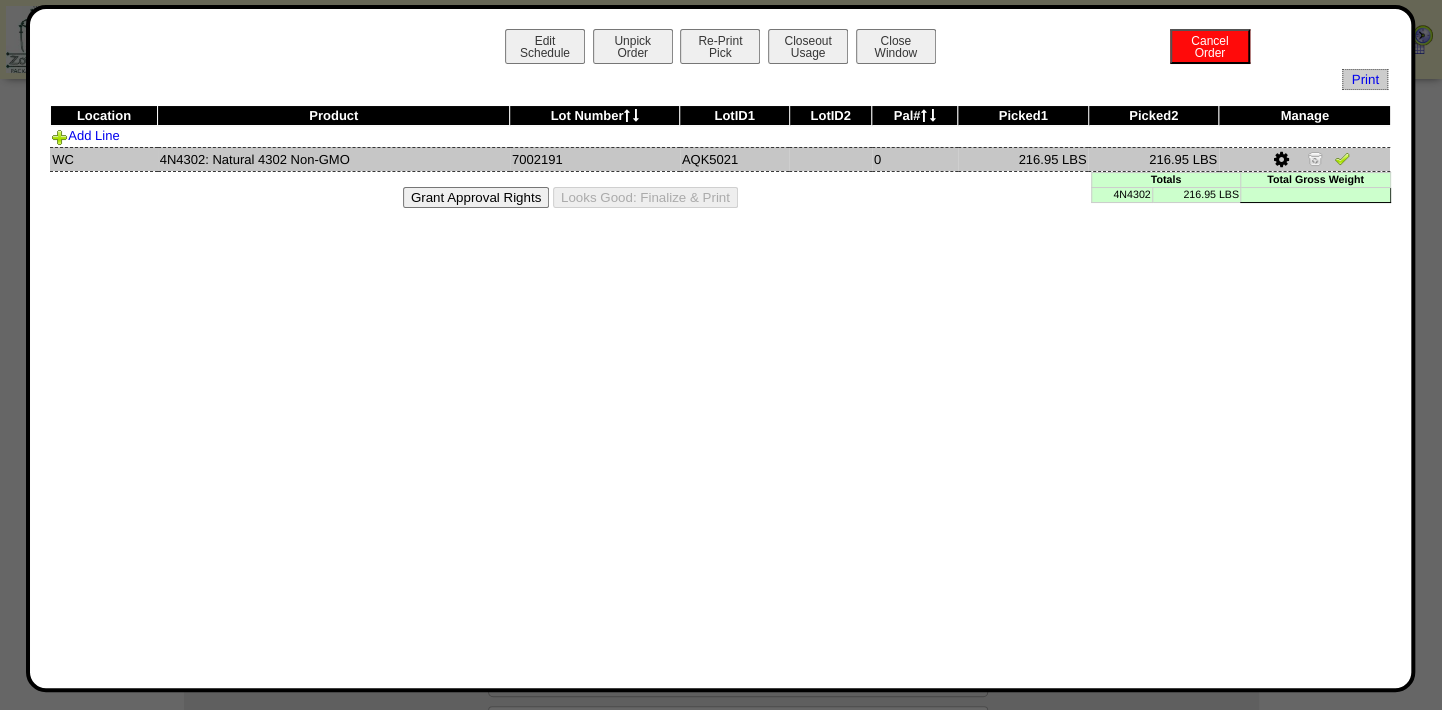 click at bounding box center (1281, 160) 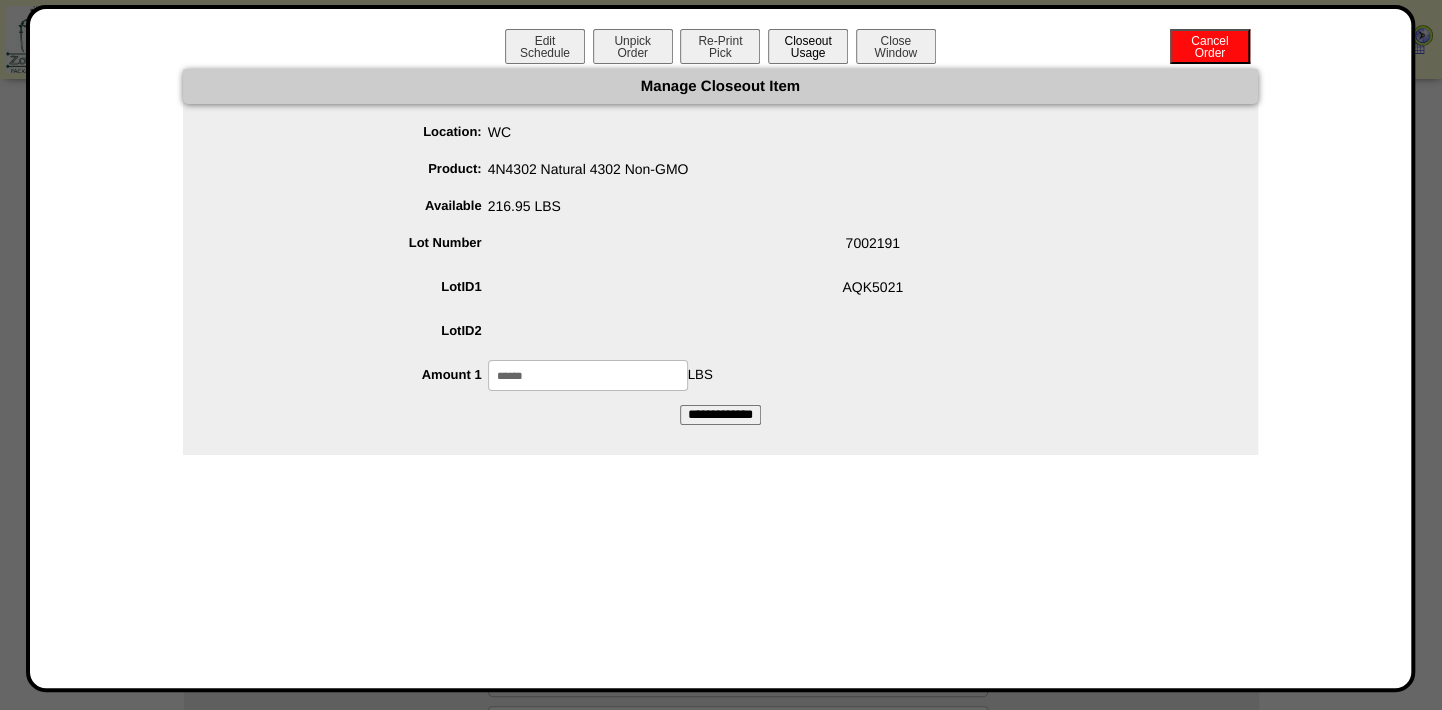 click on "Closeout Usage" at bounding box center [808, 46] 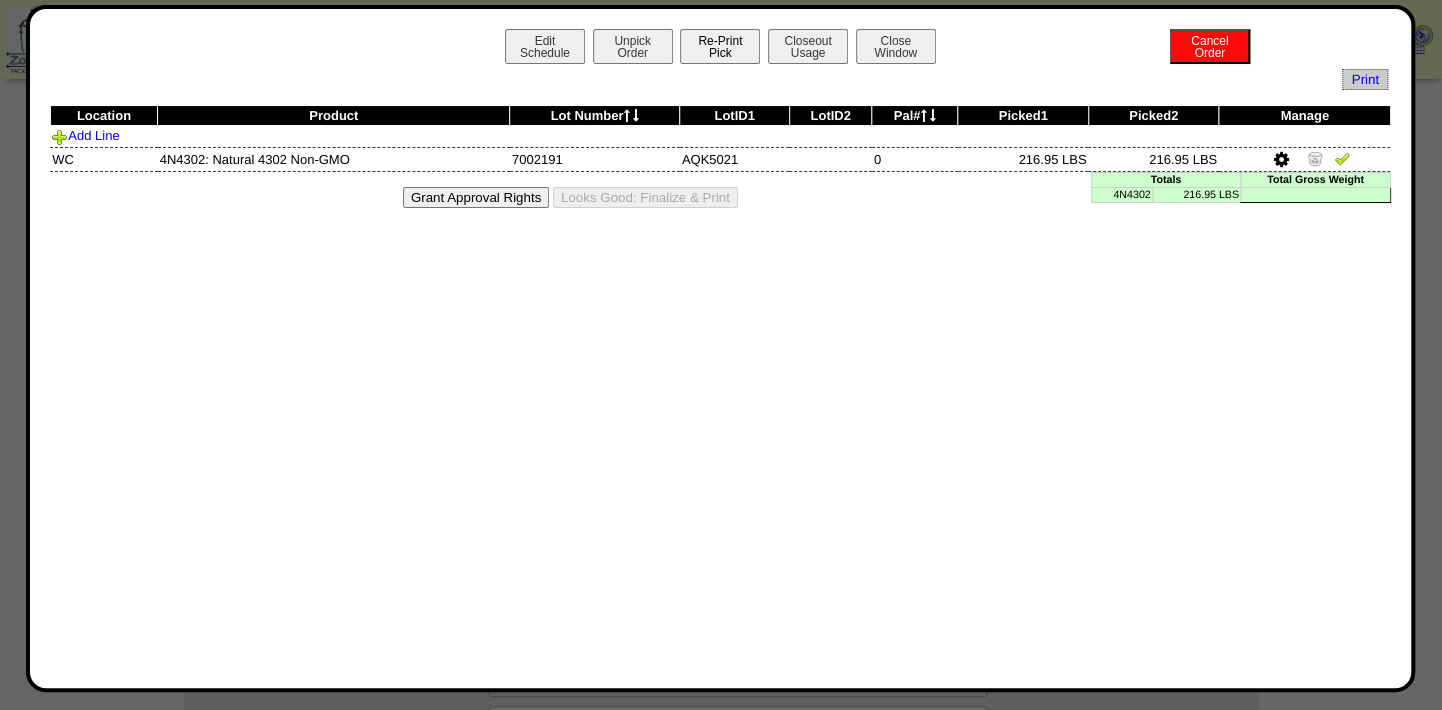 click on "Re-Print Pick" at bounding box center (720, 46) 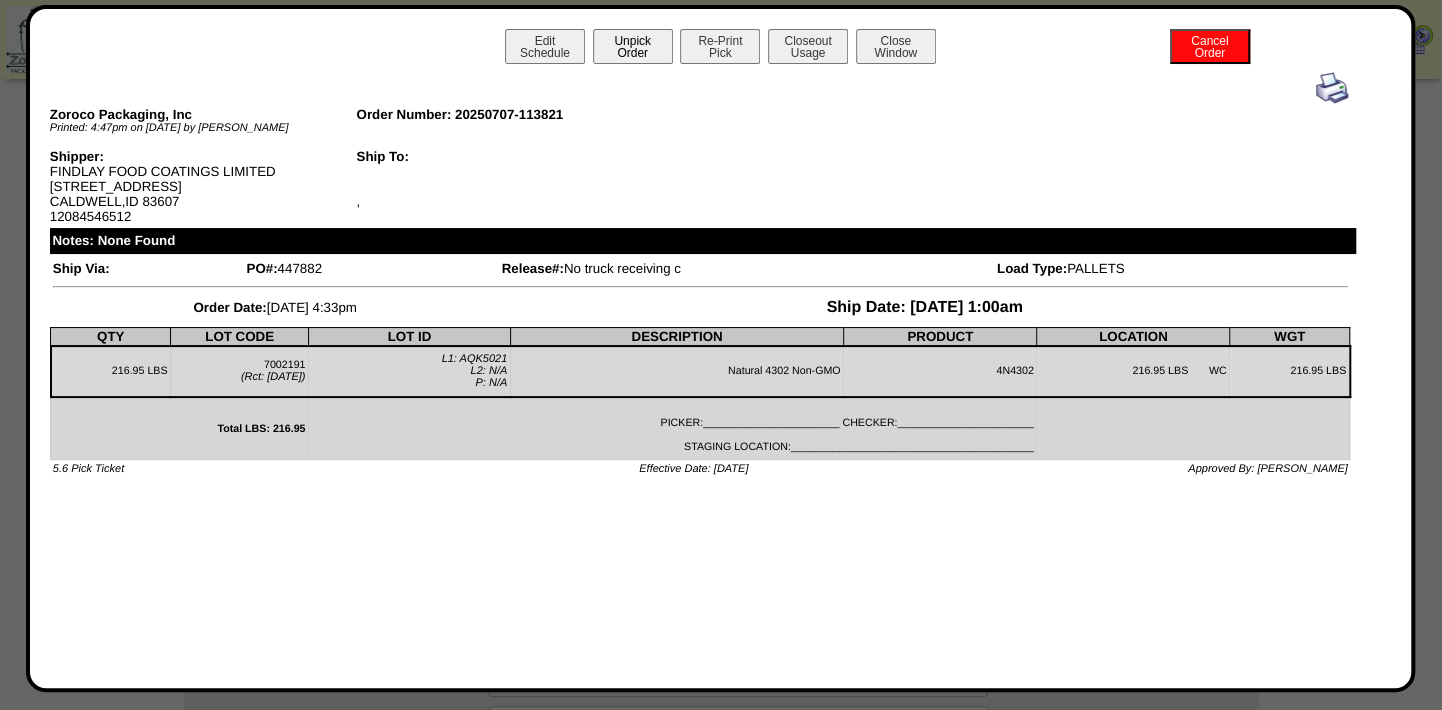click on "Unpick Order" at bounding box center (633, 46) 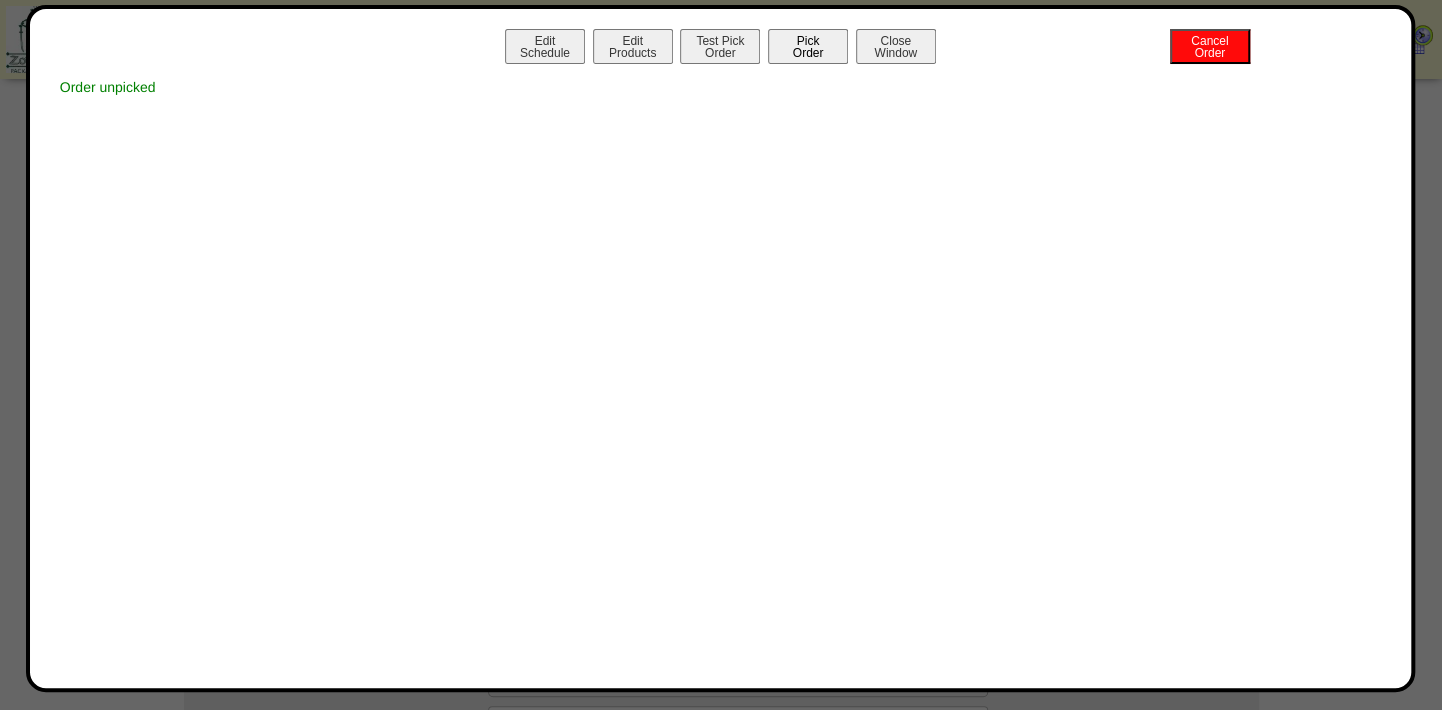 click on "Pick Order" at bounding box center [808, 46] 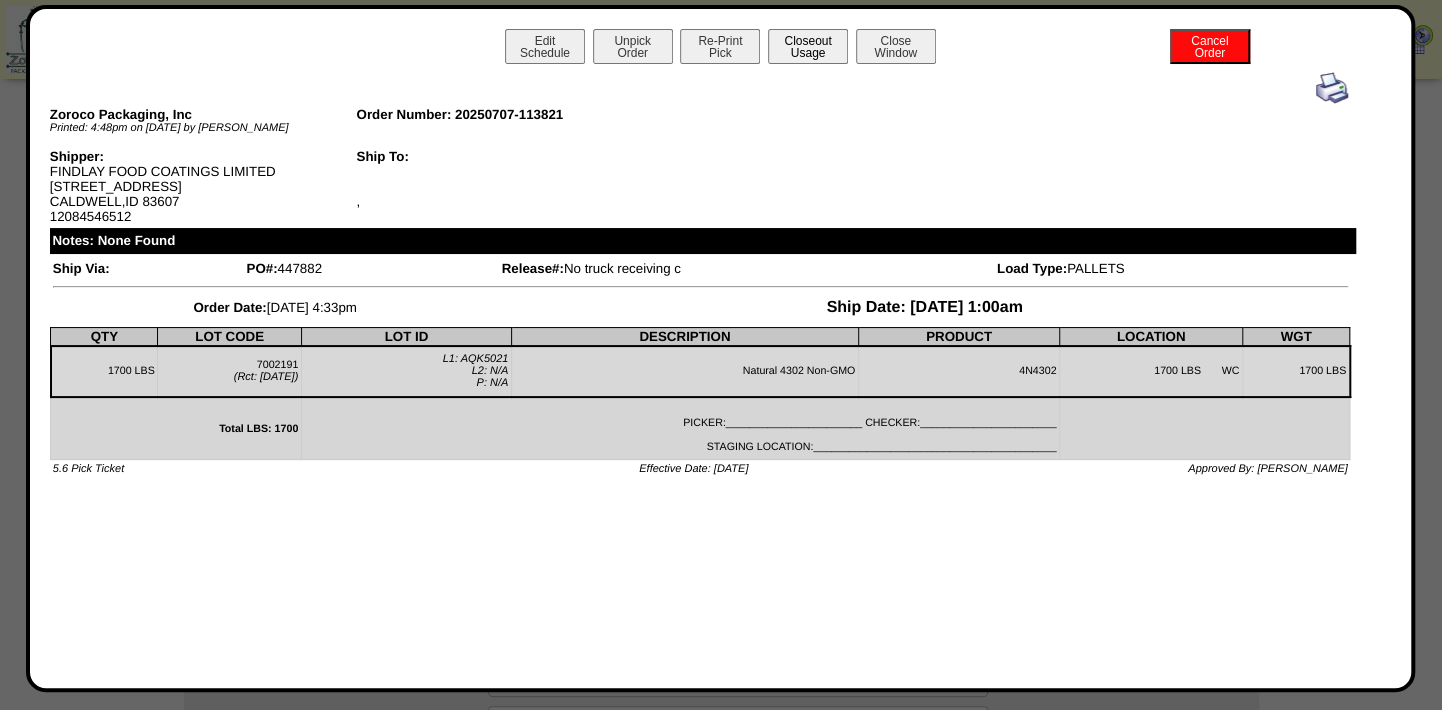 click on "Closeout Usage" at bounding box center [808, 46] 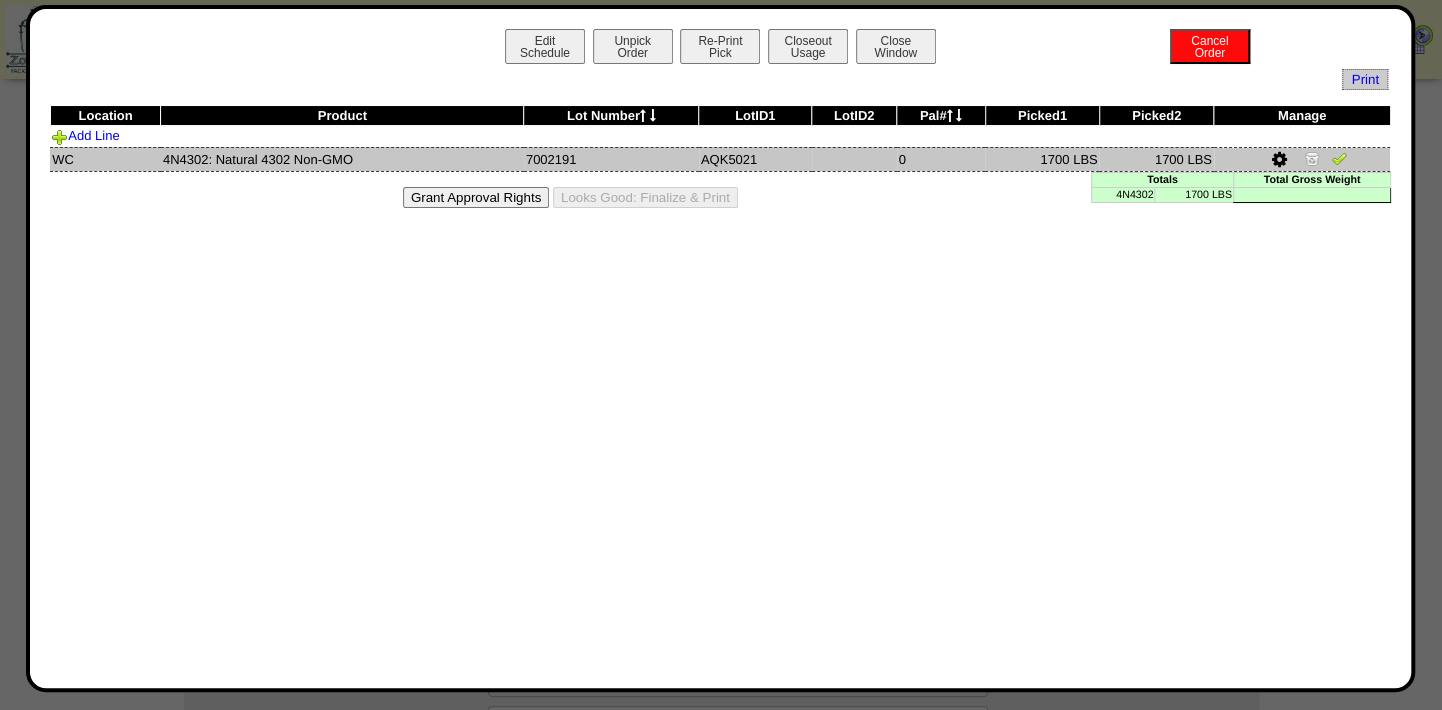 click at bounding box center [1278, 160] 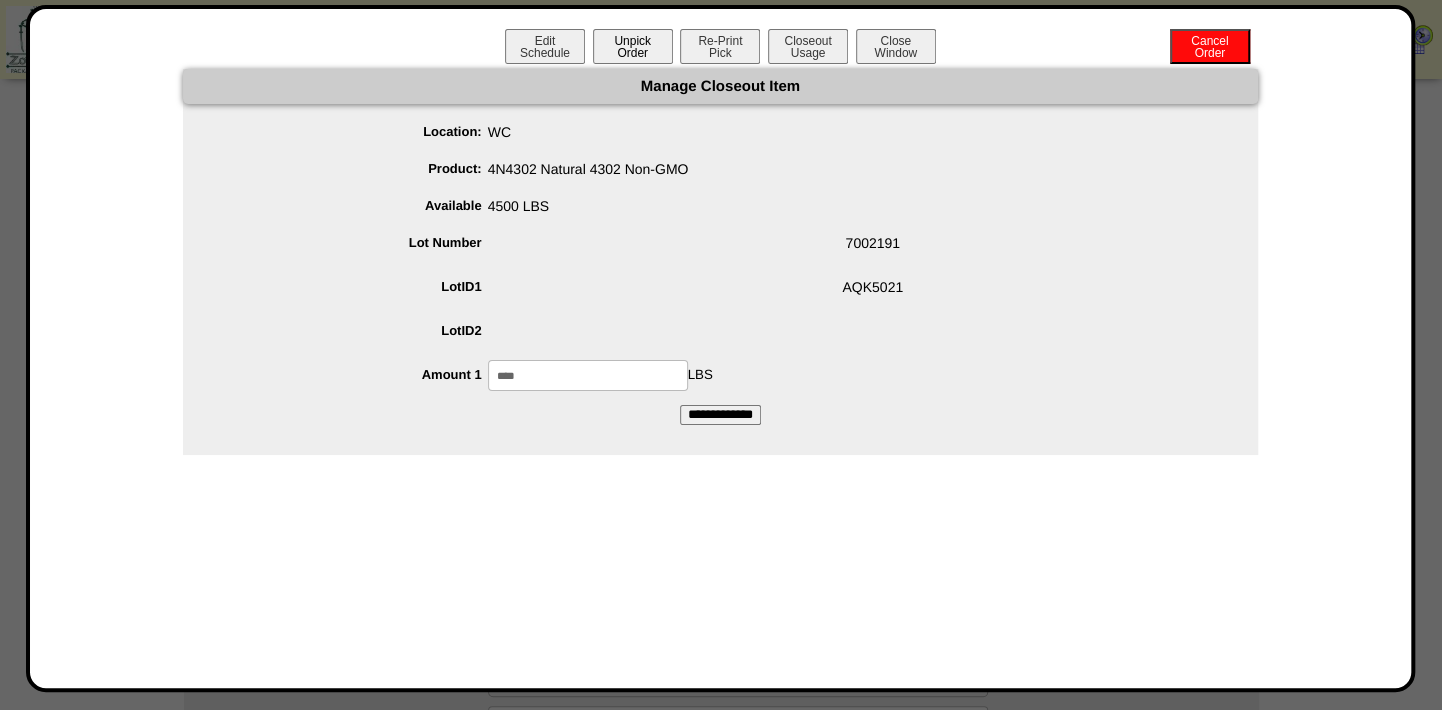 click on "Unpick Order" at bounding box center (633, 46) 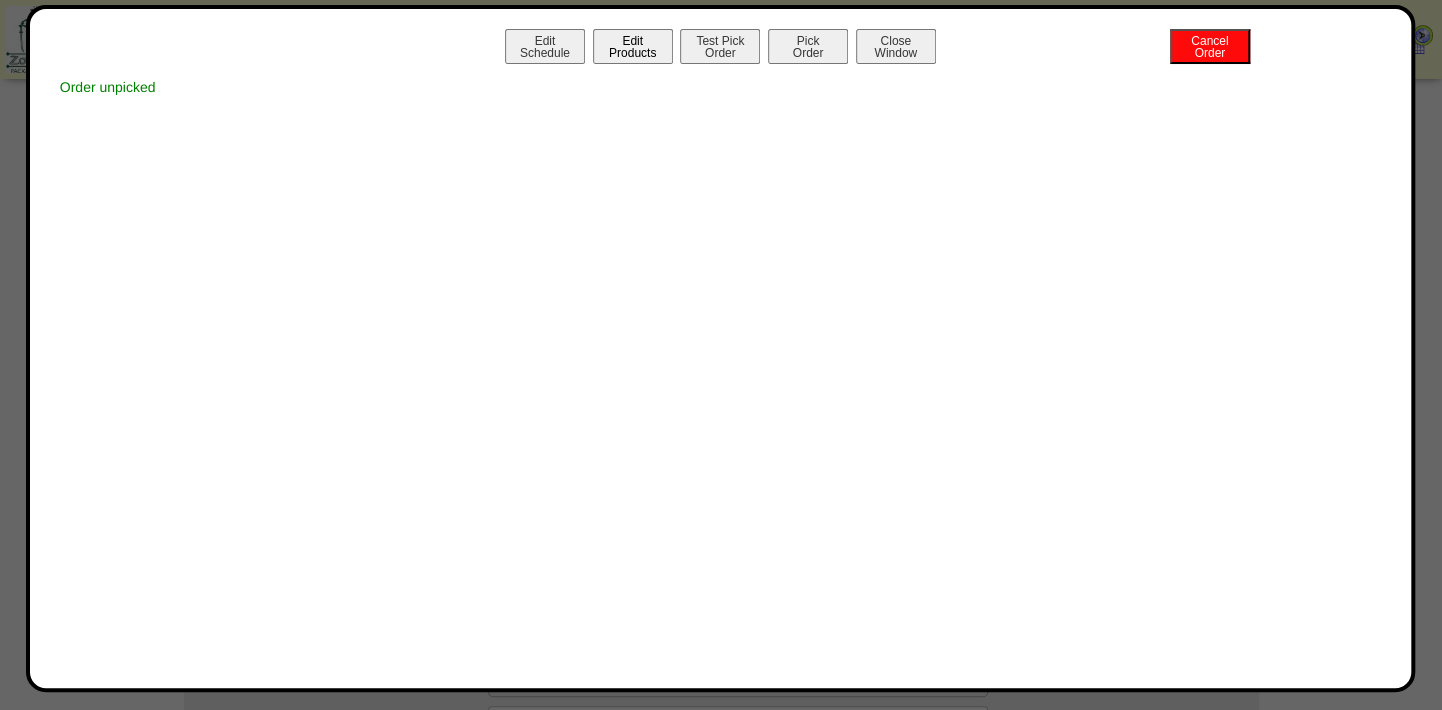 click on "Edit Products" at bounding box center (633, 46) 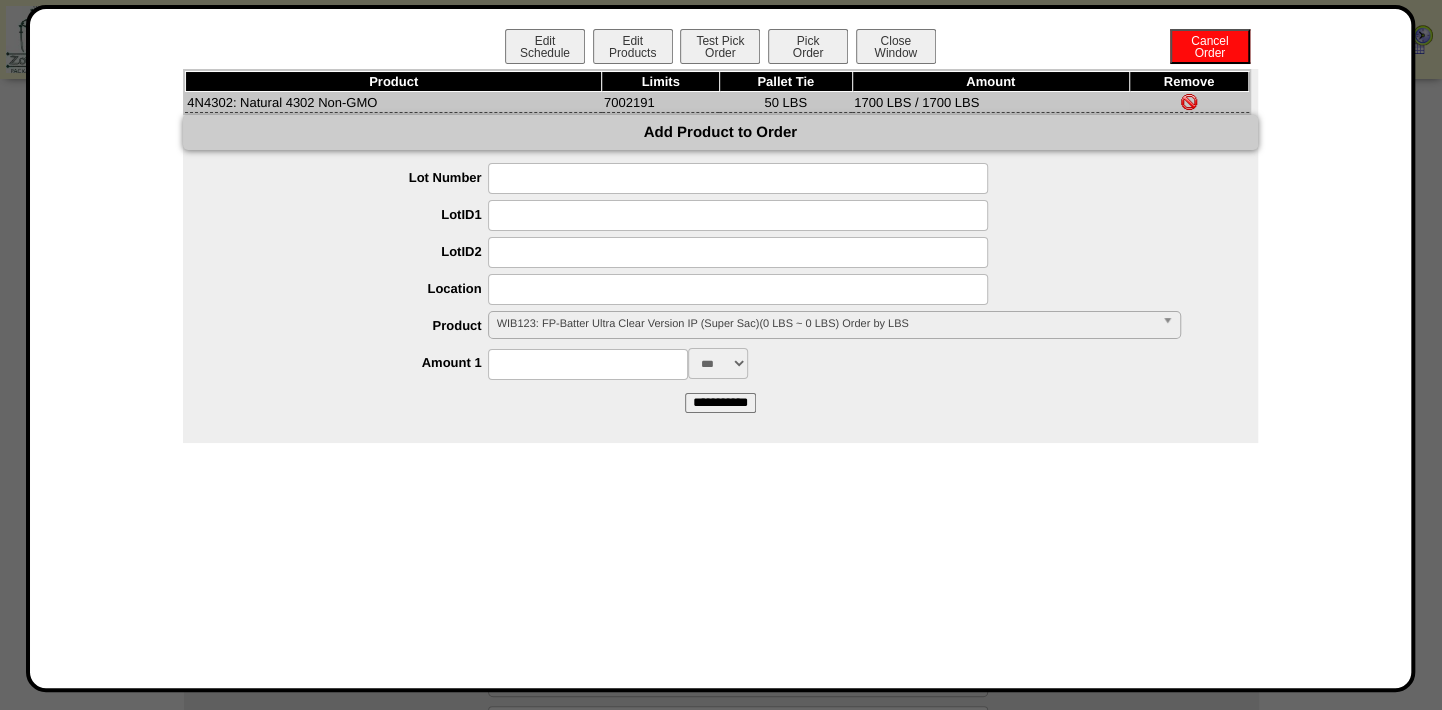 click at bounding box center (1189, 102) 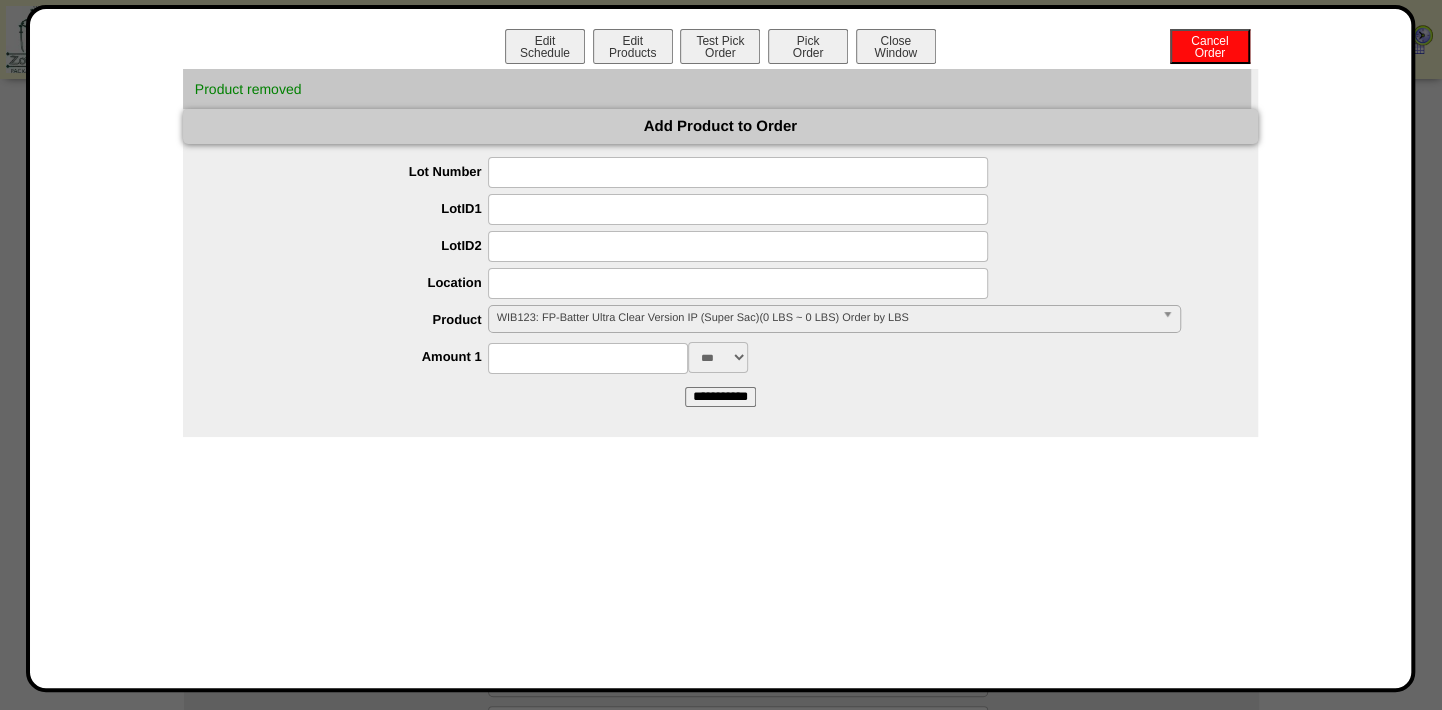 click on "**********" at bounding box center (720, 265) 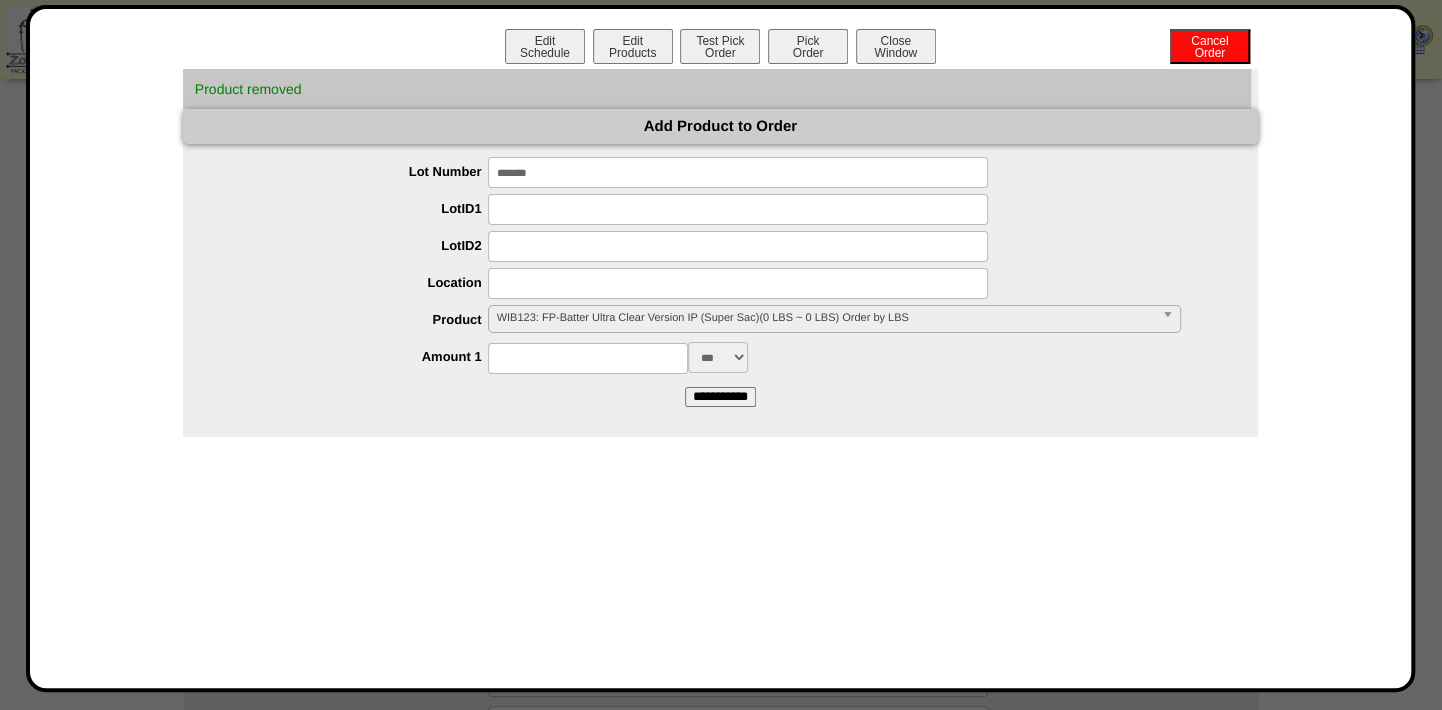 type on "*******" 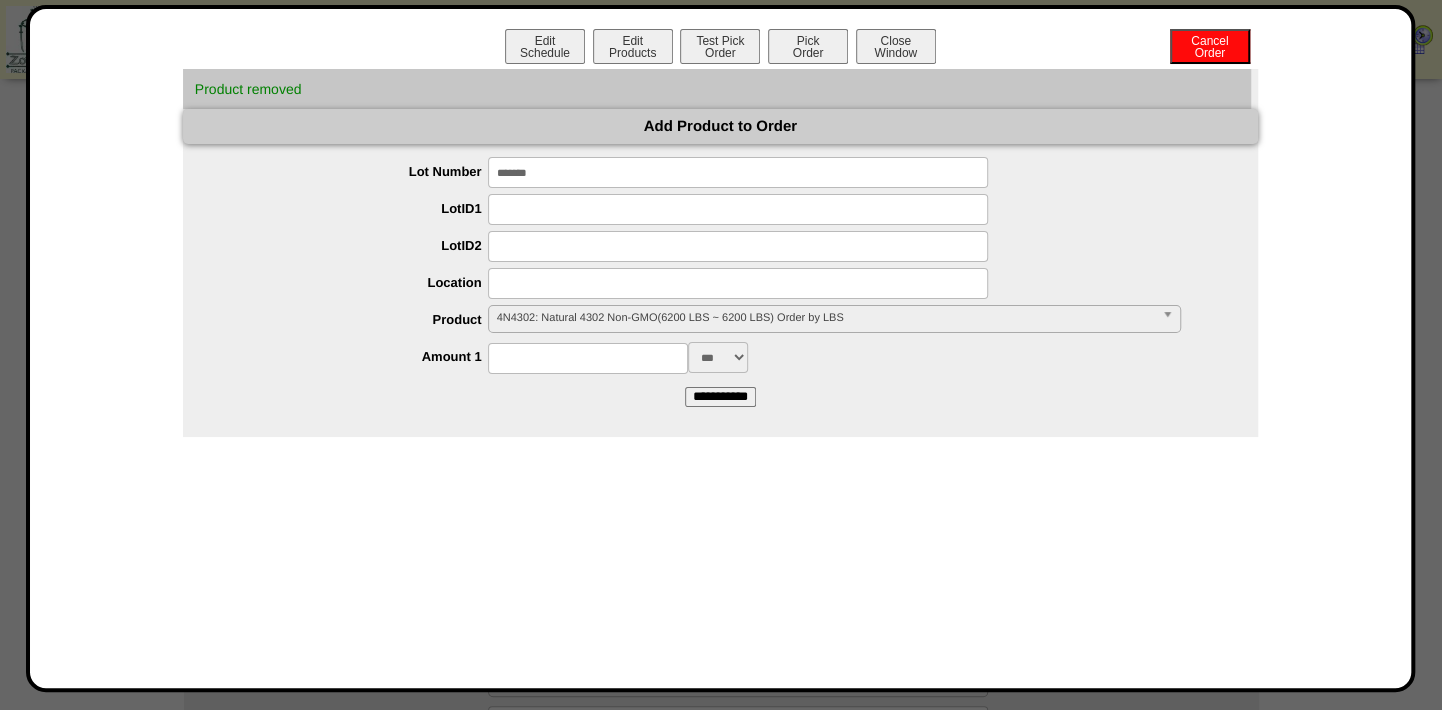 click at bounding box center (588, 358) 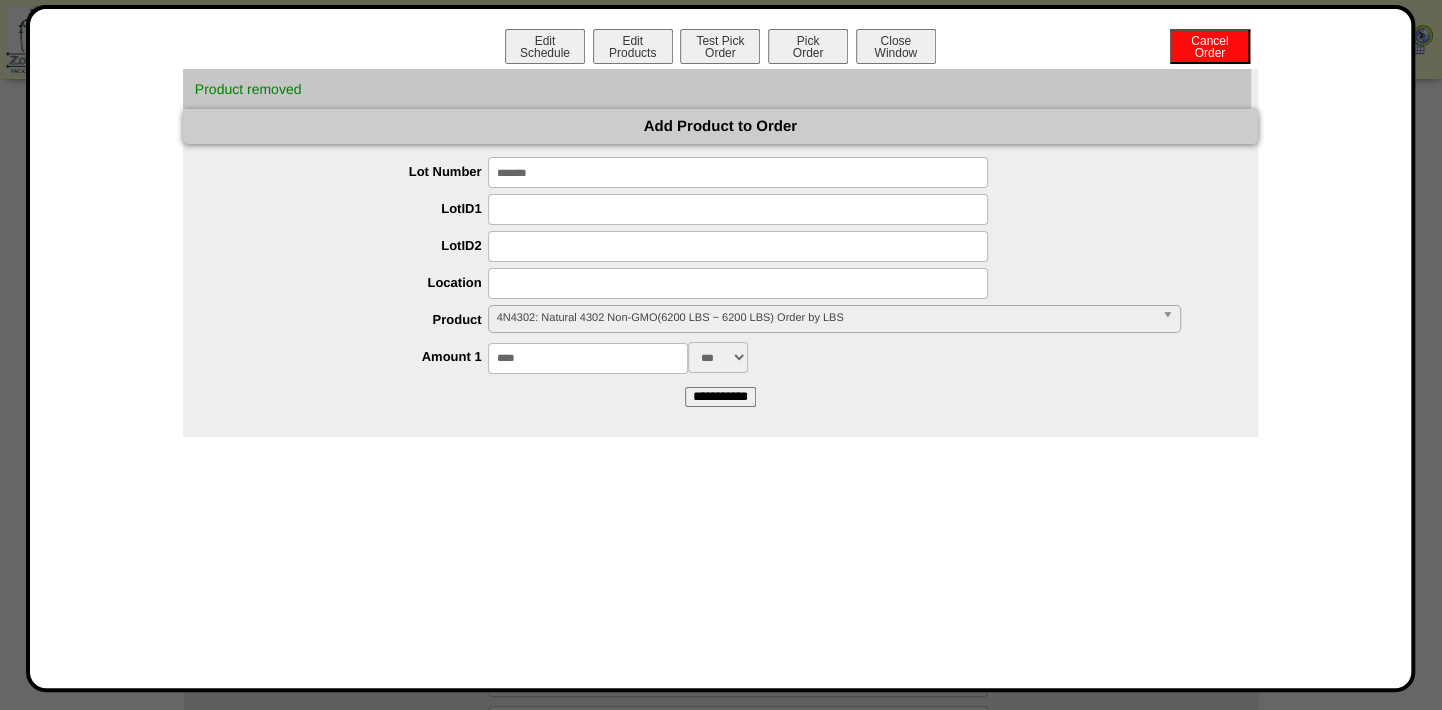 type on "****" 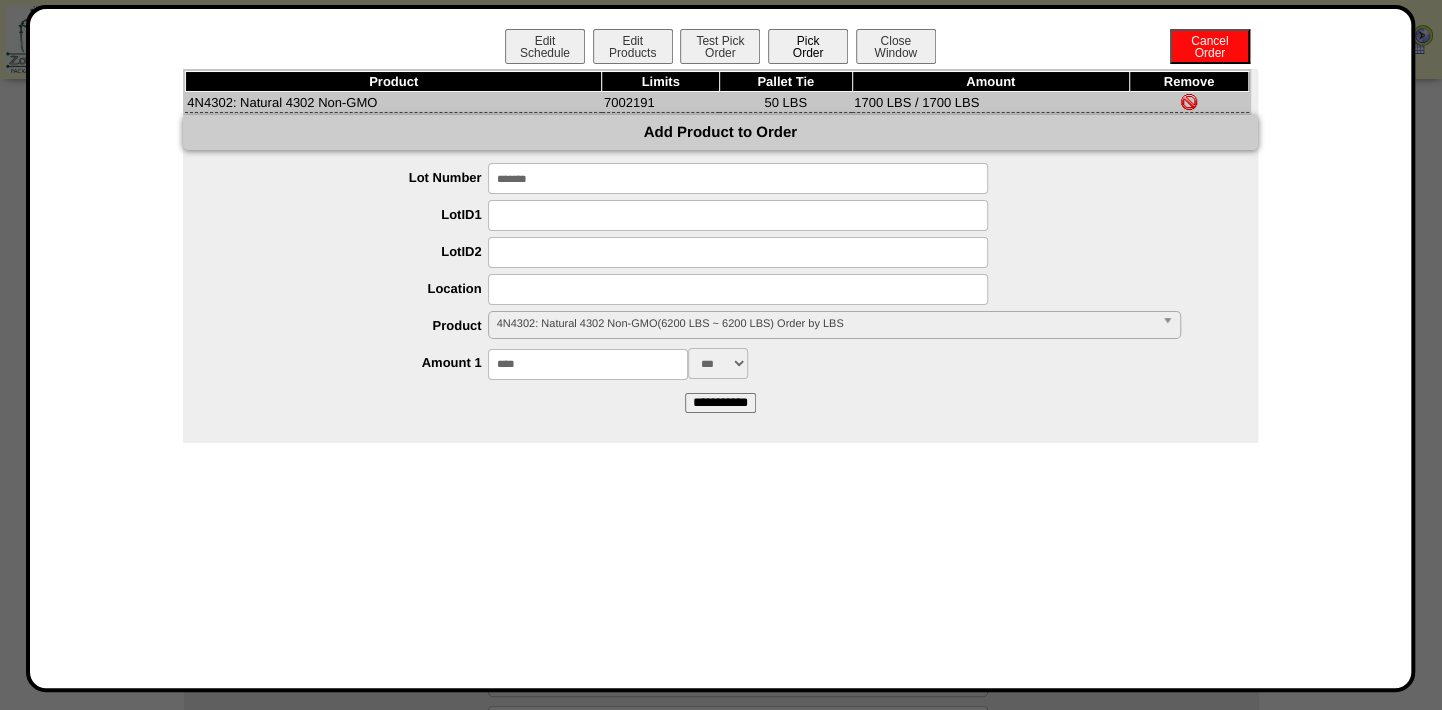 click on "Pick Order" at bounding box center (808, 46) 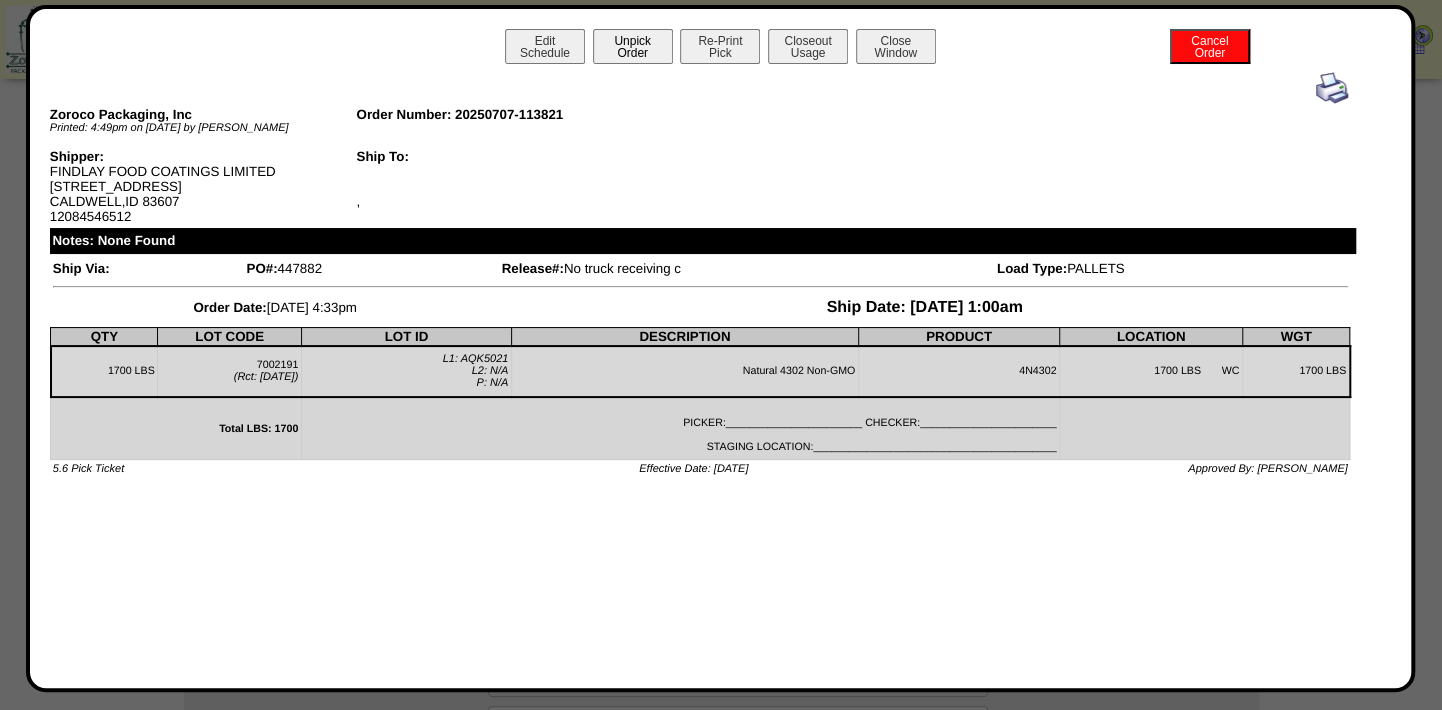 click on "Unpick Order" at bounding box center [633, 46] 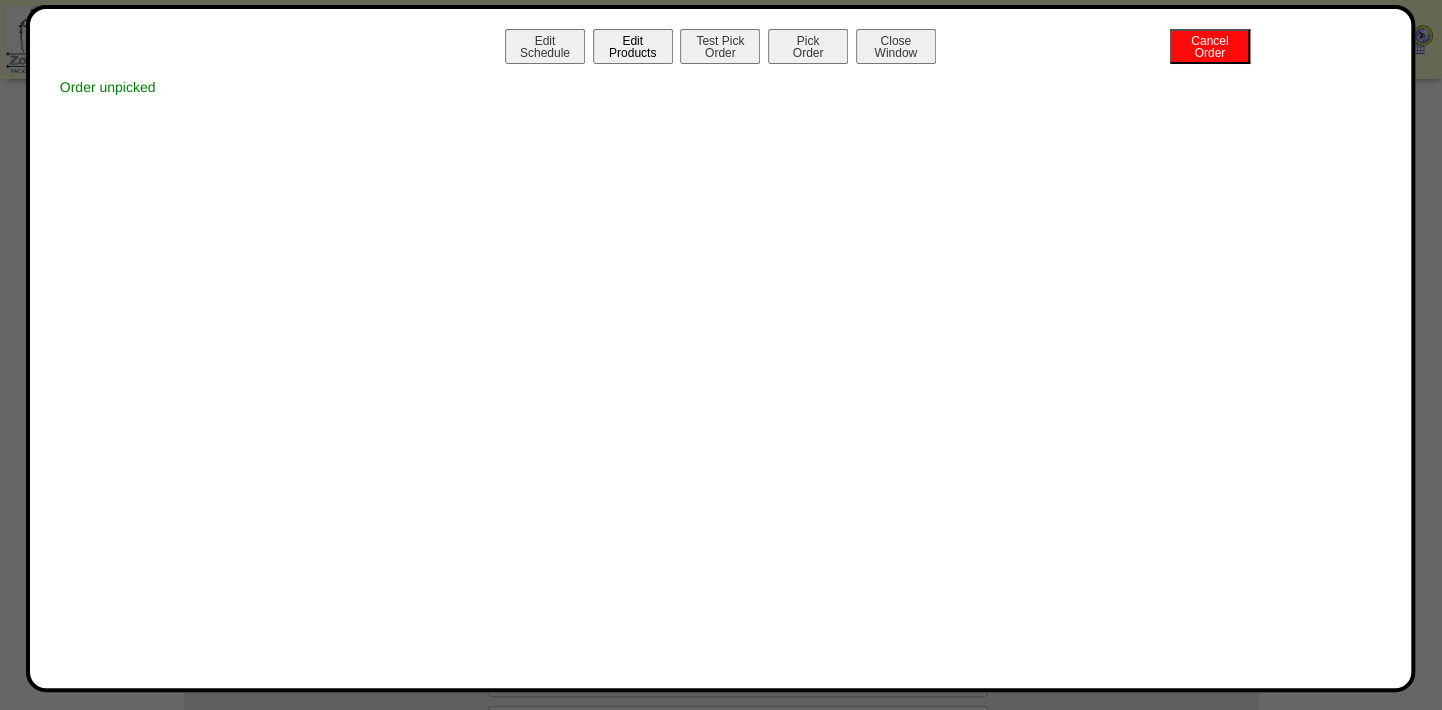 click on "Edit Products" at bounding box center (633, 46) 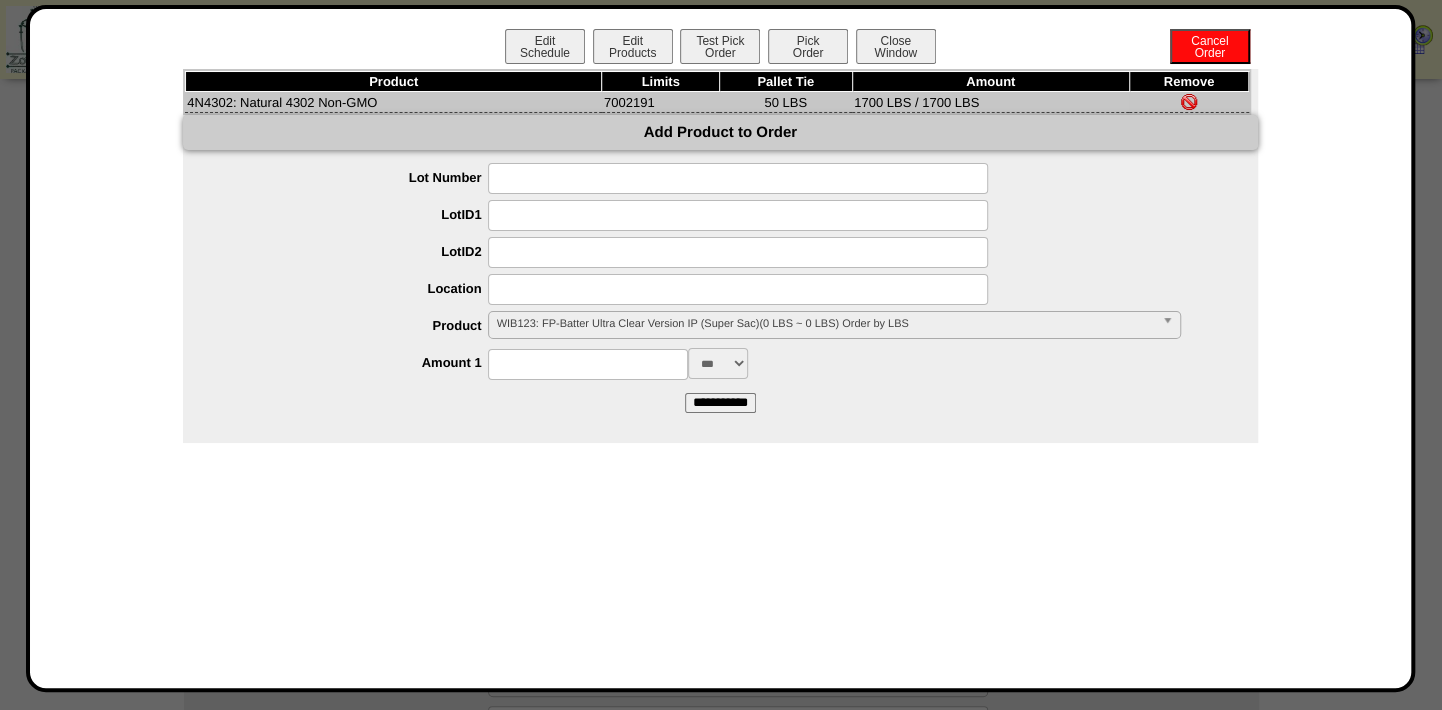 click at bounding box center [1189, 102] 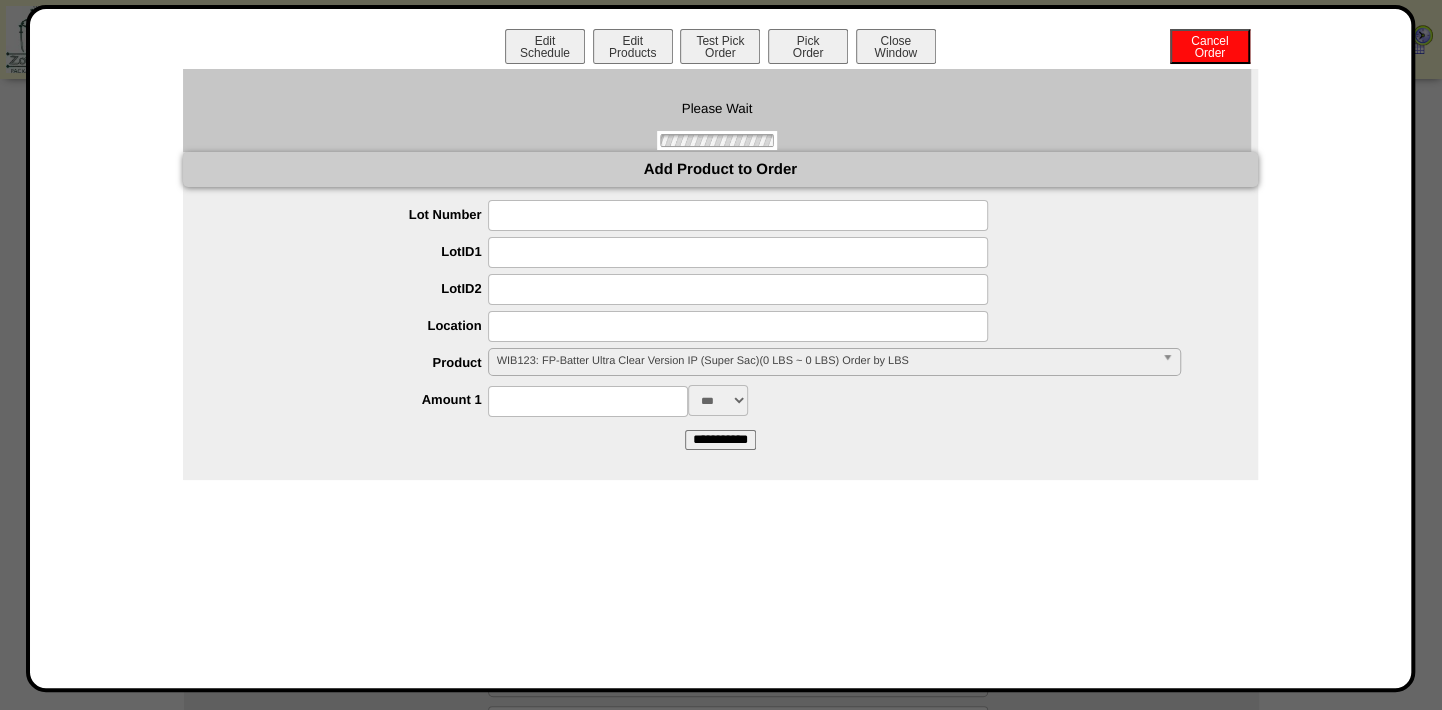 click at bounding box center [738, 252] 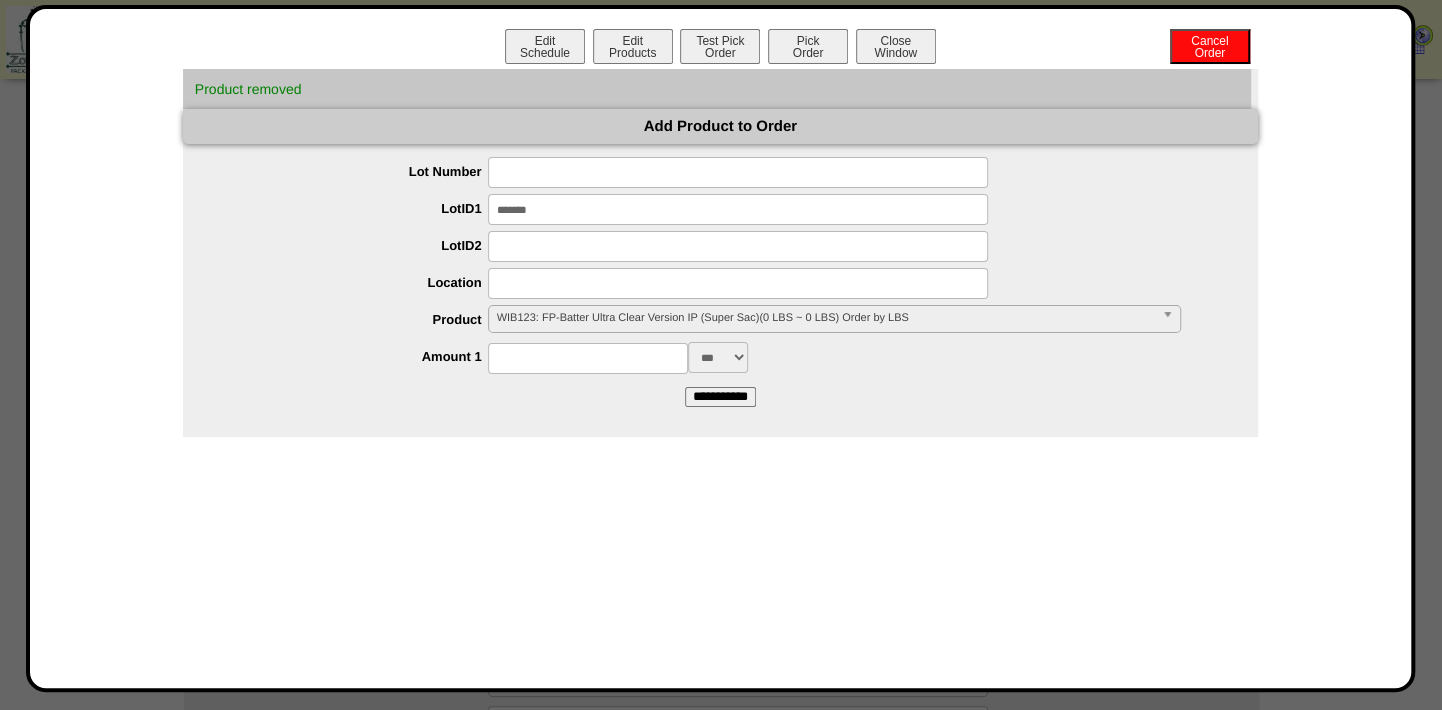 type on "*******" 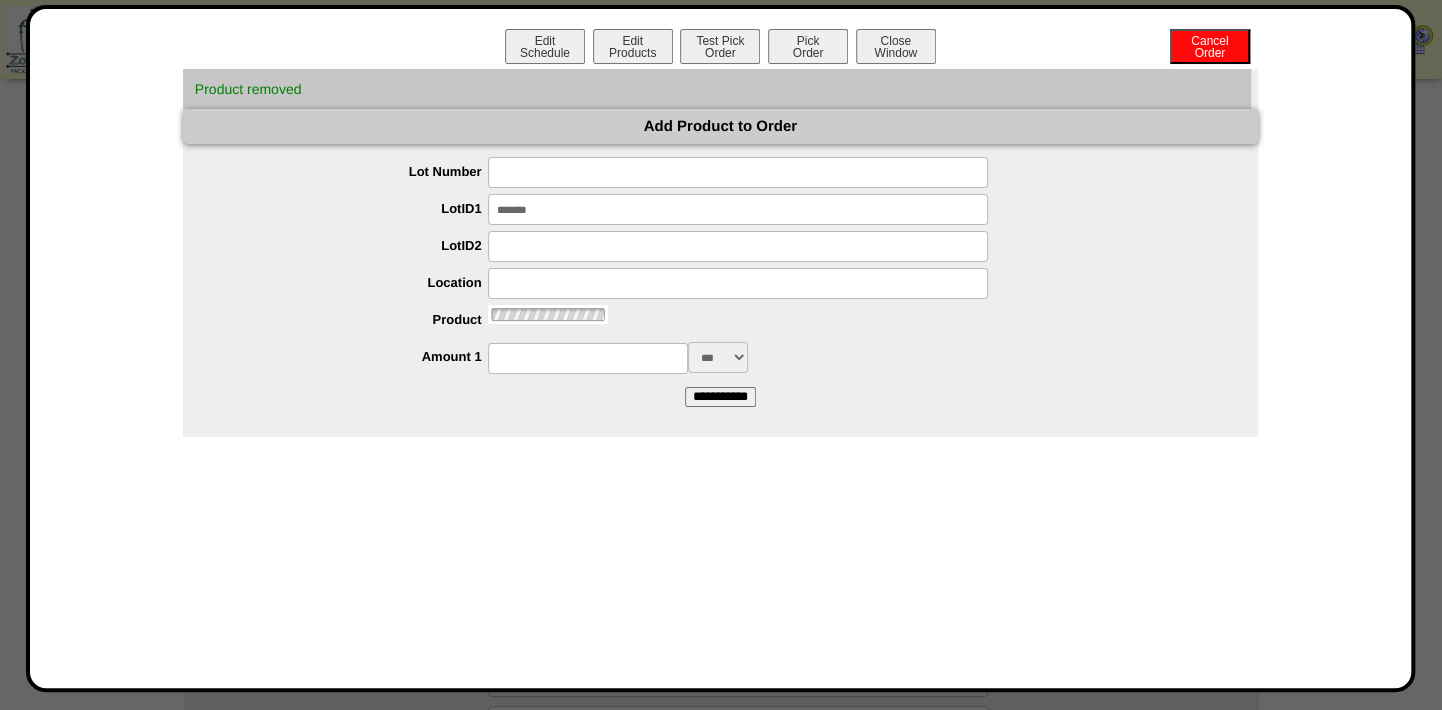 click at bounding box center (738, 246) 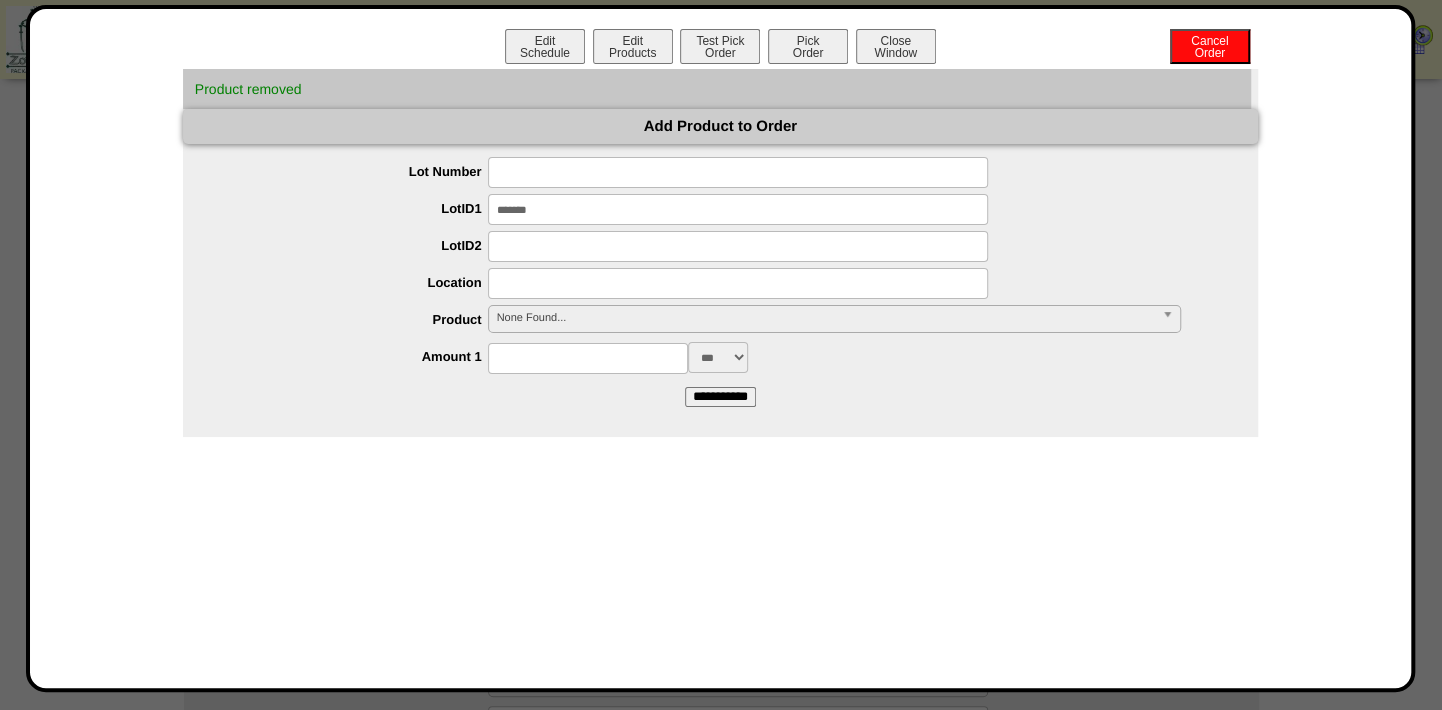 drag, startPoint x: 571, startPoint y: 202, endPoint x: 290, endPoint y: 173, distance: 282.4925 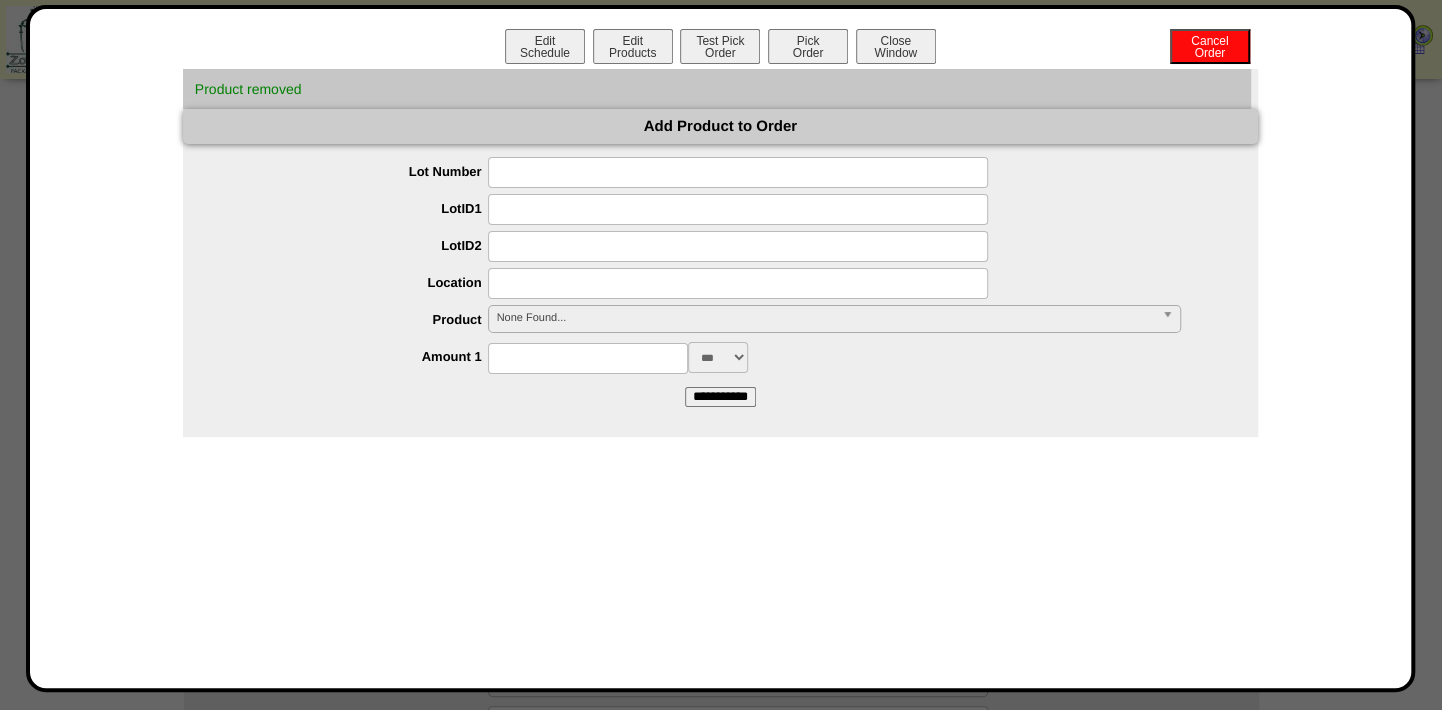 type 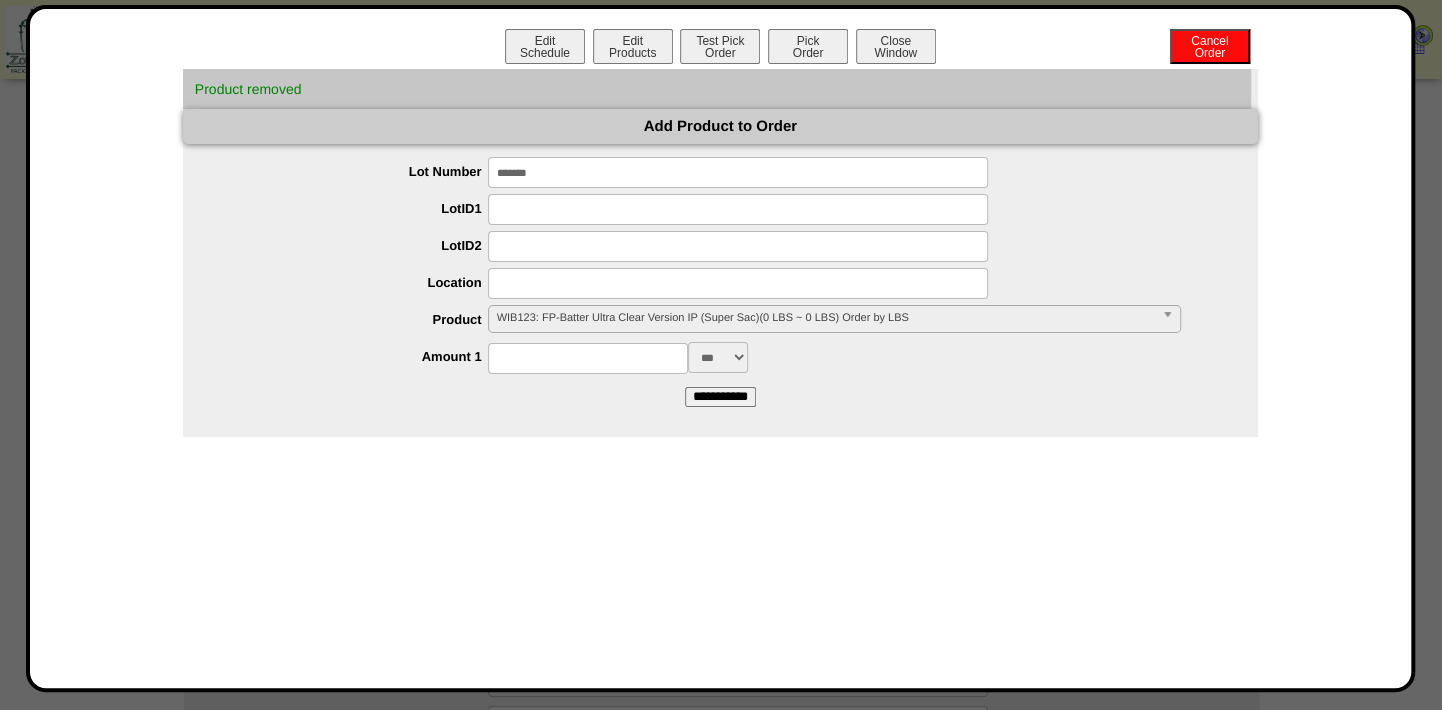 type on "*******" 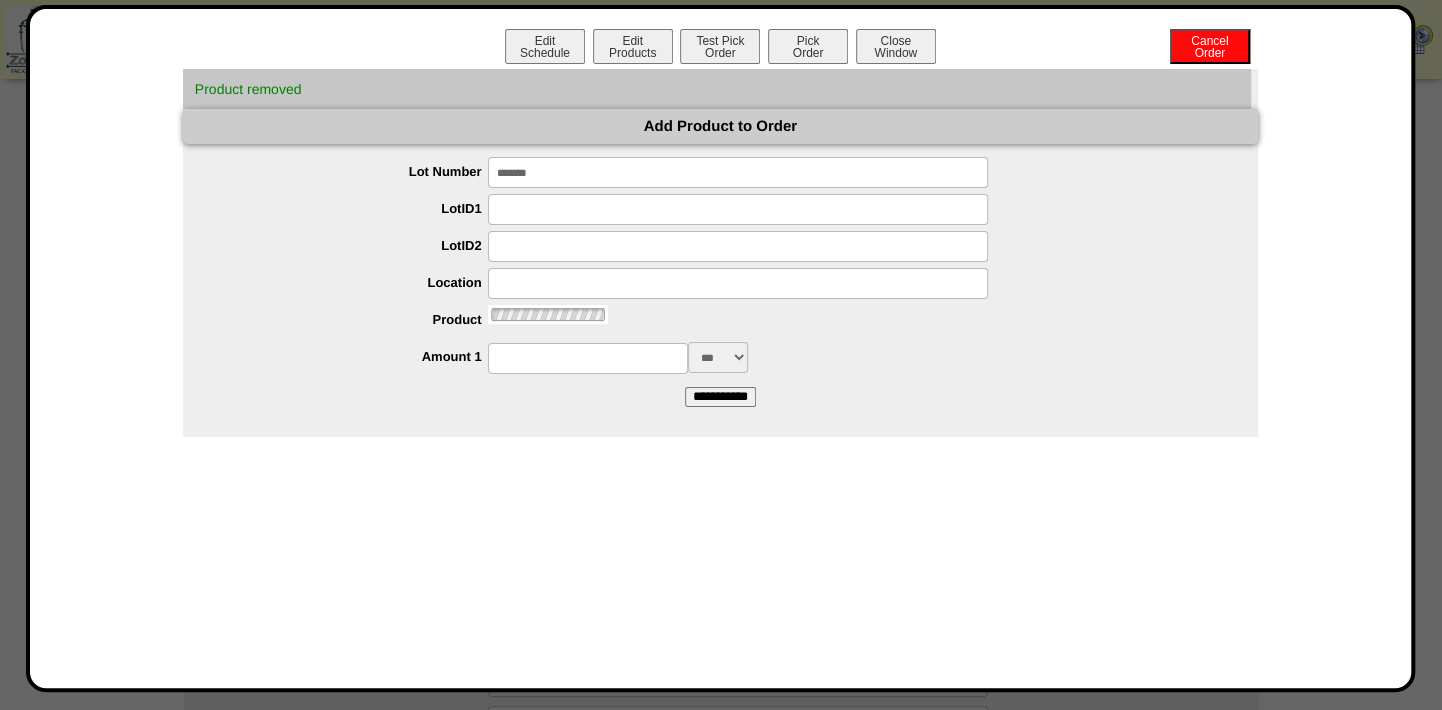 click at bounding box center [740, 246] 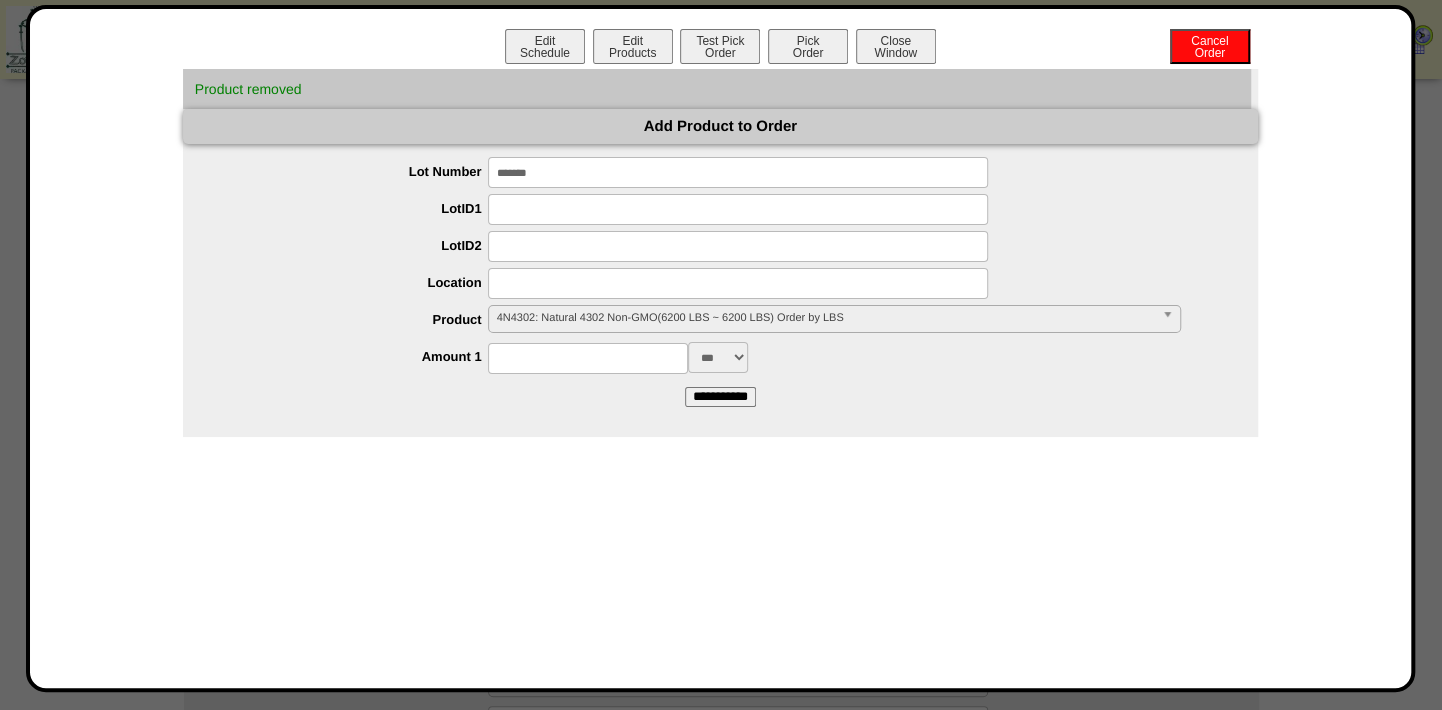 click at bounding box center (588, 358) 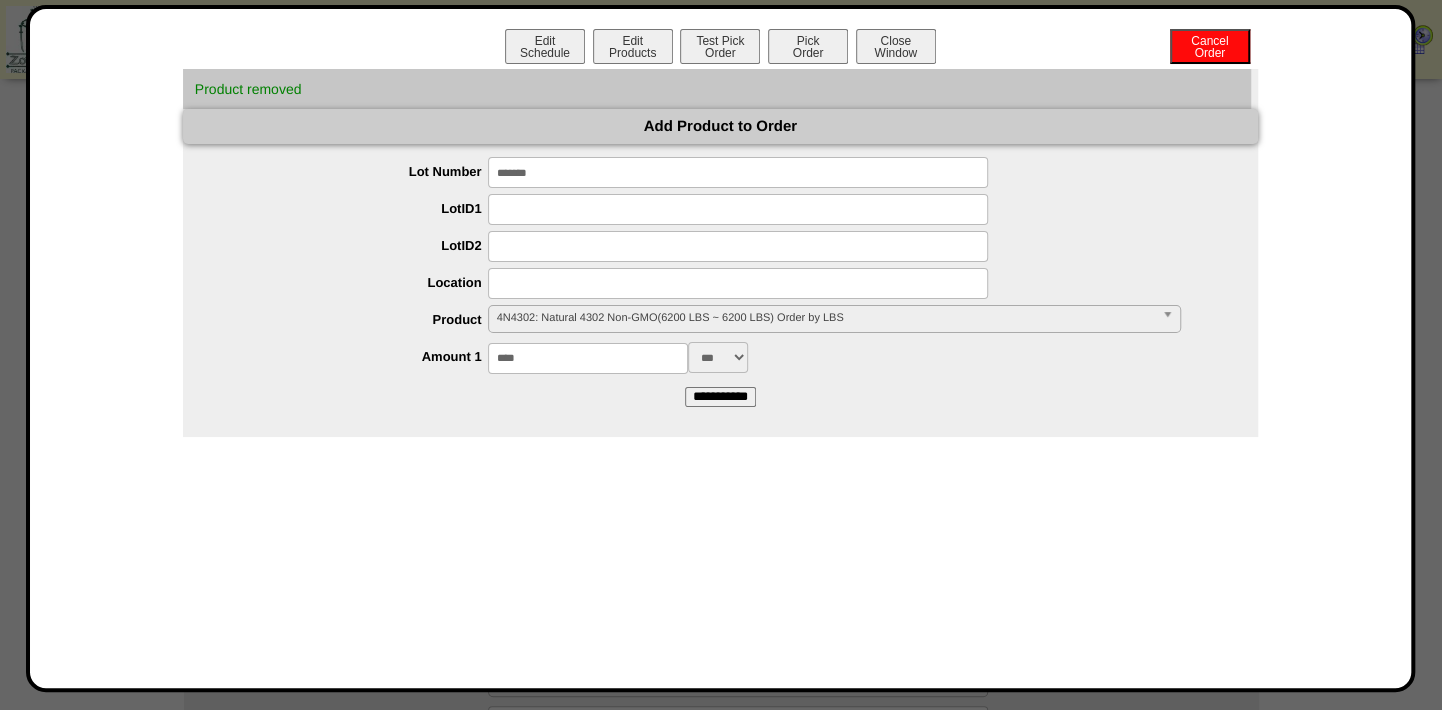 drag, startPoint x: 855, startPoint y: 372, endPoint x: 823, endPoint y: 380, distance: 32.984844 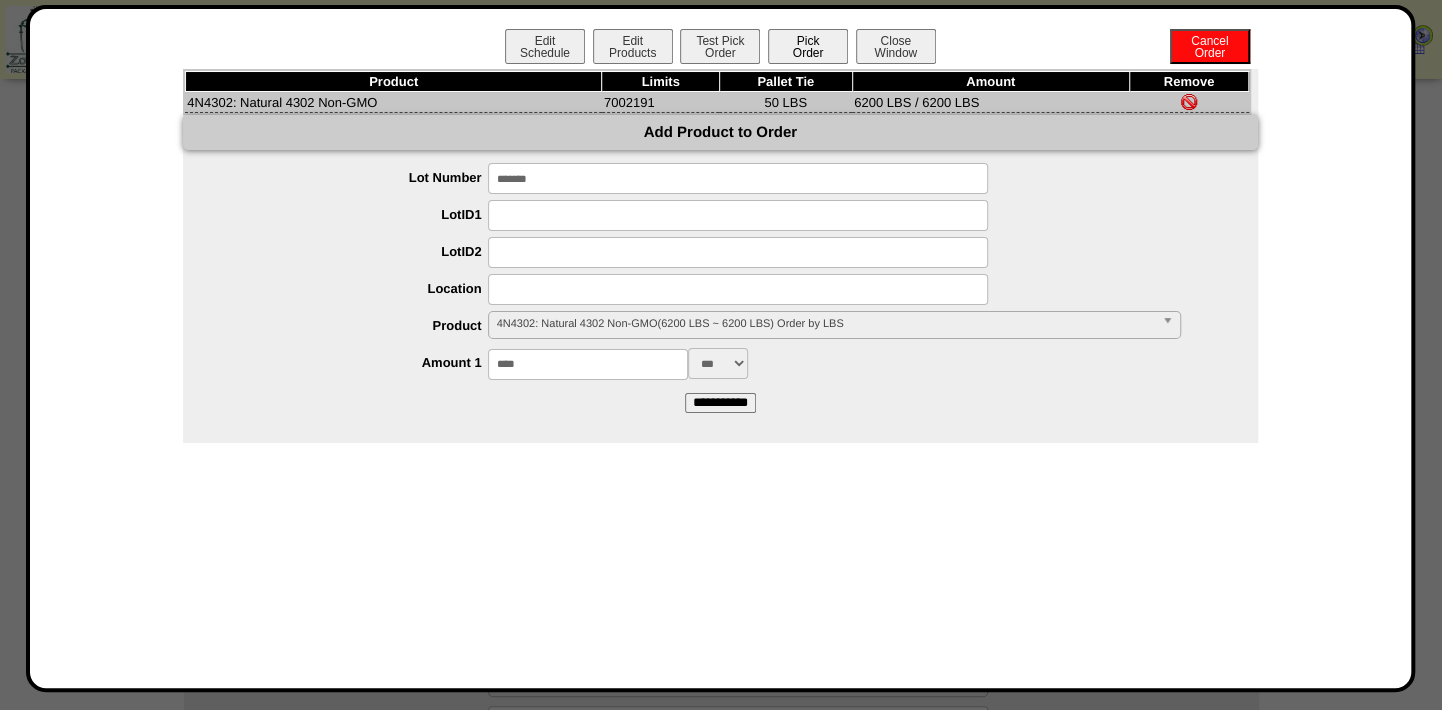 click on "Pick Order" at bounding box center (808, 46) 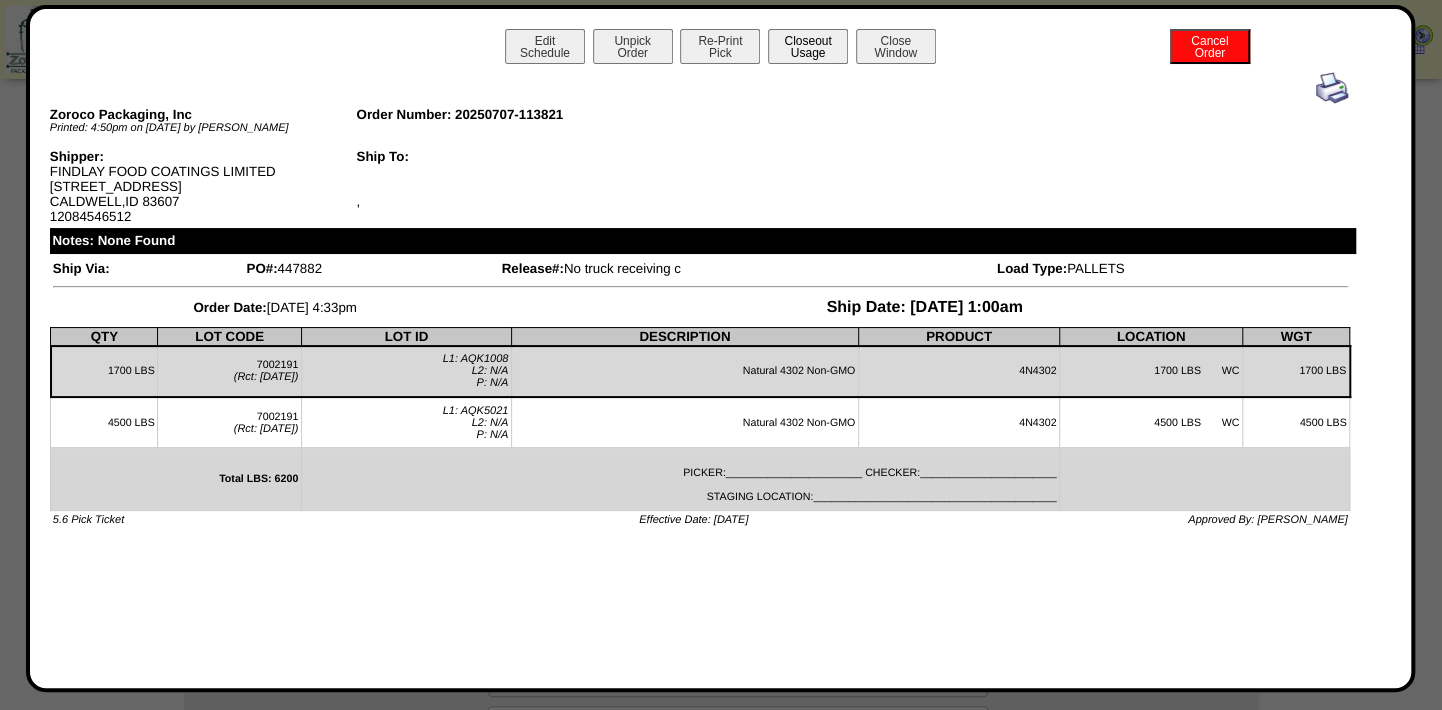 click on "Closeout Usage" at bounding box center [808, 46] 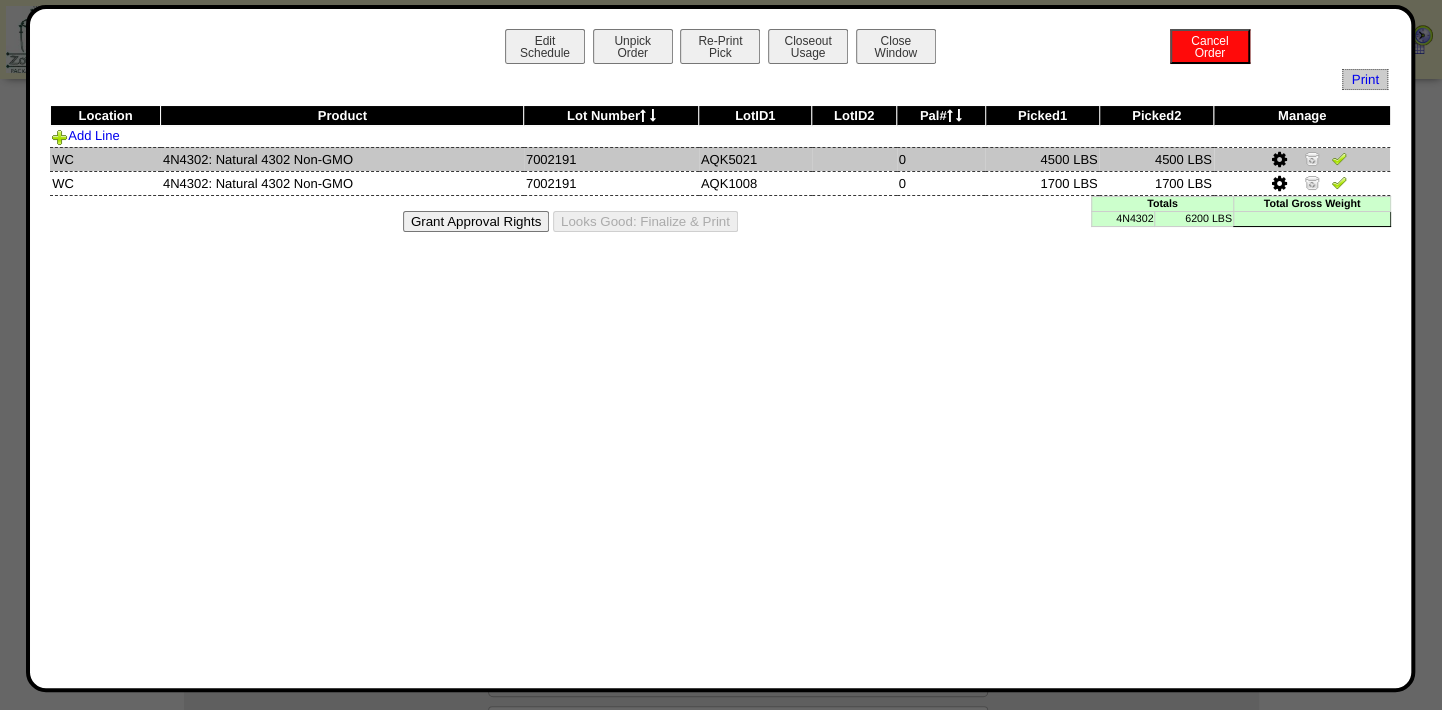 click at bounding box center [1312, 158] 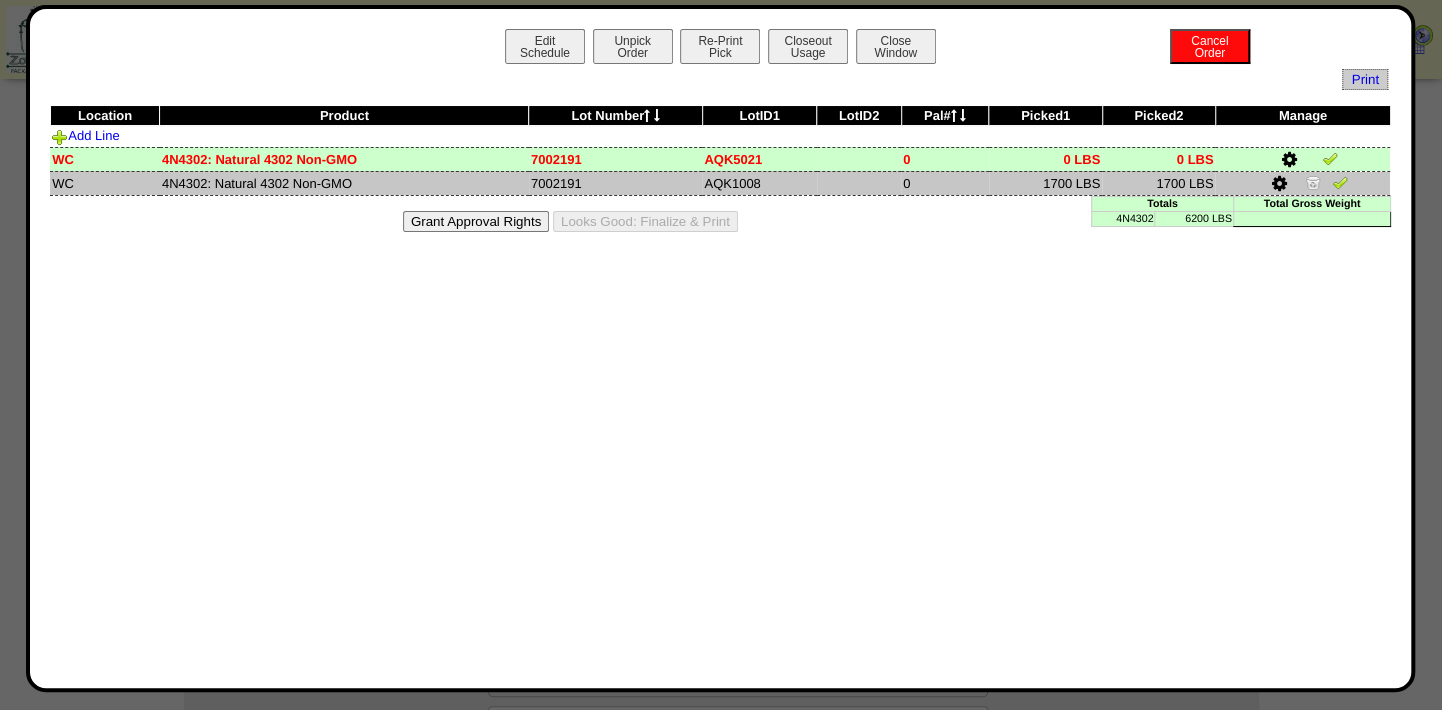 click at bounding box center (1340, 182) 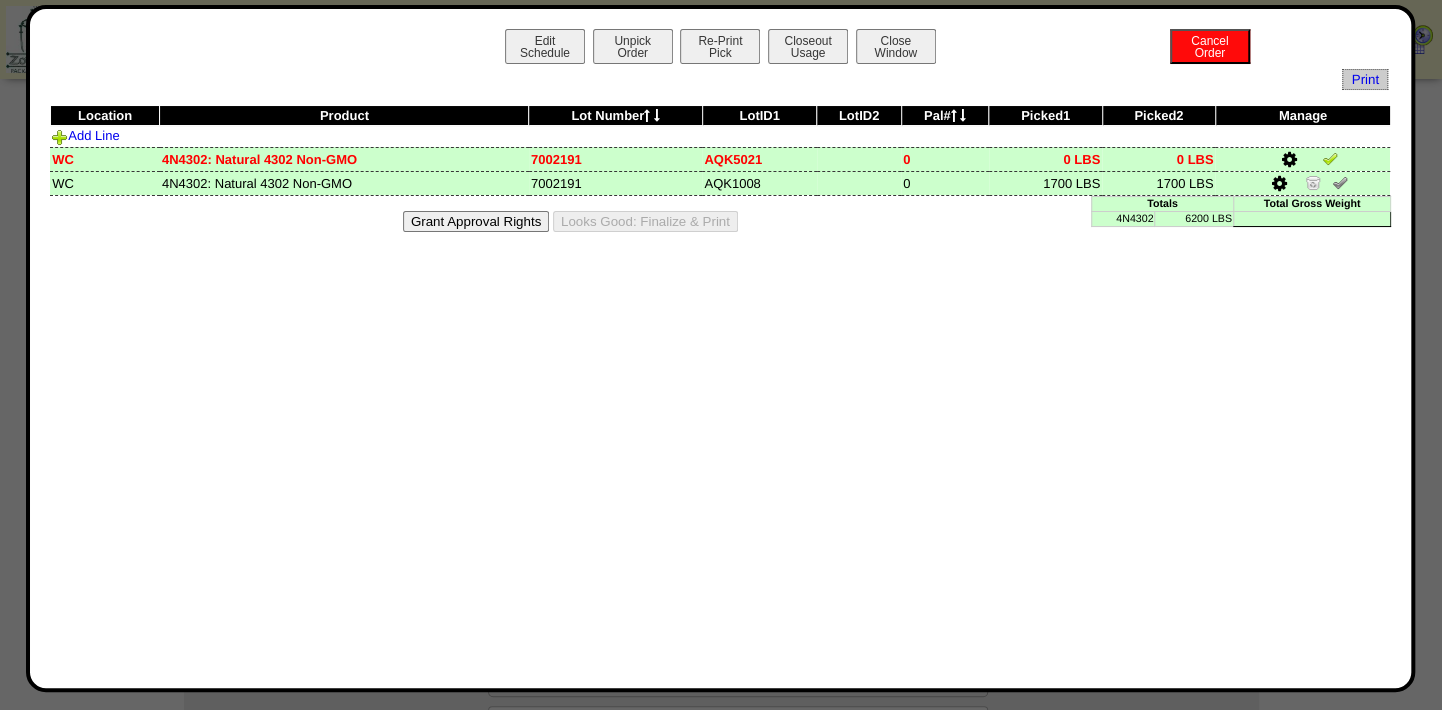 click on "Grant Approval Rights" at bounding box center [476, 221] 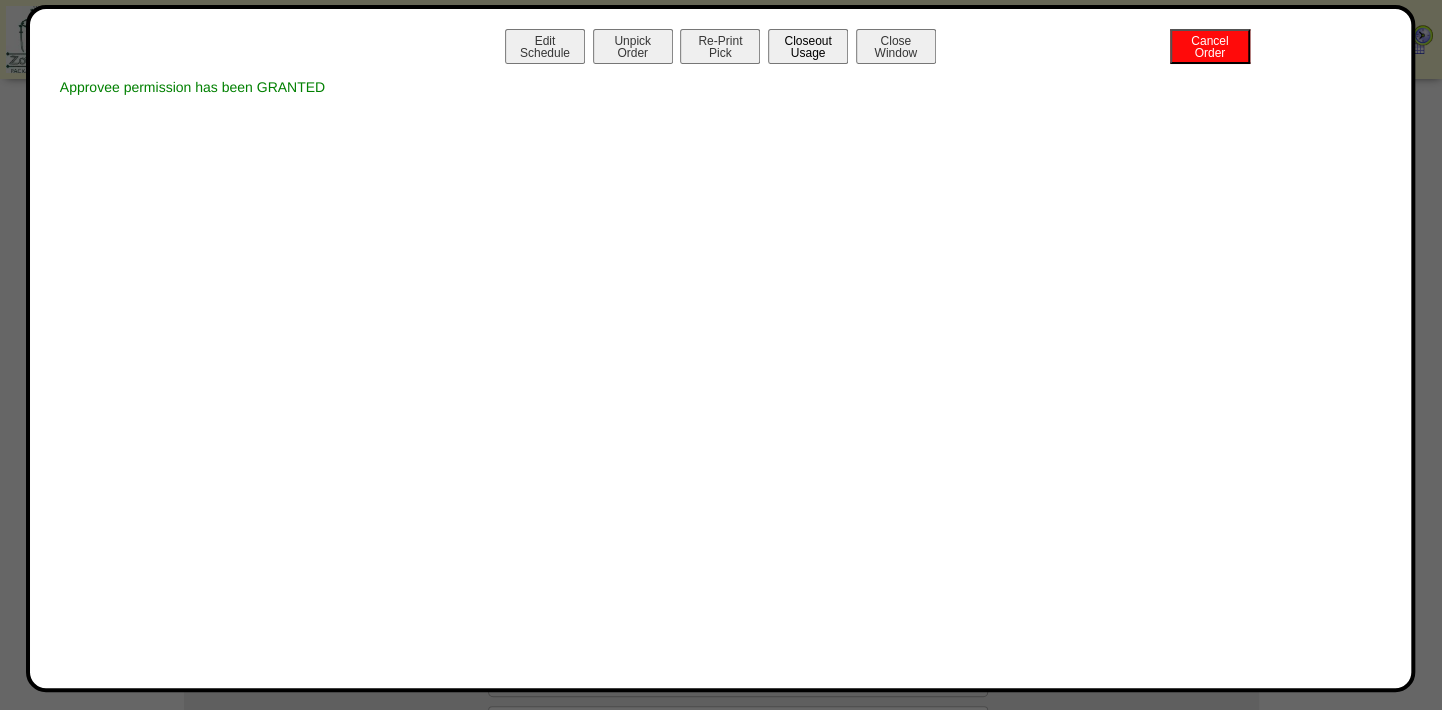 click on "Closeout Usage" at bounding box center (808, 46) 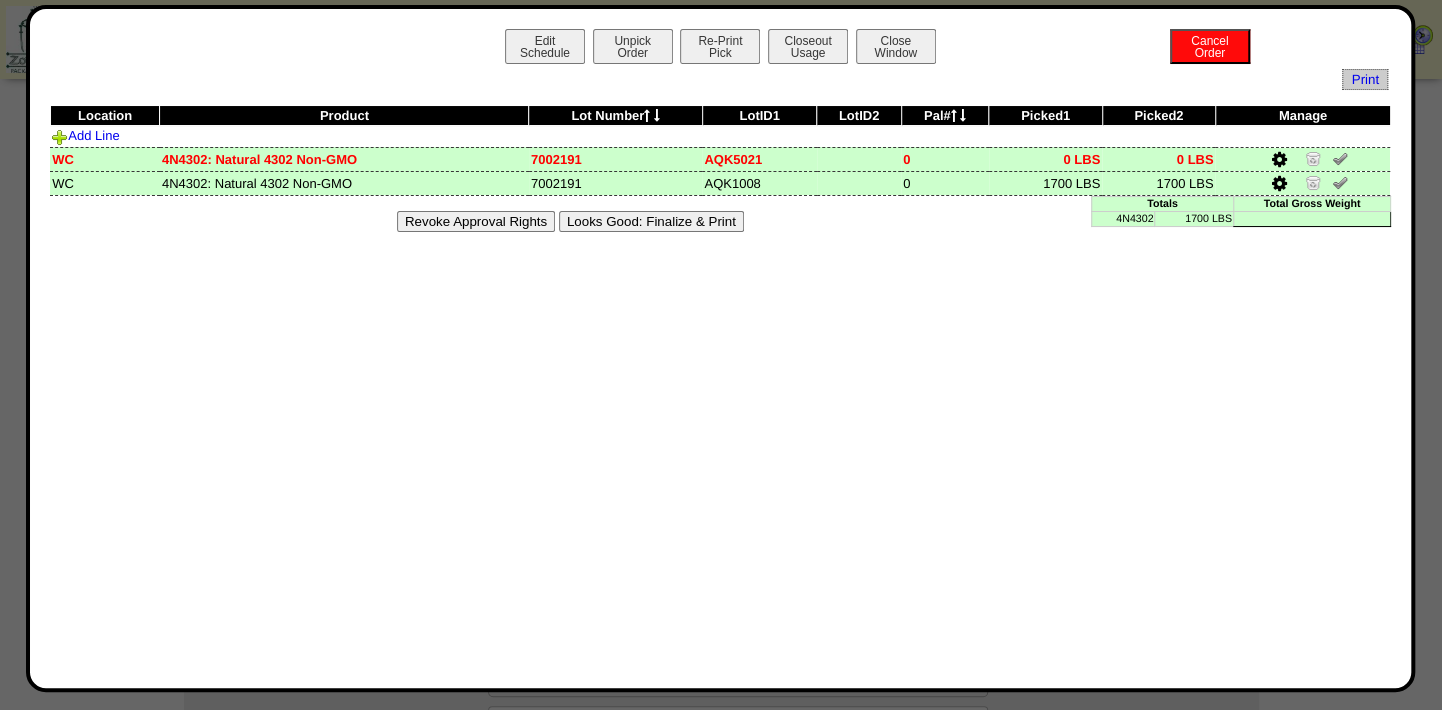 click on "Looks Good: Finalize & Print" at bounding box center (651, 221) 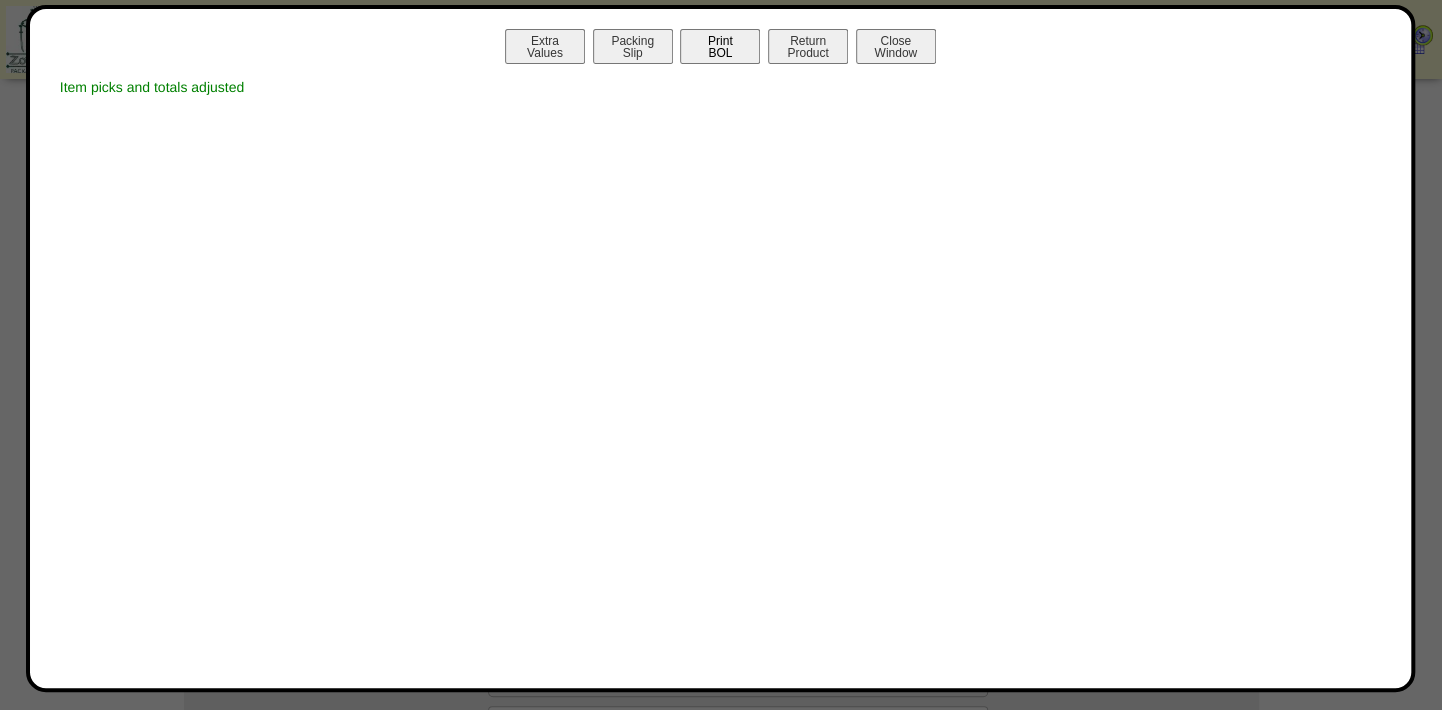 click on "Print BOL" at bounding box center [720, 46] 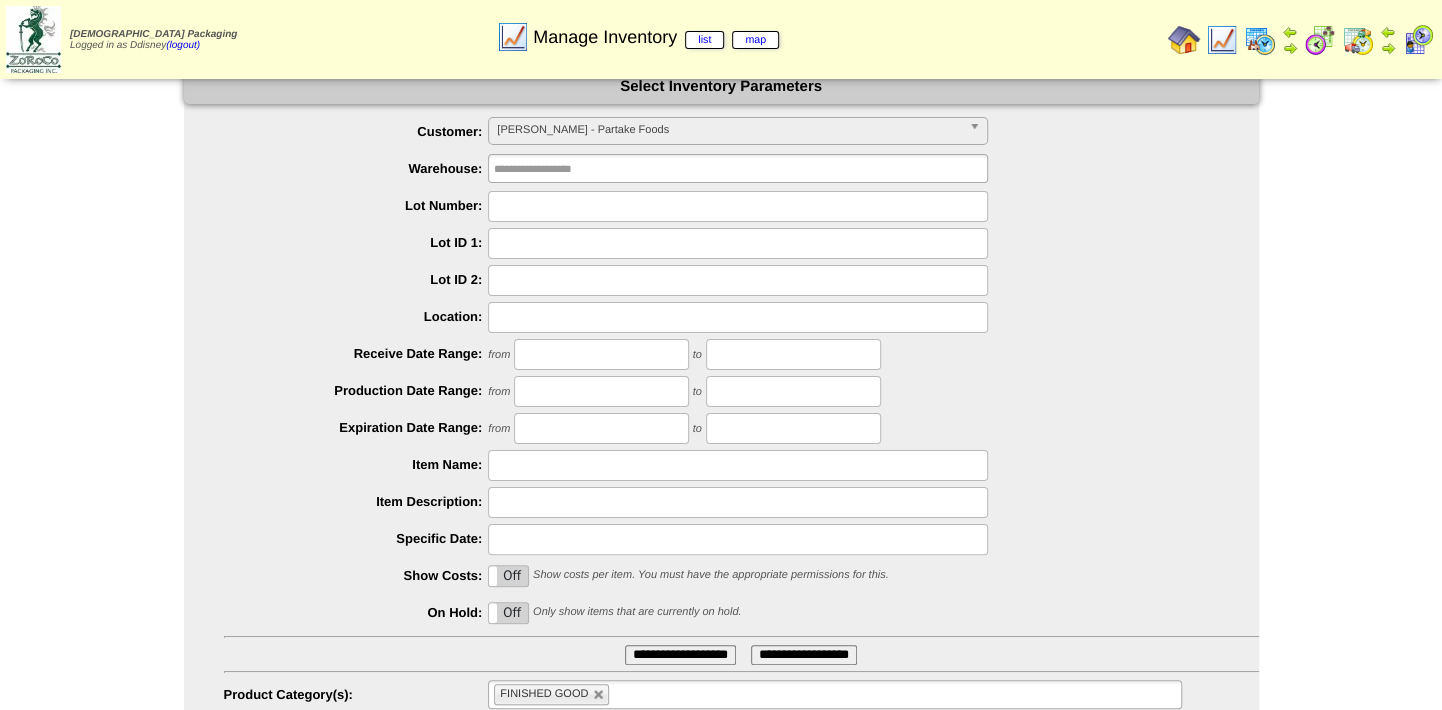 scroll, scrollTop: 0, scrollLeft: 0, axis: both 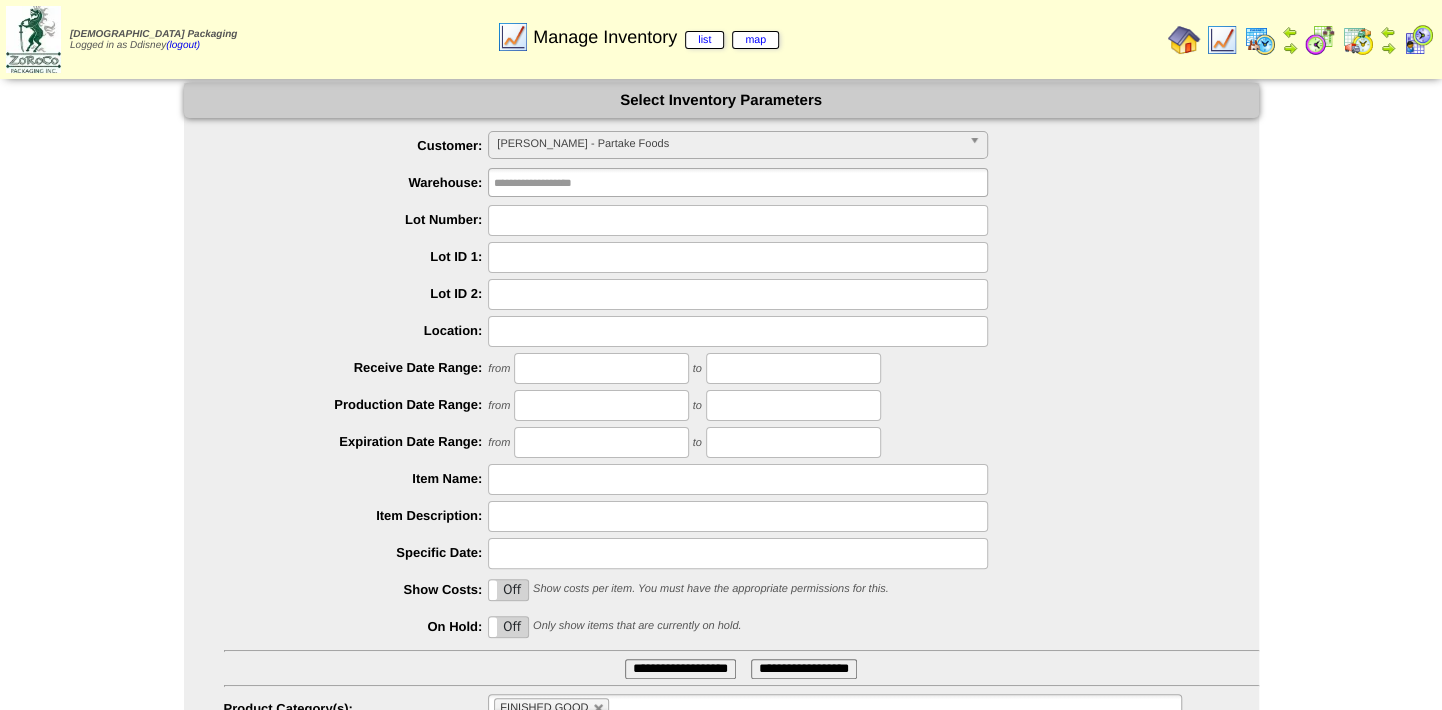click on "[PERSON_NAME] - Partake Foods" at bounding box center (729, 144) 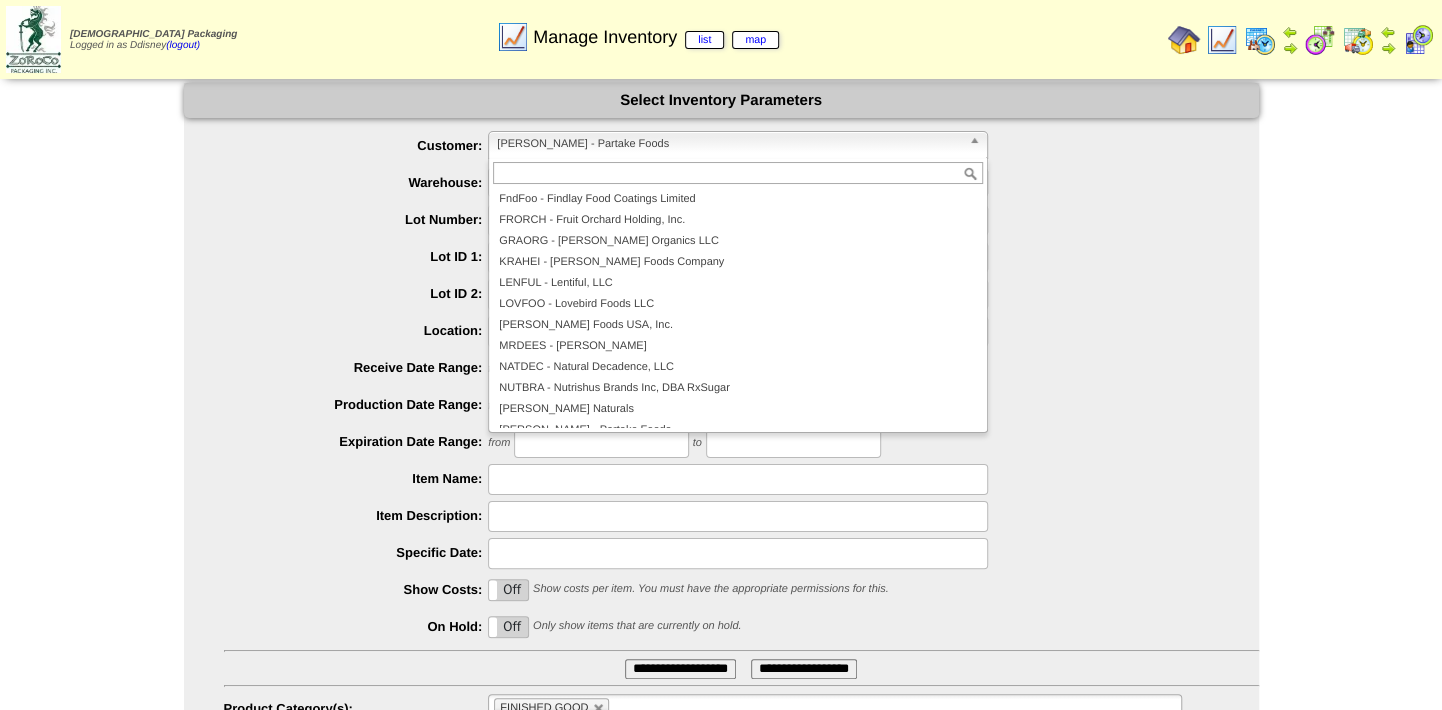 scroll, scrollTop: 0, scrollLeft: 0, axis: both 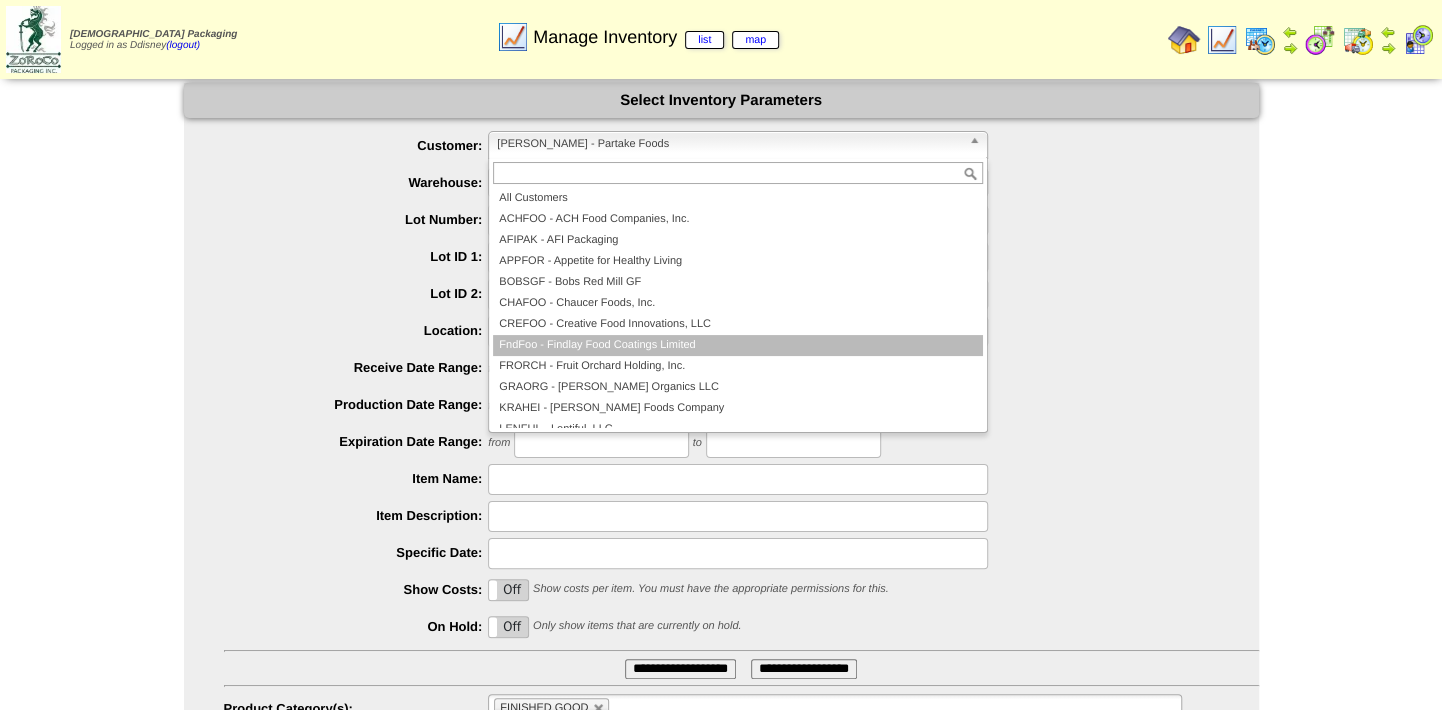 click on "FndFoo - Findlay Food Coatings Limited" at bounding box center [738, 345] 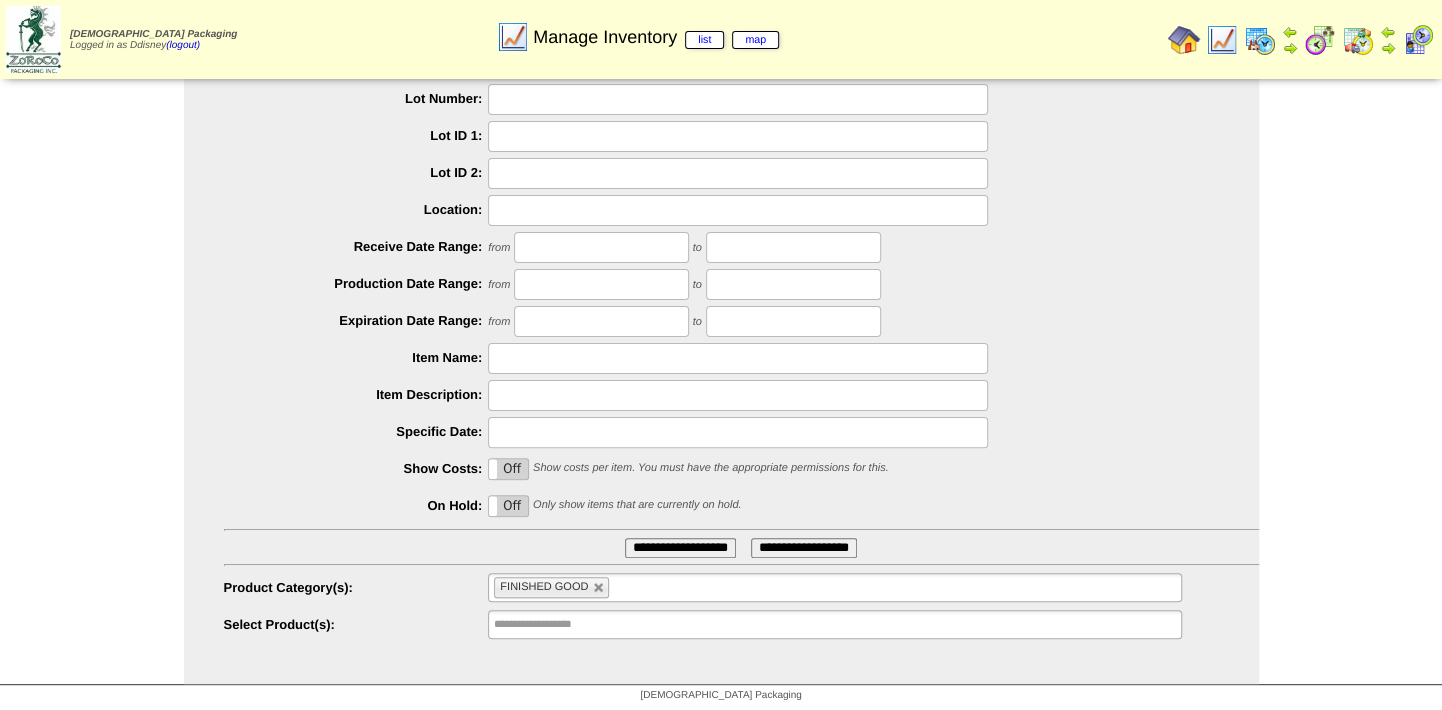 scroll, scrollTop: 123, scrollLeft: 0, axis: vertical 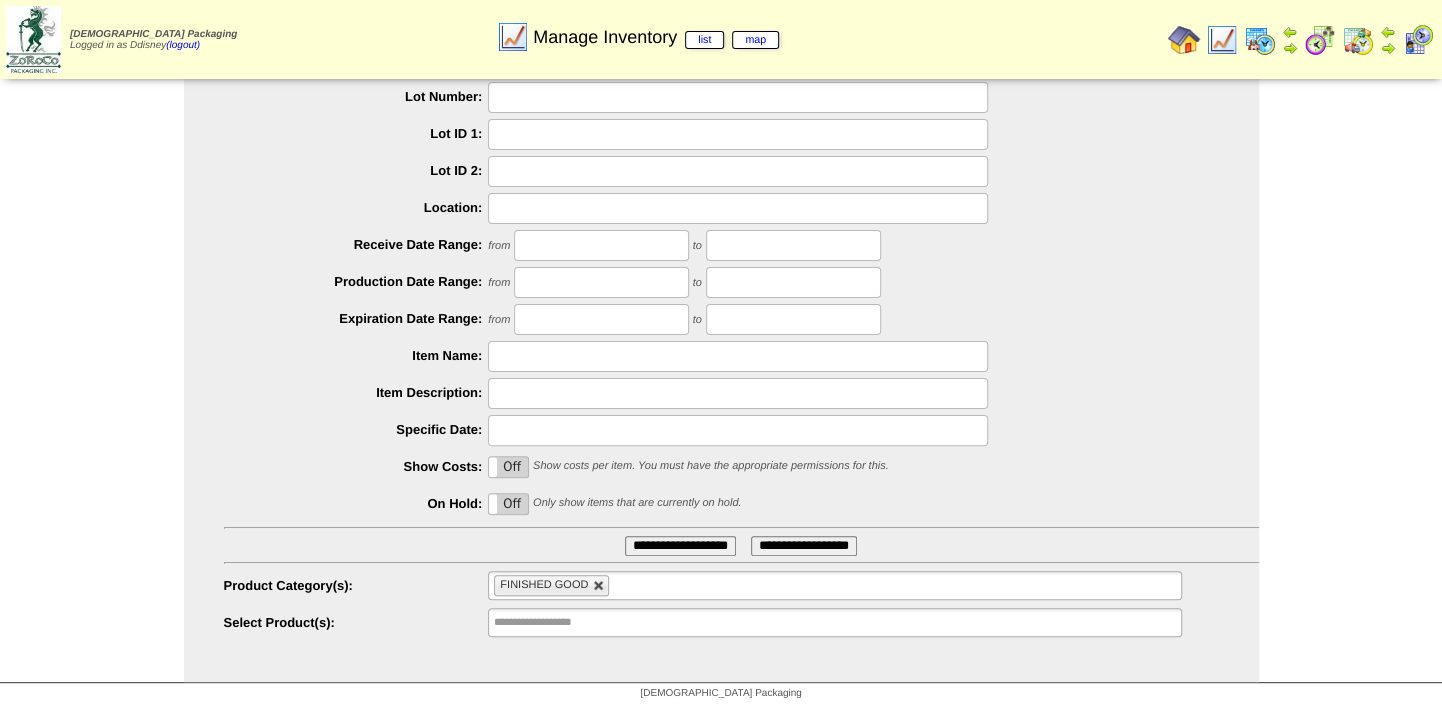 click at bounding box center [599, 586] 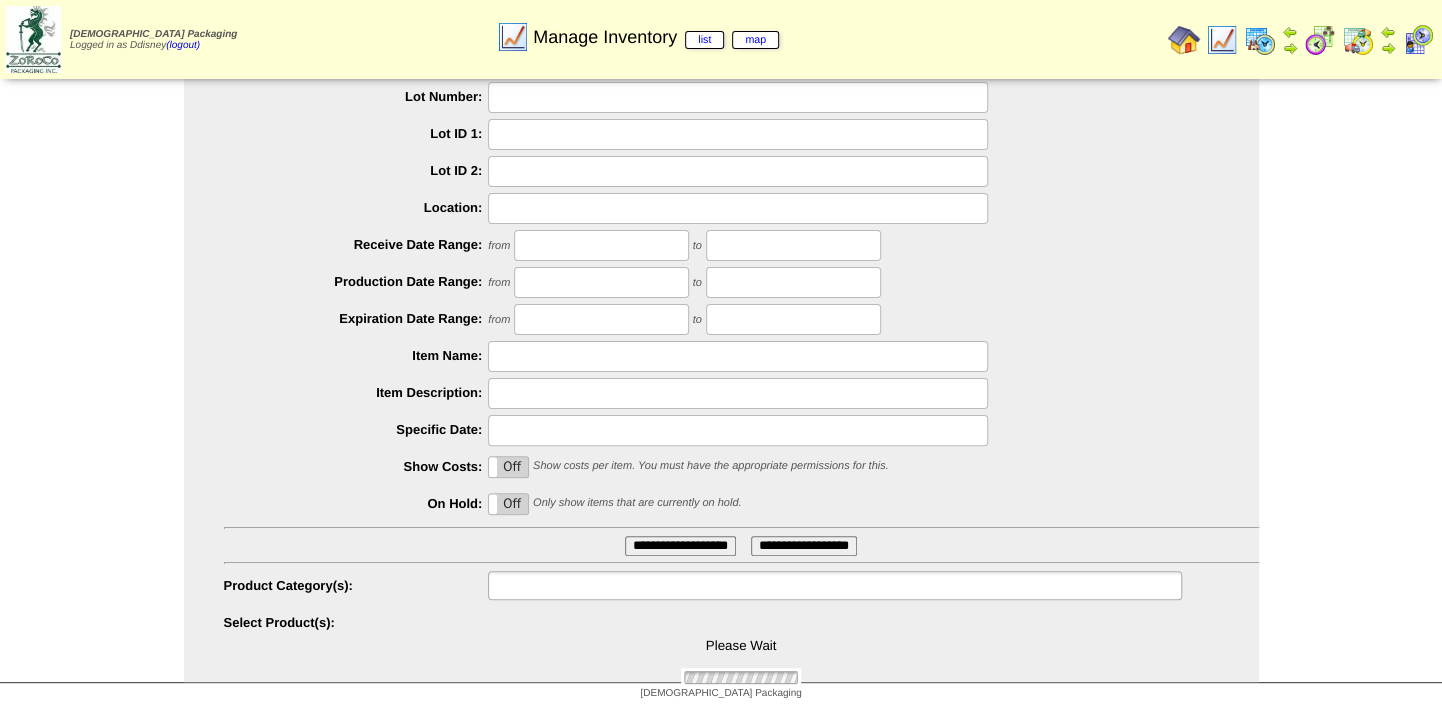 type on "**********" 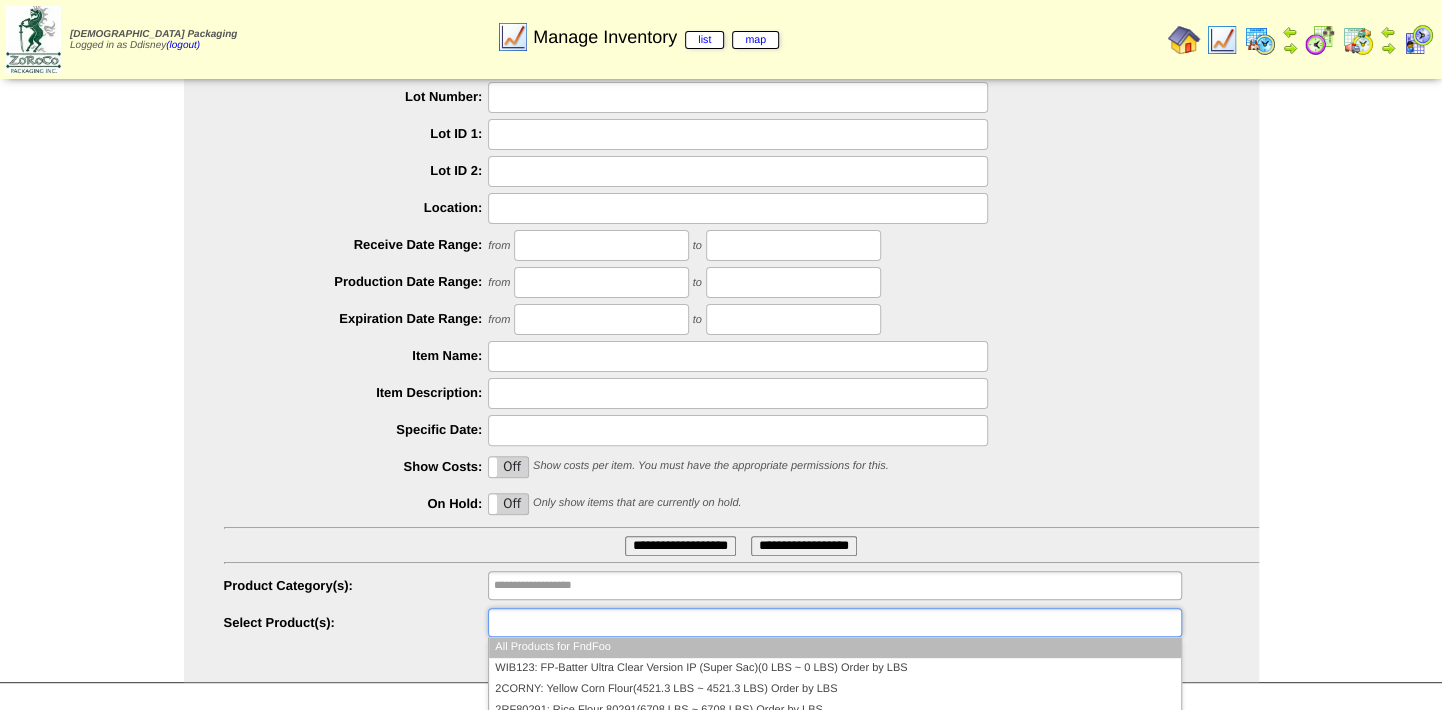 click at bounding box center (558, 622) 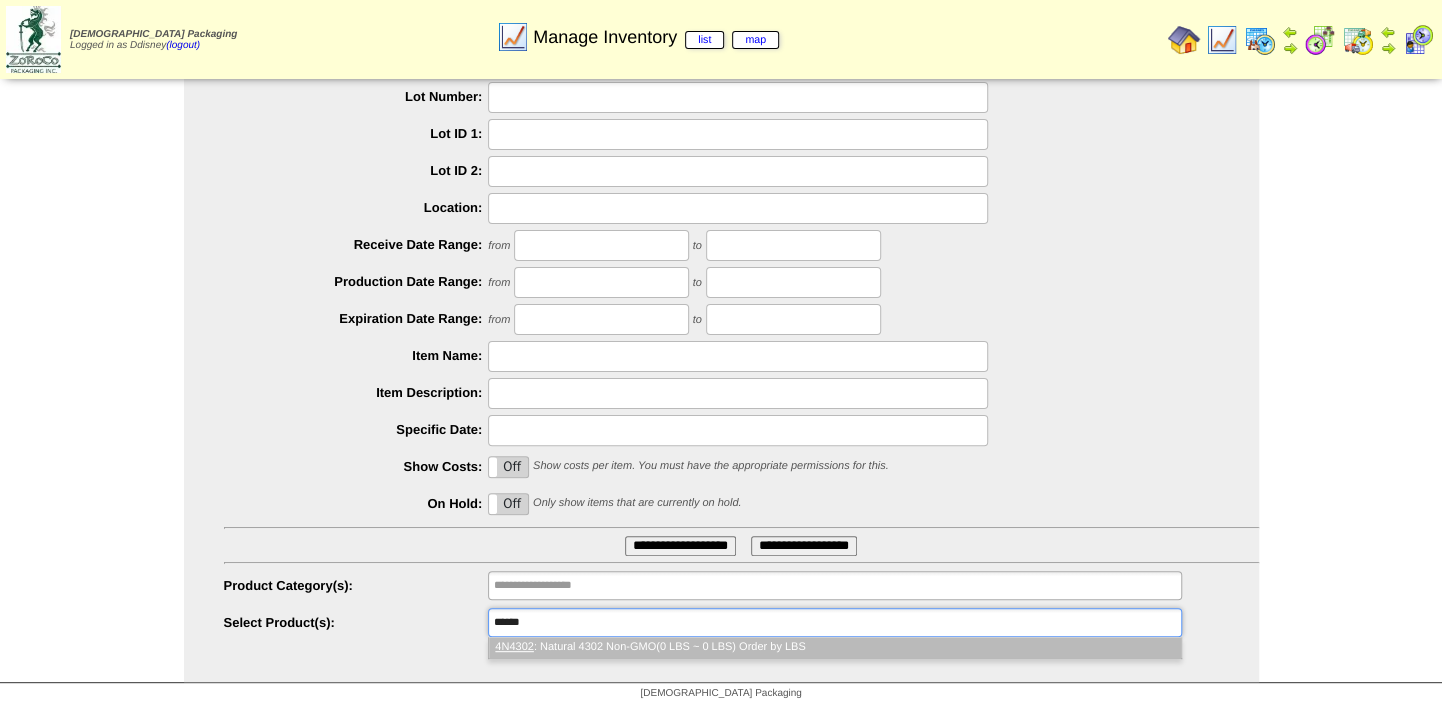 type on "******" 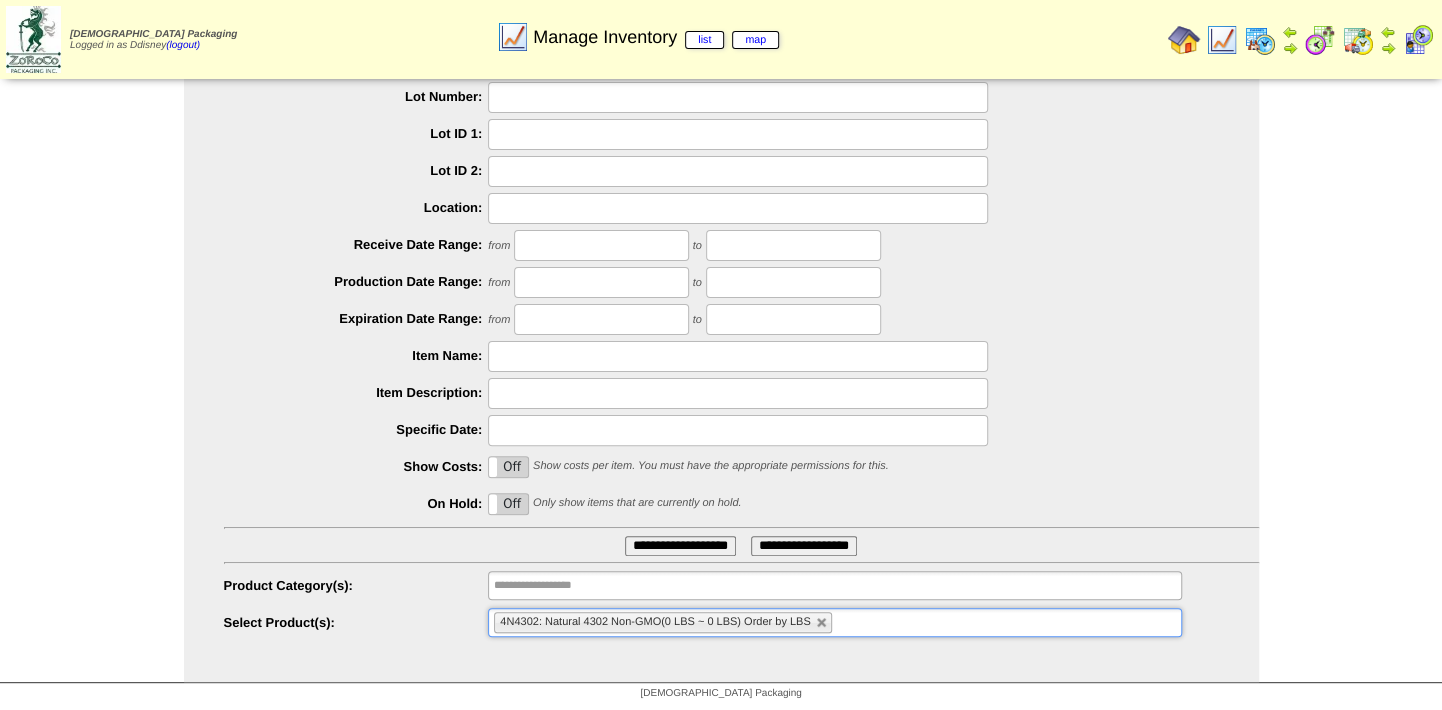 click on "**********" at bounding box center [680, 546] 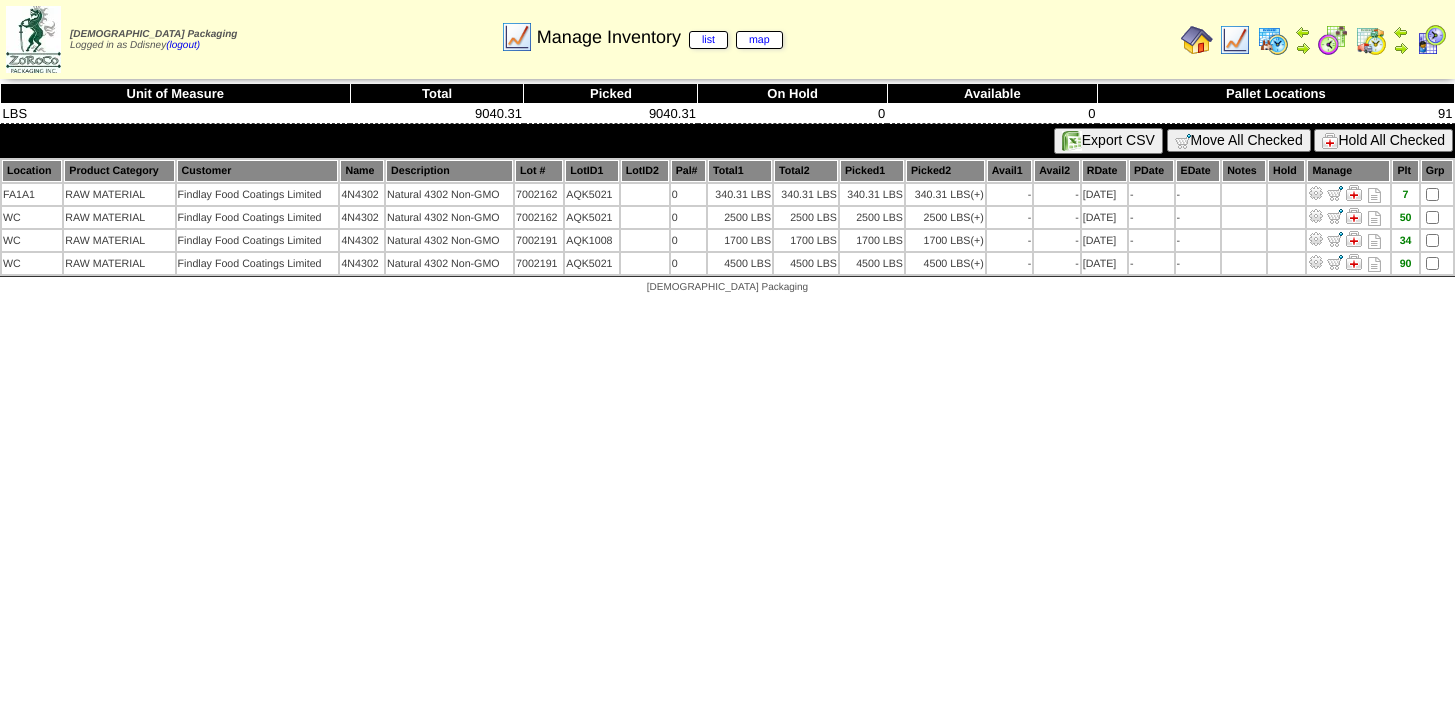 scroll, scrollTop: 0, scrollLeft: 0, axis: both 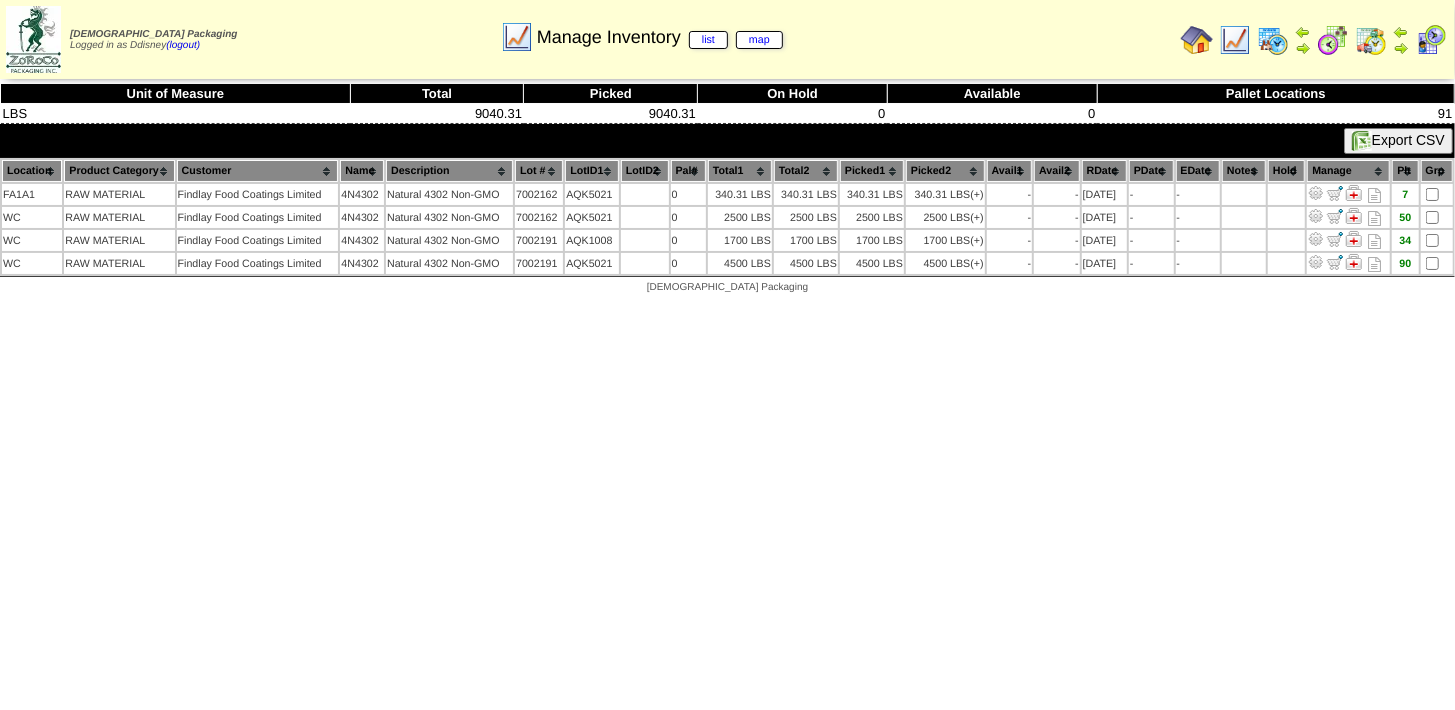 click on "Zoroco Packaging
Logged in as Ddisney                                 (logout)
Print All" at bounding box center (727, 152) 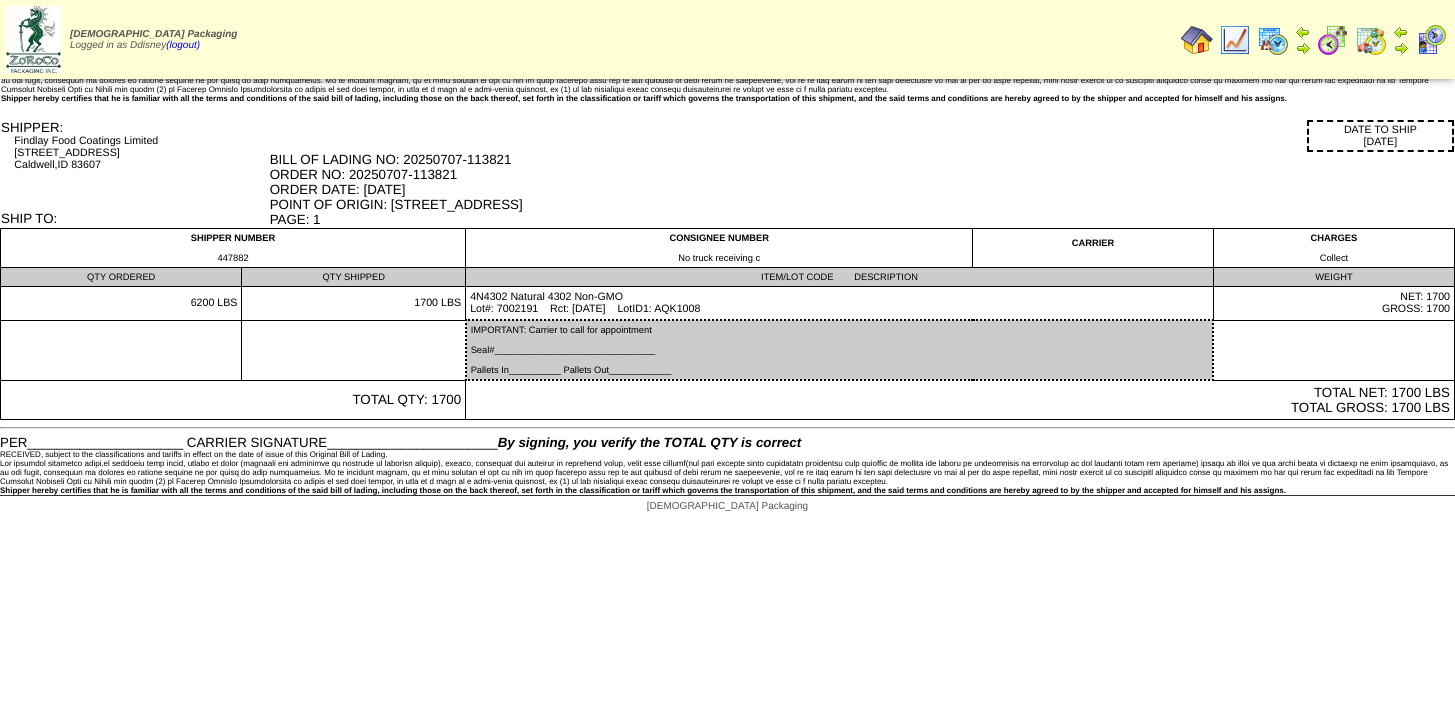 scroll, scrollTop: 0, scrollLeft: 0, axis: both 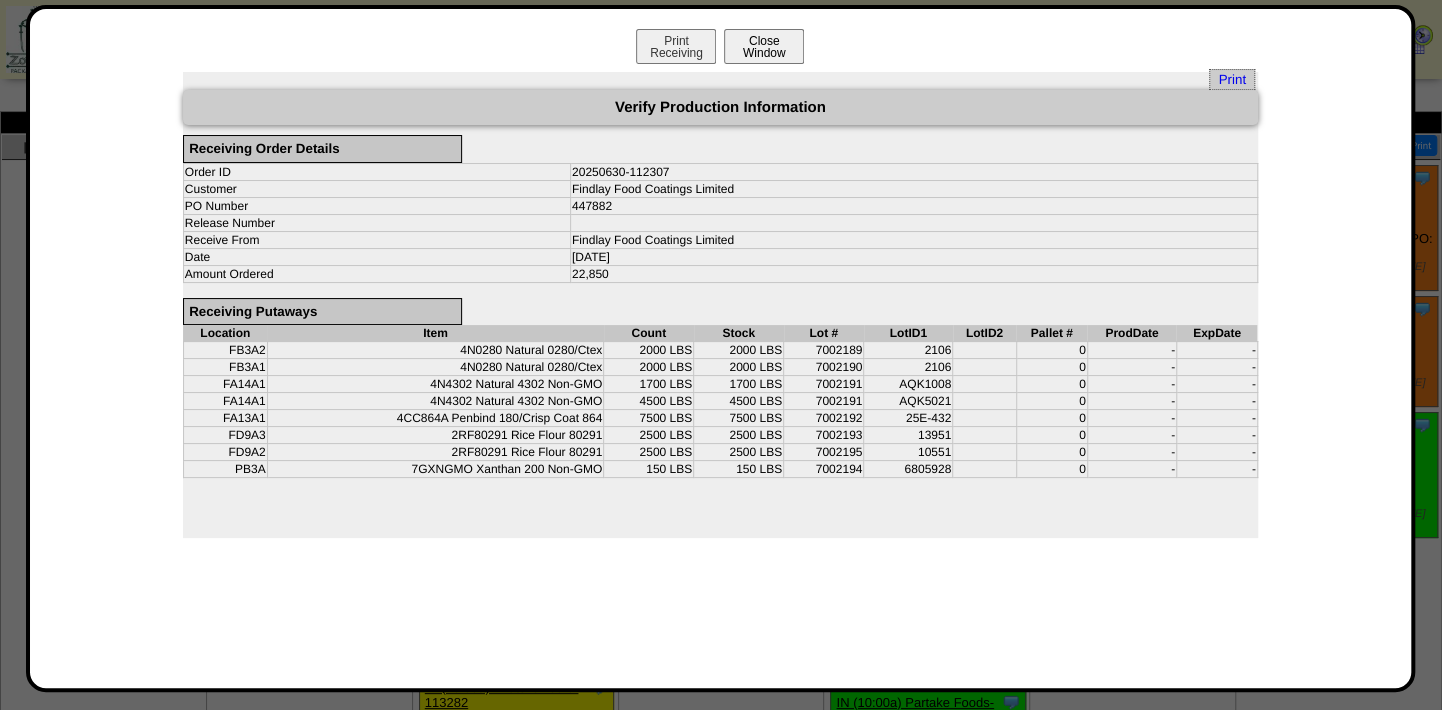 click on "Close Window" at bounding box center (764, 46) 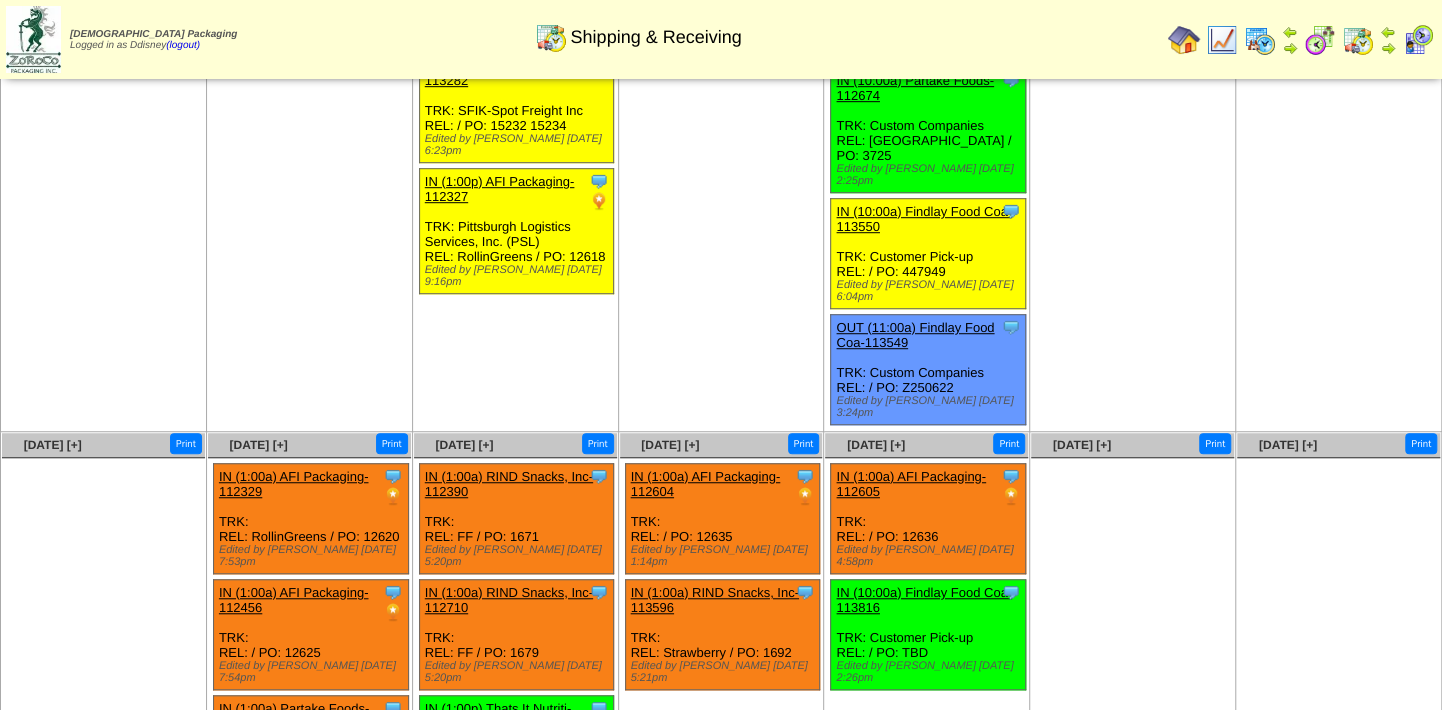 scroll, scrollTop: 636, scrollLeft: 0, axis: vertical 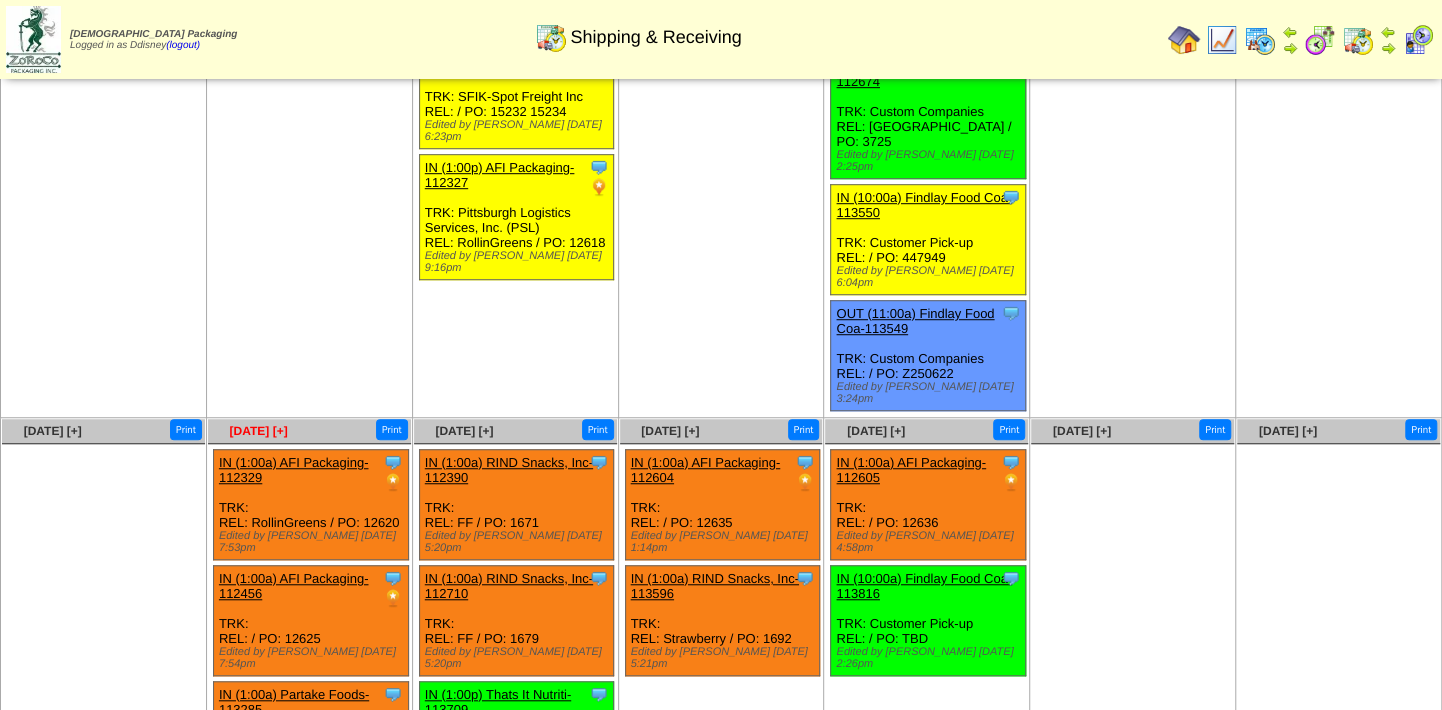 click on "Jul 07                        [+]" at bounding box center (259, 431) 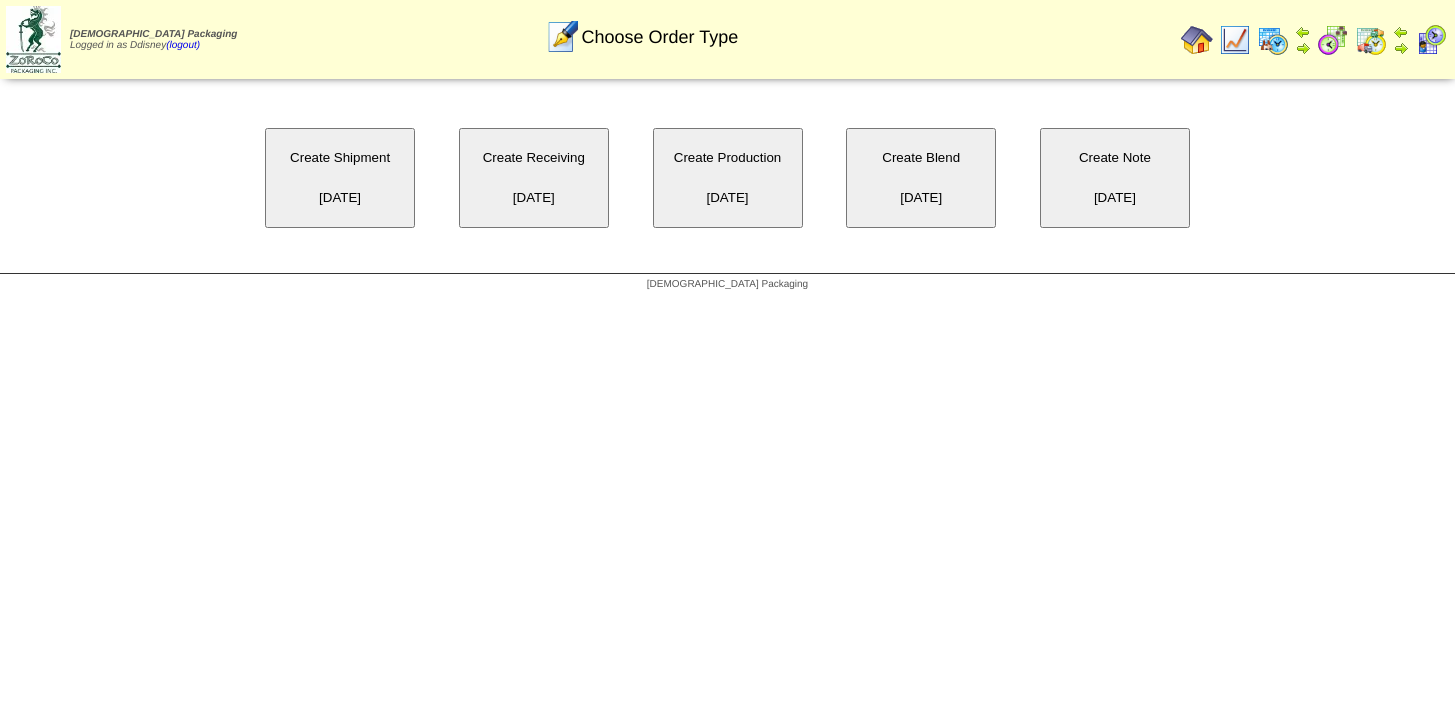 scroll, scrollTop: 0, scrollLeft: 0, axis: both 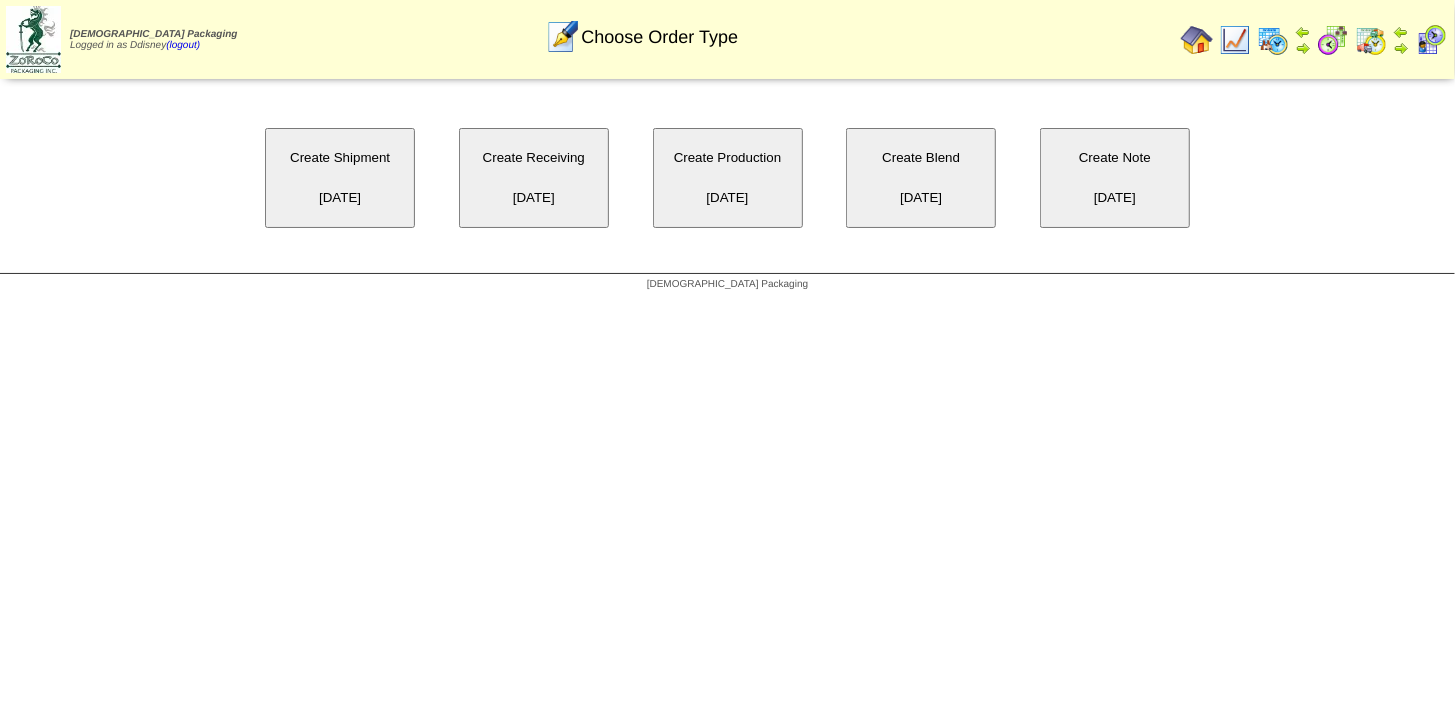 click on "Create Receiving
[DATE]" at bounding box center [534, 178] 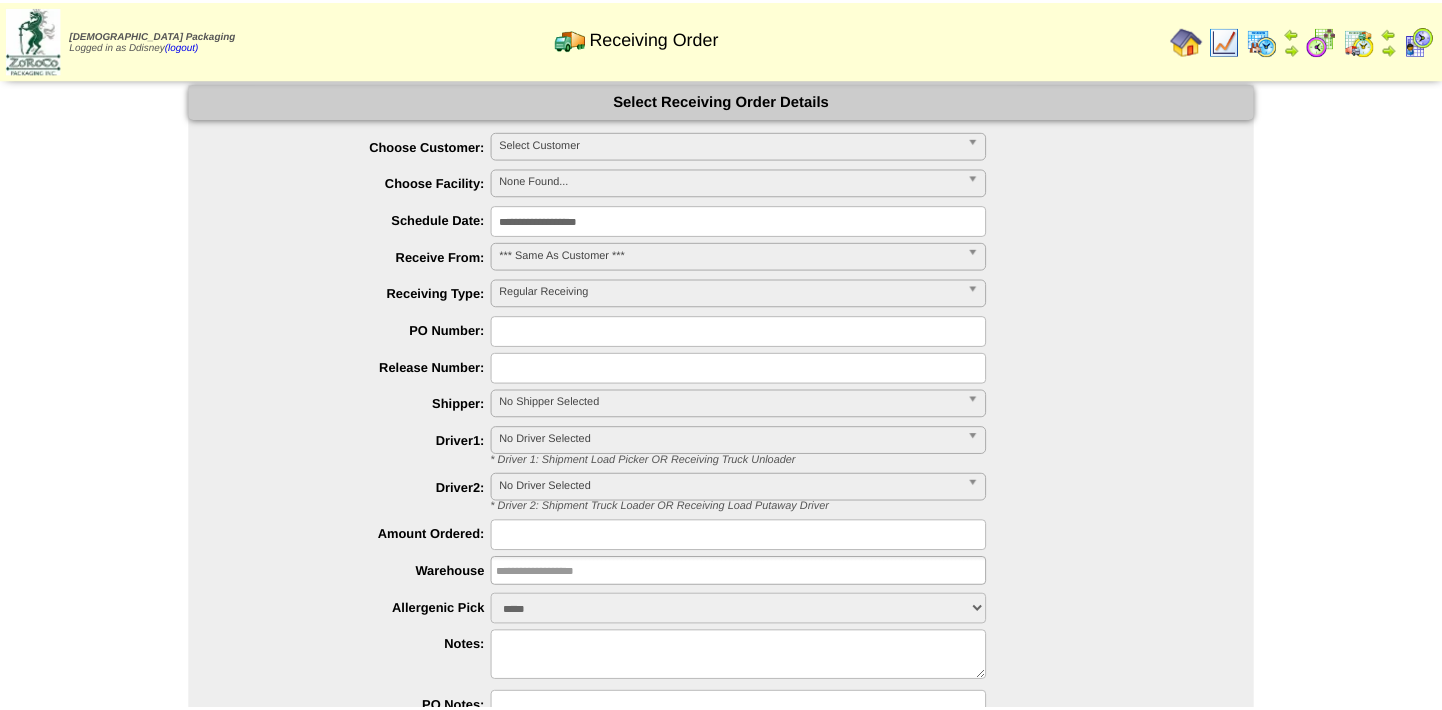 scroll, scrollTop: 0, scrollLeft: 0, axis: both 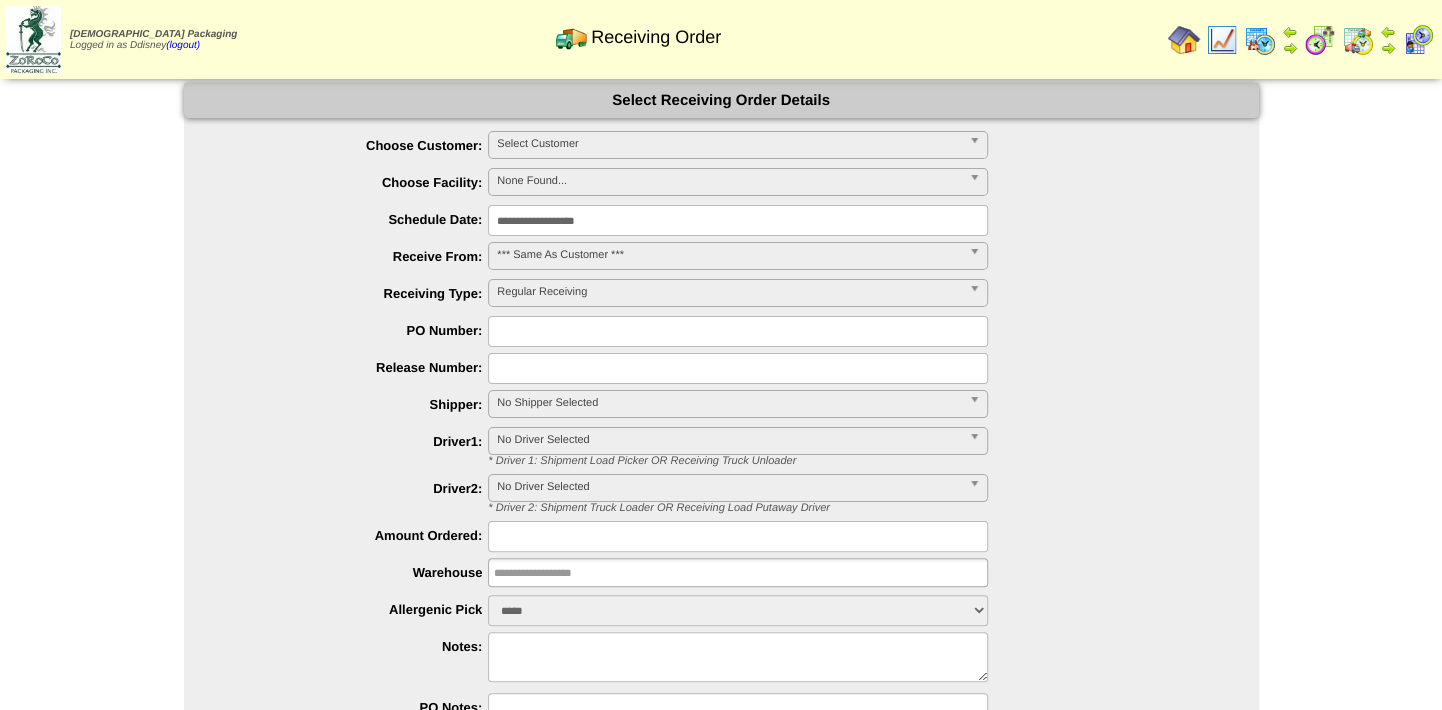 click on "Select Customer" at bounding box center [729, 144] 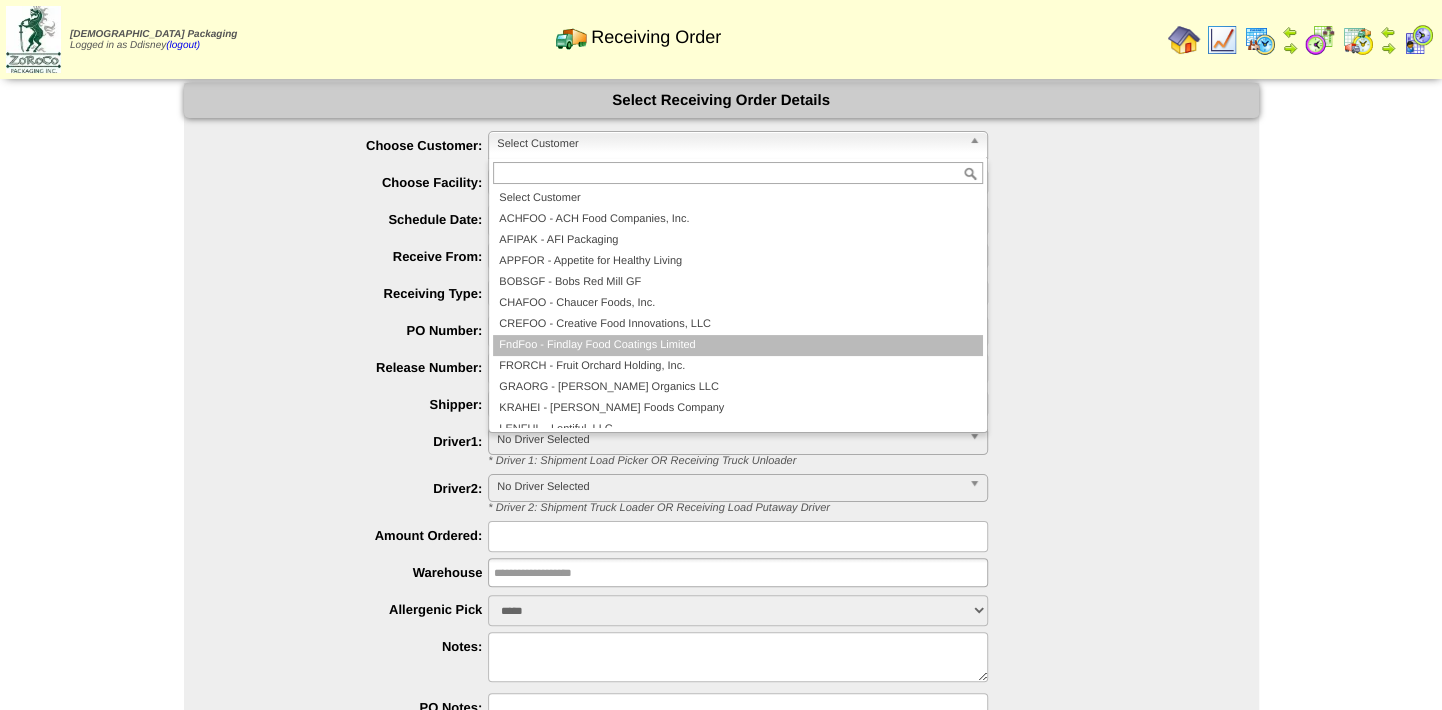 click on "FndFoo - Findlay Food Coatings Limited" at bounding box center (738, 345) 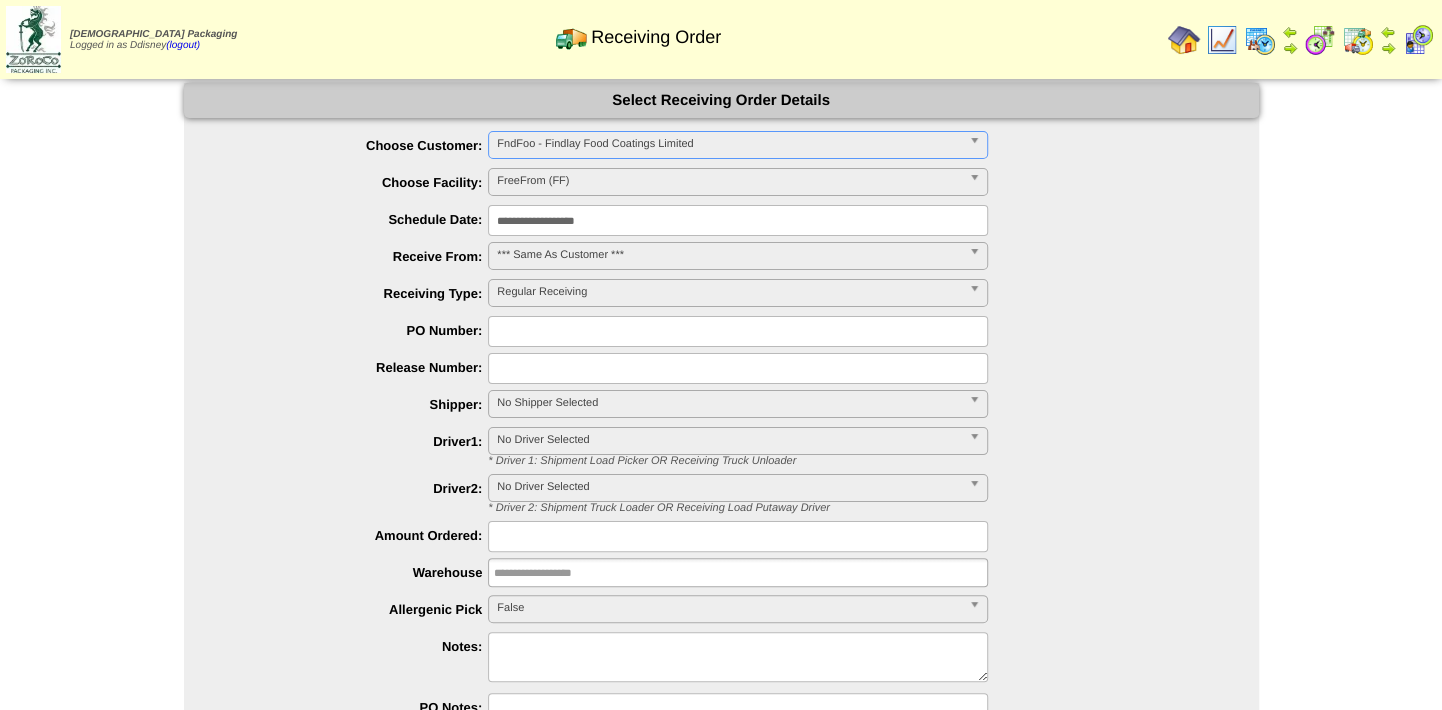 type 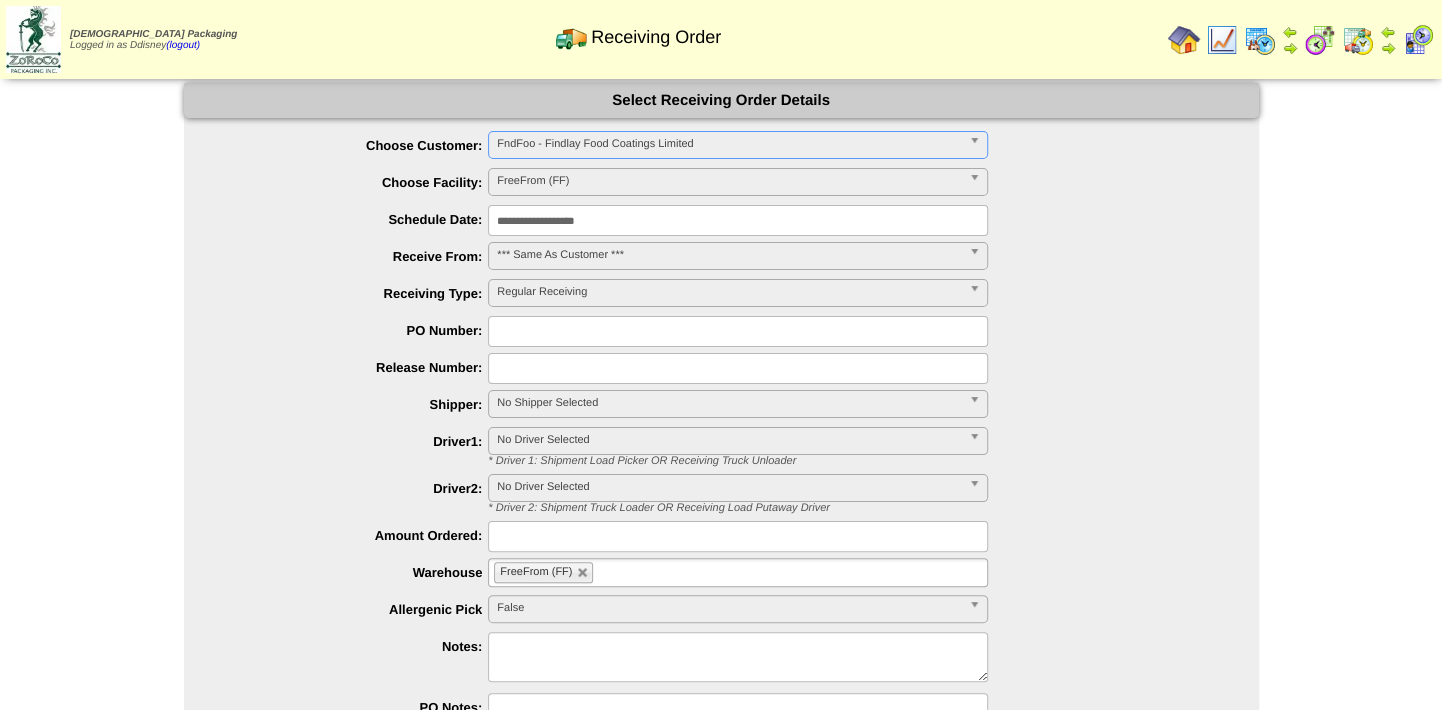 click at bounding box center [738, 331] 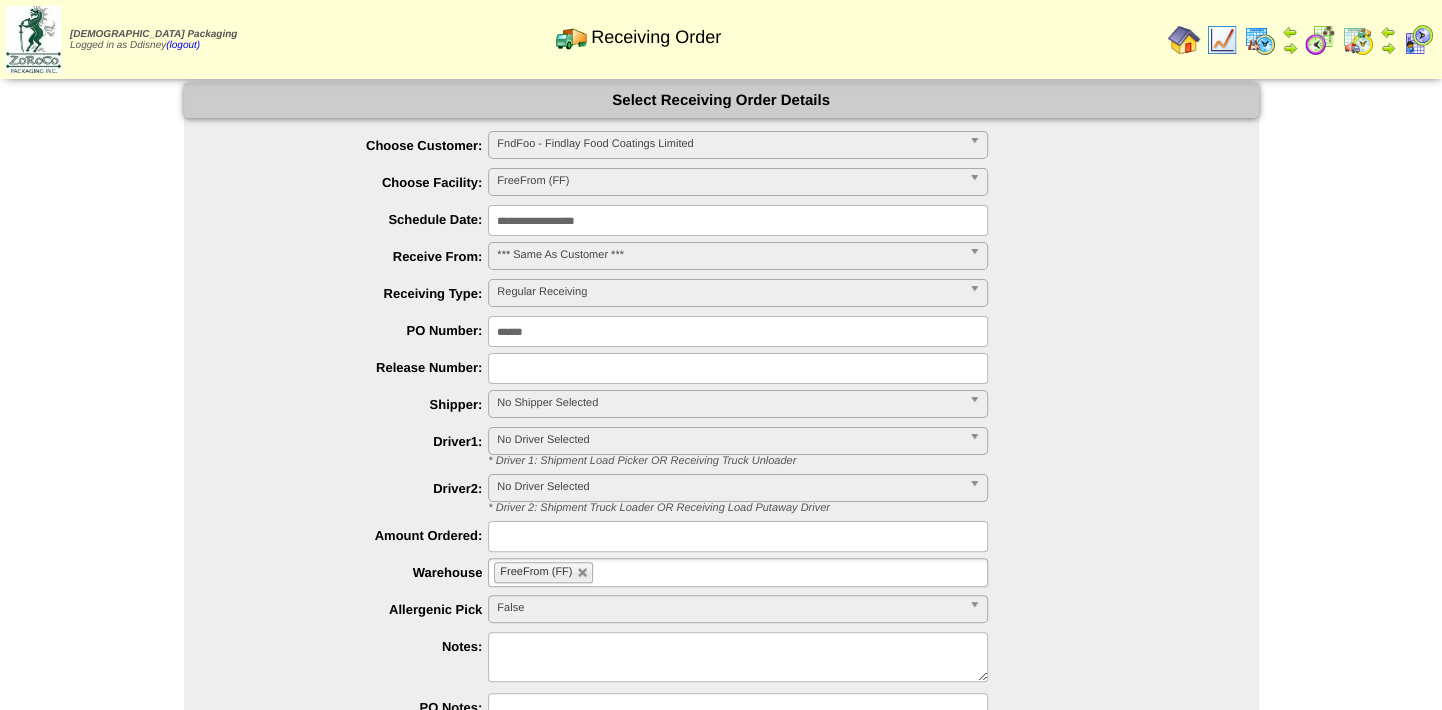 type on "******" 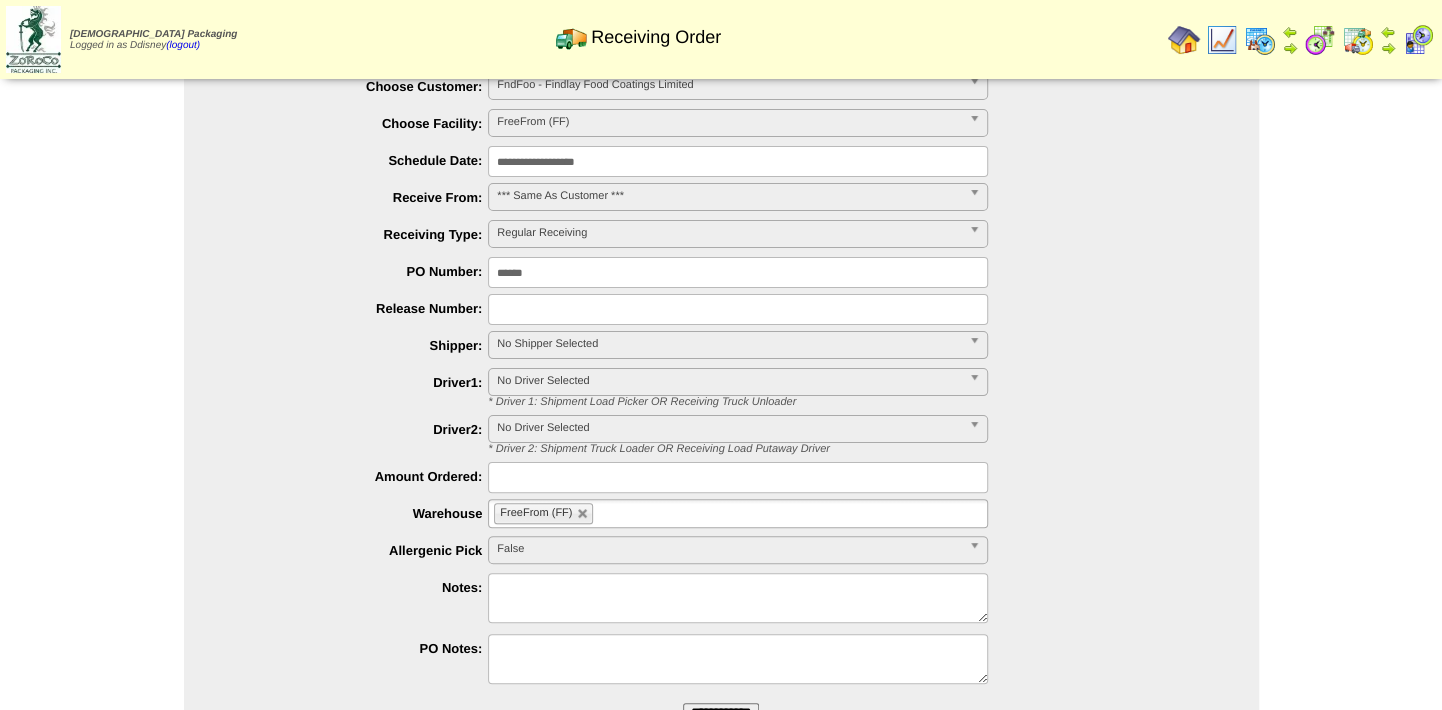 scroll, scrollTop: 90, scrollLeft: 0, axis: vertical 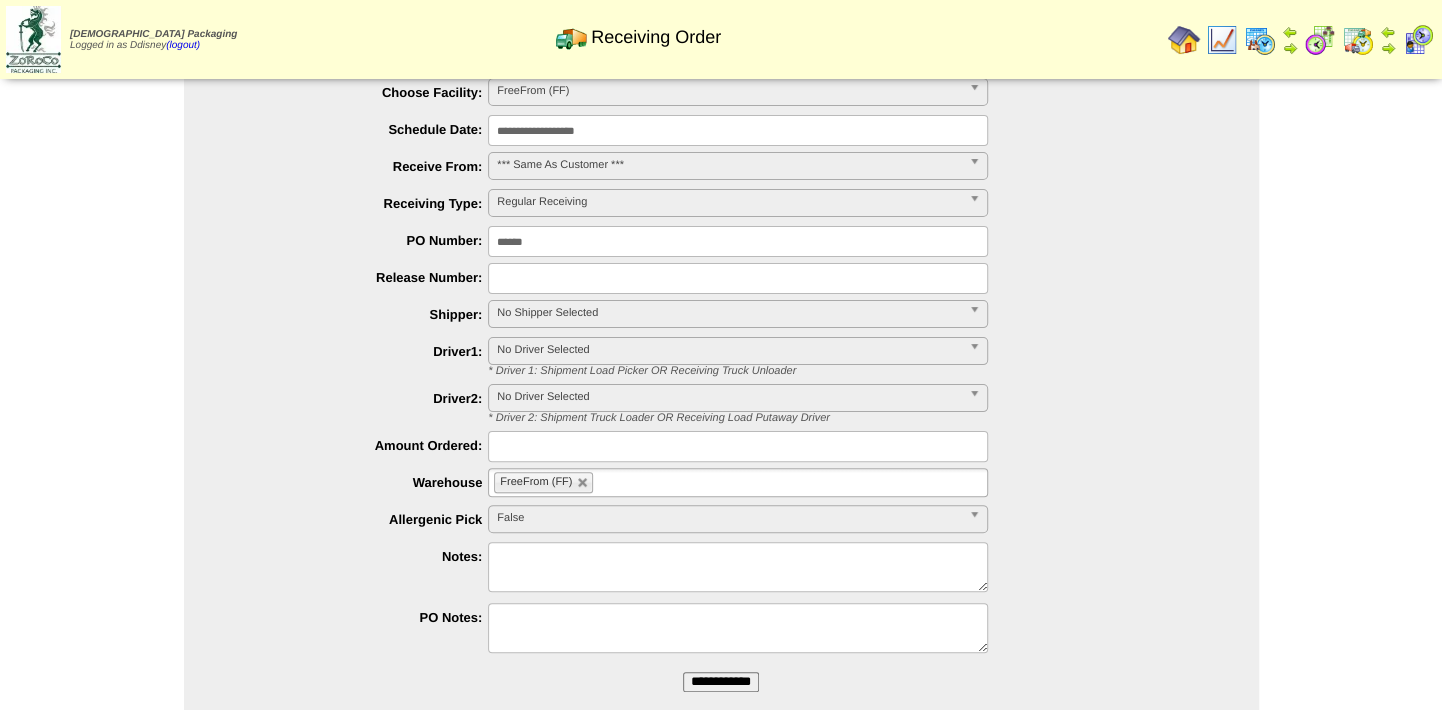 click at bounding box center (738, 278) 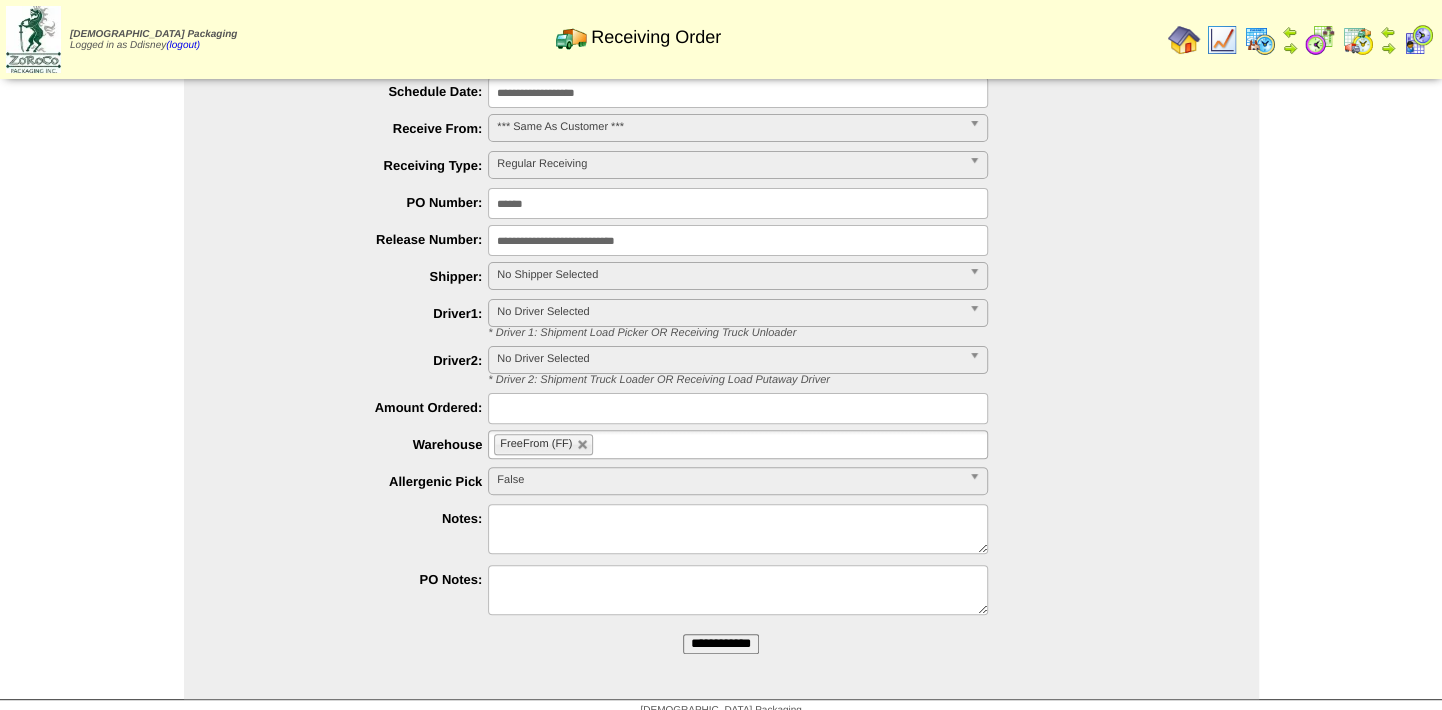scroll, scrollTop: 146, scrollLeft: 0, axis: vertical 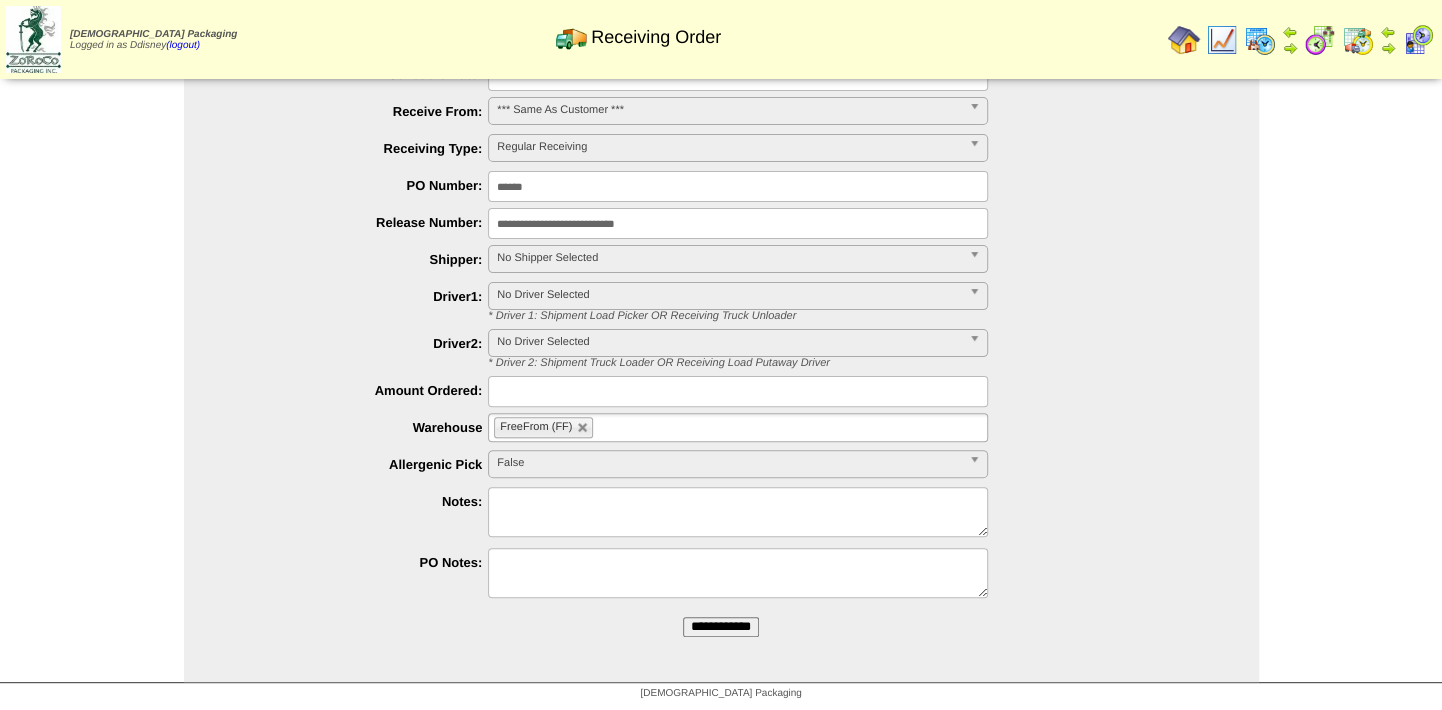 click at bounding box center [738, 391] 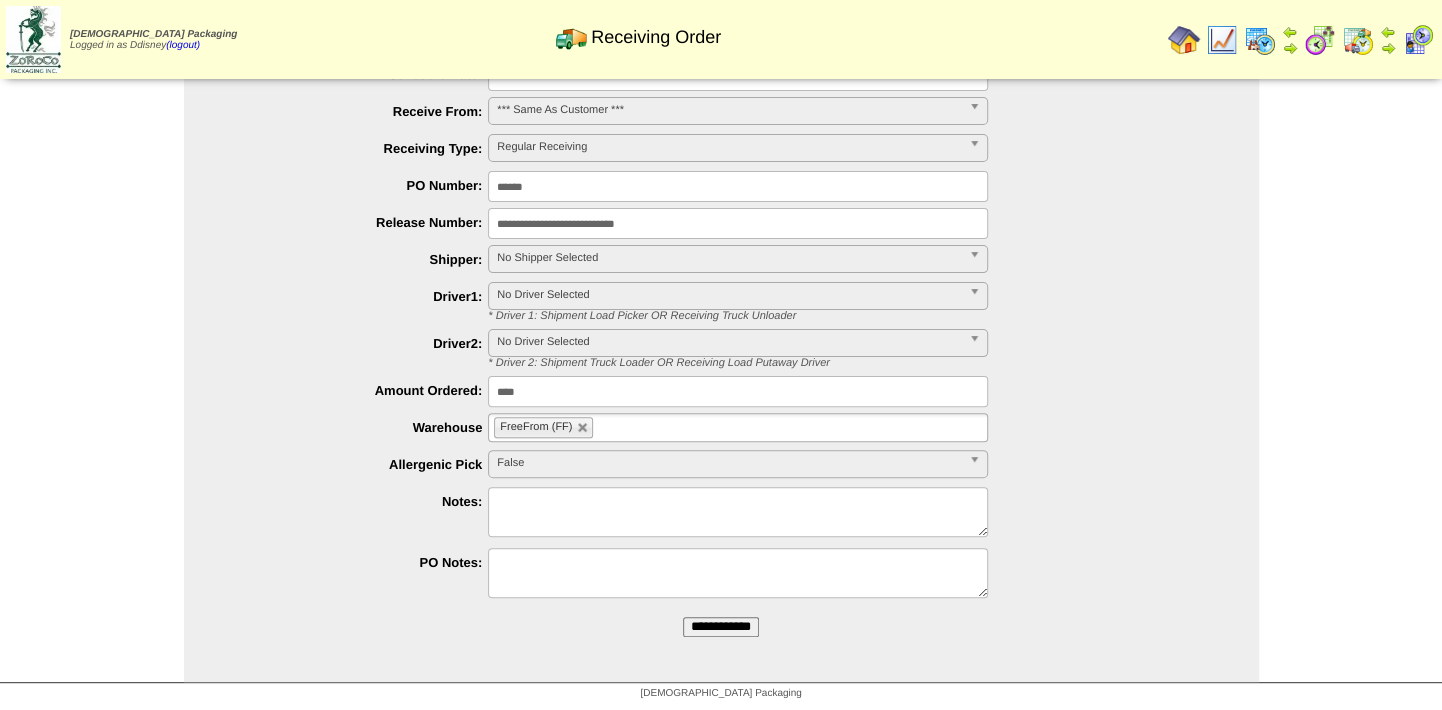 type on "****" 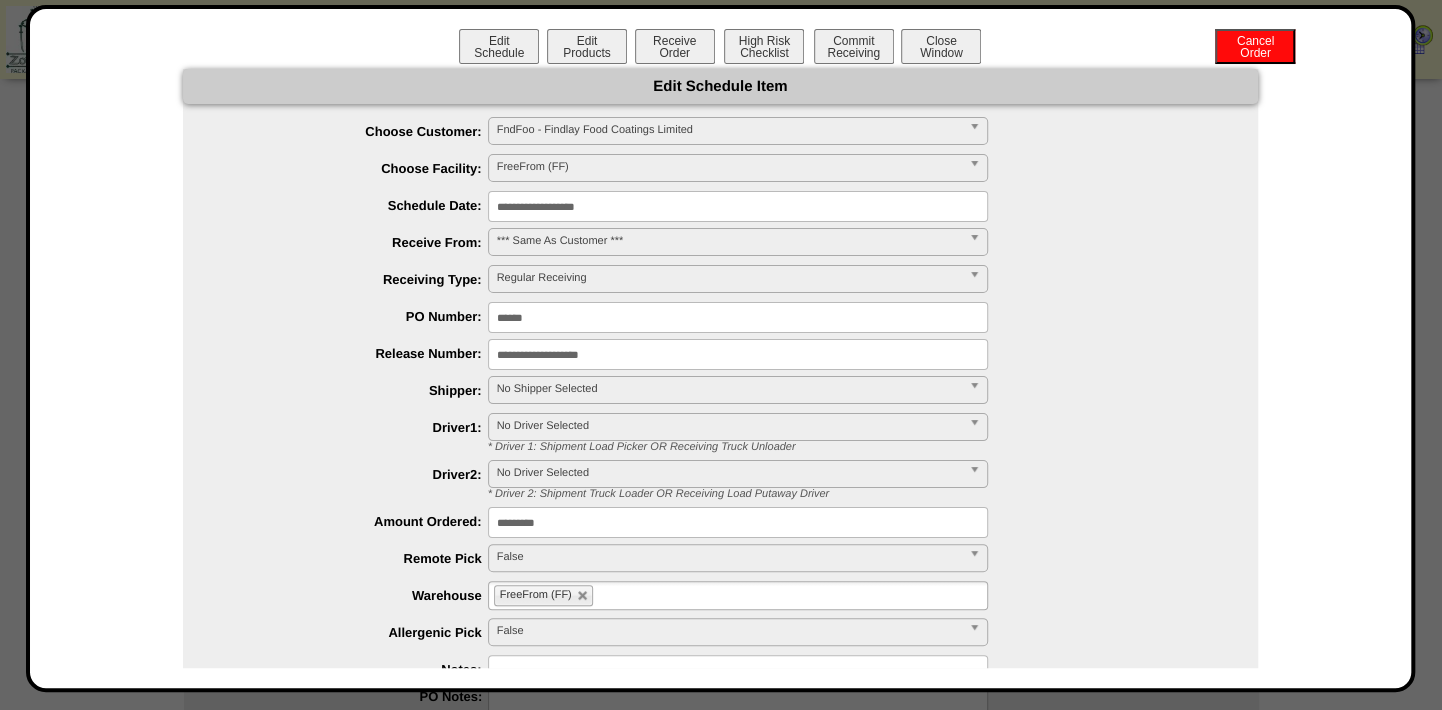 scroll, scrollTop: 0, scrollLeft: 0, axis: both 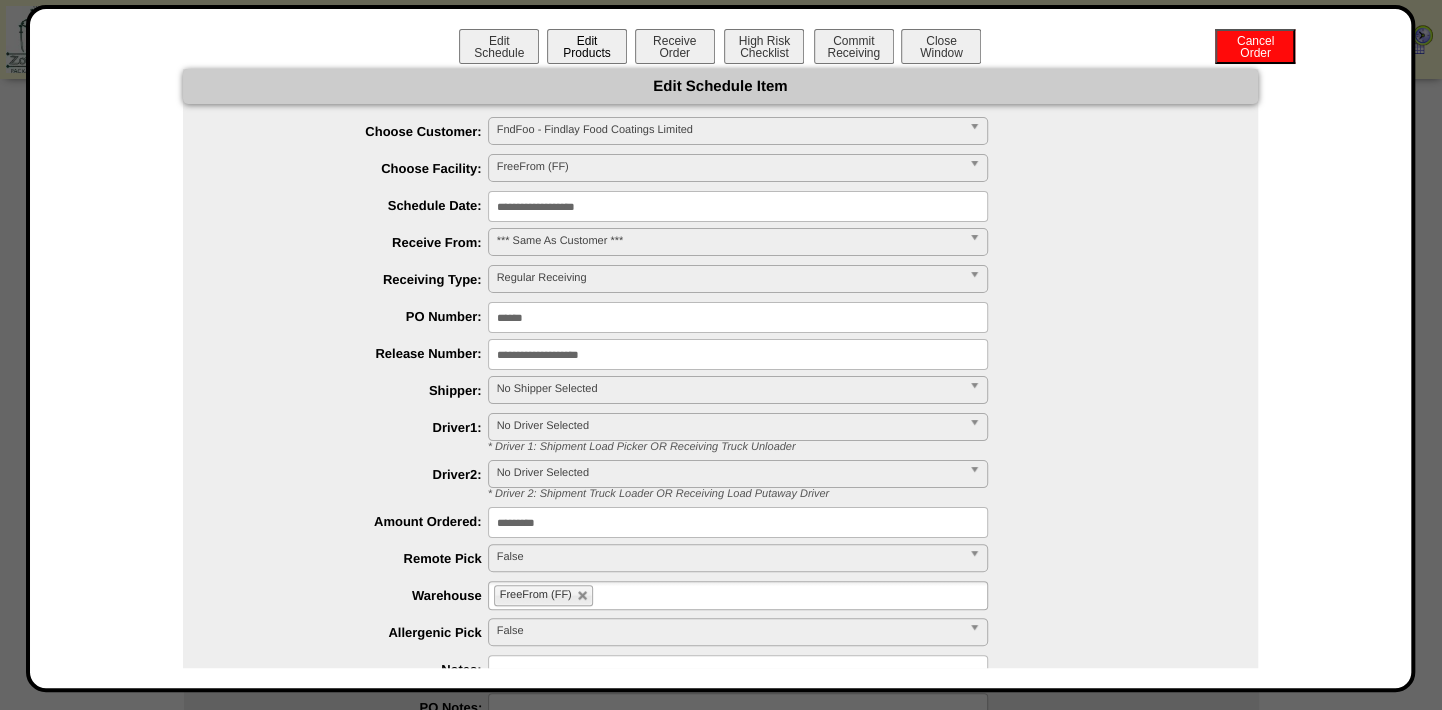 click on "Edit Products" at bounding box center (587, 46) 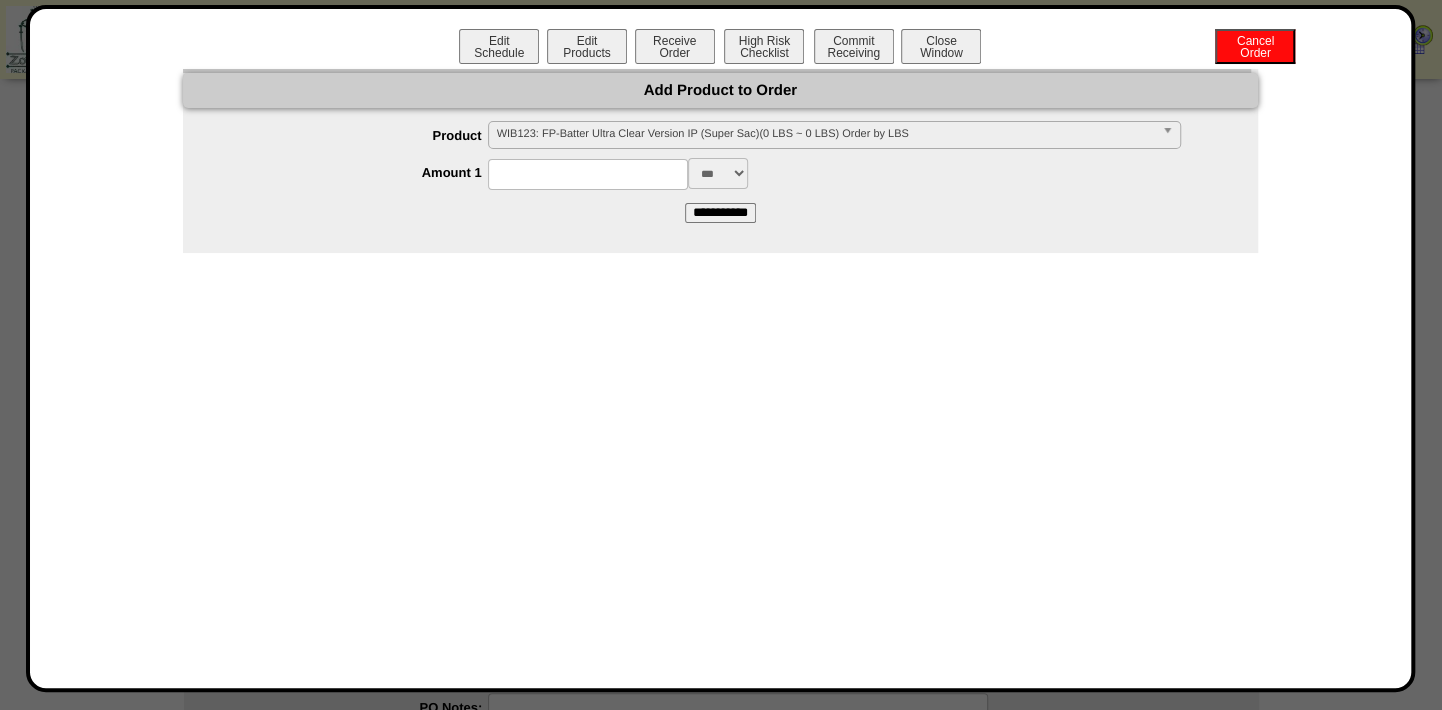 click on "WIB123: FP-Batter Ultra Clear Version IP (Super Sac)(0 LBS ~ 0 LBS) Order by LBS" at bounding box center [825, 134] 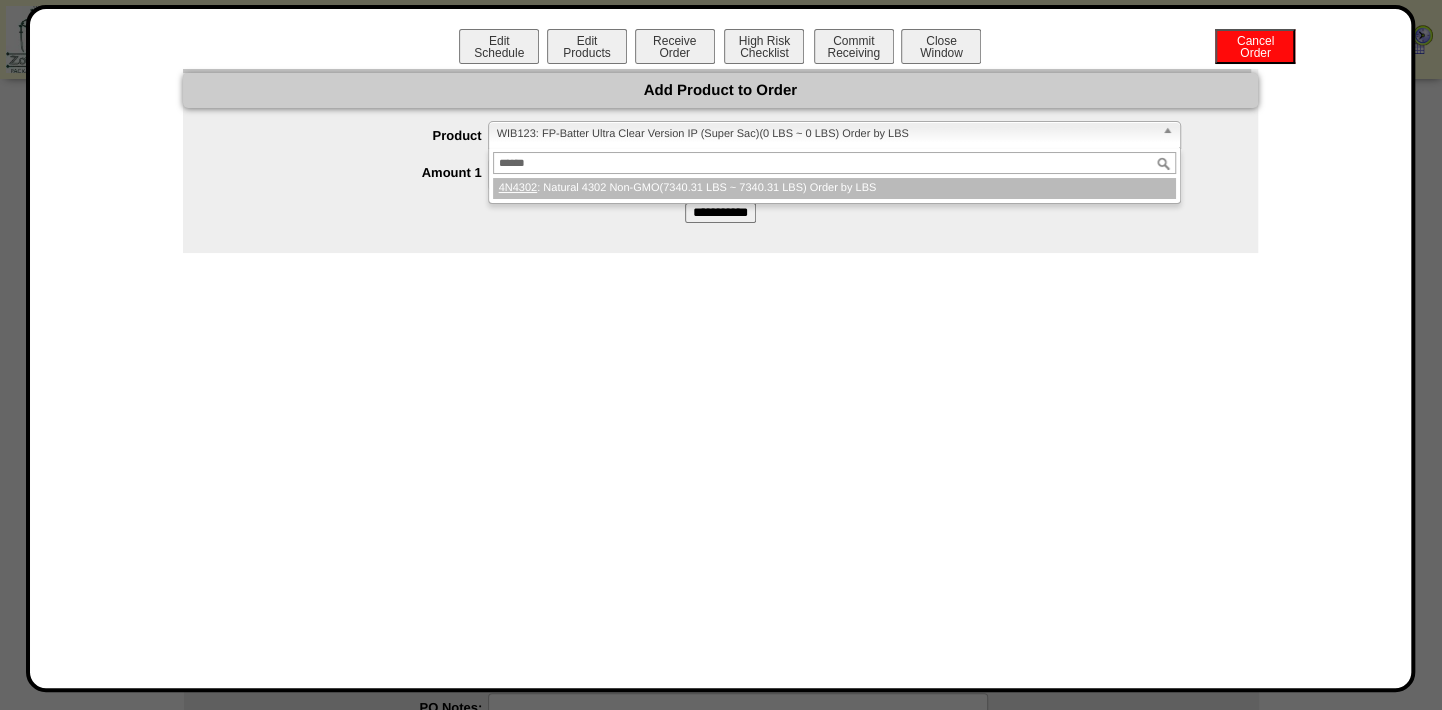 type on "******" 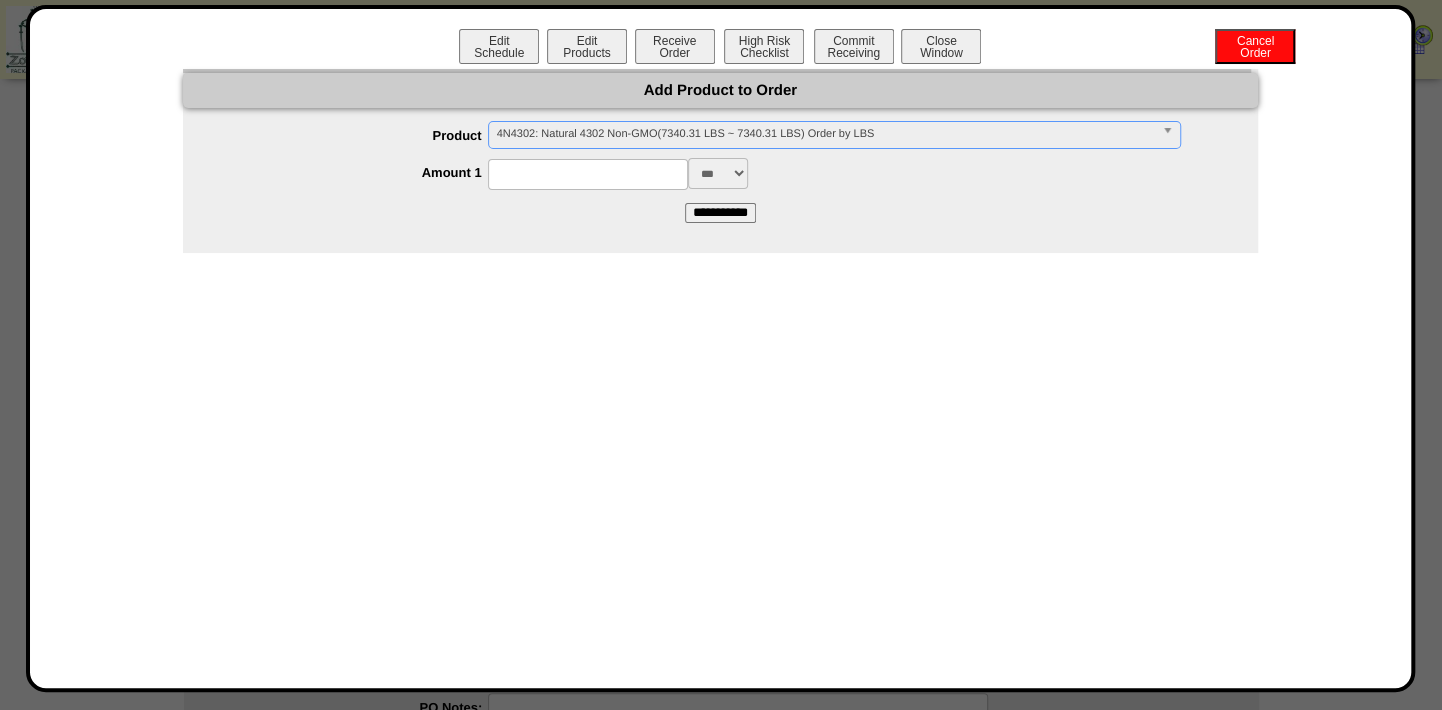 click at bounding box center (588, 174) 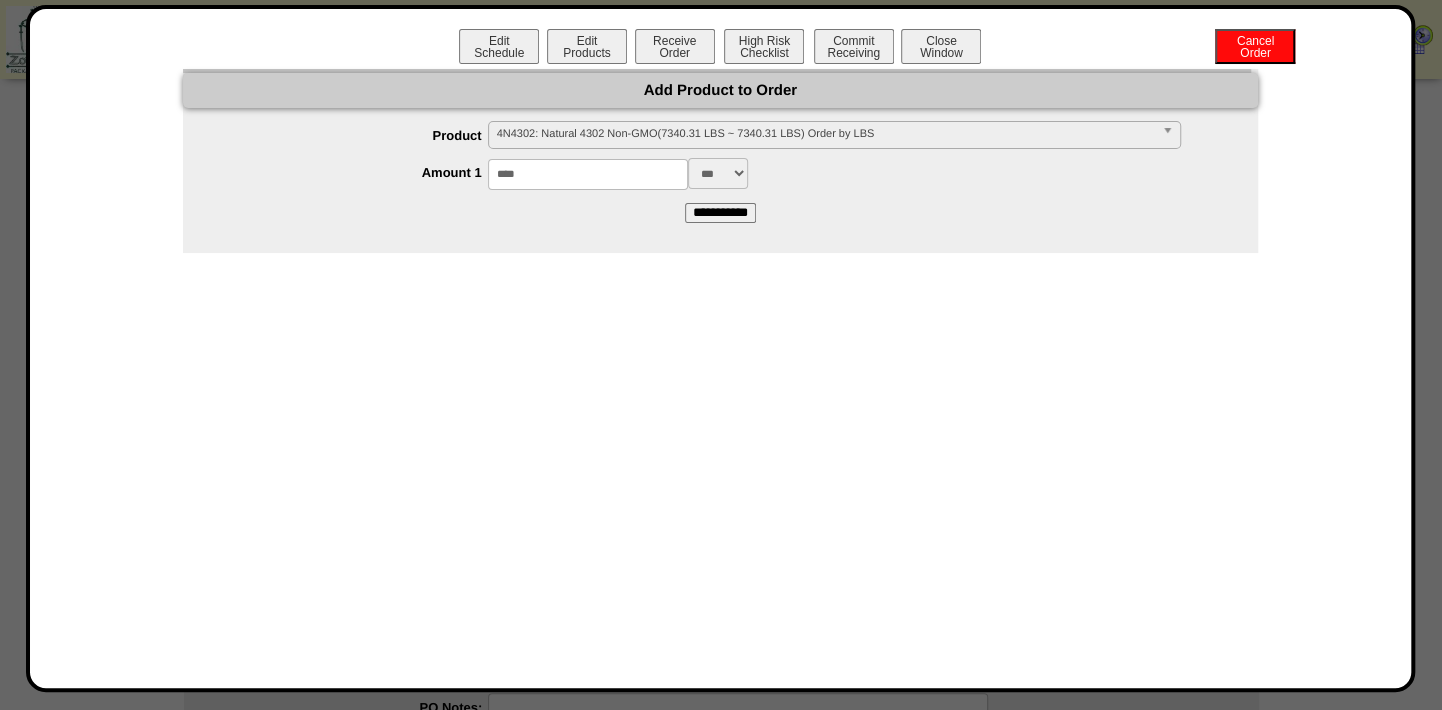 type on "****" 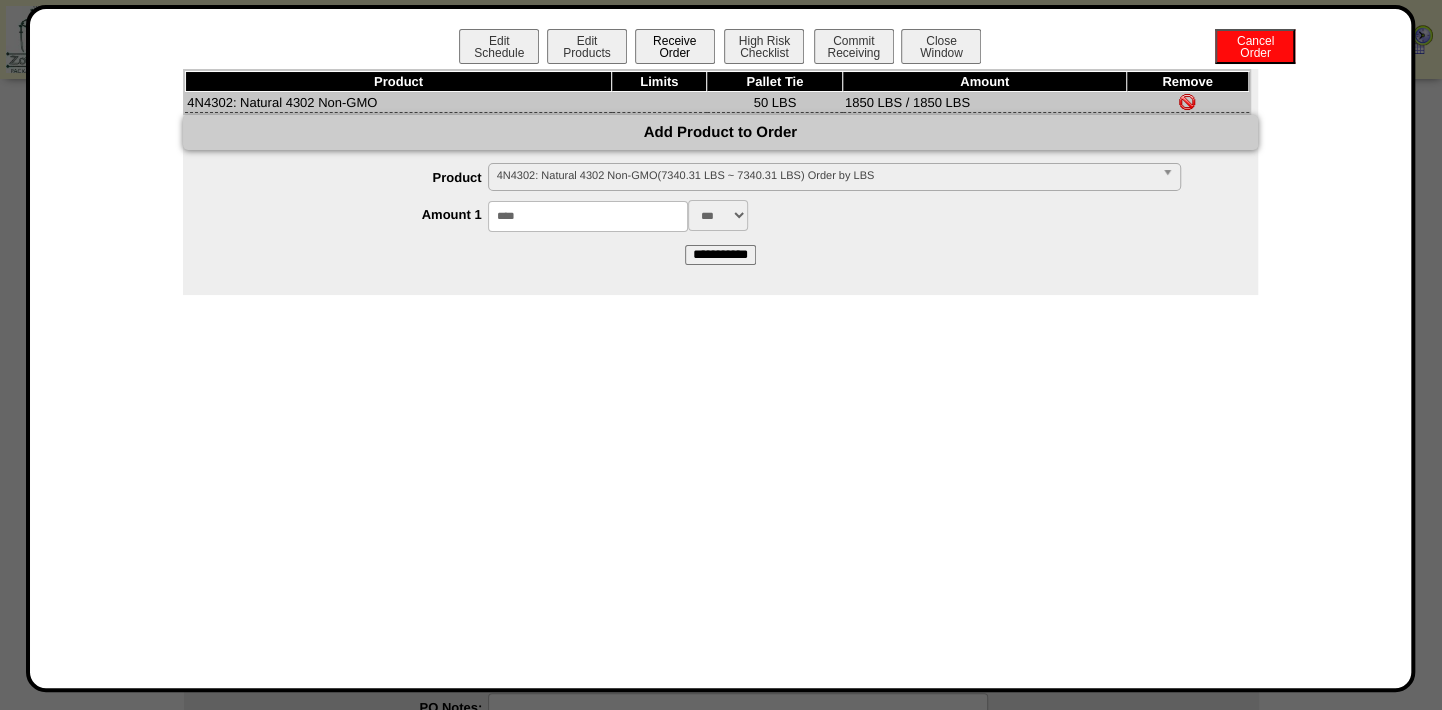 click on "Receive Order" at bounding box center (675, 46) 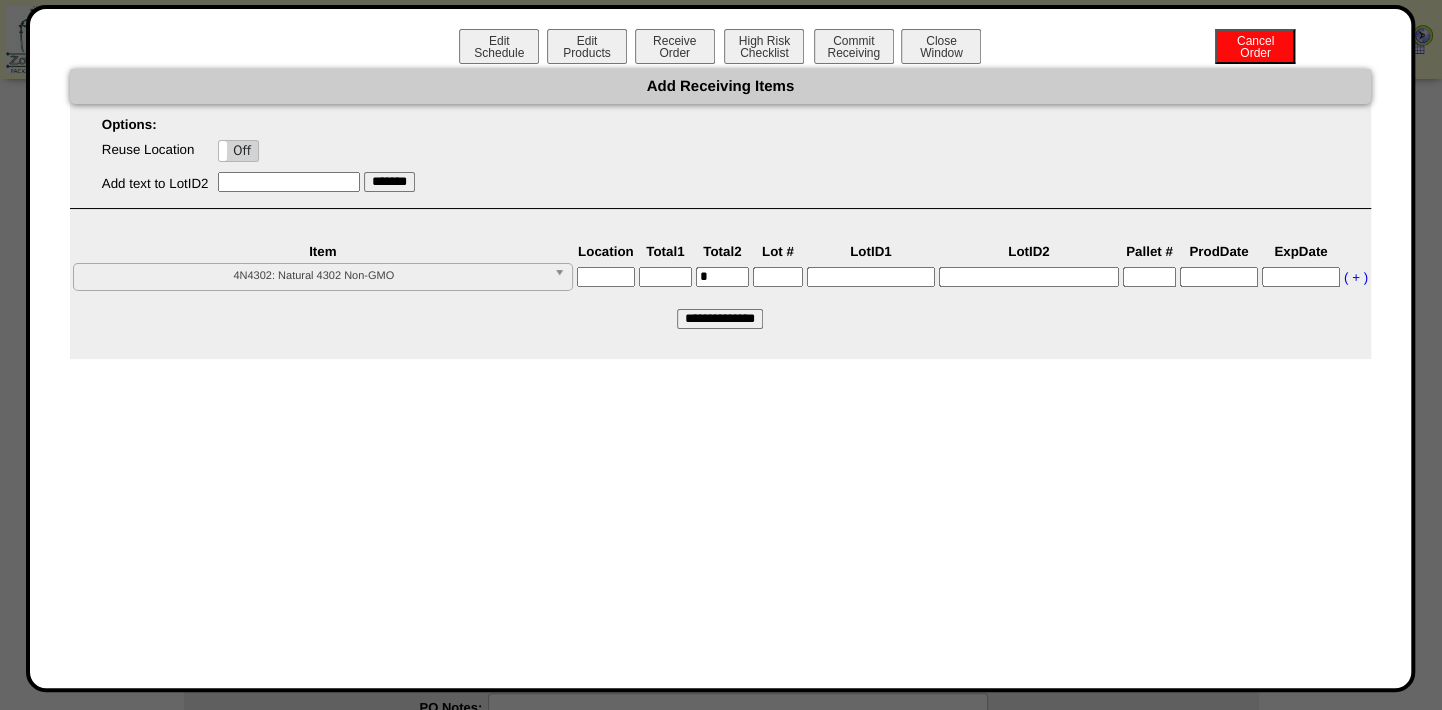 click at bounding box center [606, 277] 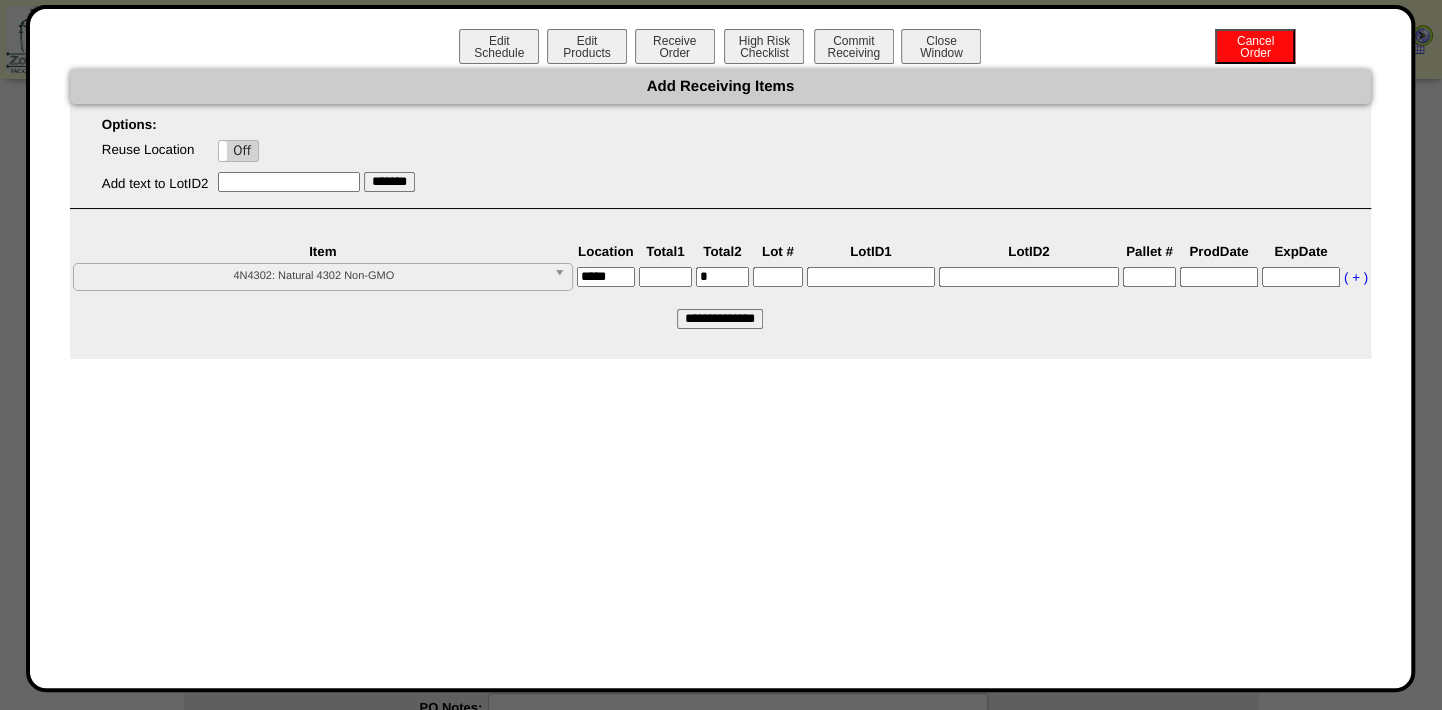 type on "*****" 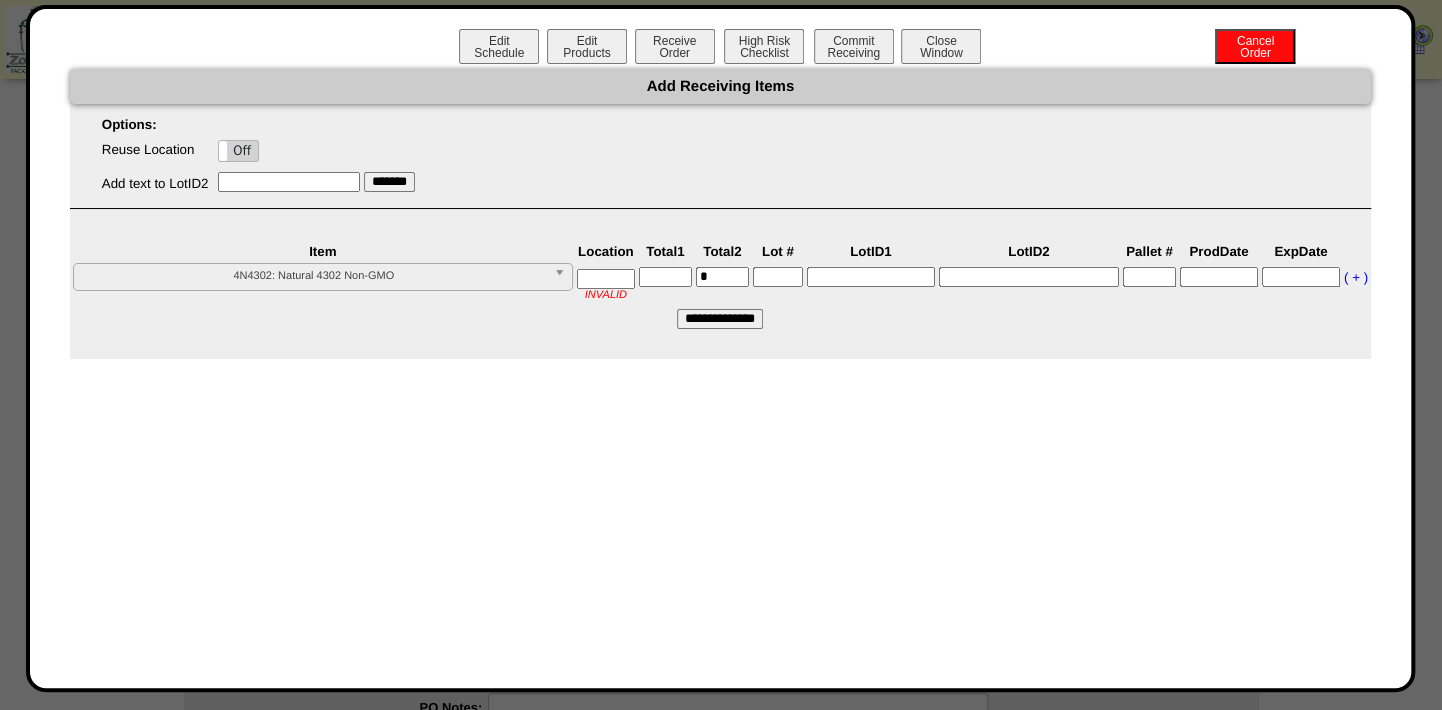 click at bounding box center (606, 279) 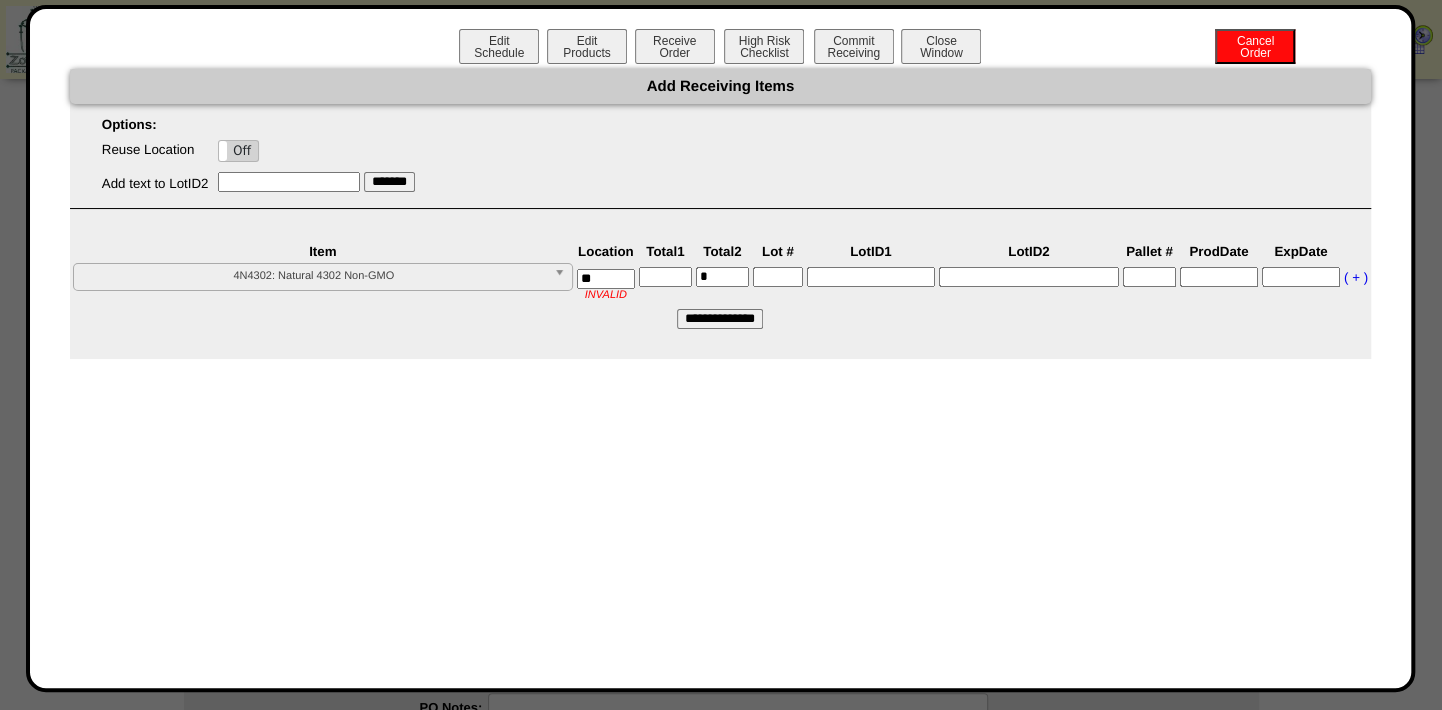 click at bounding box center (665, 277) 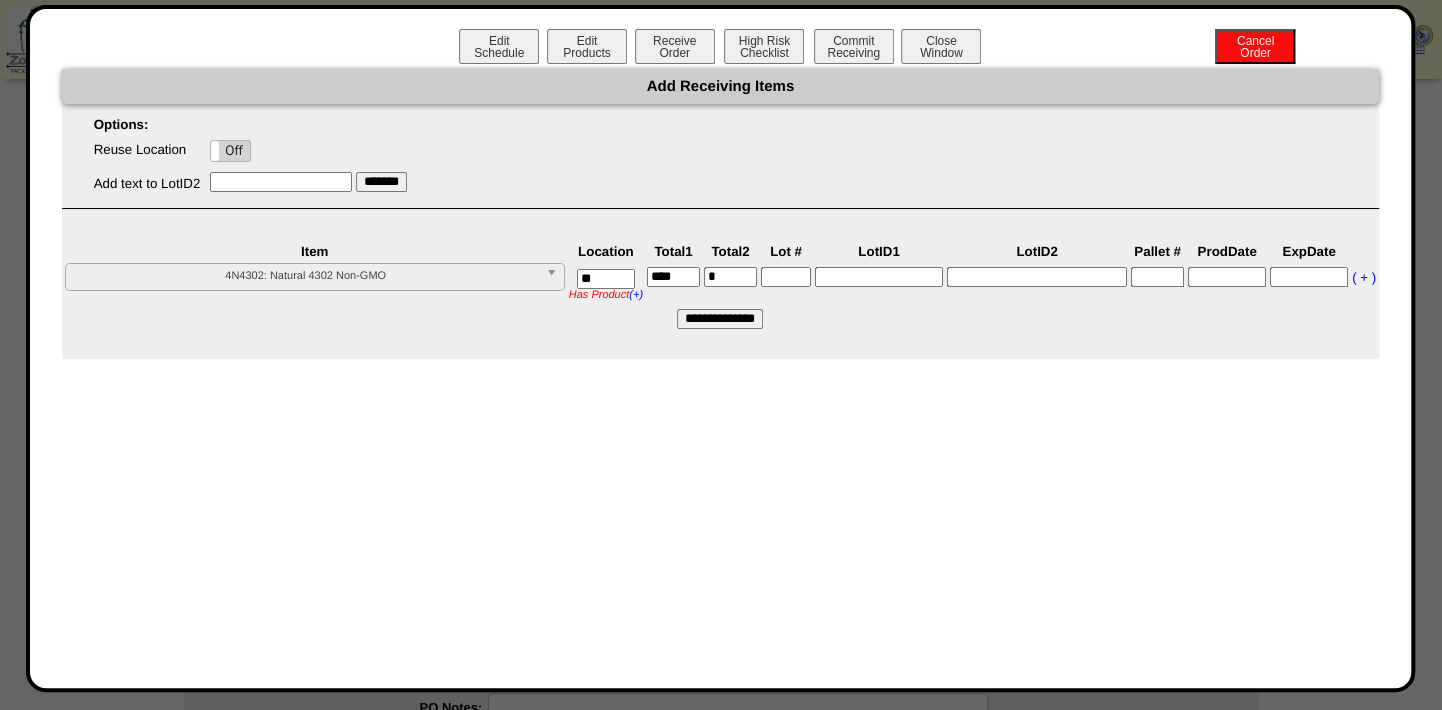 type on "****" 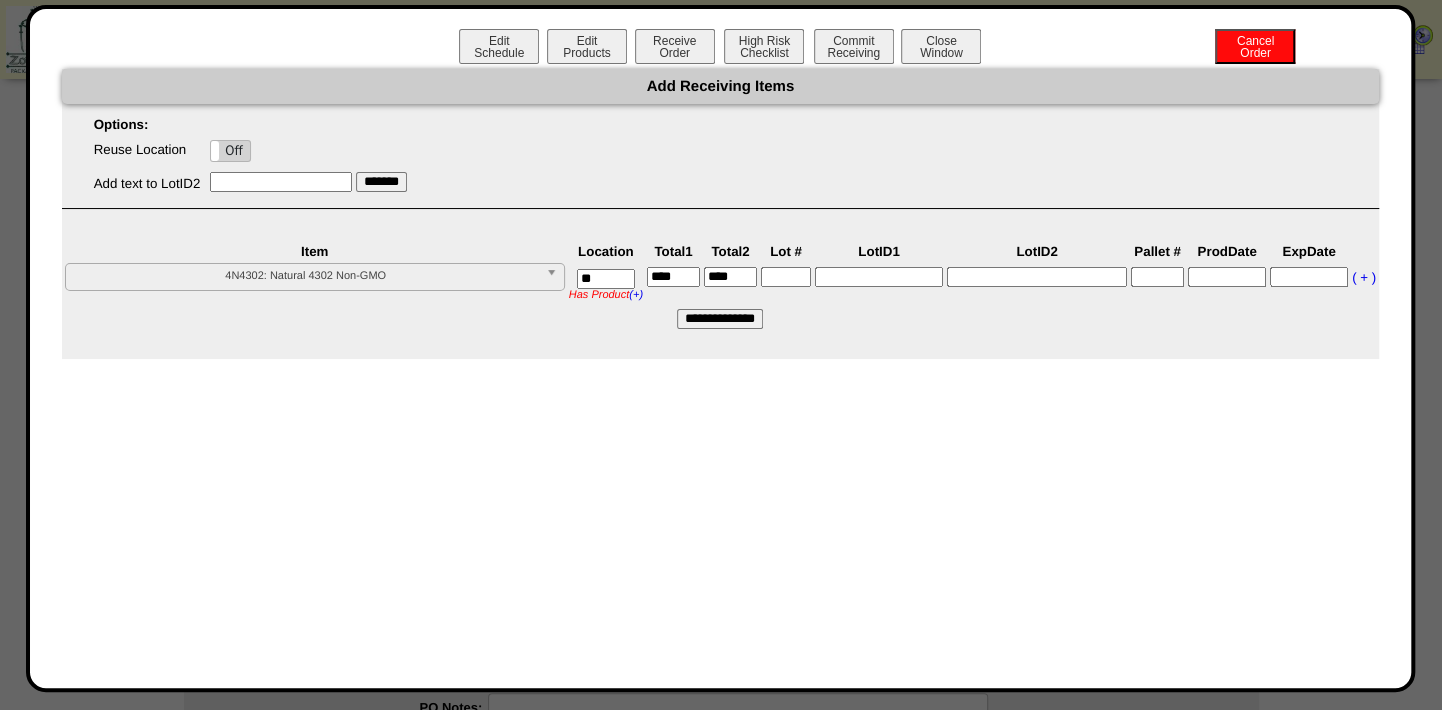 type on "****" 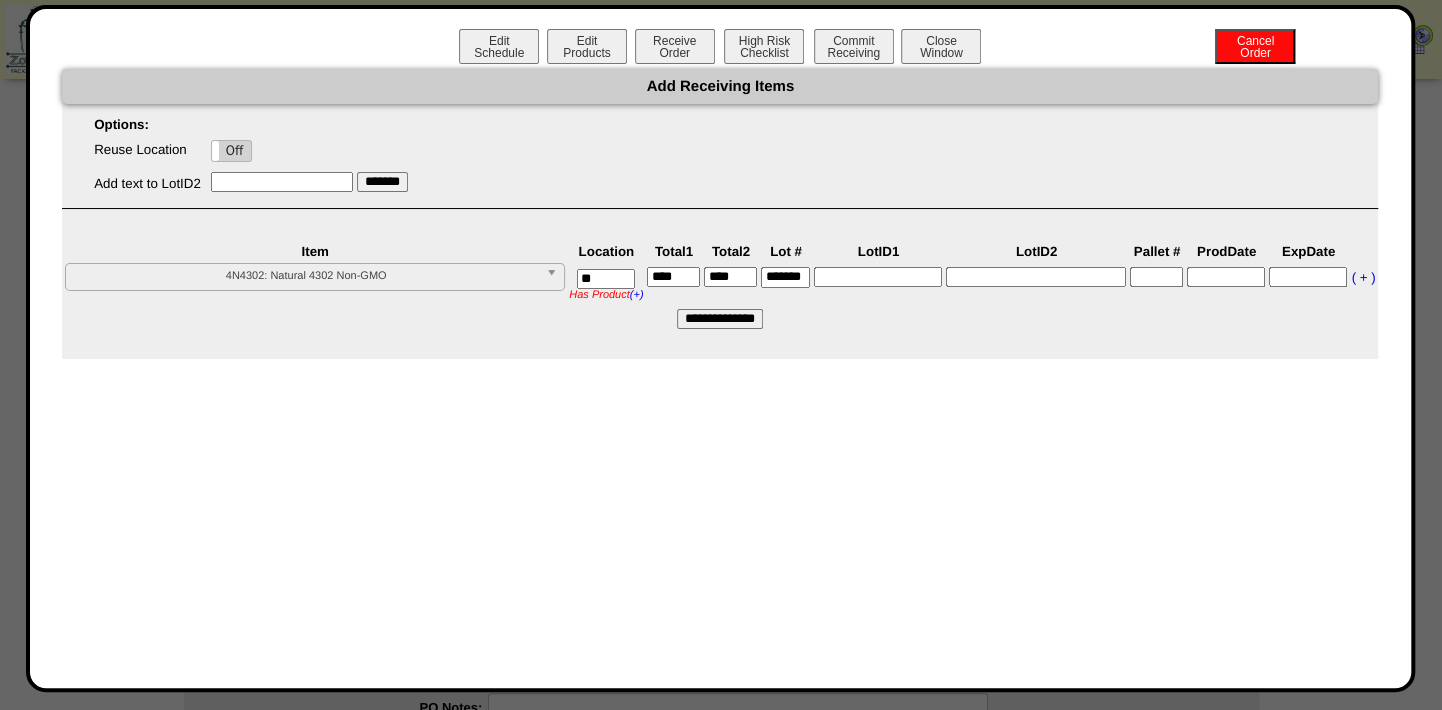 scroll, scrollTop: 0, scrollLeft: 15, axis: horizontal 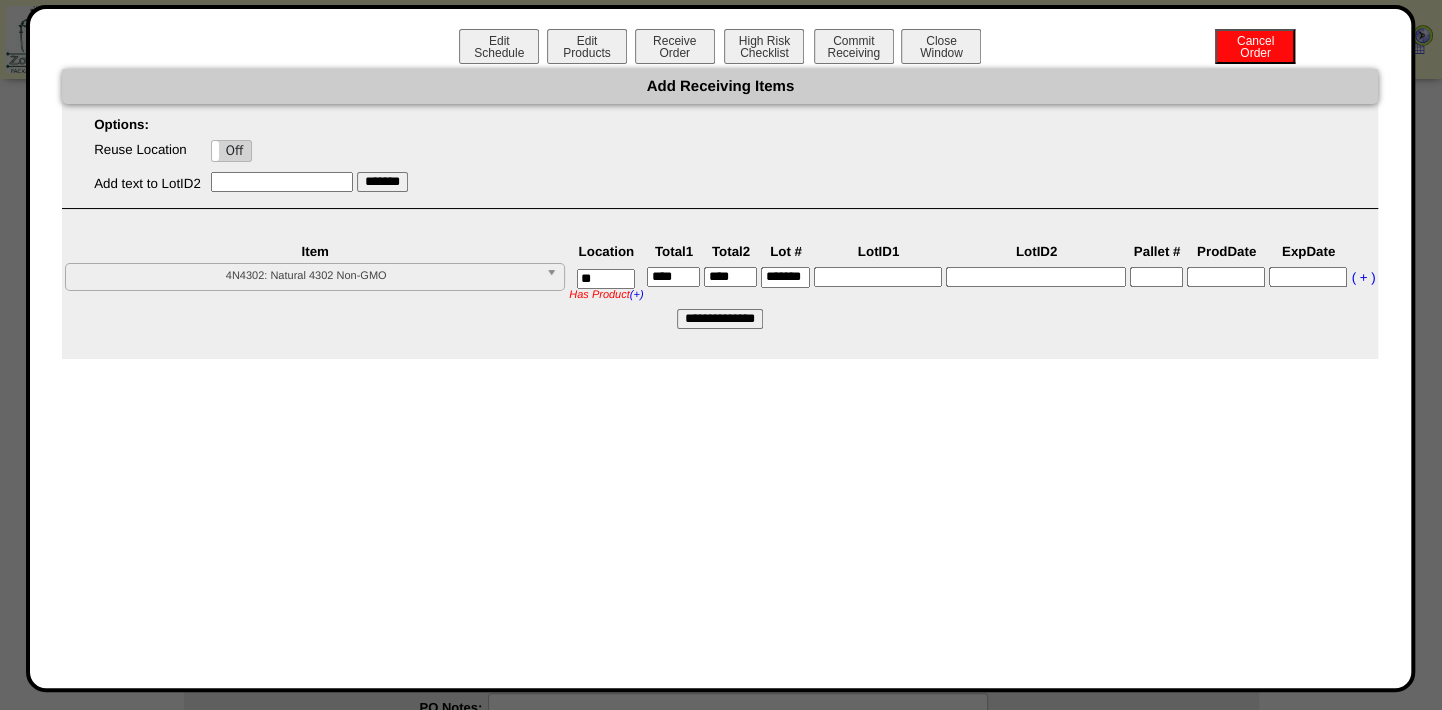 drag, startPoint x: 770, startPoint y: 273, endPoint x: 846, endPoint y: 276, distance: 76.05919 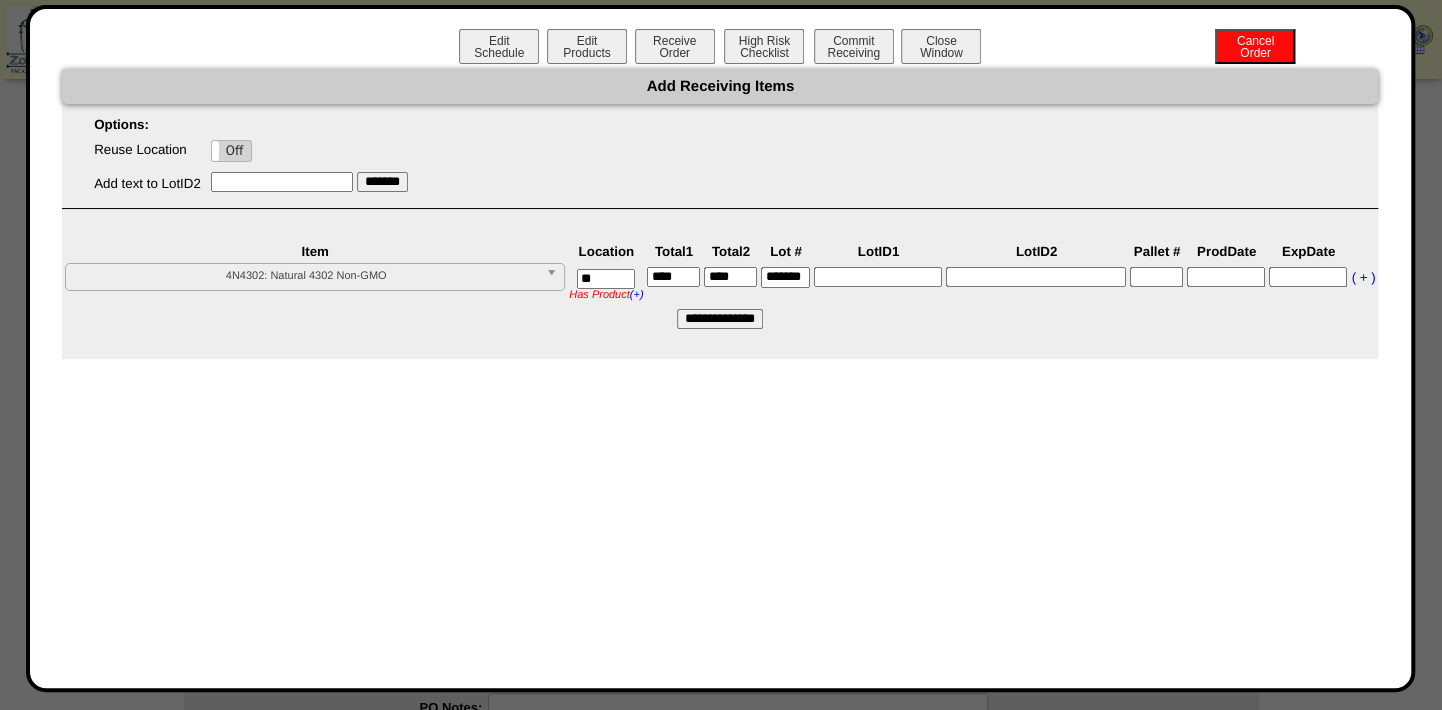 scroll, scrollTop: 0, scrollLeft: 10, axis: horizontal 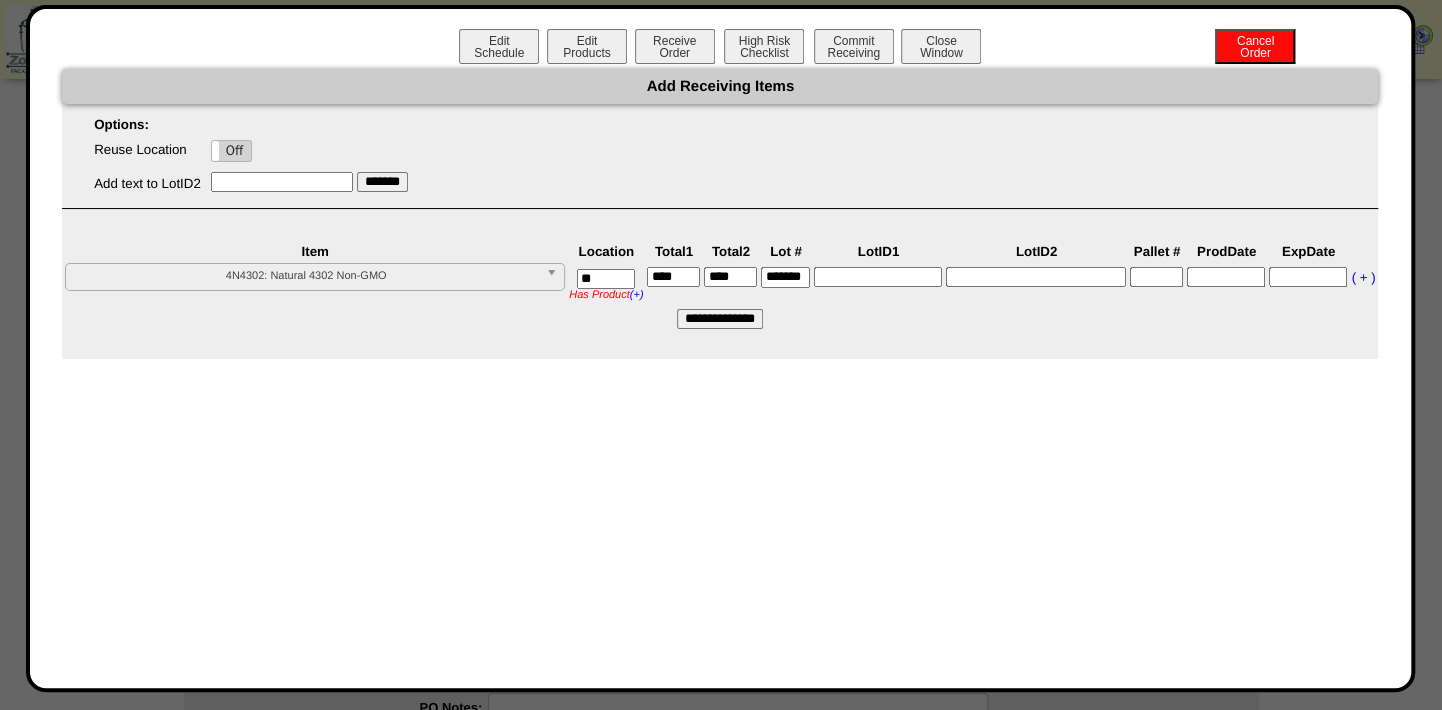 type on "*******" 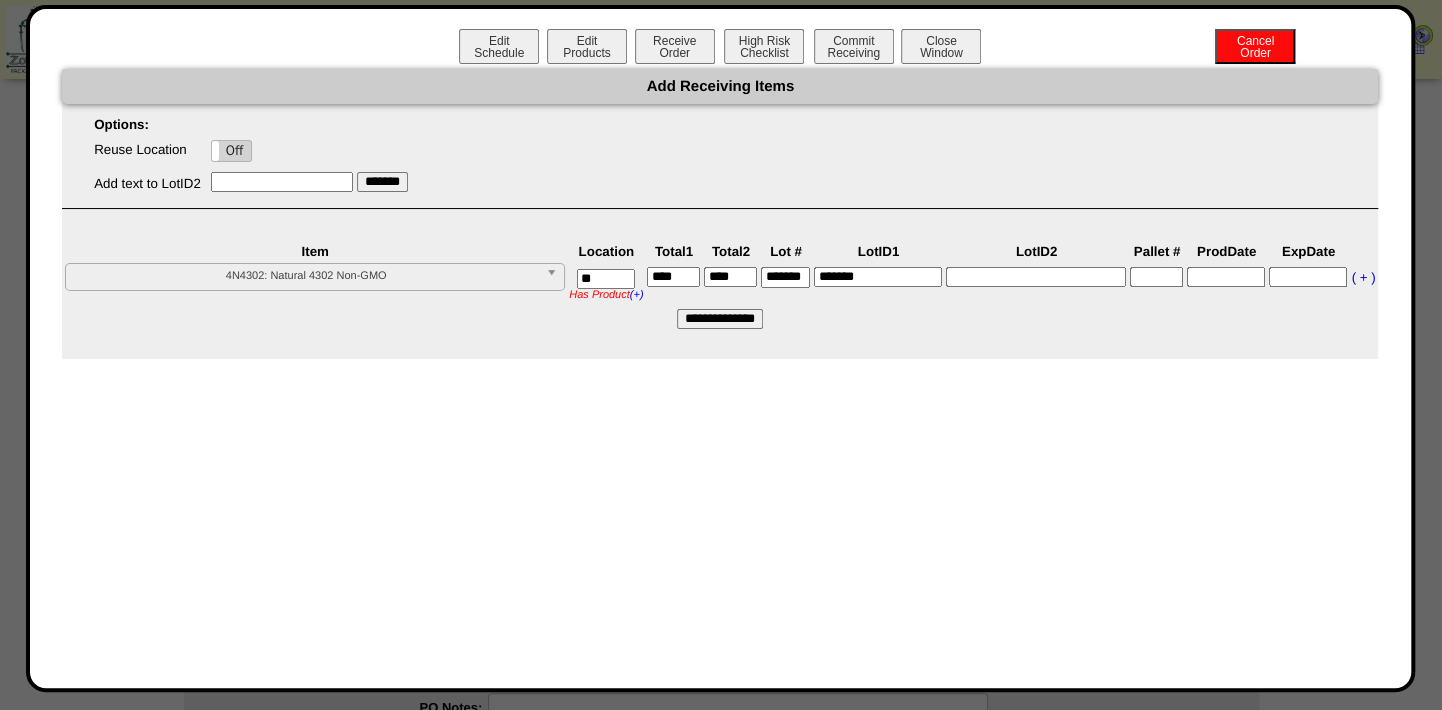 type on "*******" 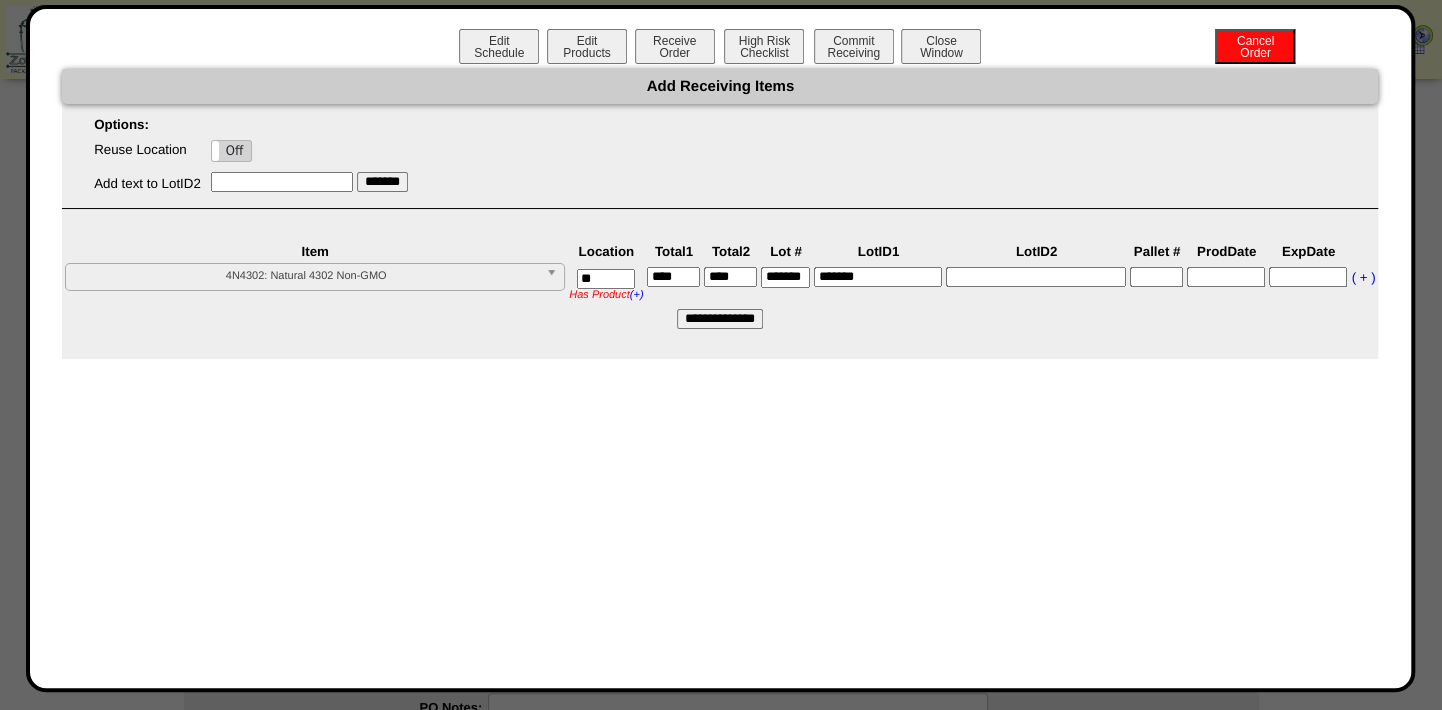 click on "*******" at bounding box center [878, 284] 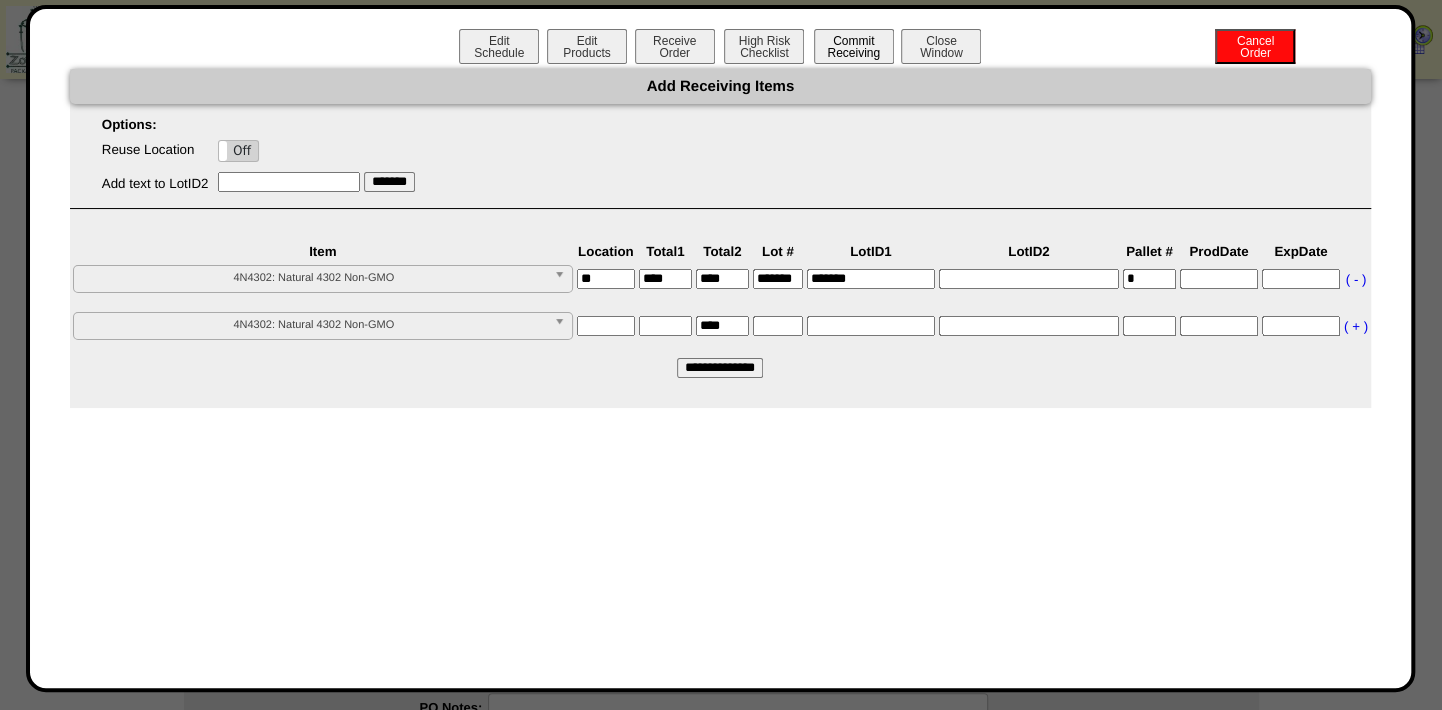 click on "Commit Receiving" at bounding box center [854, 46] 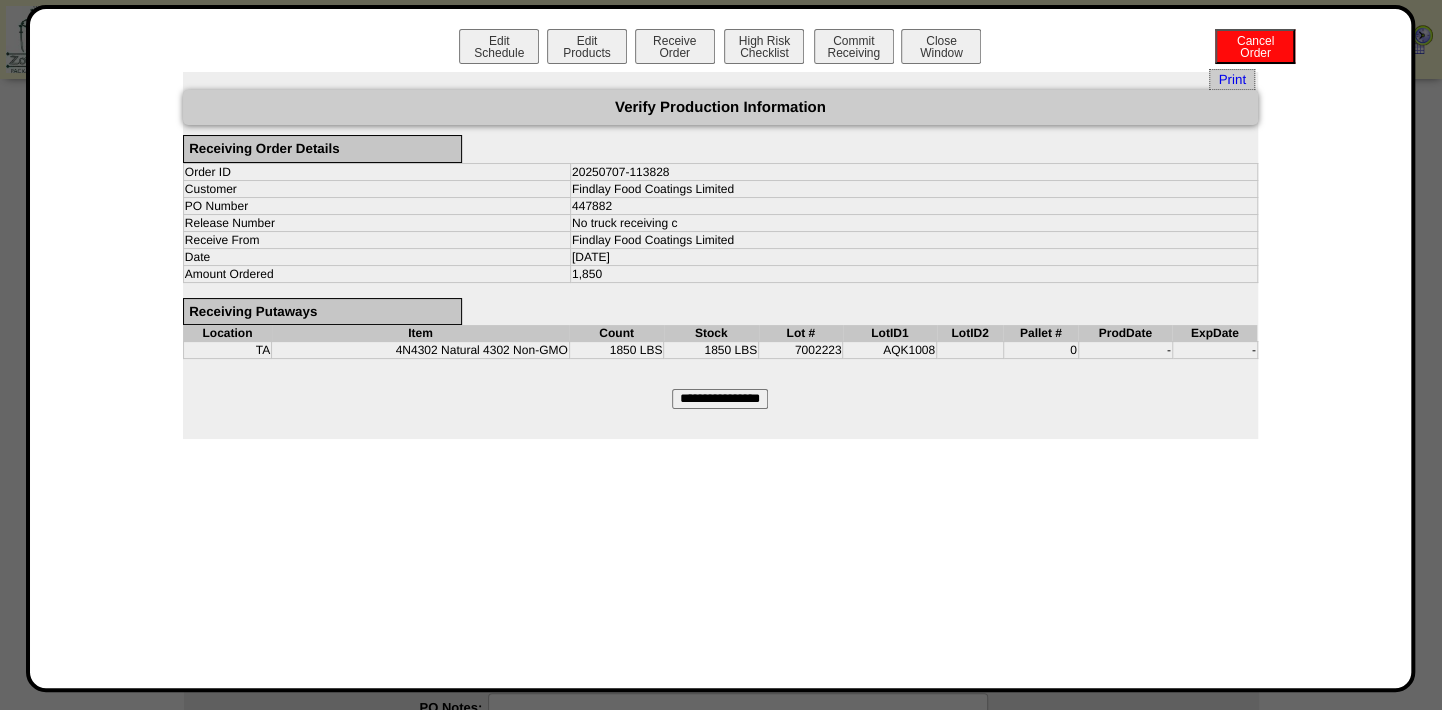 click on "Print
Verify Production Information
Receiving Order Details
Order ID 20250707-113828
Customer Findlay Food Coatings Limited
PO Number 447882
Release Number No truck receiving c
Receive From Findlay Food Coatings Limited
Date 07/07/25
Amount Ordered 1,850
Receiving Putaways
Location
Item
Count
Stock
Lot #
LotID1
LotID2
Pallet # ProdDate ExpDate TA 0 -" at bounding box center [720, 255] 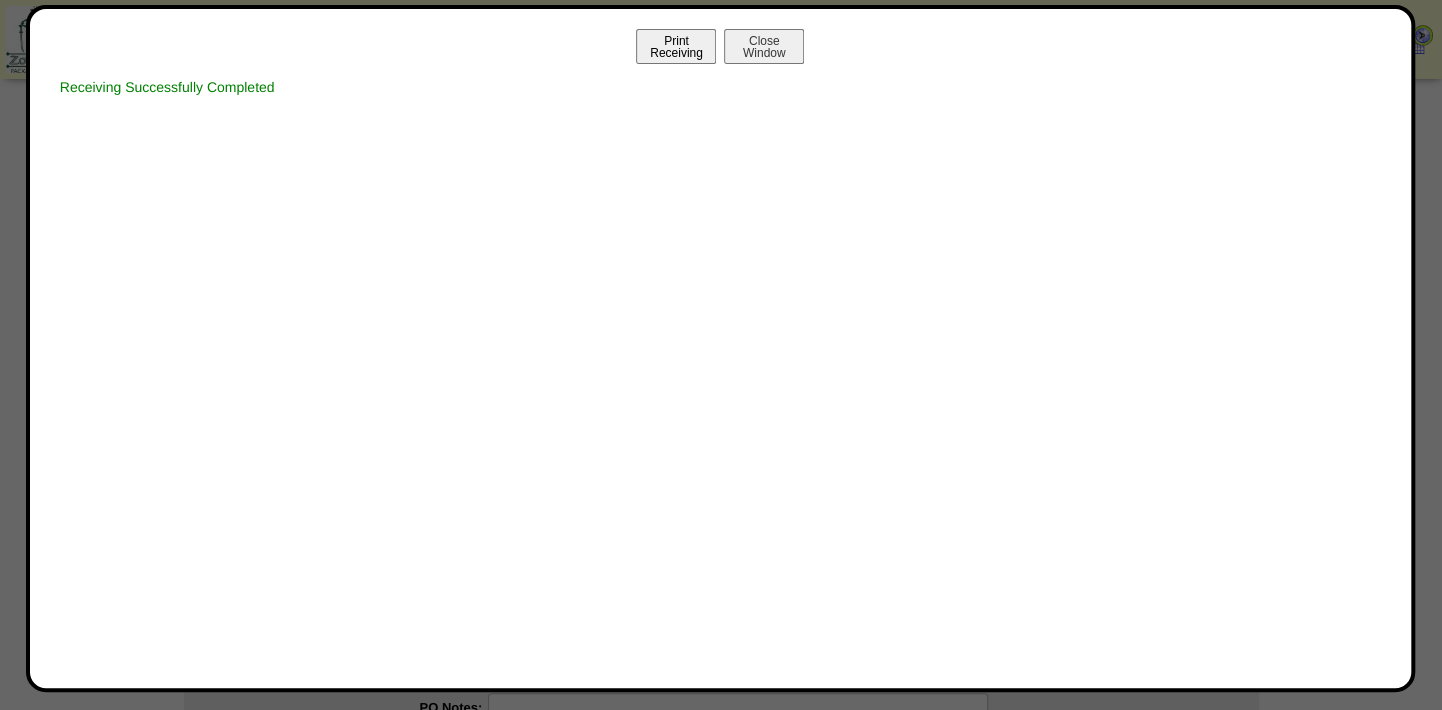click on "Print Receiving" at bounding box center [676, 46] 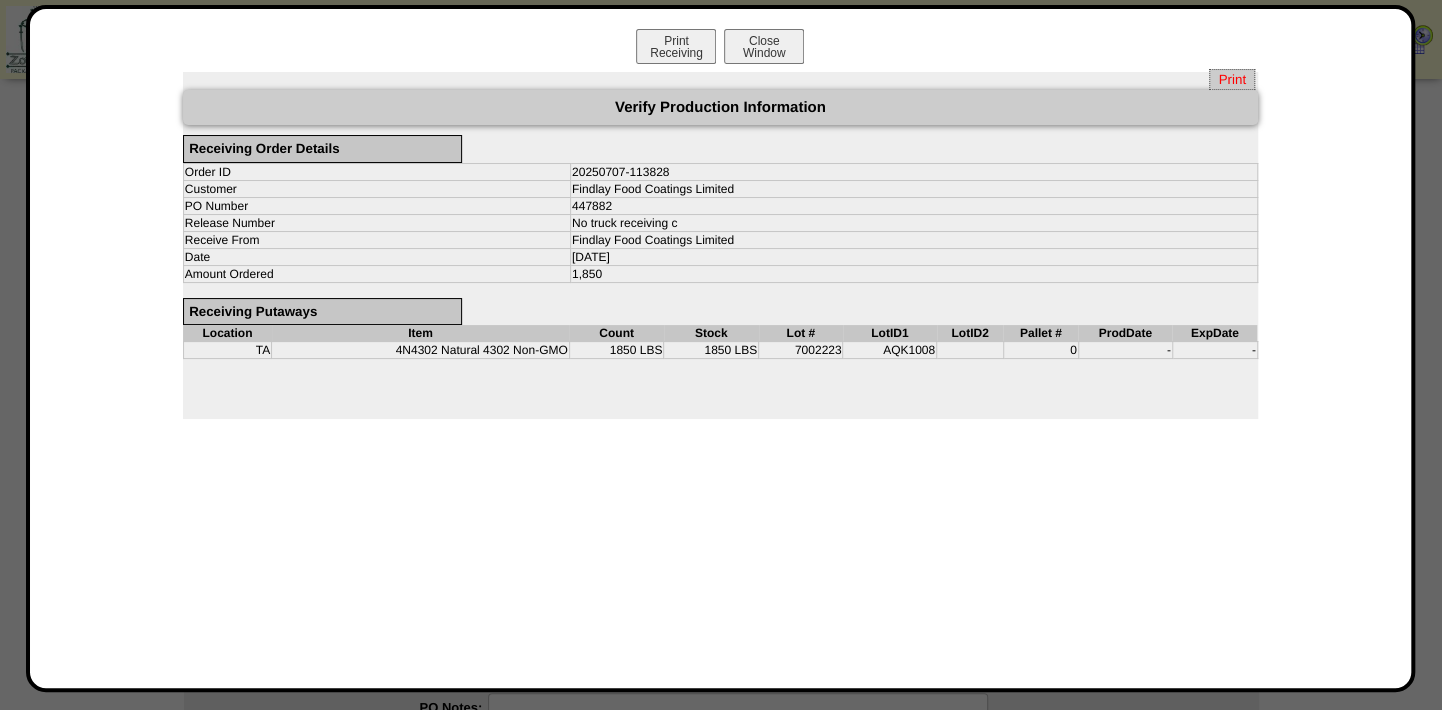 click on "Print" at bounding box center (1231, 79) 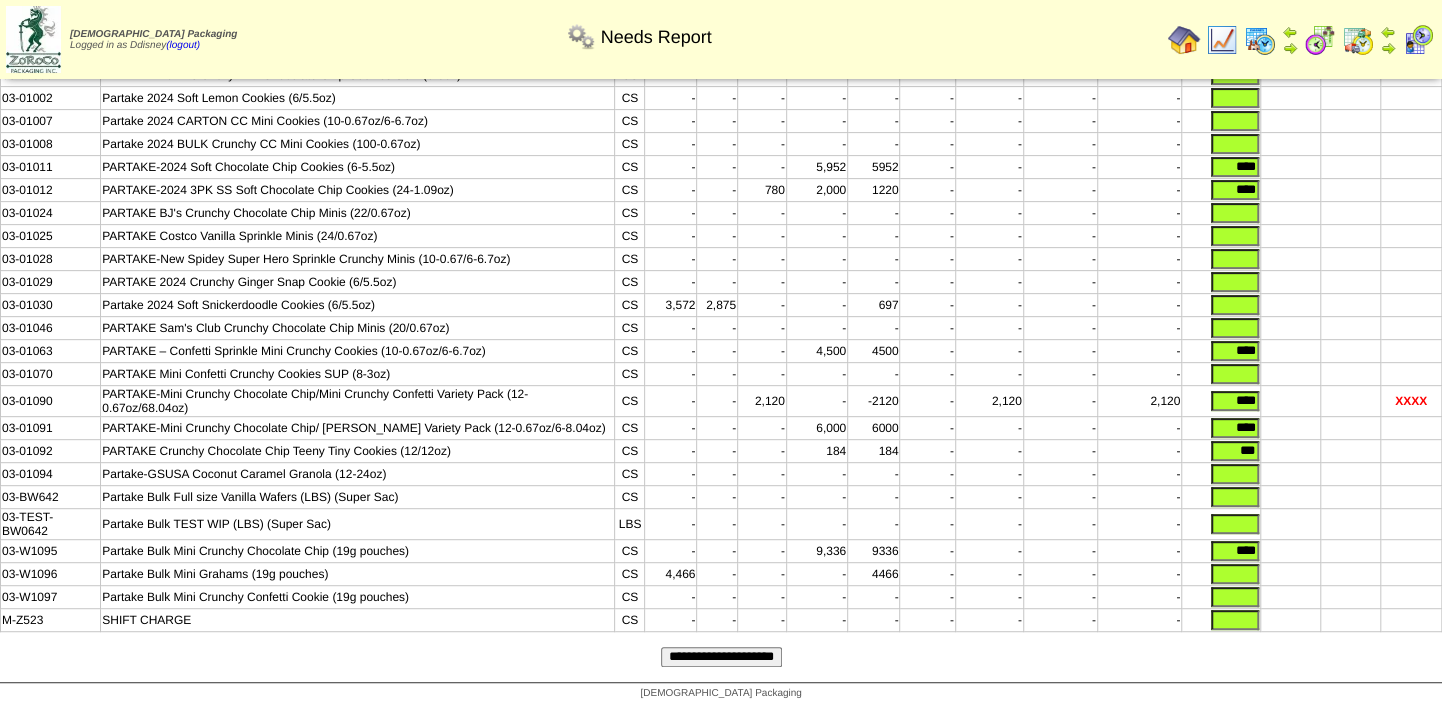 scroll, scrollTop: 360, scrollLeft: 0, axis: vertical 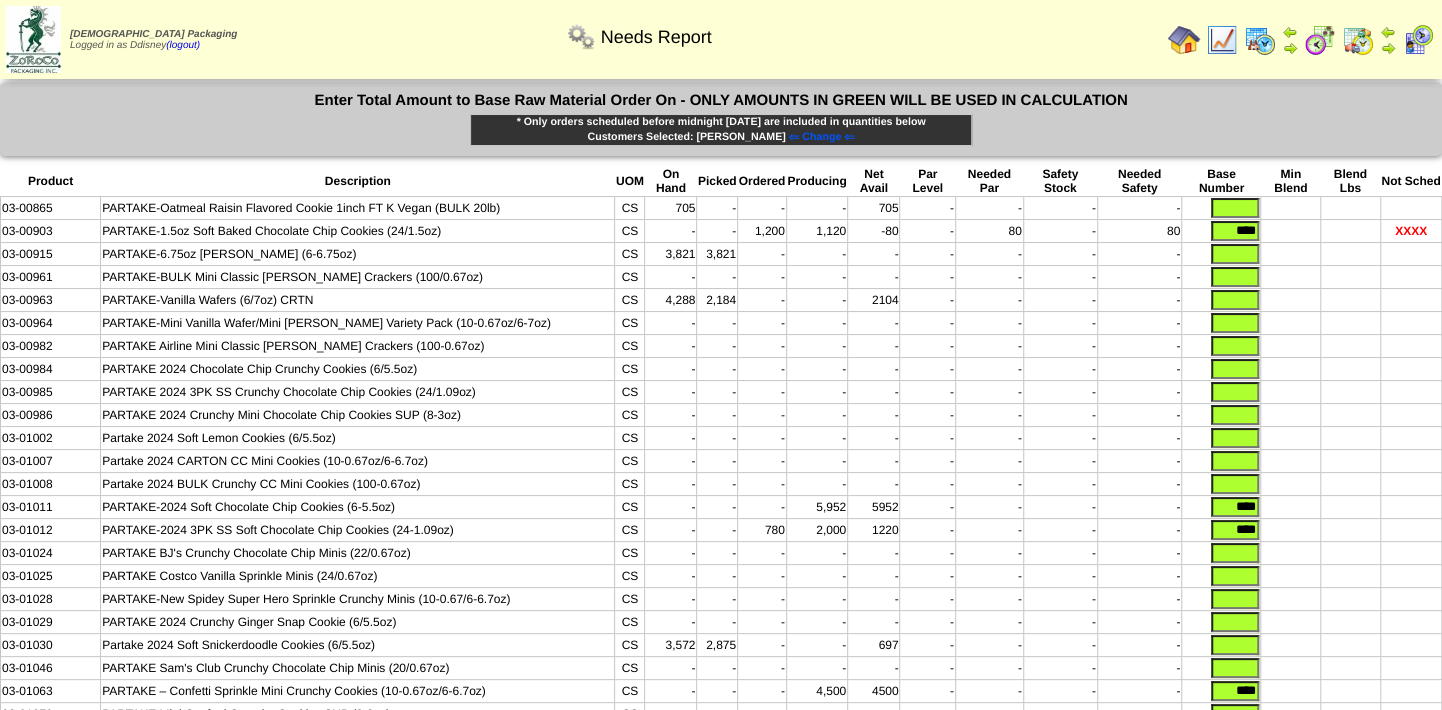drag, startPoint x: 1220, startPoint y: 233, endPoint x: 1278, endPoint y: 231, distance: 58.034473 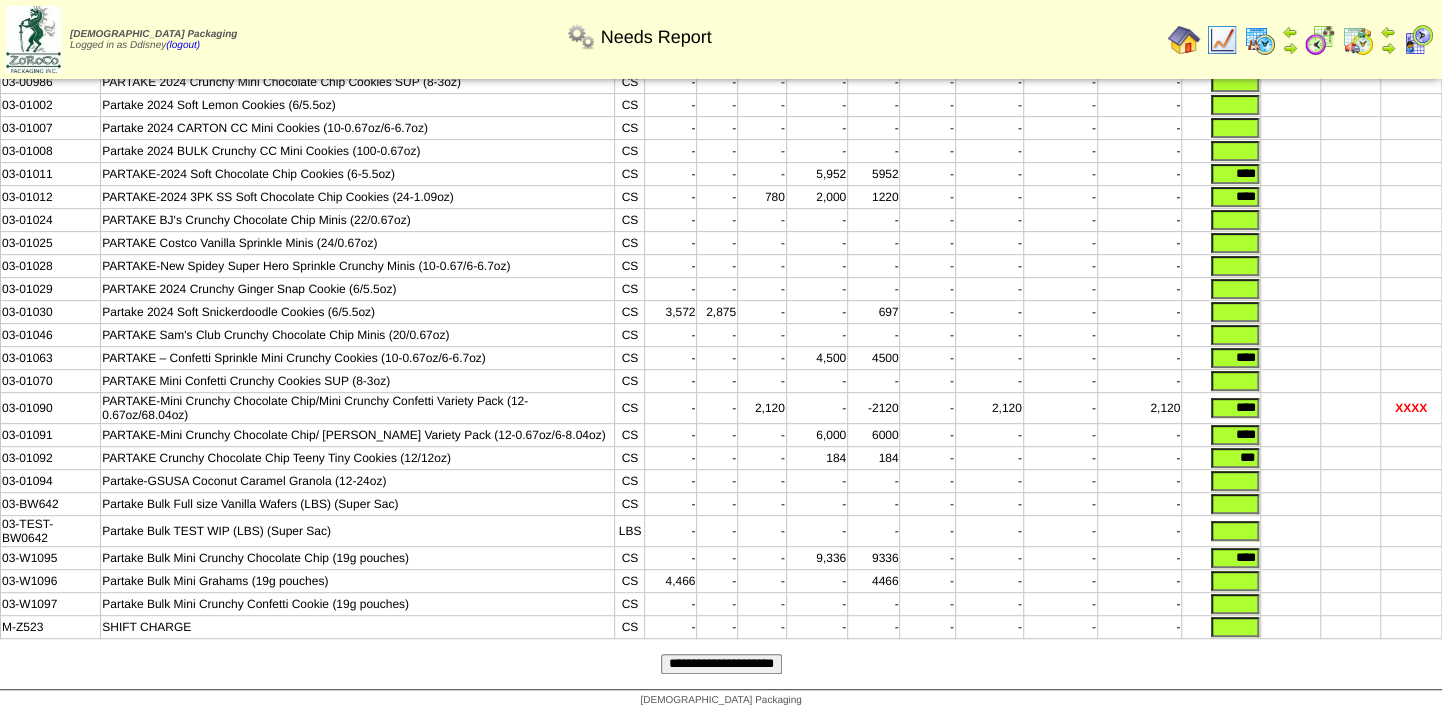scroll, scrollTop: 360, scrollLeft: 0, axis: vertical 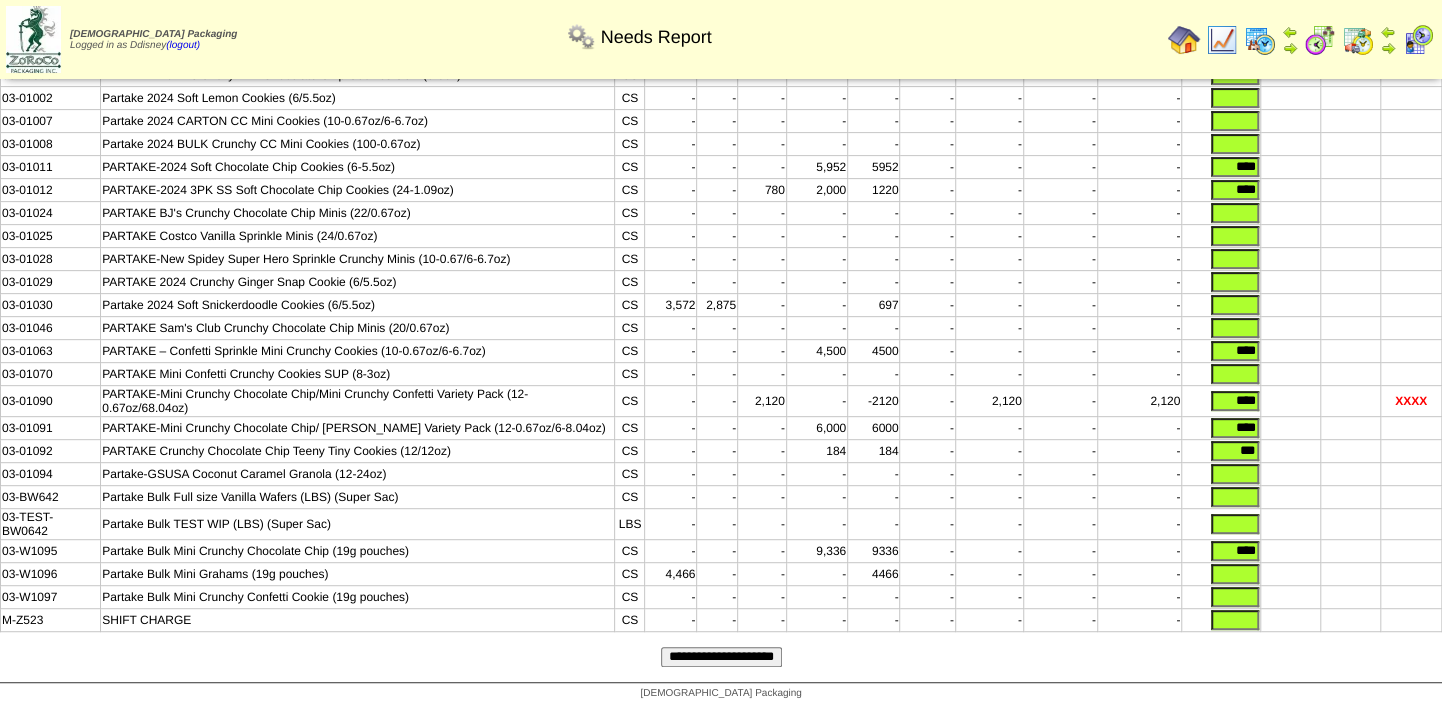click at bounding box center (1235, 597) 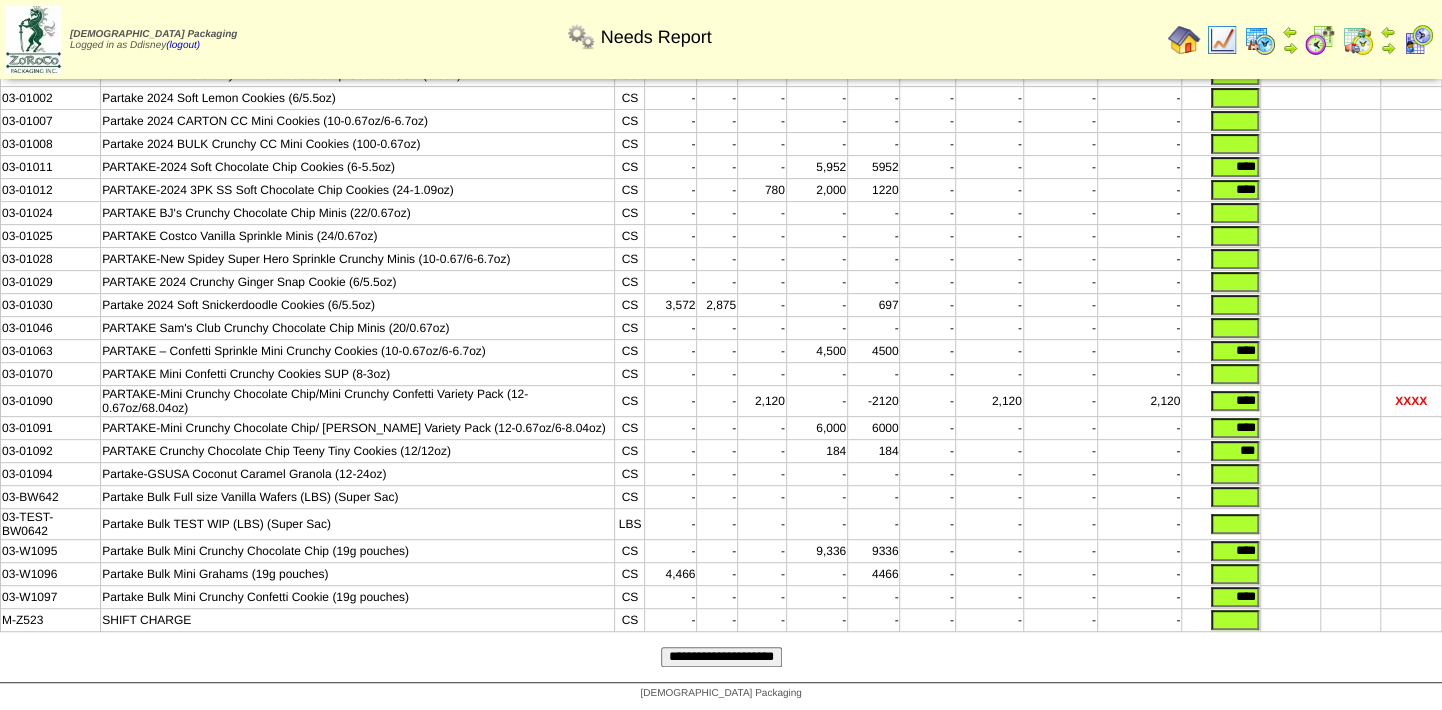 type on "****" 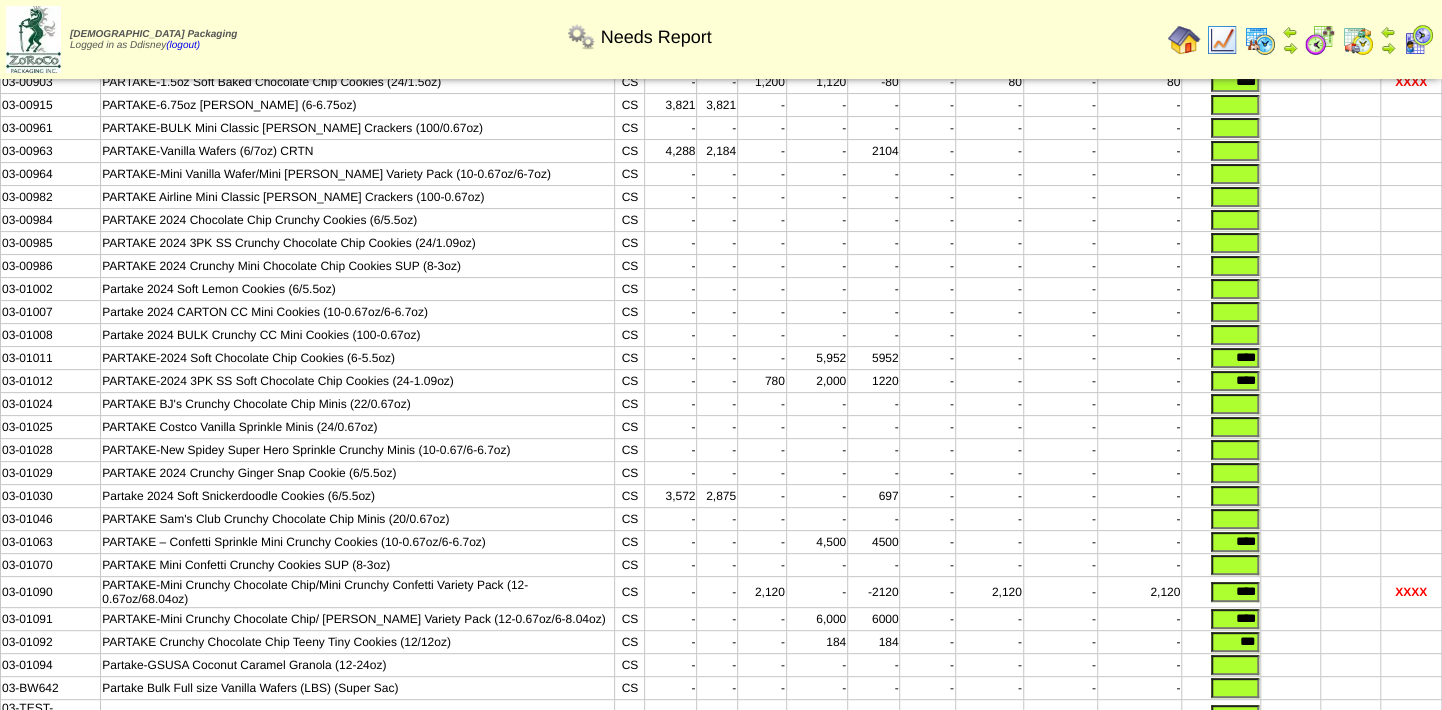 scroll, scrollTop: 181, scrollLeft: 0, axis: vertical 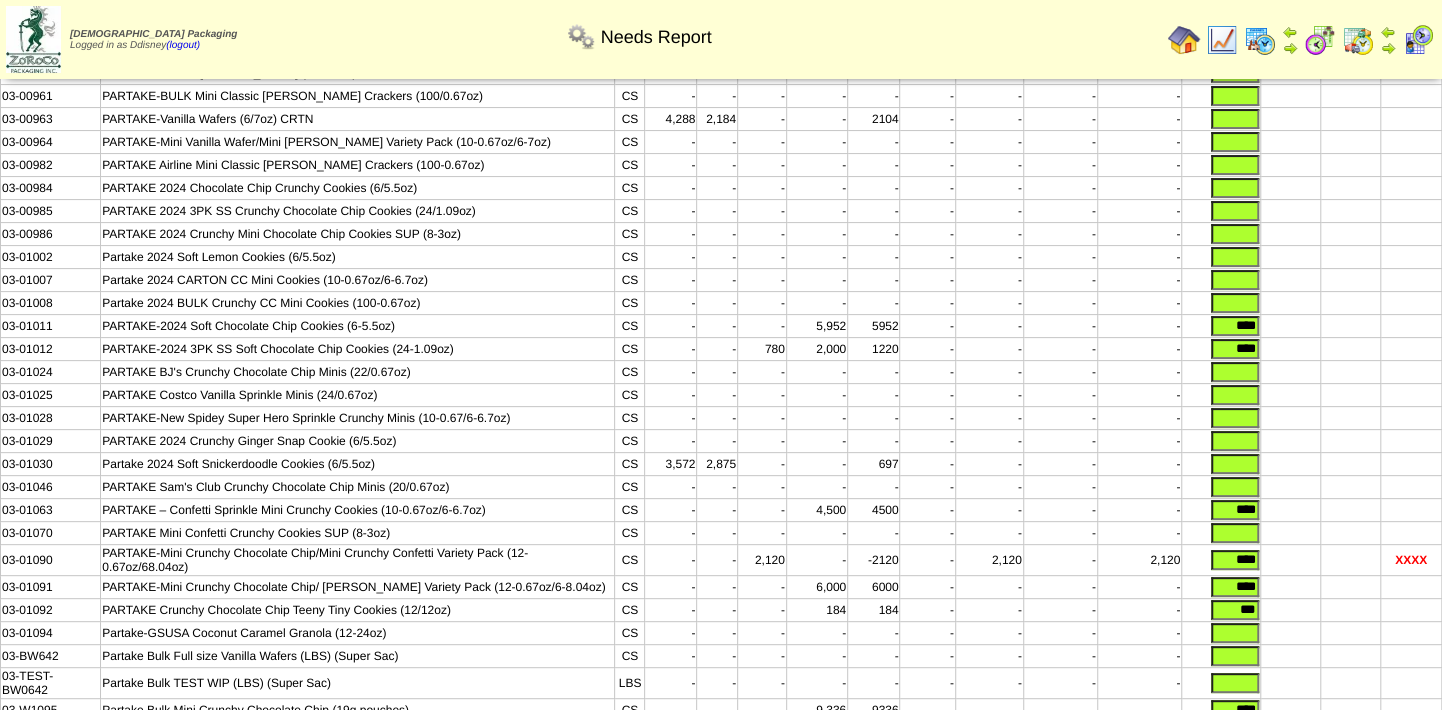 click at bounding box center (1235, 188) 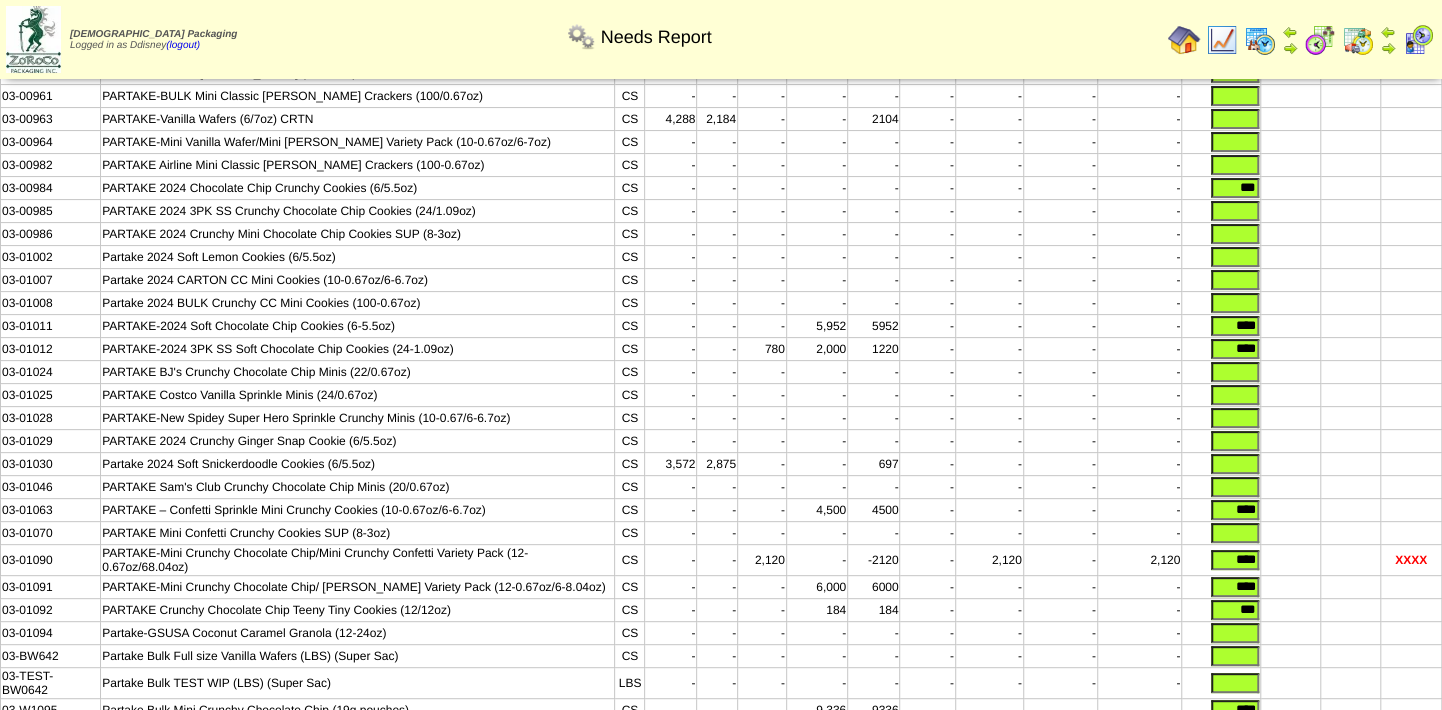 type on "***" 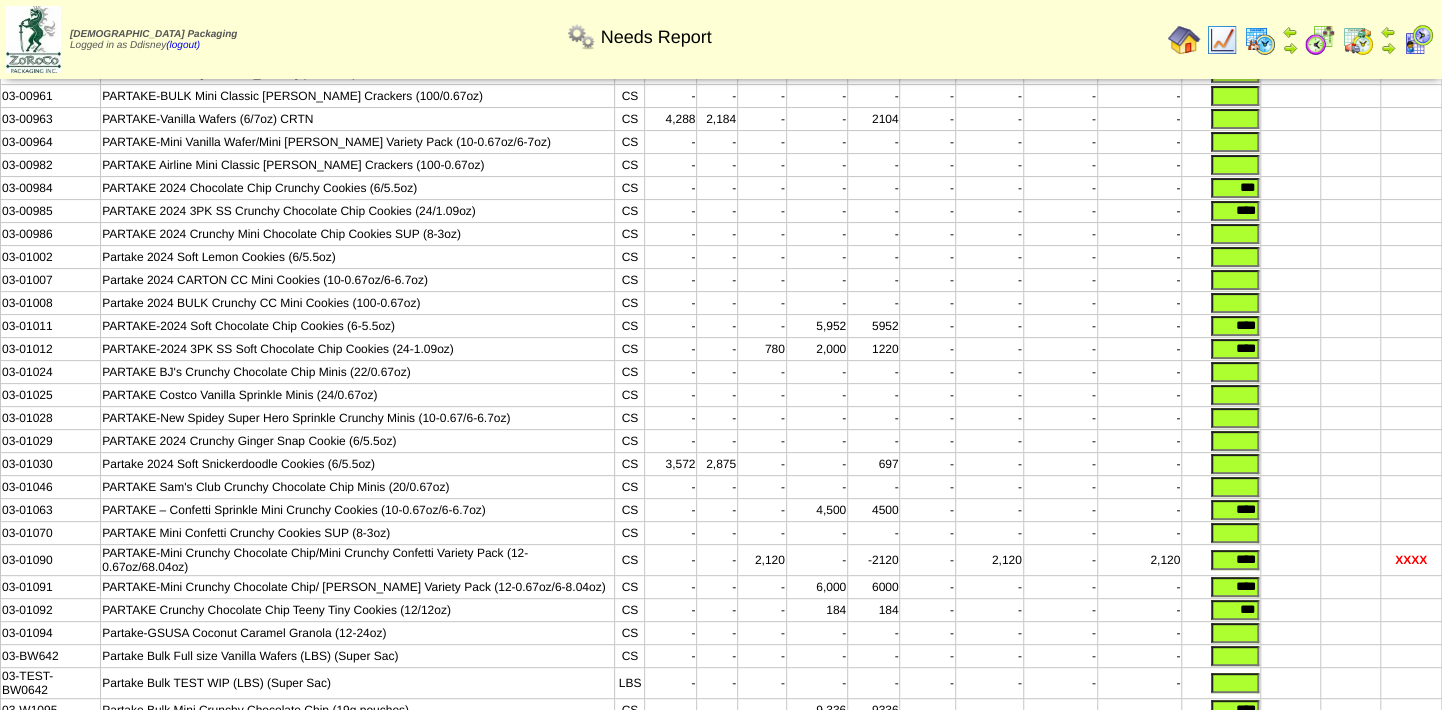 type on "****" 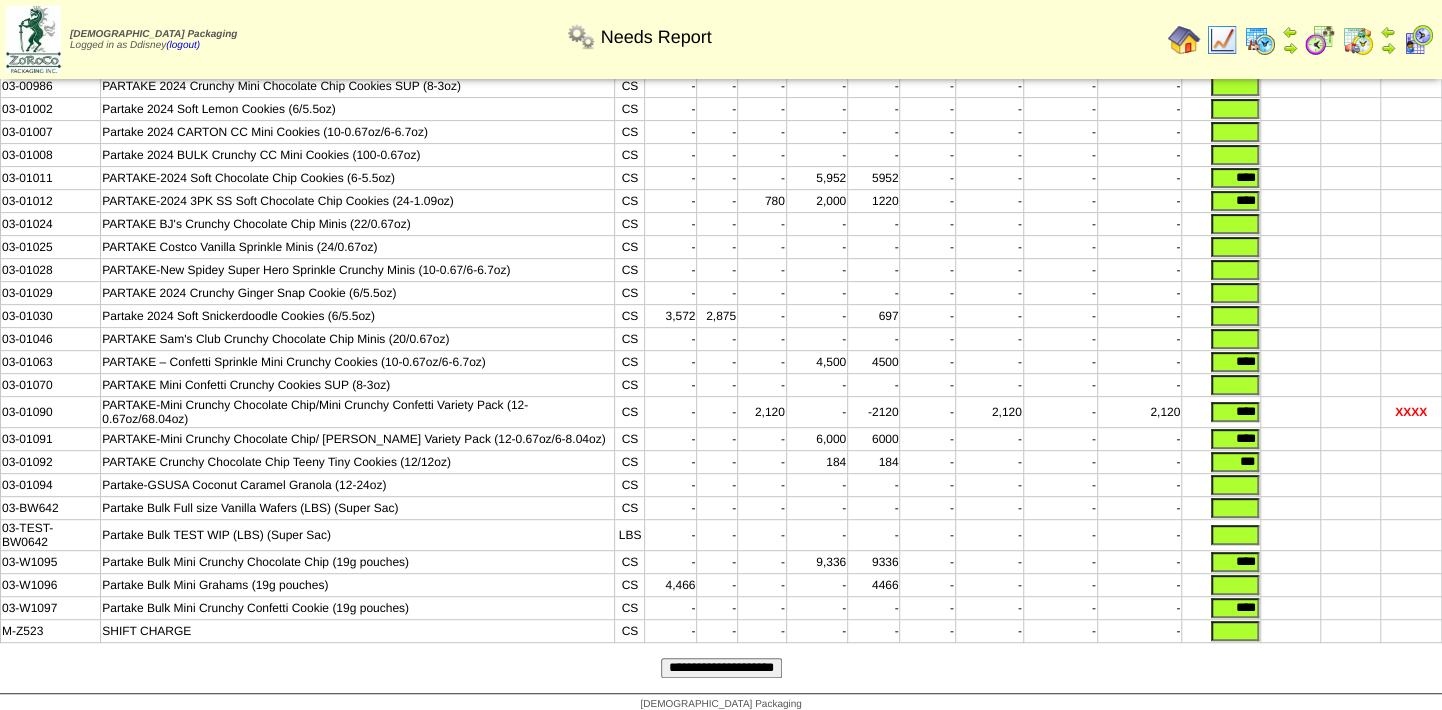 scroll, scrollTop: 360, scrollLeft: 0, axis: vertical 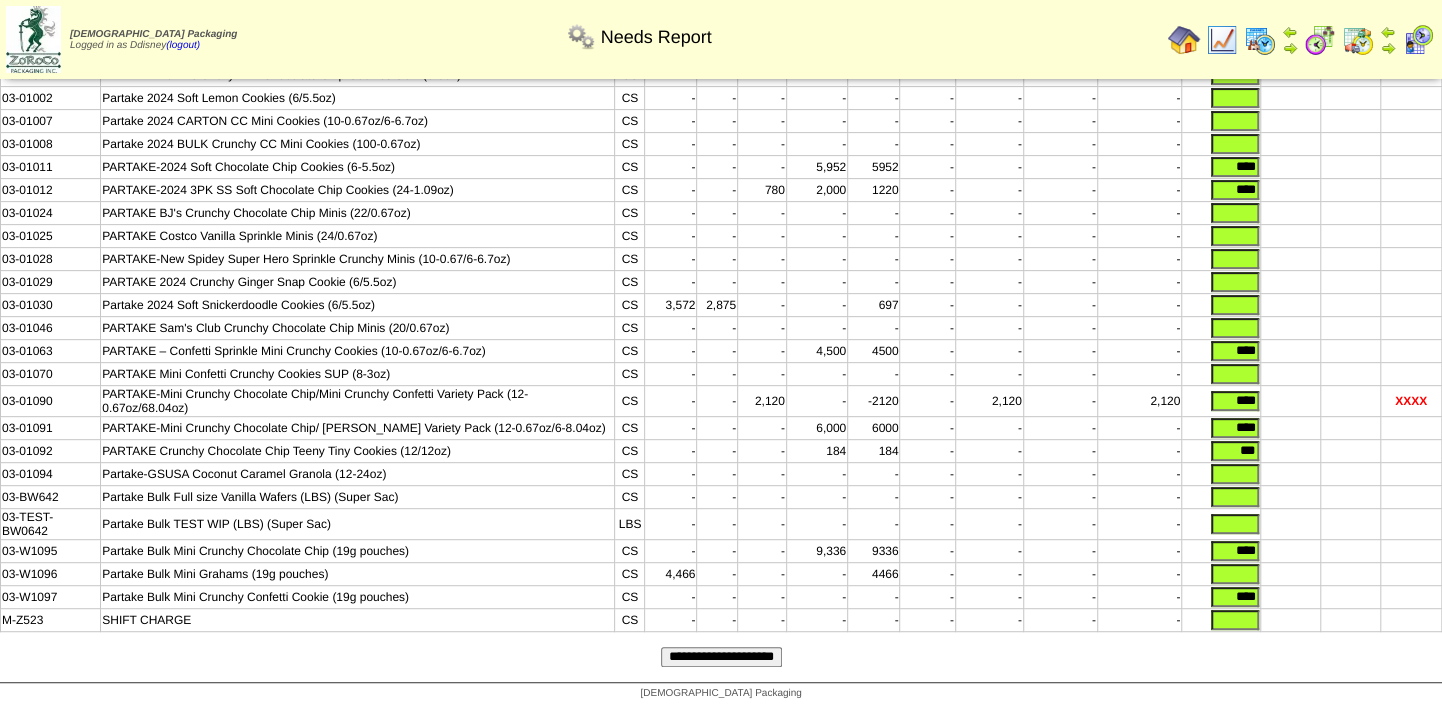 click at bounding box center (1235, 497) 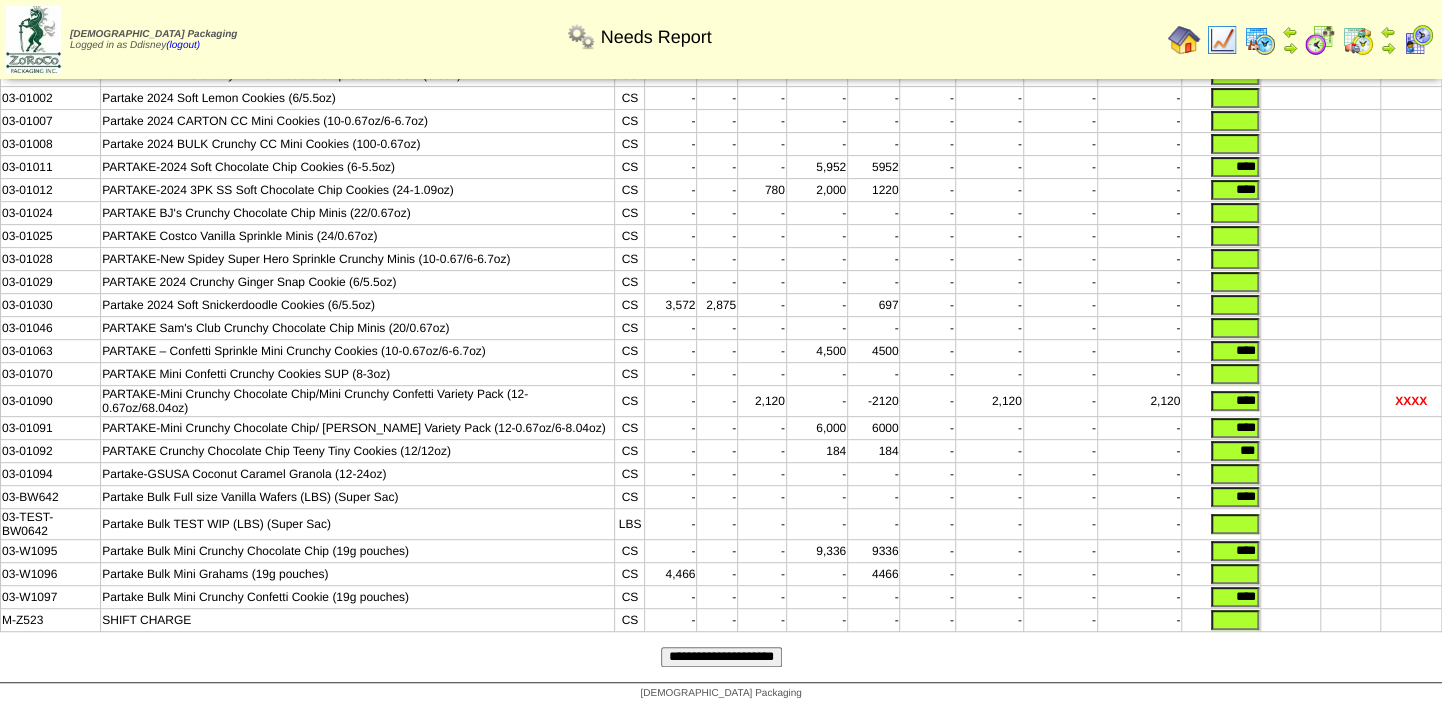 type on "****" 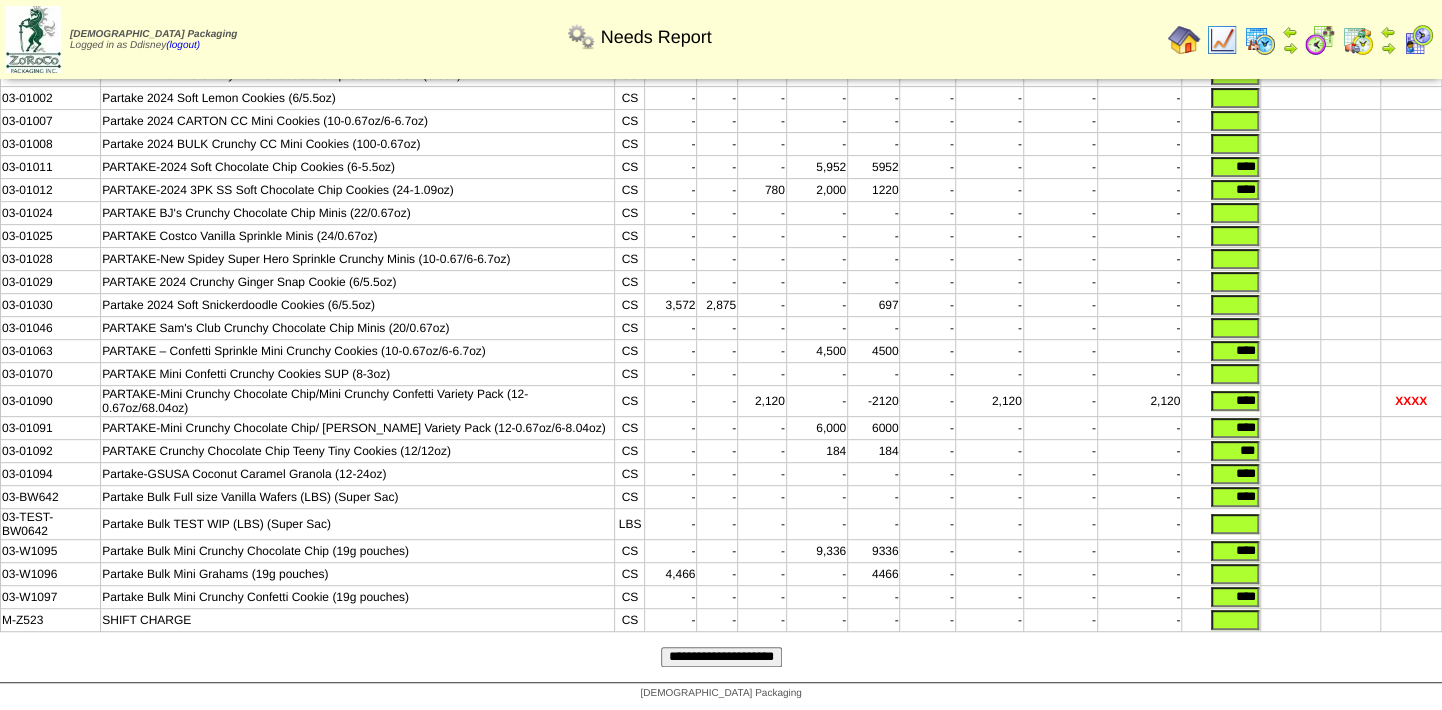 type on "****" 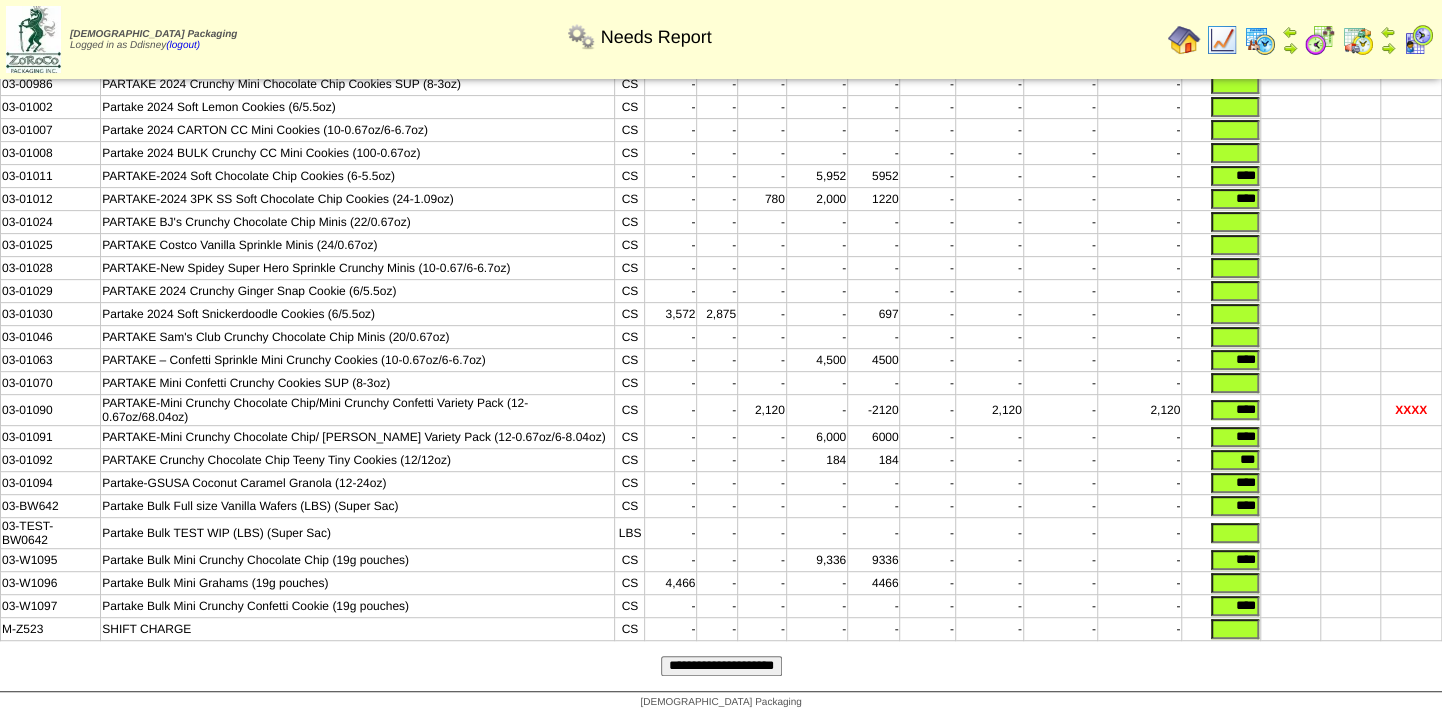 scroll, scrollTop: 360, scrollLeft: 0, axis: vertical 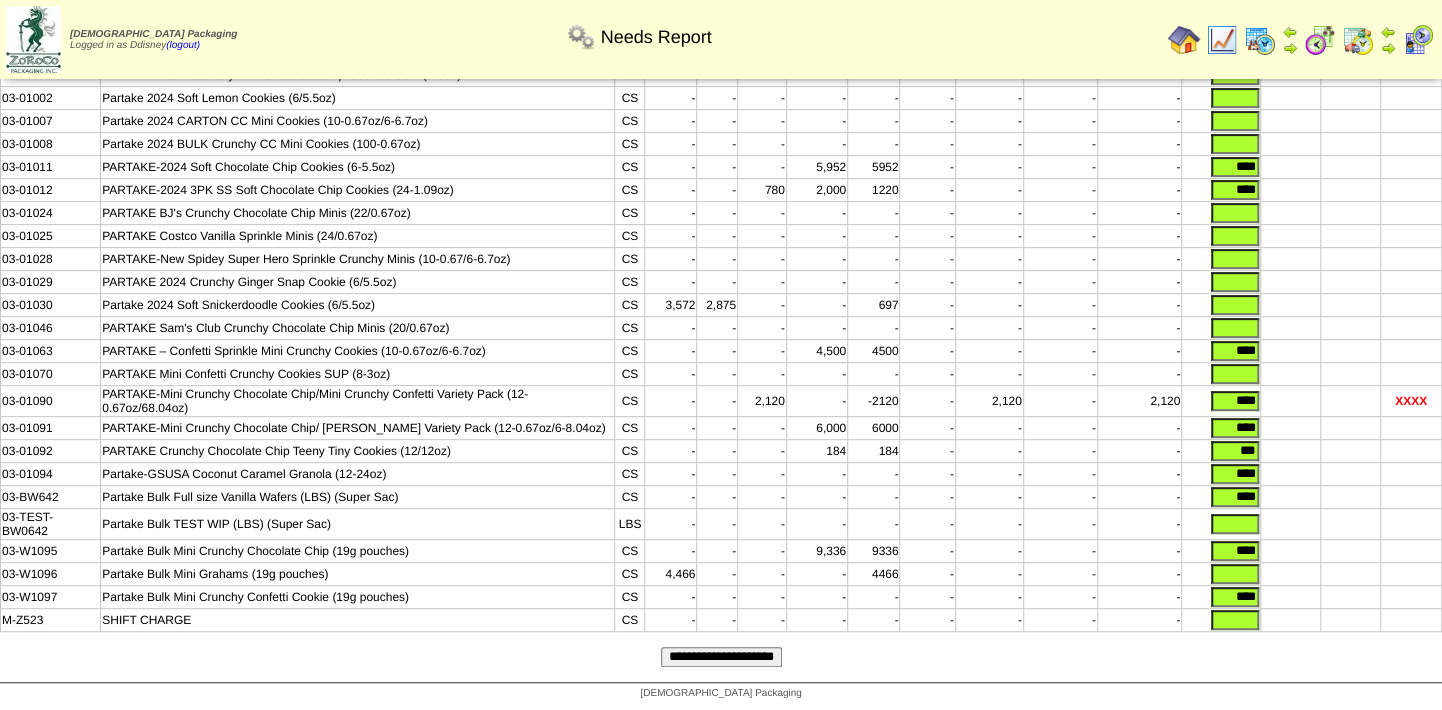 click on "**********" at bounding box center (721, 657) 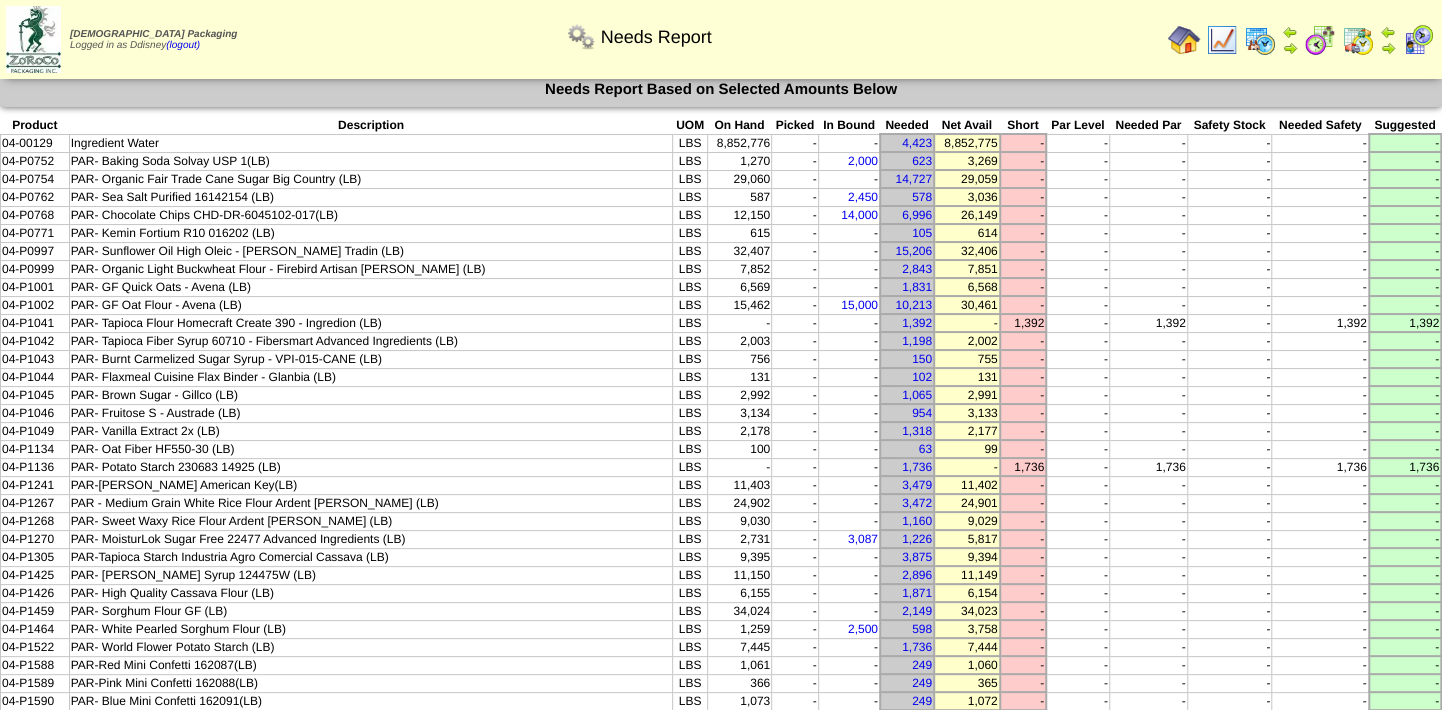 scroll, scrollTop: 0, scrollLeft: 0, axis: both 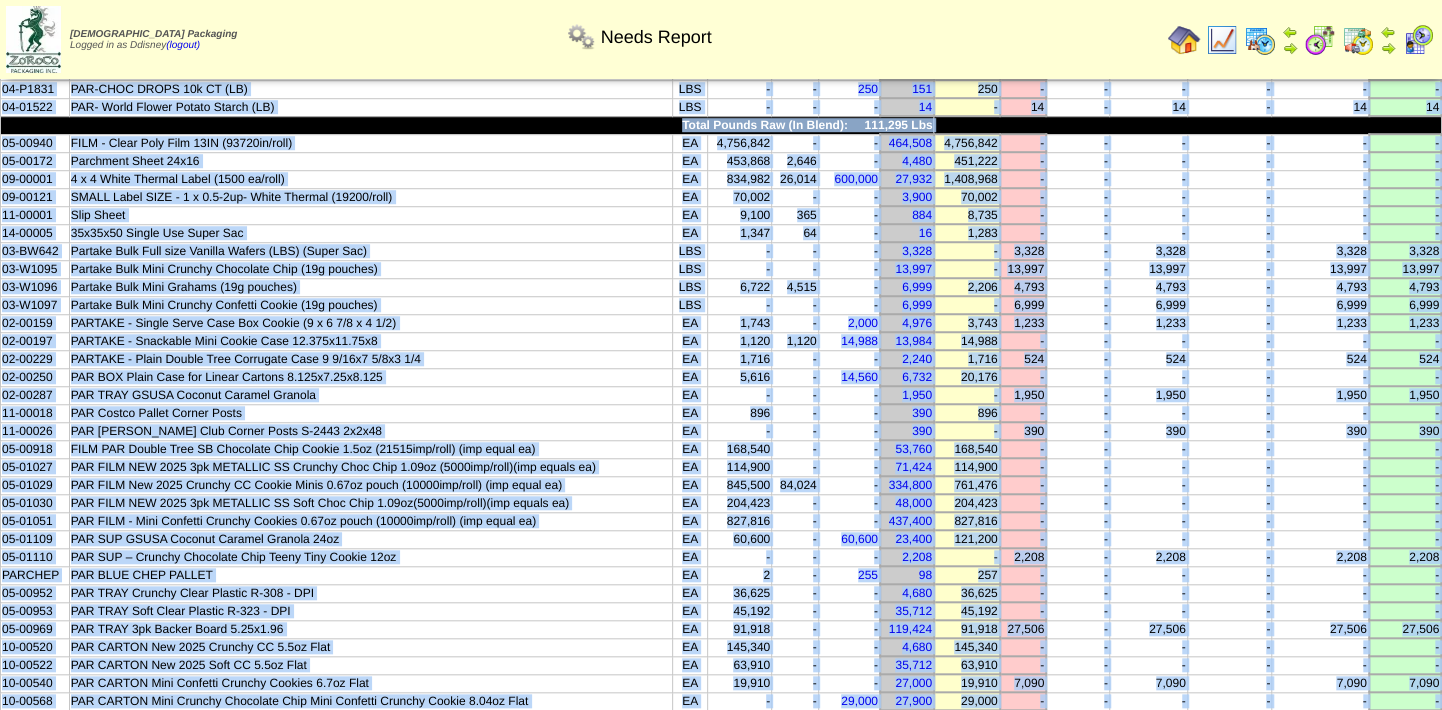 drag, startPoint x: 0, startPoint y: 132, endPoint x: 1112, endPoint y: 651, distance: 1227.1532 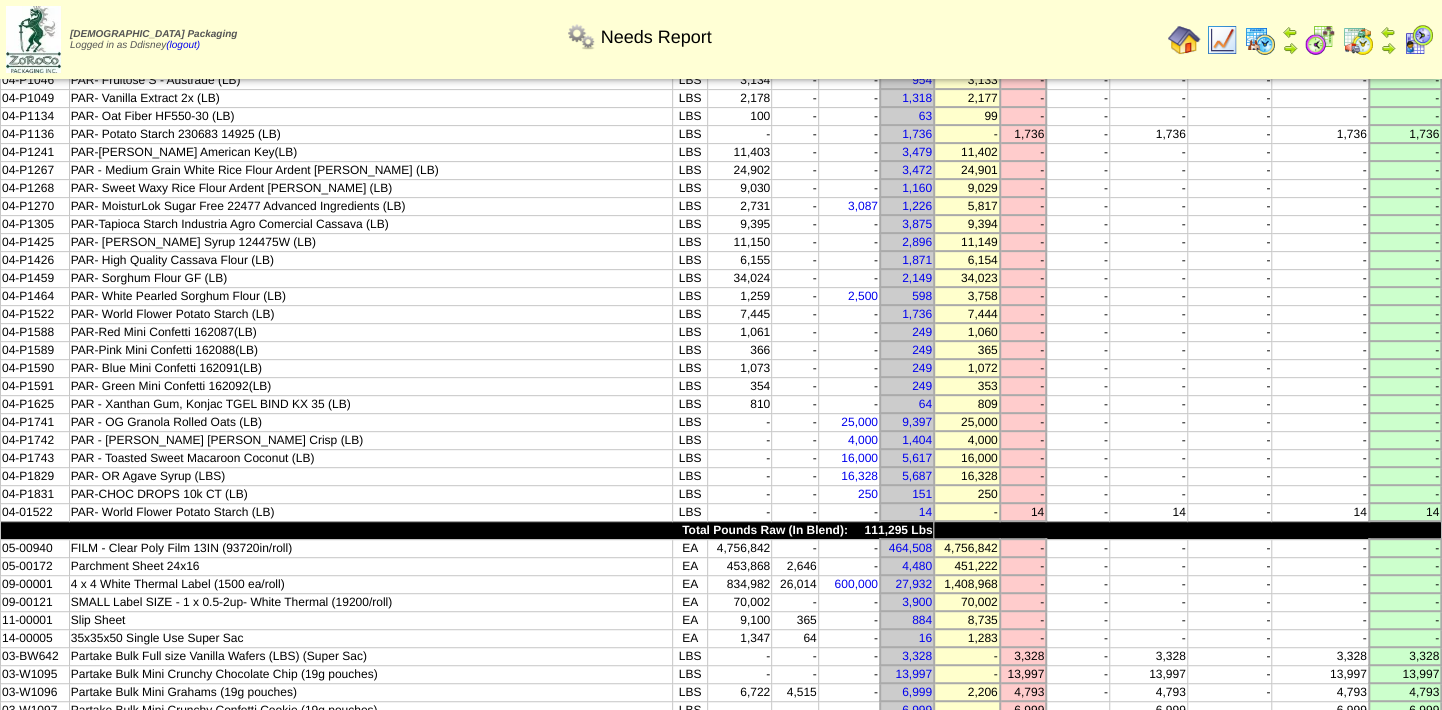 scroll, scrollTop: 294, scrollLeft: 0, axis: vertical 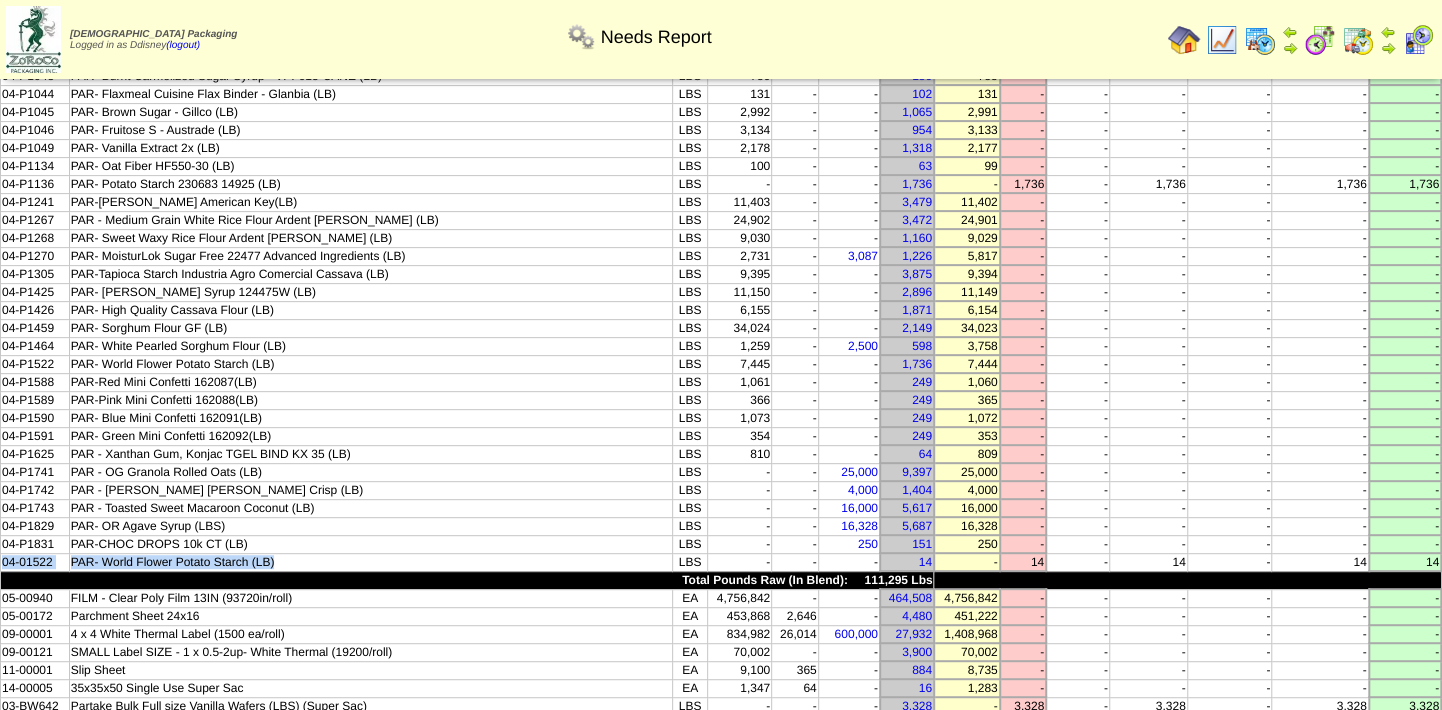 drag, startPoint x: 299, startPoint y: 526, endPoint x: 0, endPoint y: 534, distance: 299.107 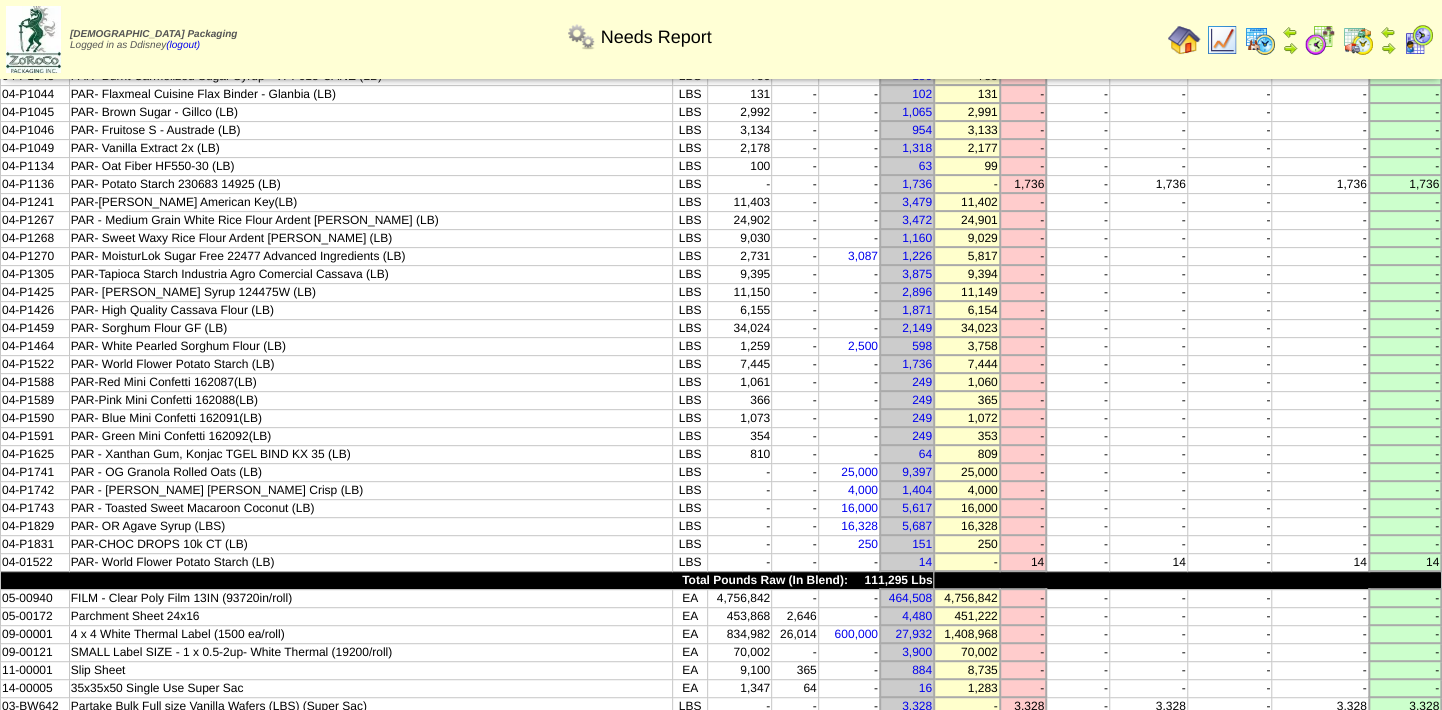 click on "PAR- Blue Mini Confetti 162091(LB)" at bounding box center (371, 418) 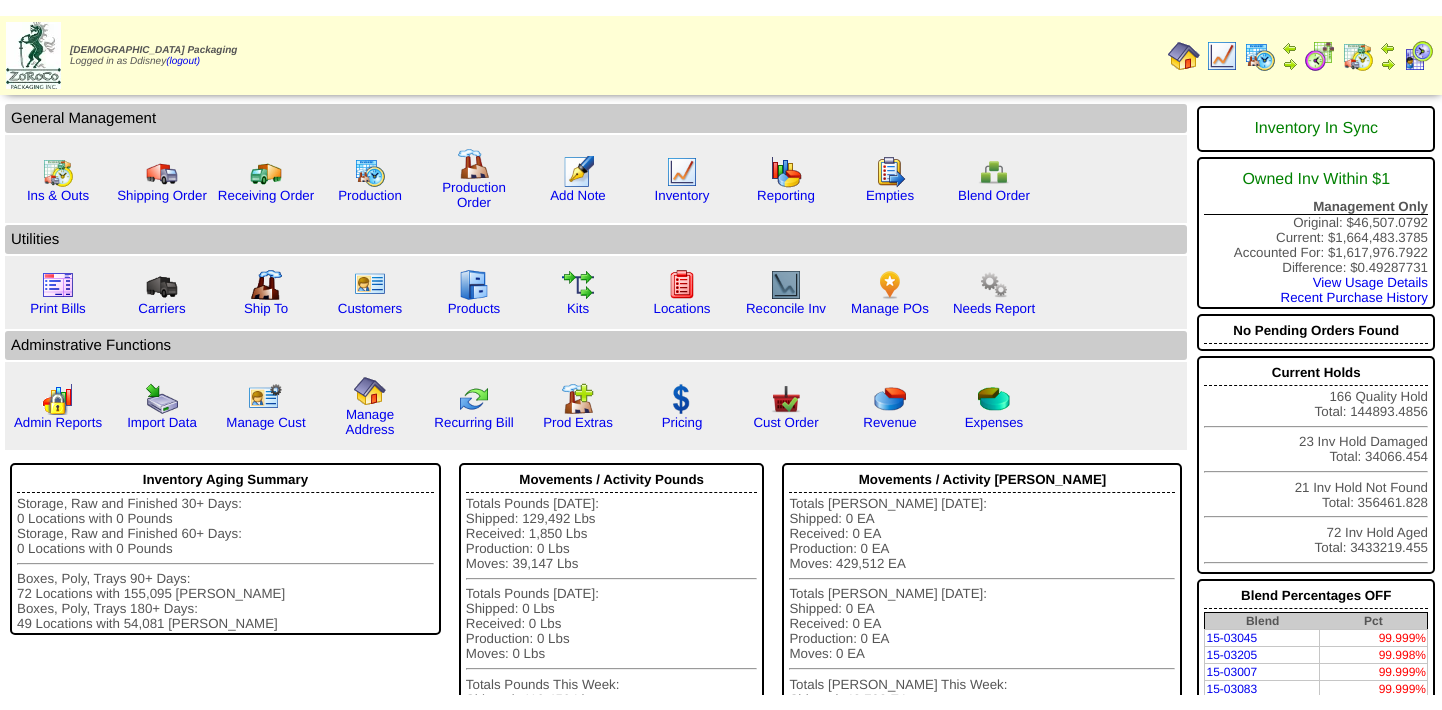 scroll, scrollTop: 0, scrollLeft: 0, axis: both 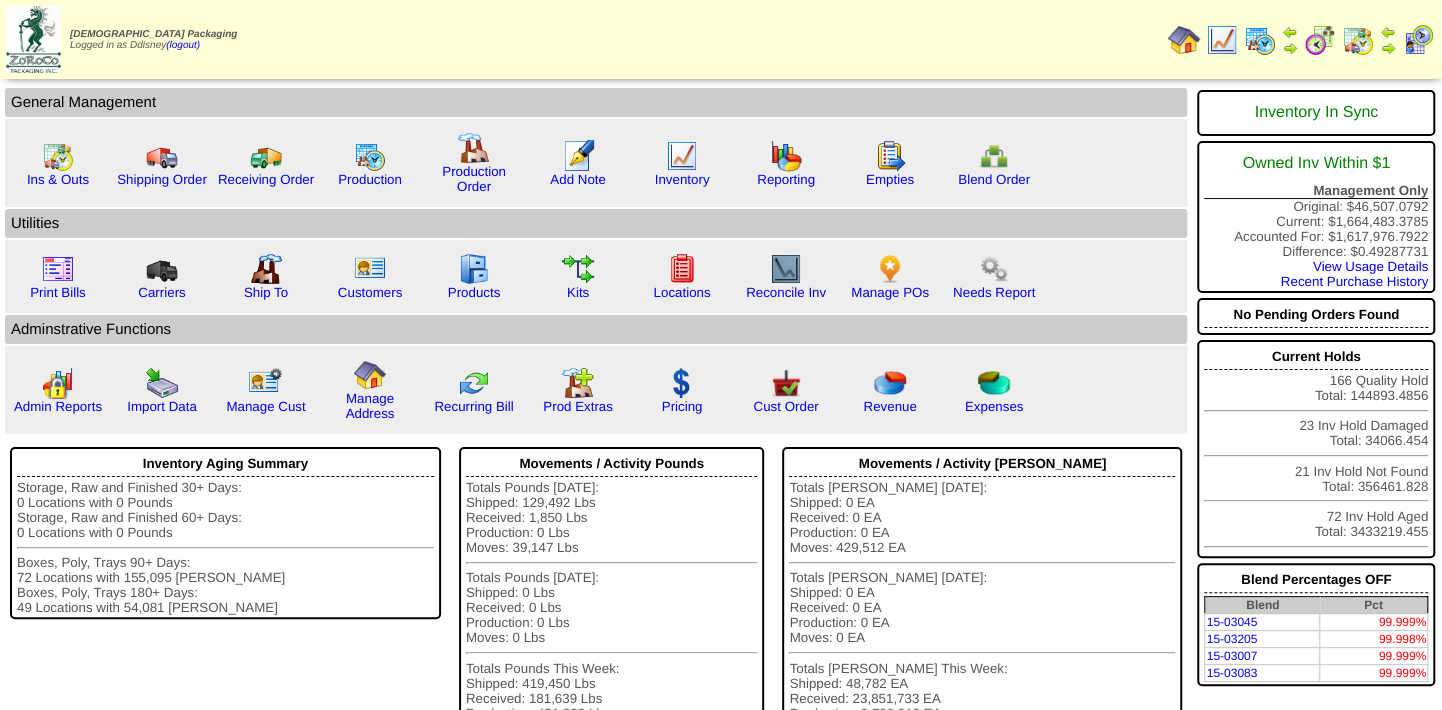 click at bounding box center (1358, 40) 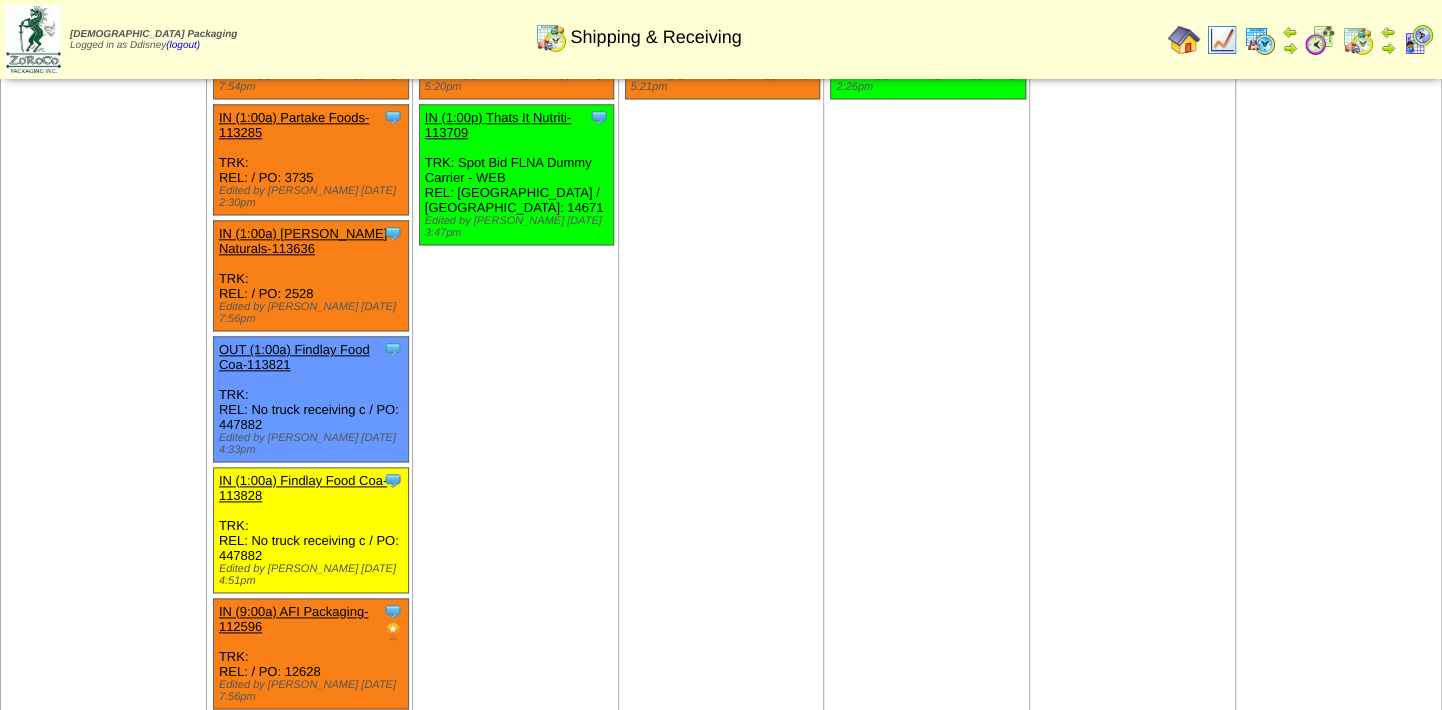 scroll, scrollTop: 1181, scrollLeft: 0, axis: vertical 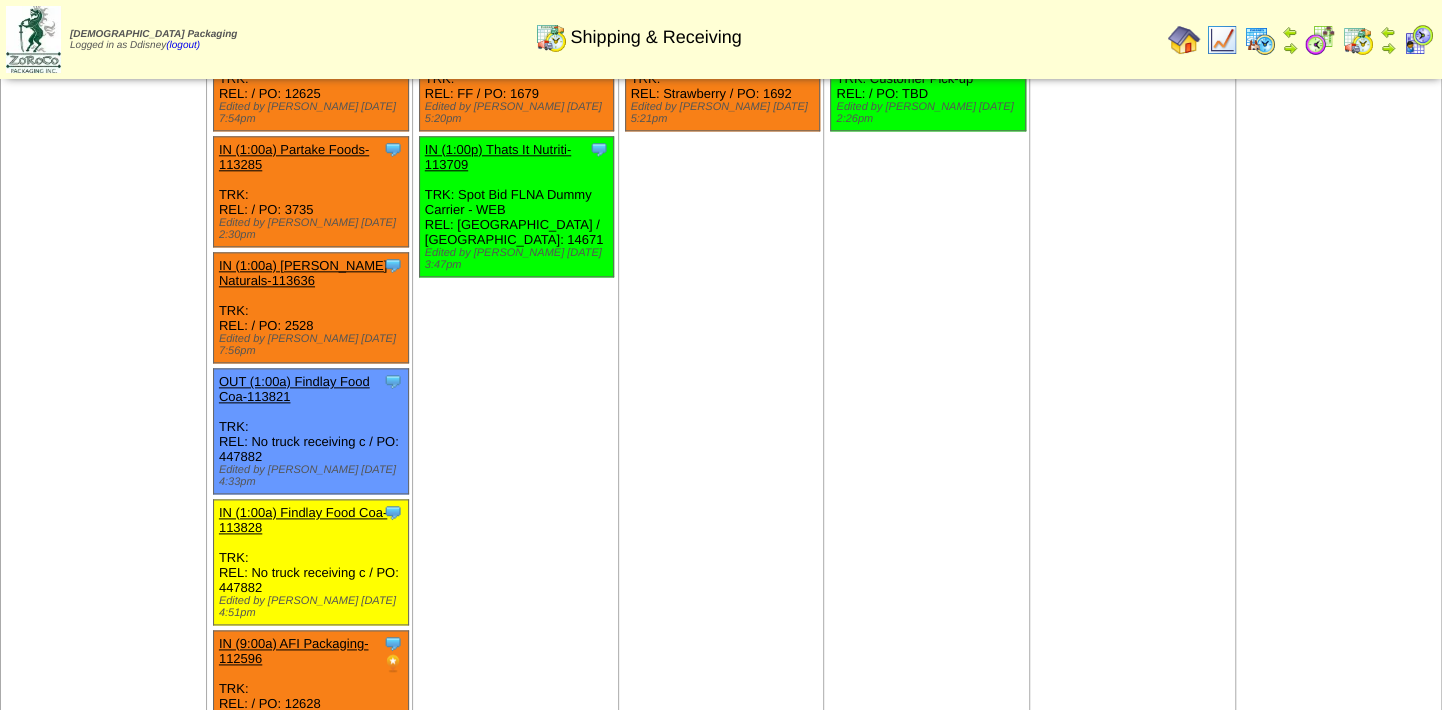 click on "[DATE]                        [+]
Print" at bounding box center (1133, 493) 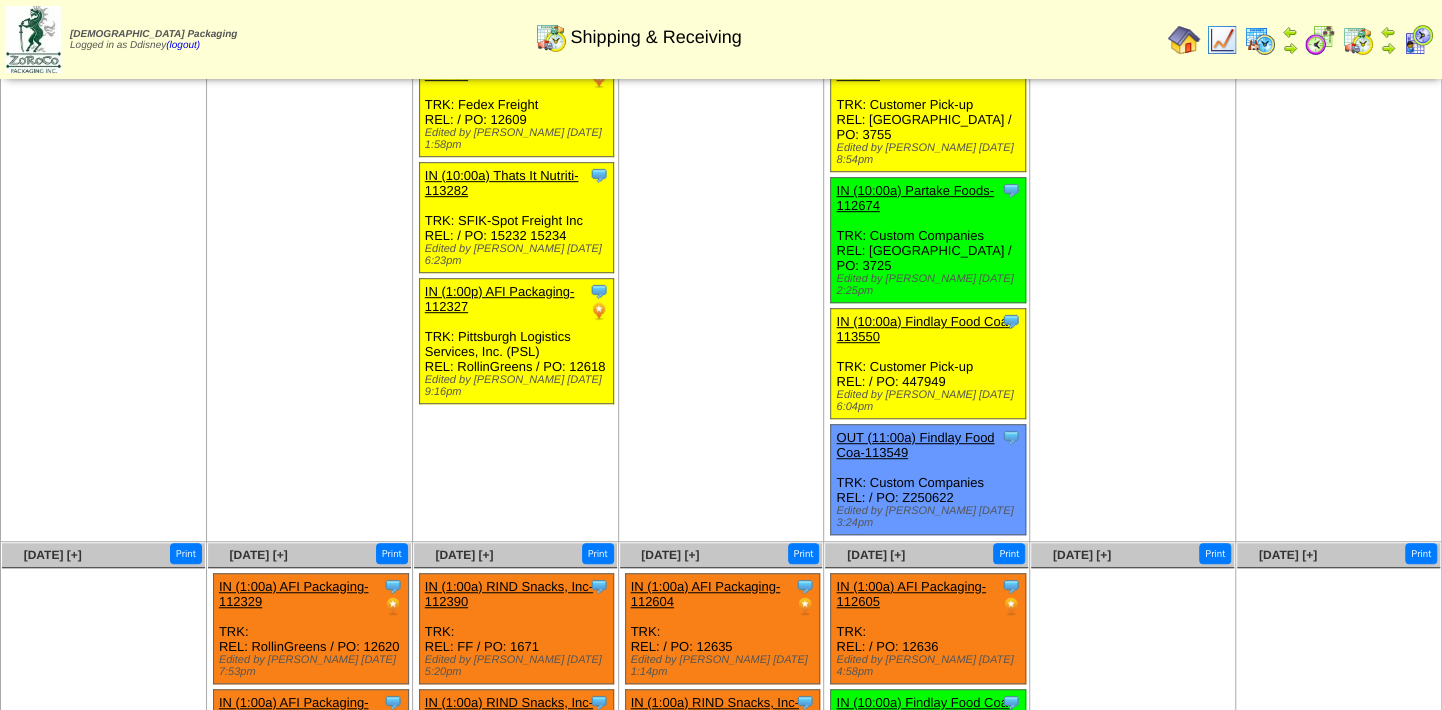 scroll, scrollTop: 545, scrollLeft: 0, axis: vertical 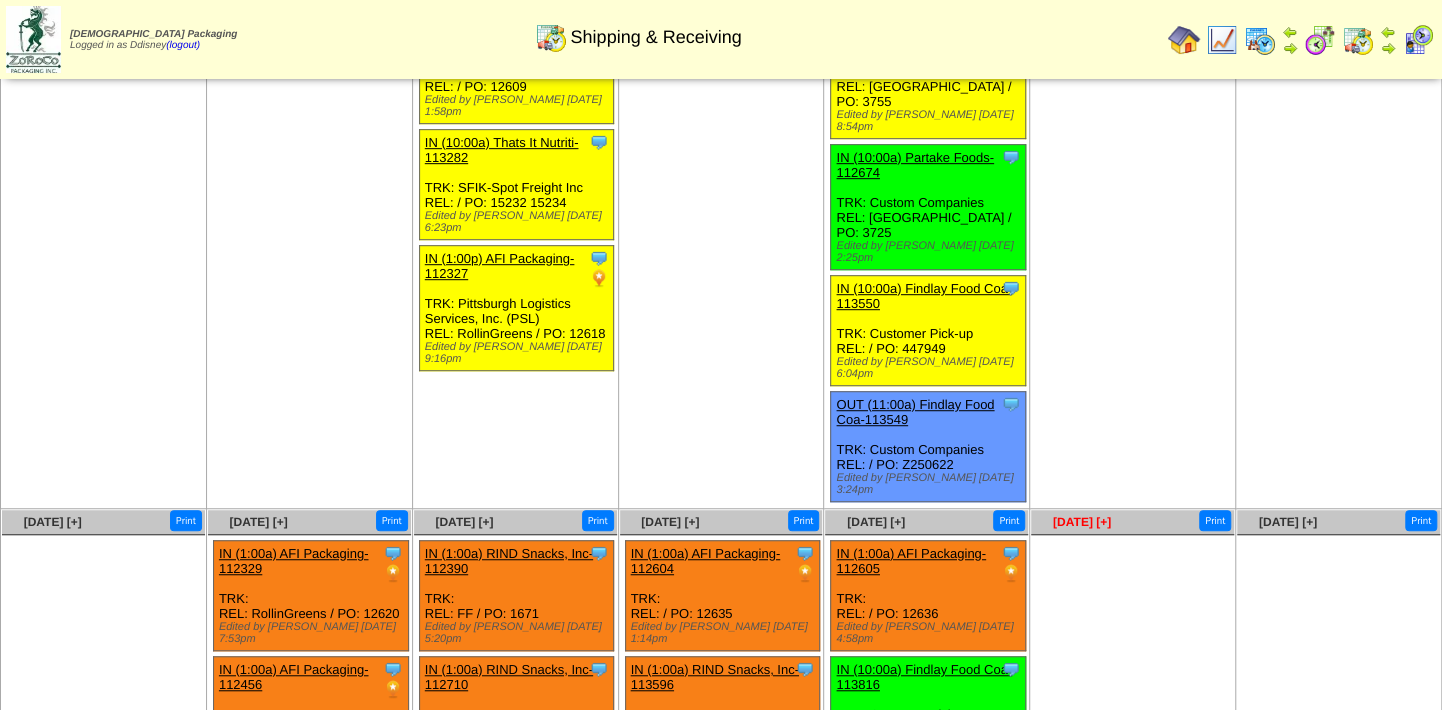 click on "[DATE]                        [+]" at bounding box center [1082, 522] 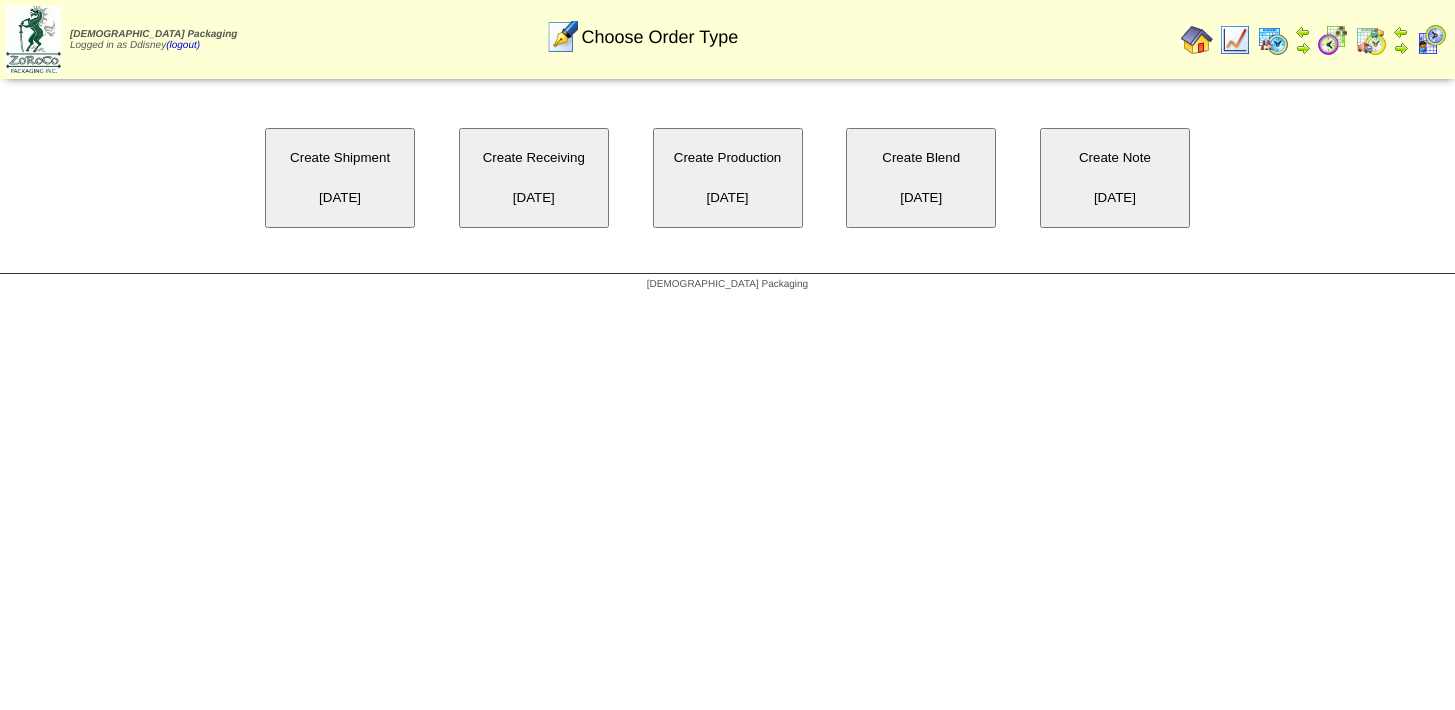 scroll, scrollTop: 0, scrollLeft: 0, axis: both 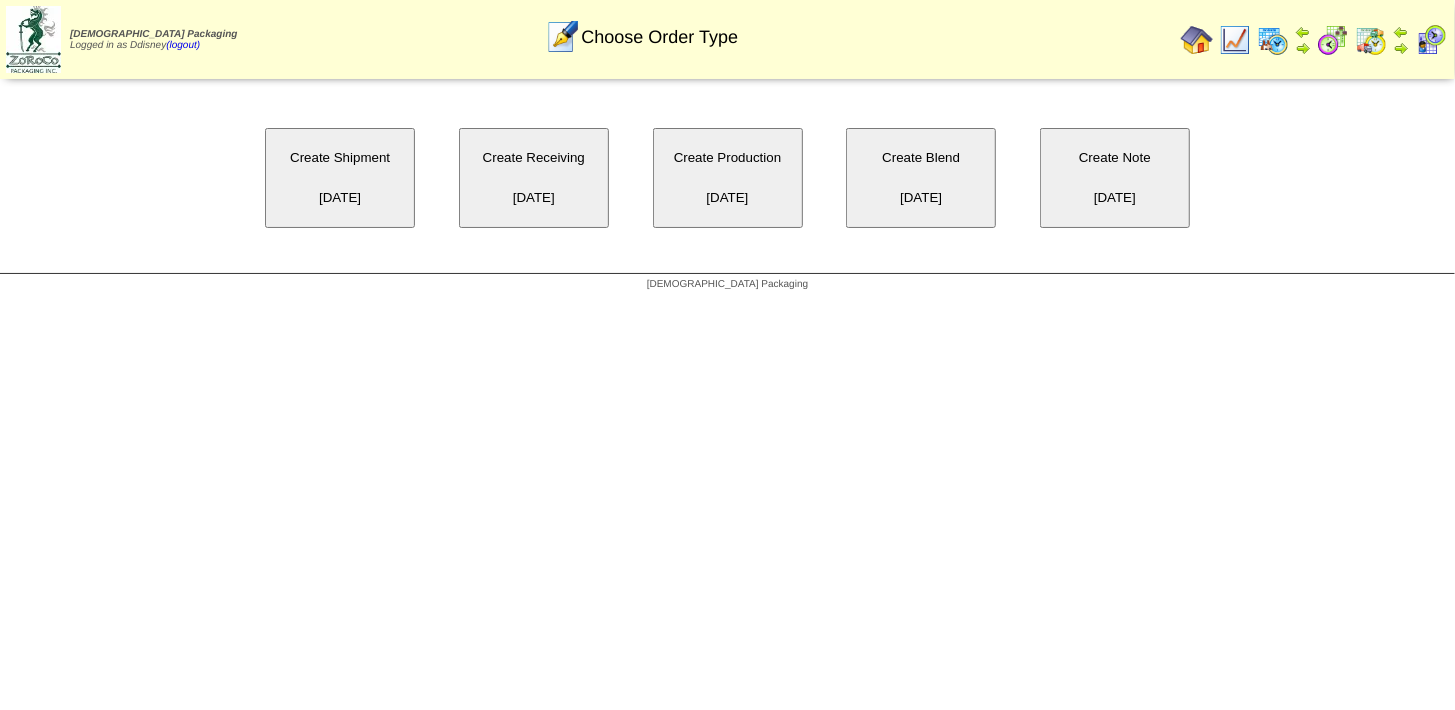click on "Create Receiving
[DATE]" at bounding box center (534, 178) 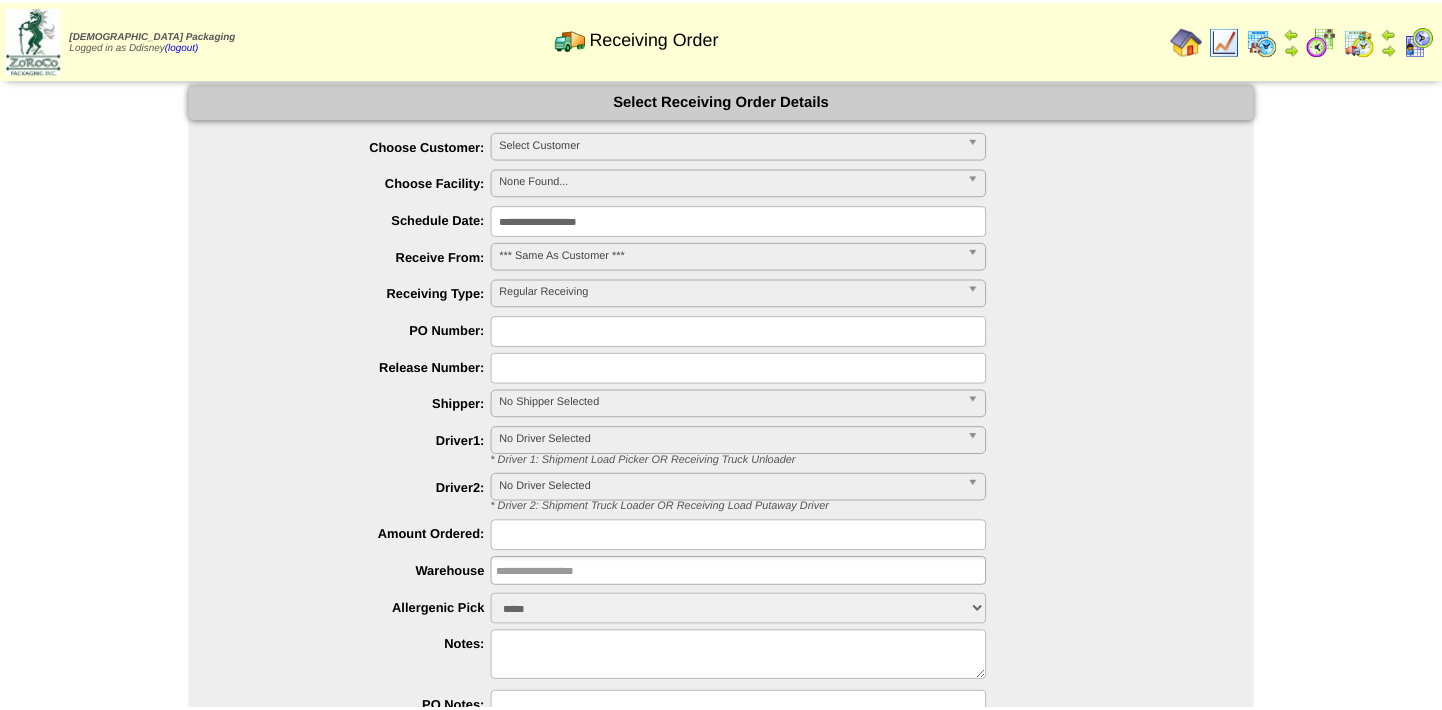 scroll, scrollTop: 0, scrollLeft: 0, axis: both 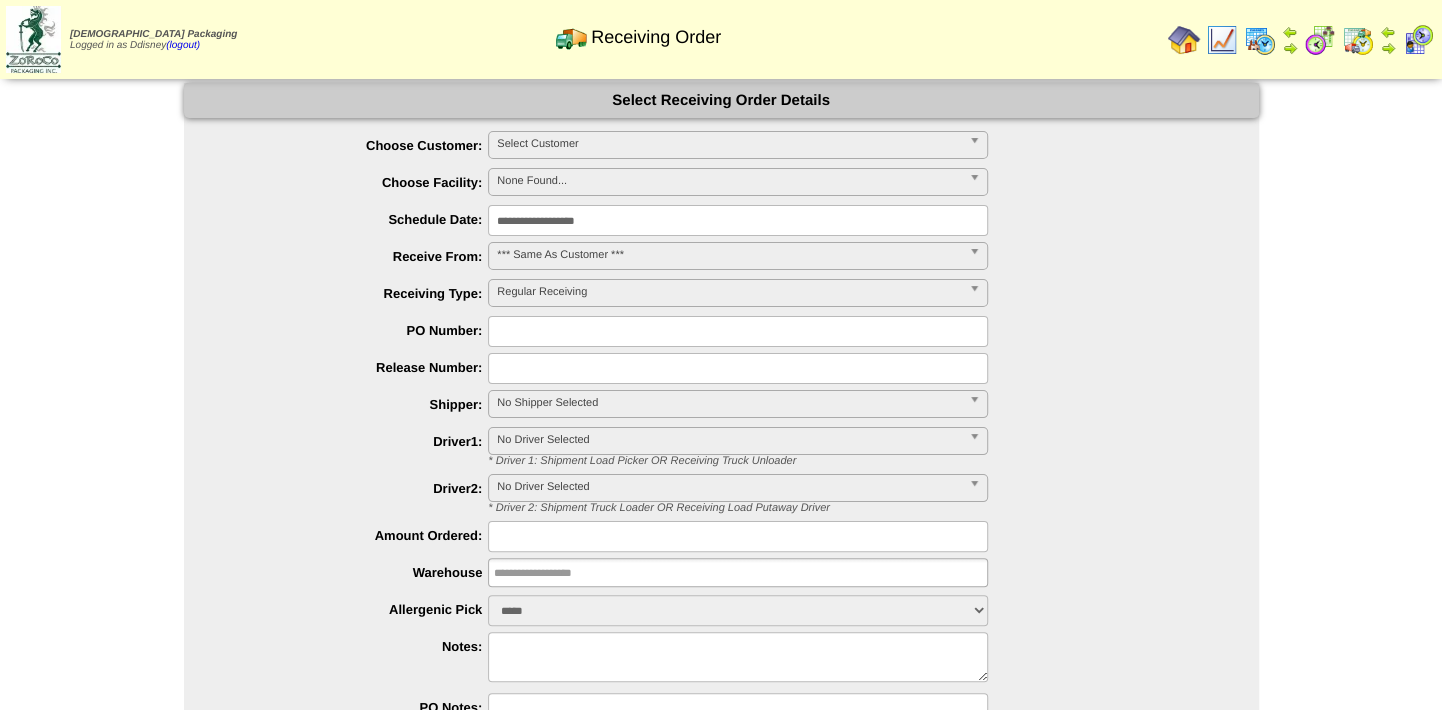 click on "Select Customer" at bounding box center [729, 144] 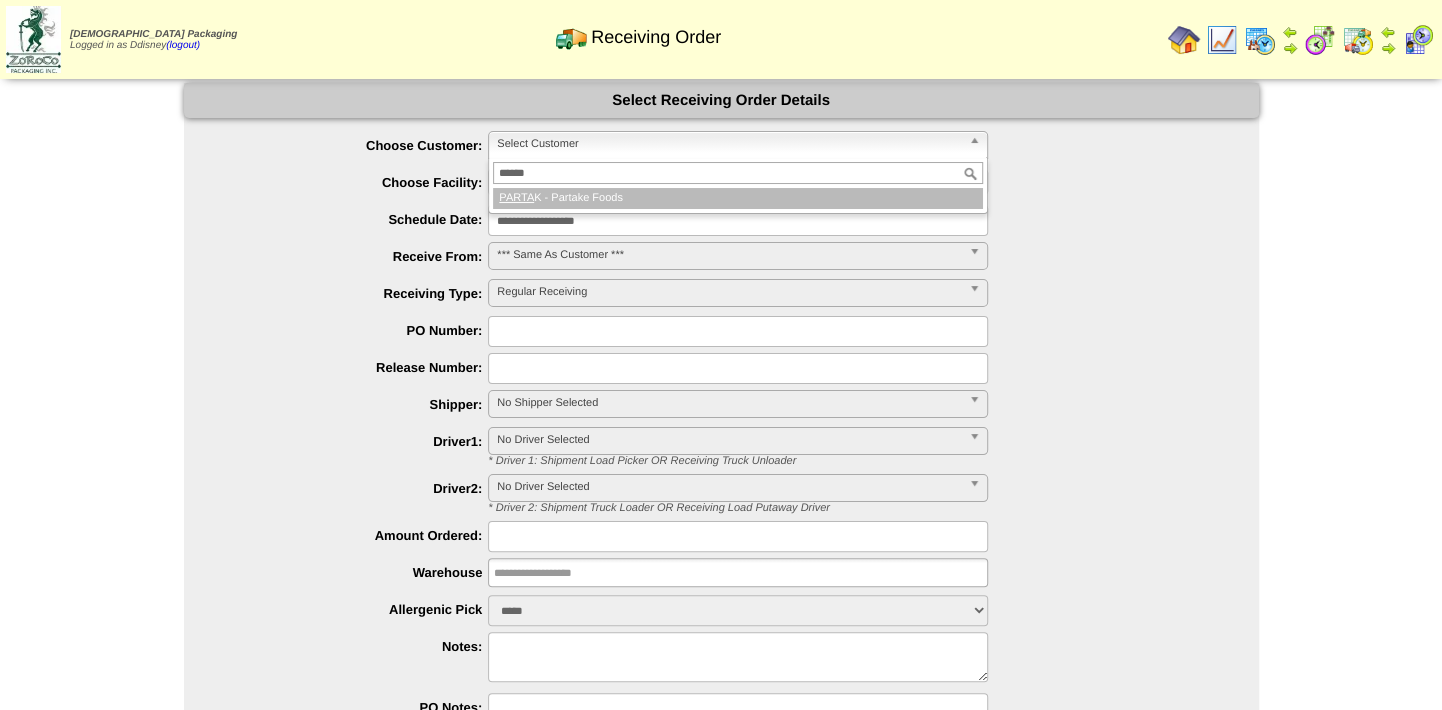 type on "*******" 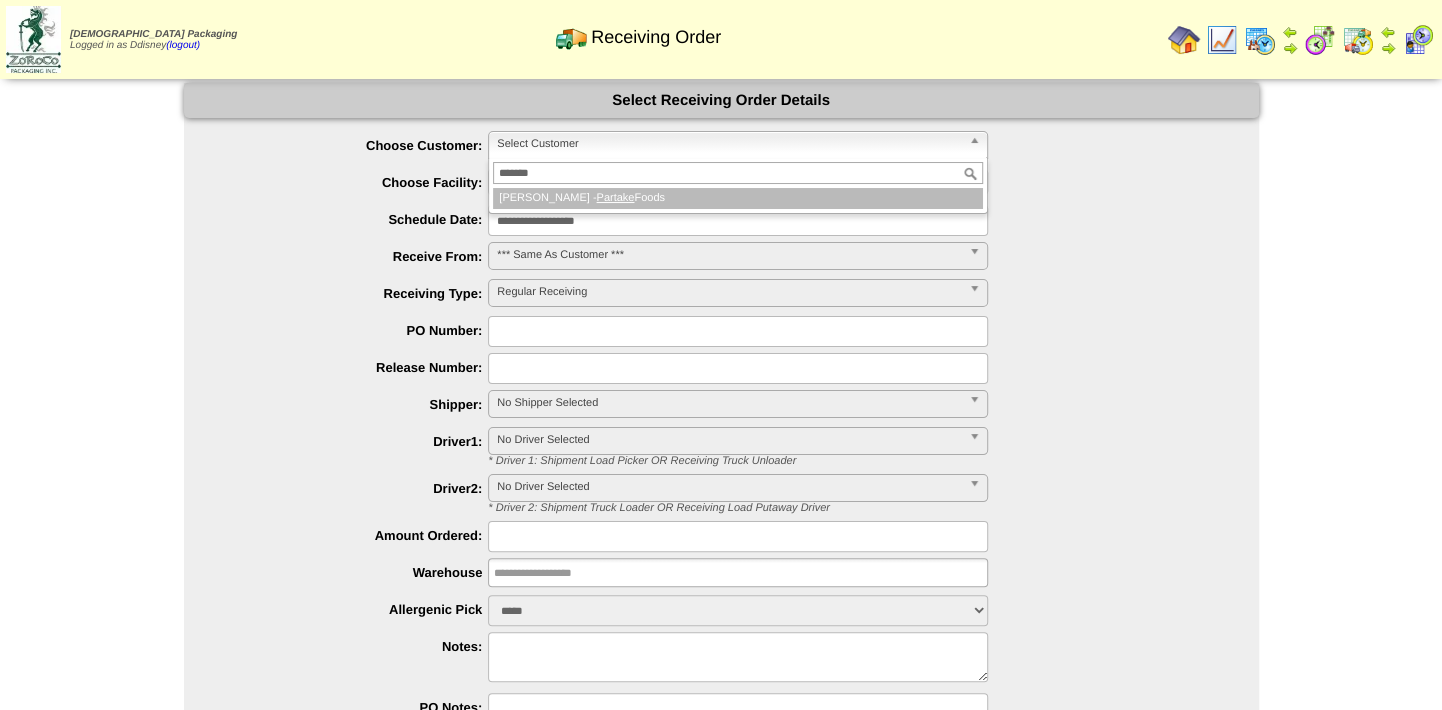 type 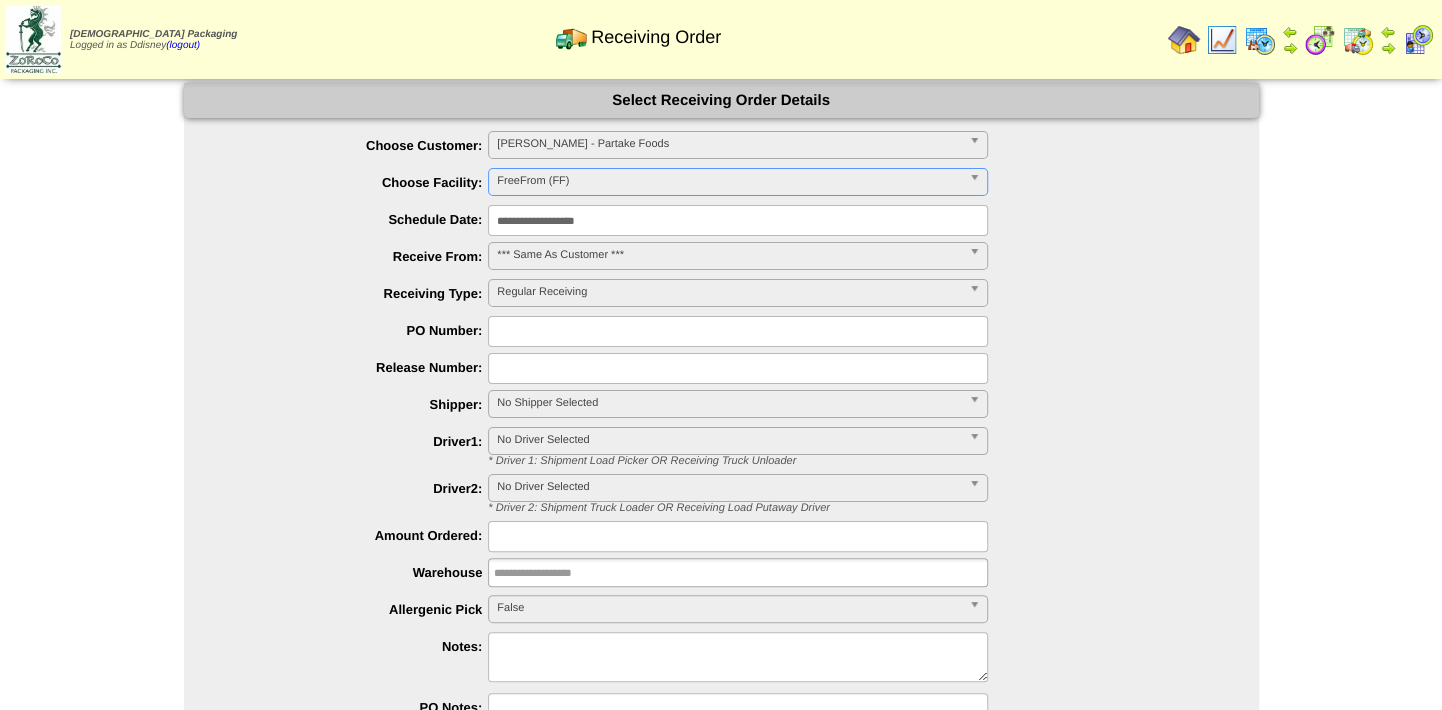 type 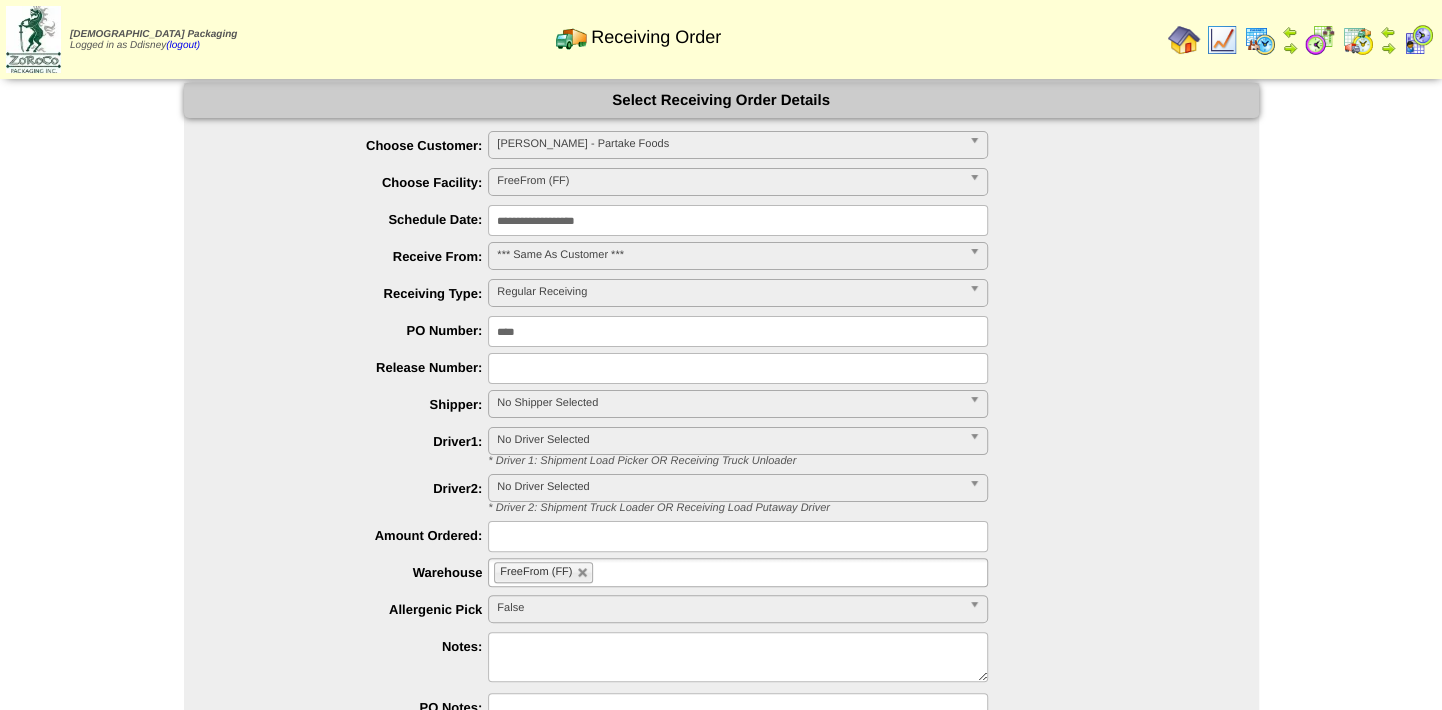 type on "****" 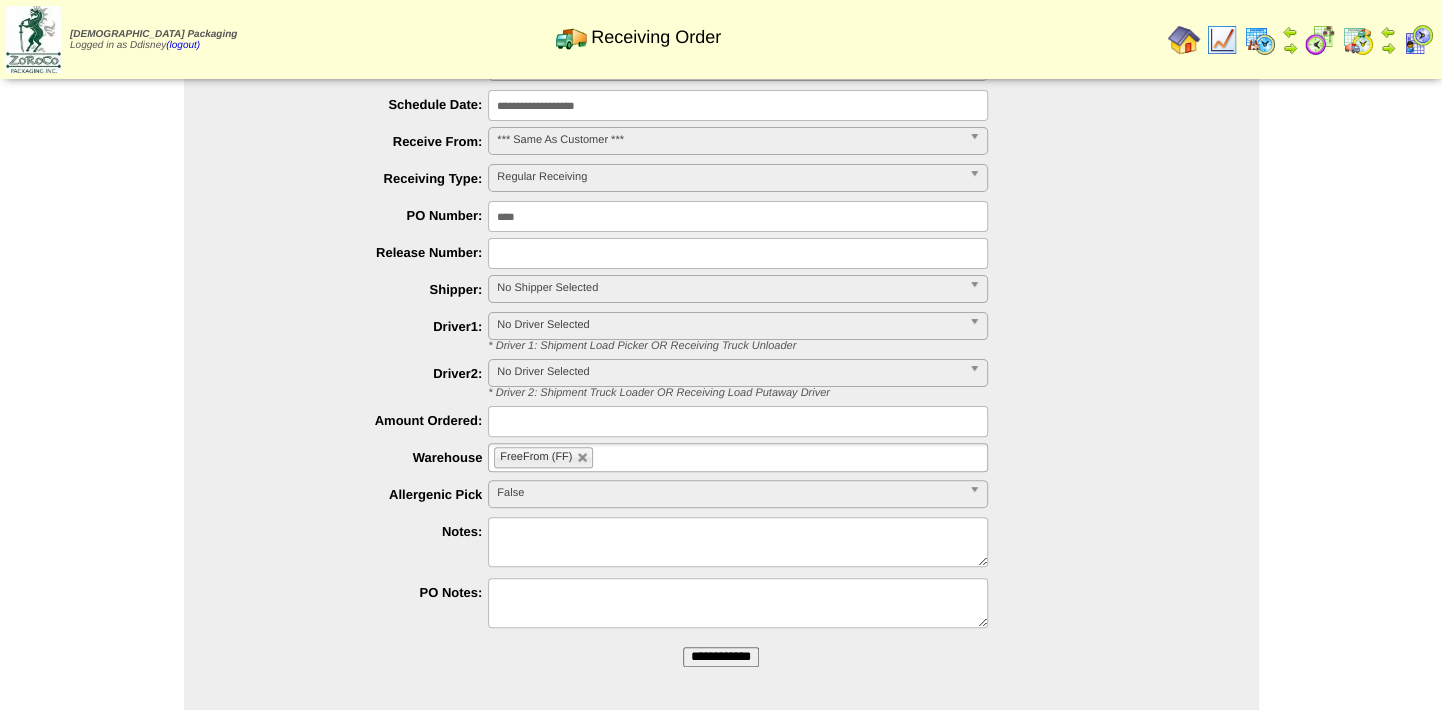 scroll, scrollTop: 146, scrollLeft: 0, axis: vertical 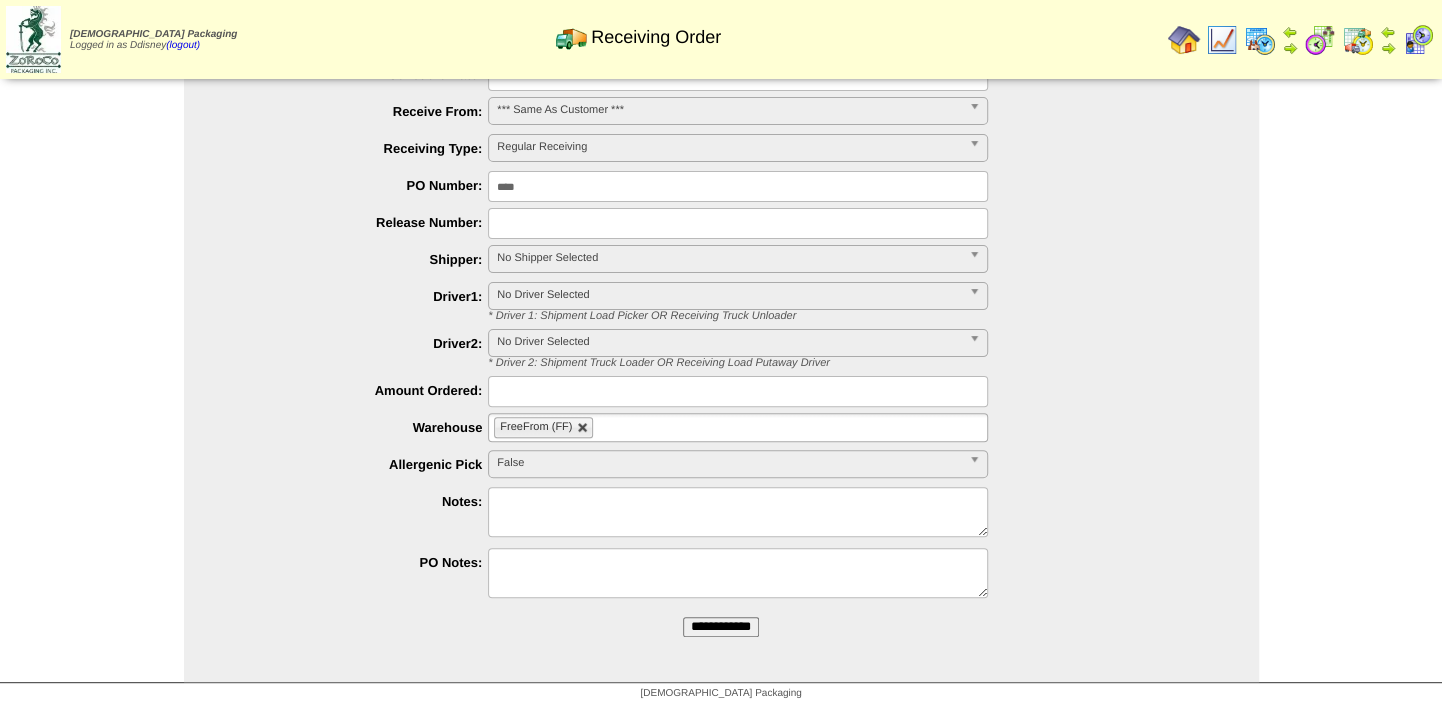 click at bounding box center (583, 428) 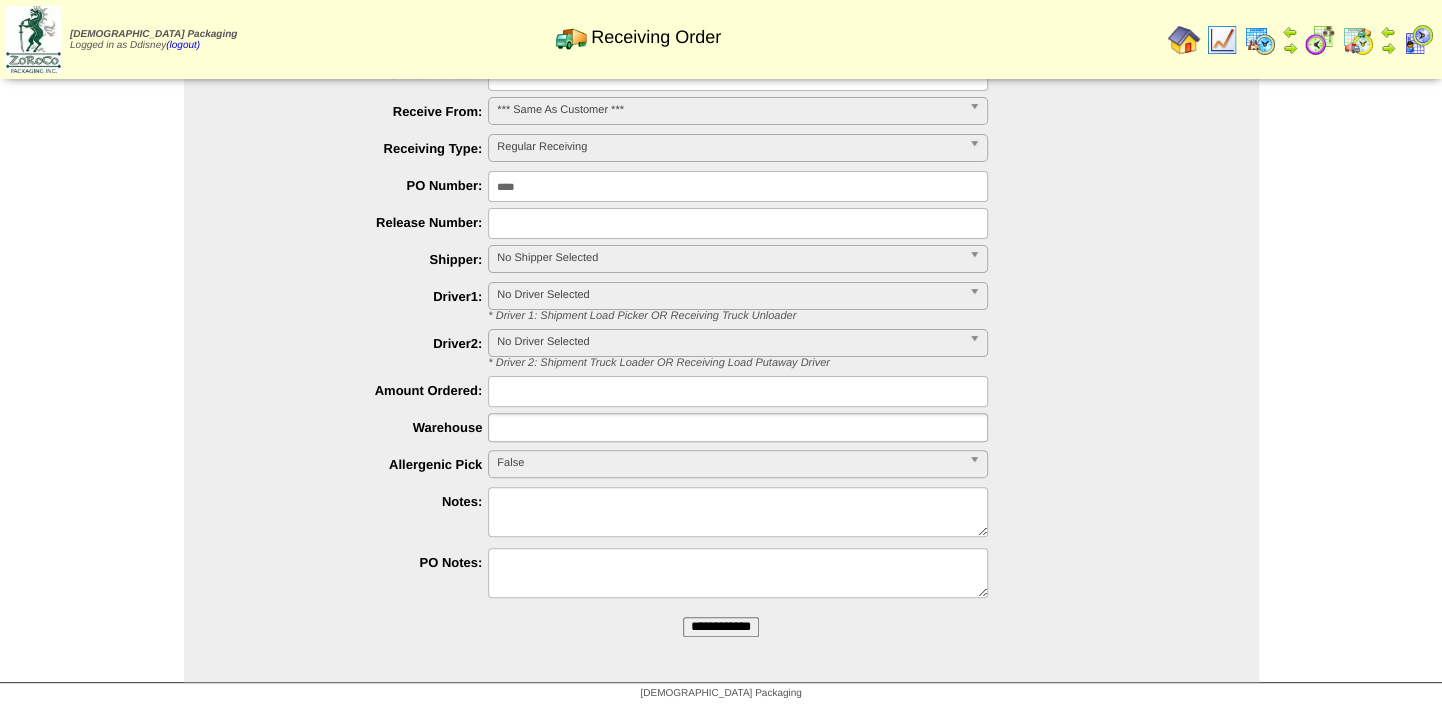 type on "**********" 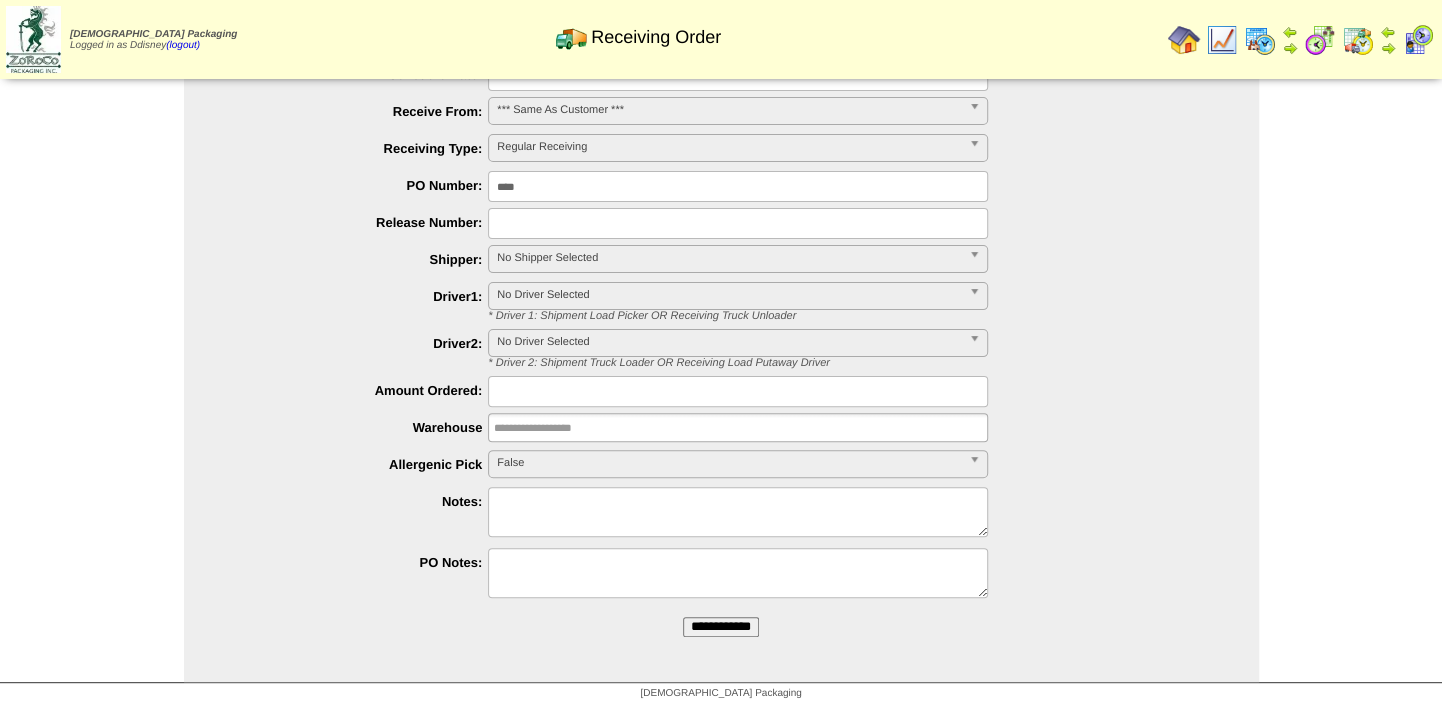 type 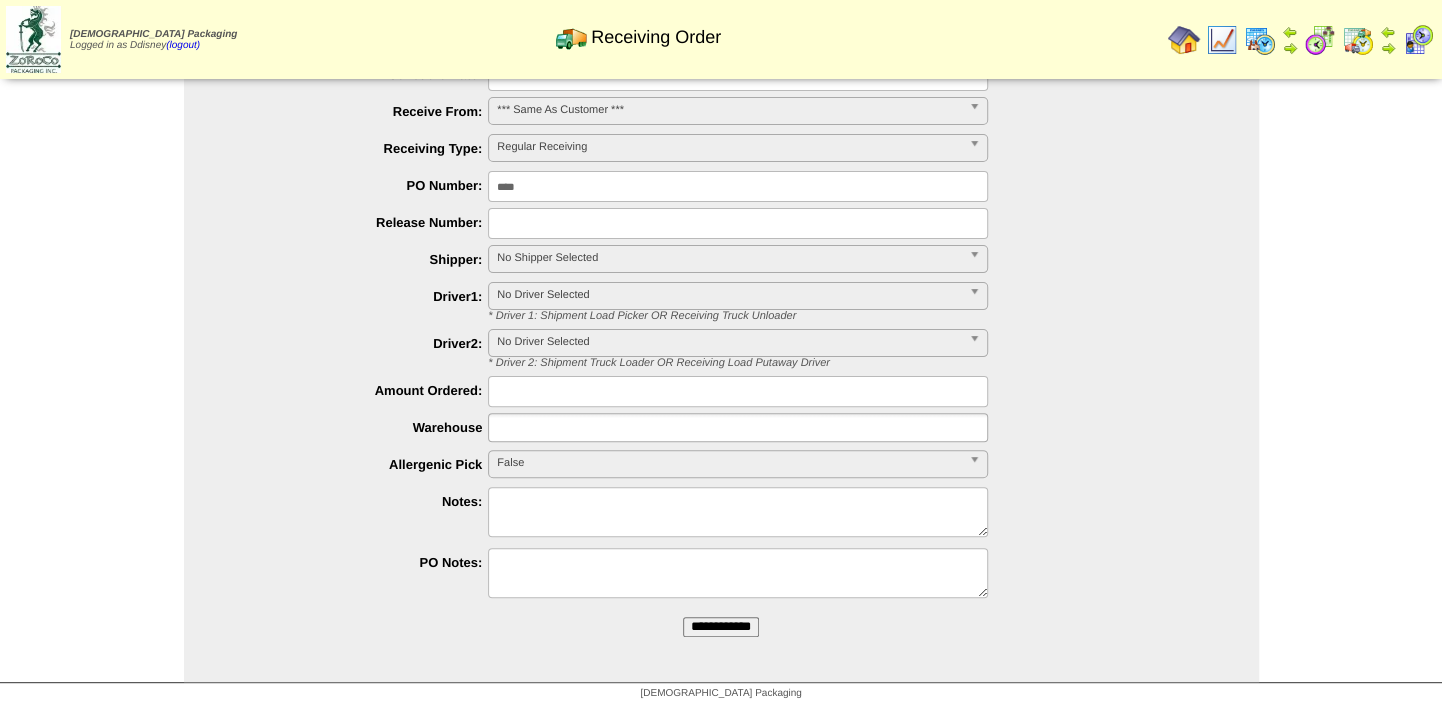 click at bounding box center (558, 427) 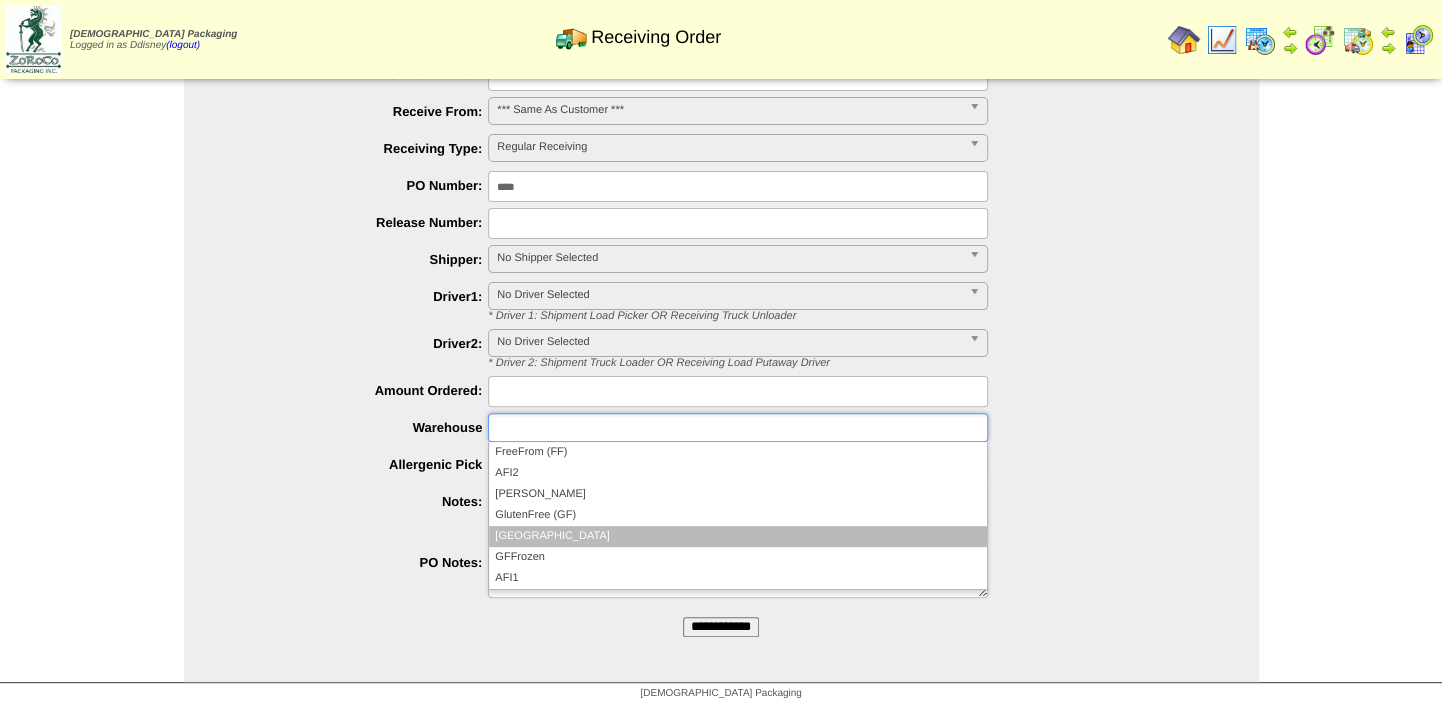 click on "[GEOGRAPHIC_DATA]" at bounding box center (738, 536) 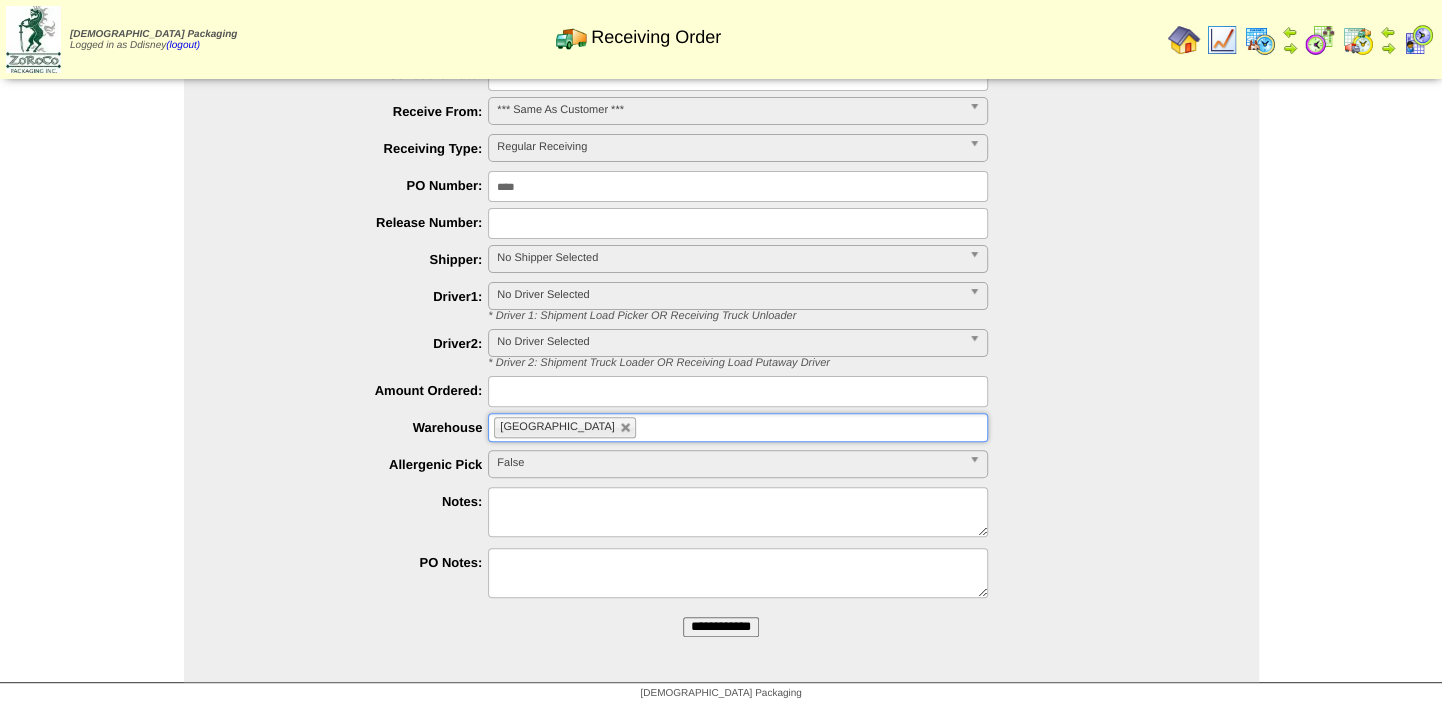 click on "**********" at bounding box center [721, 627] 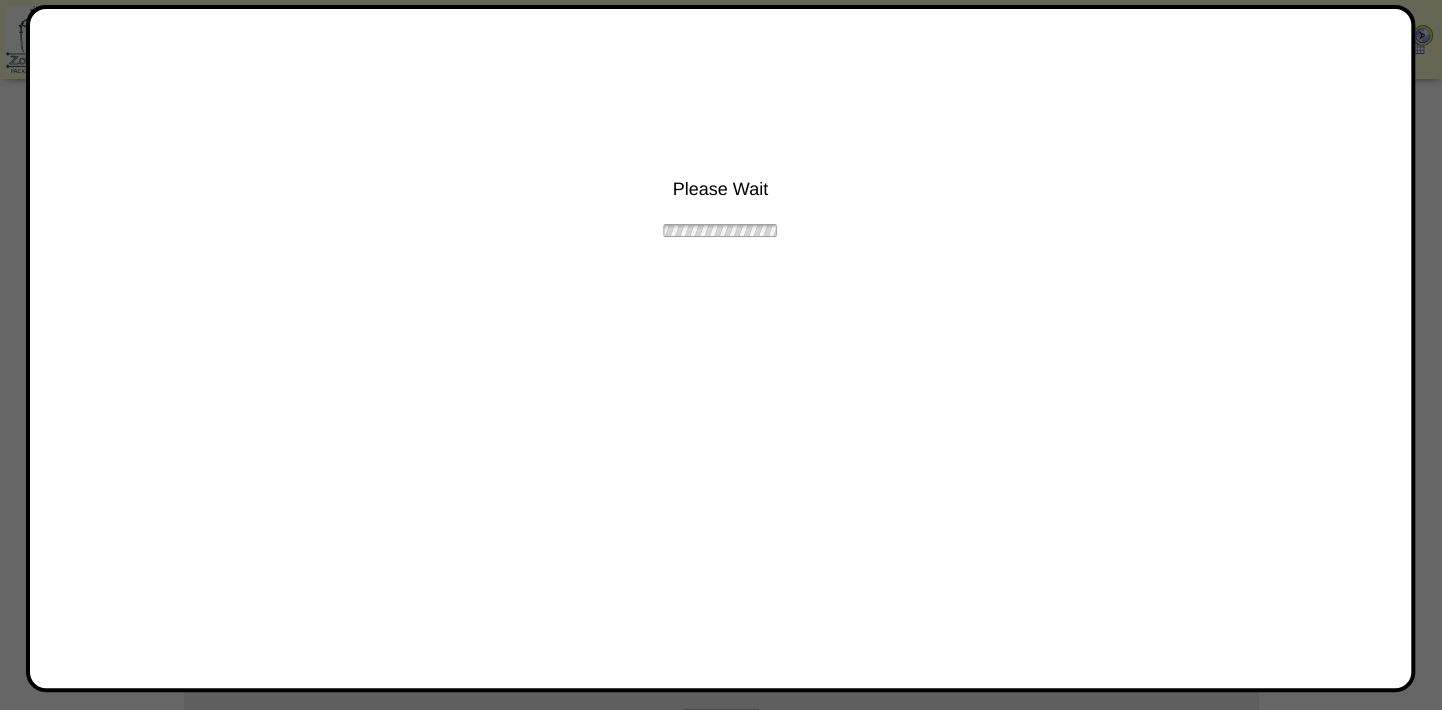 scroll, scrollTop: 0, scrollLeft: 0, axis: both 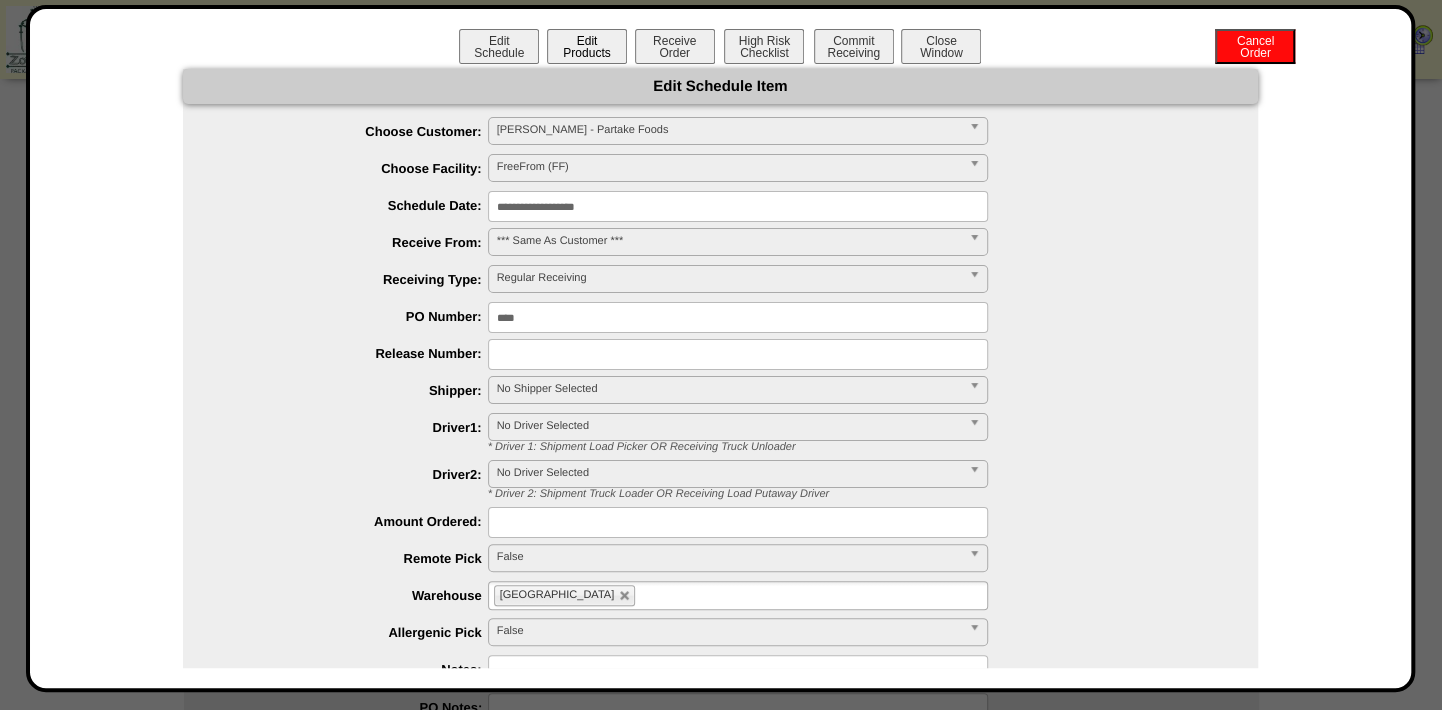 click on "Edit Products" at bounding box center [587, 46] 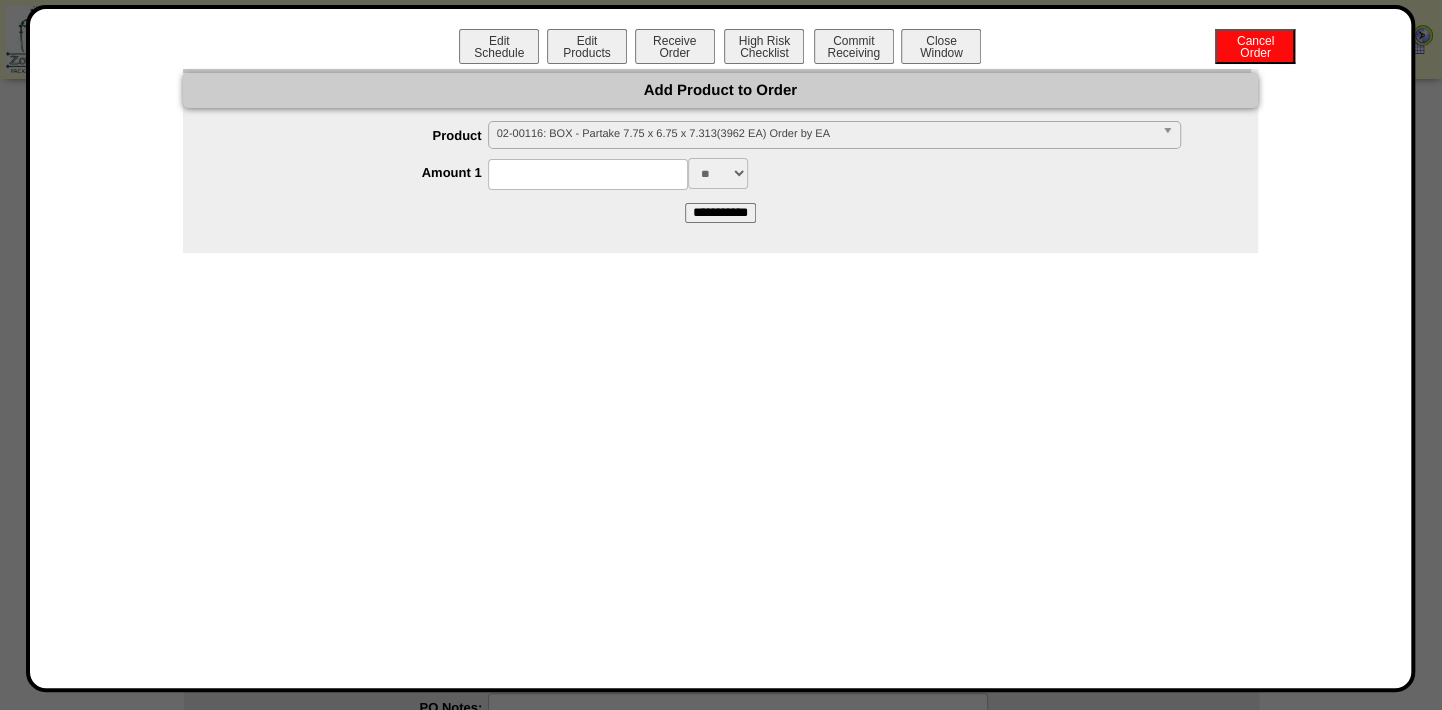 click on "02-00116: BOX - Partake 7.75 x 6.75 x 7.313(3962 EA) Order by EA" at bounding box center (825, 134) 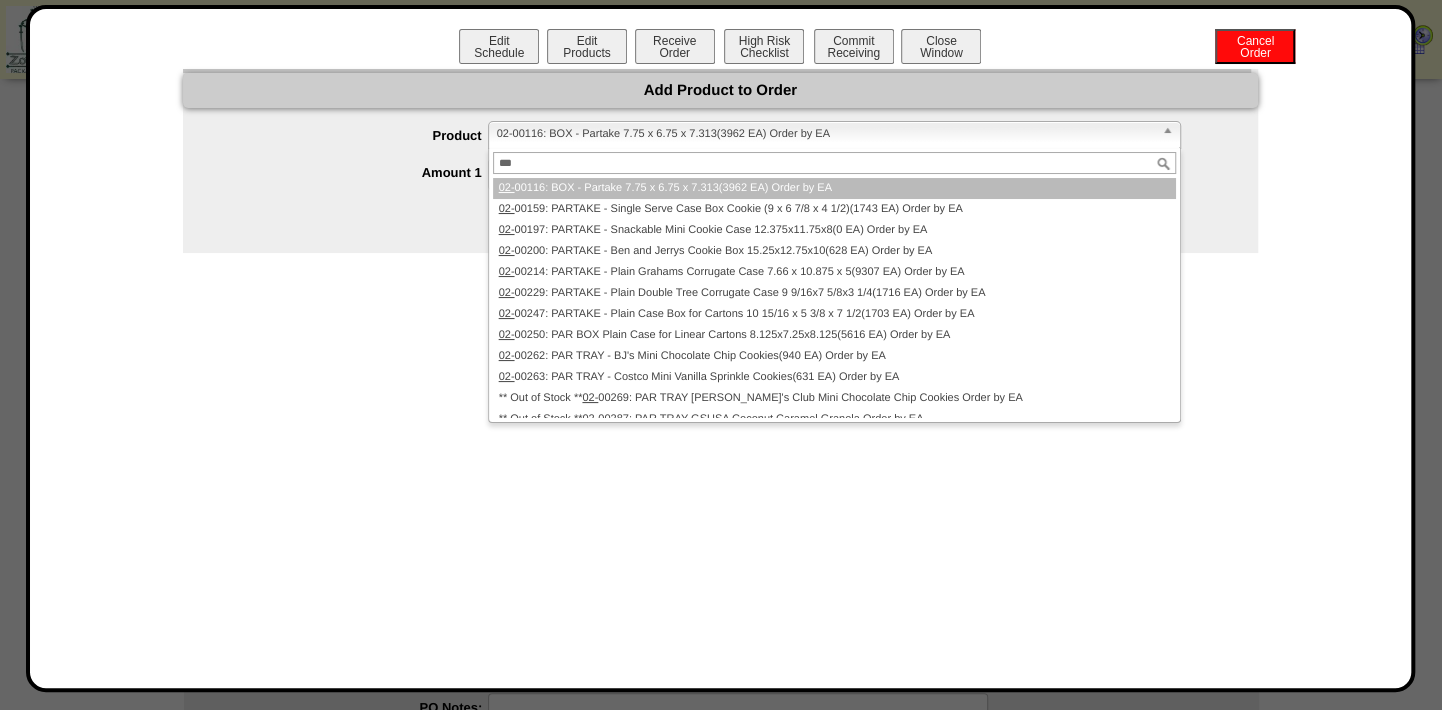 type on "***" 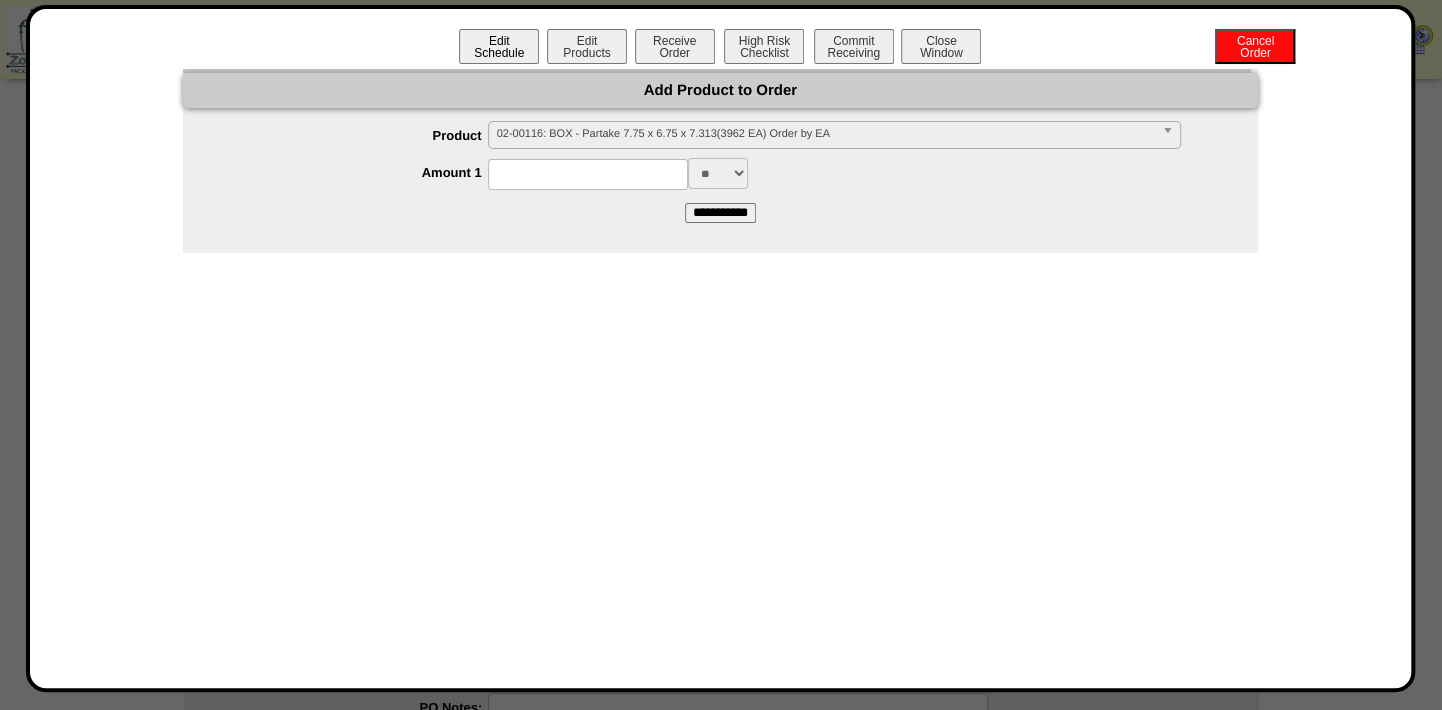 click on "Edit Schedule" at bounding box center (499, 46) 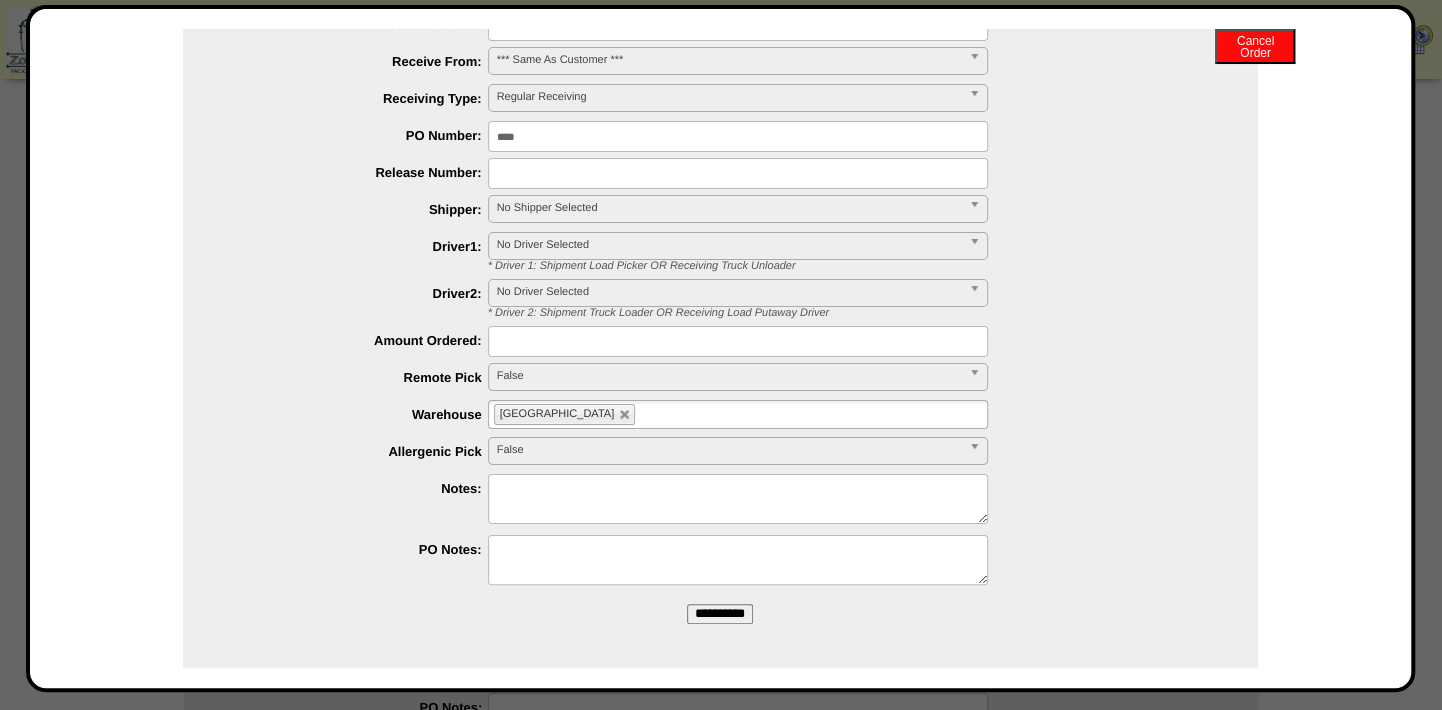 scroll, scrollTop: 183, scrollLeft: 0, axis: vertical 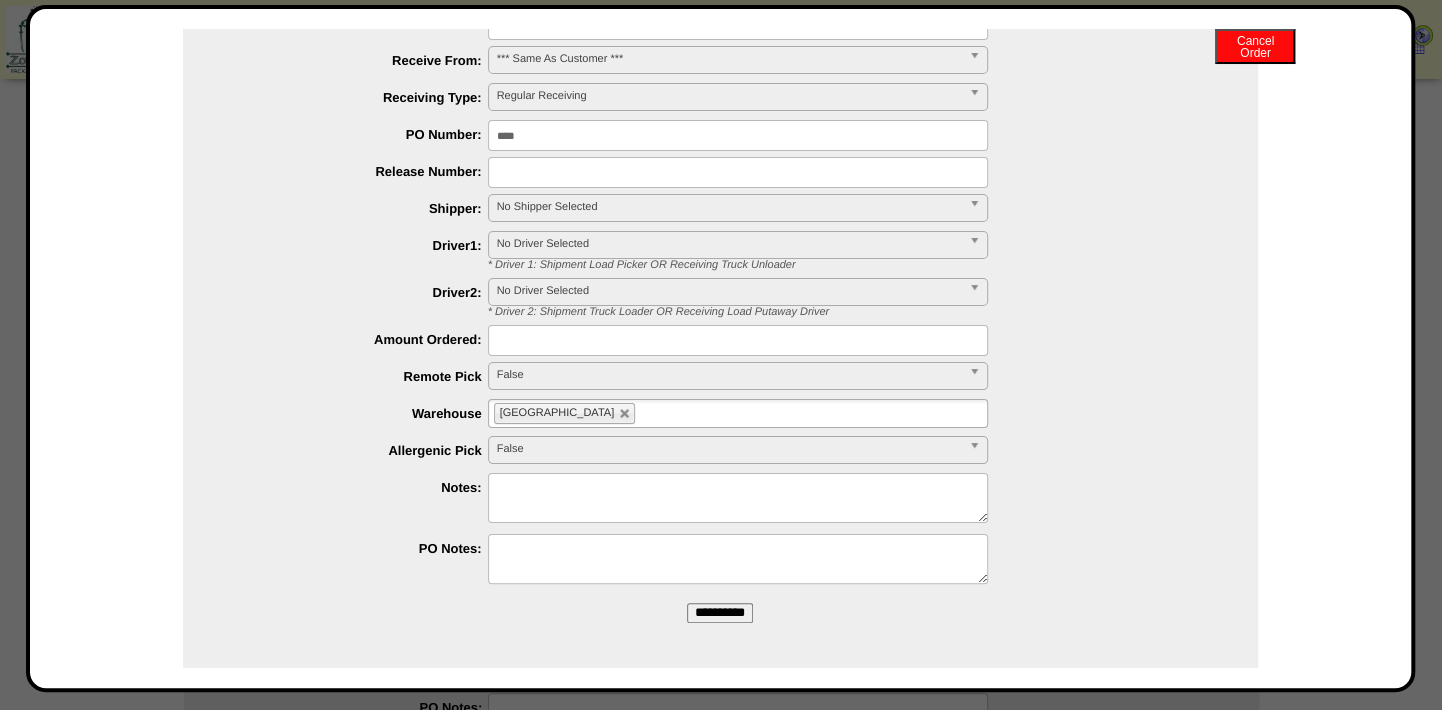 click at bounding box center [738, 498] 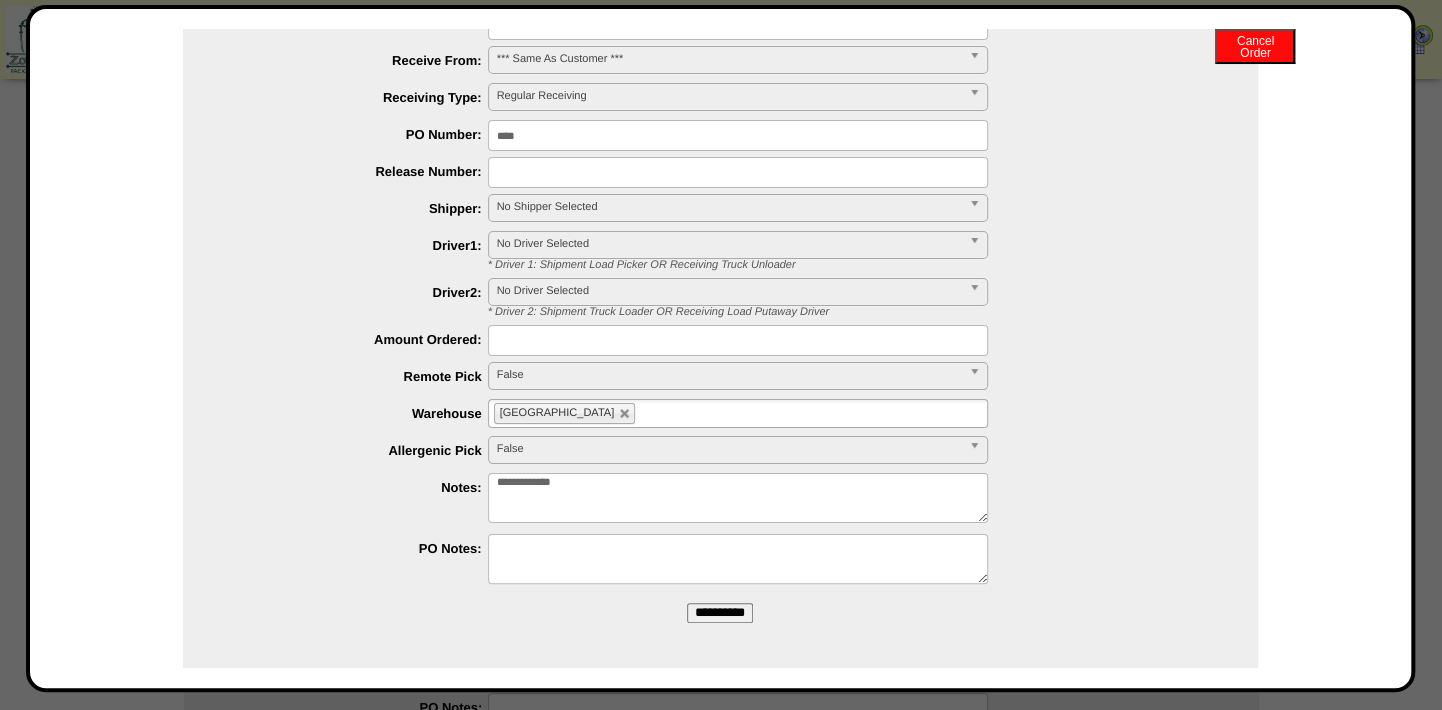 type on "**********" 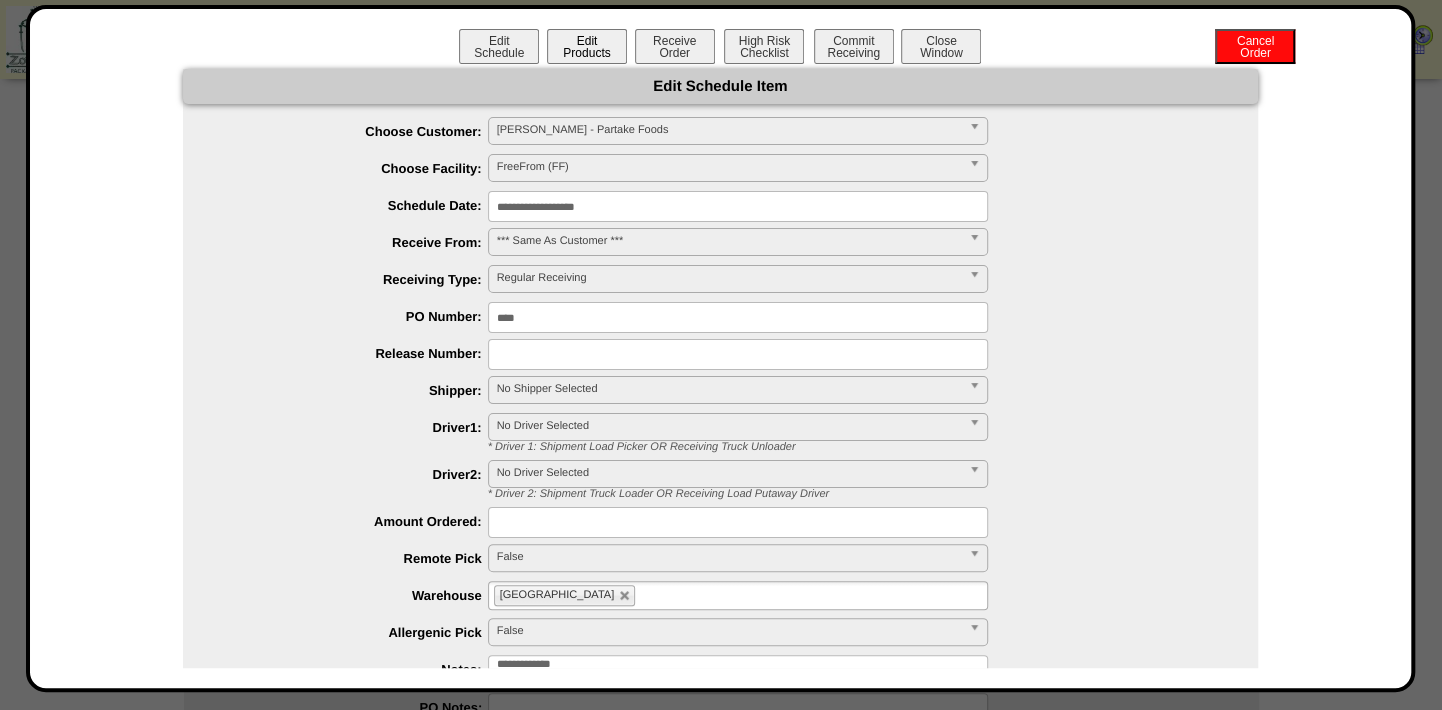 click on "Edit Products" at bounding box center (587, 46) 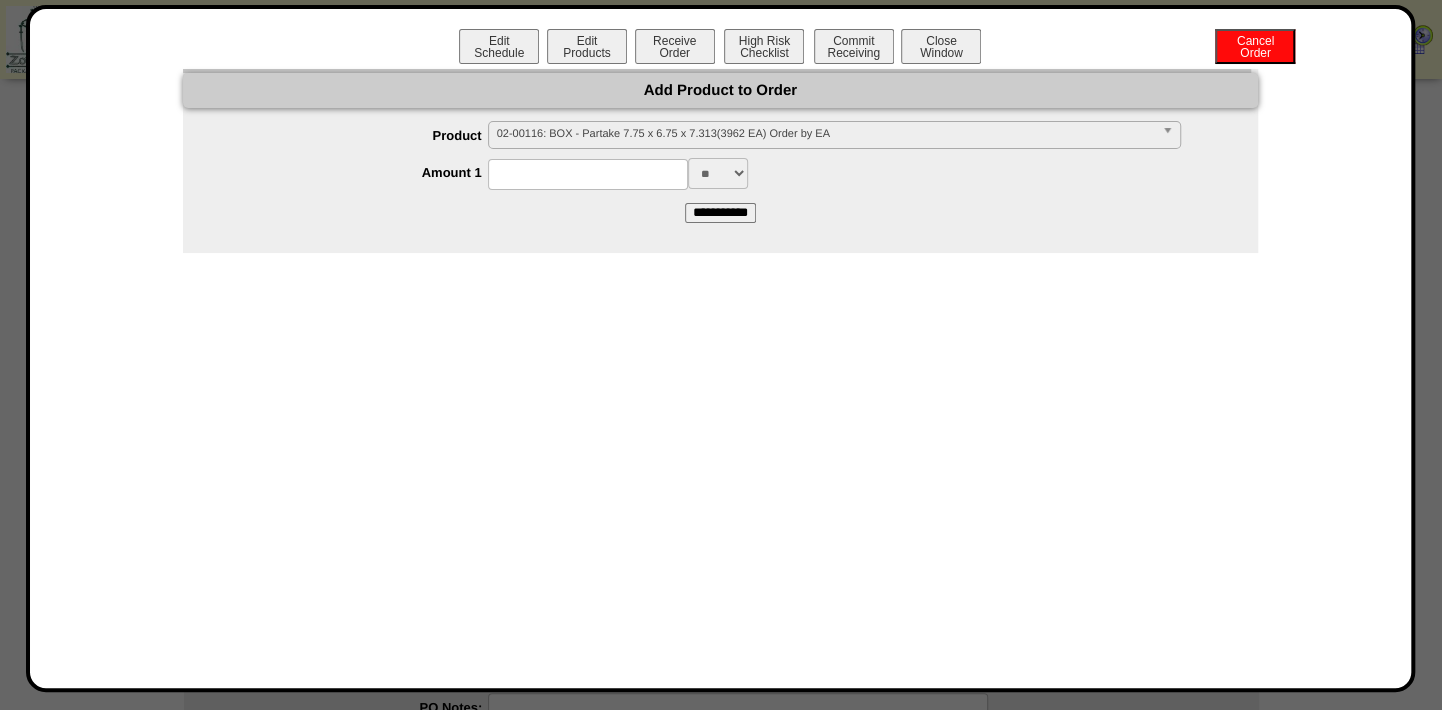 click on "02-00116: BOX - Partake 7.75 x 6.75 x 7.313(3962 EA) Order by EA" at bounding box center (825, 134) 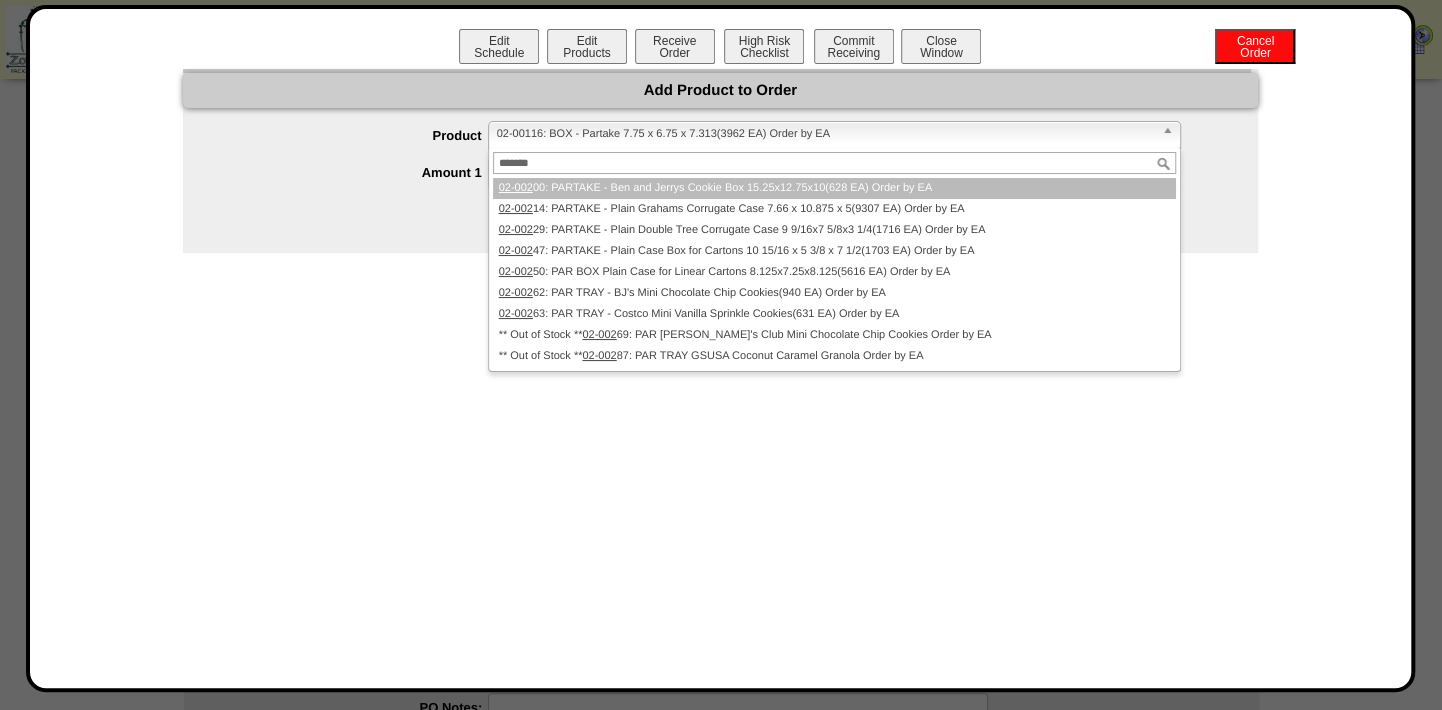 type on "********" 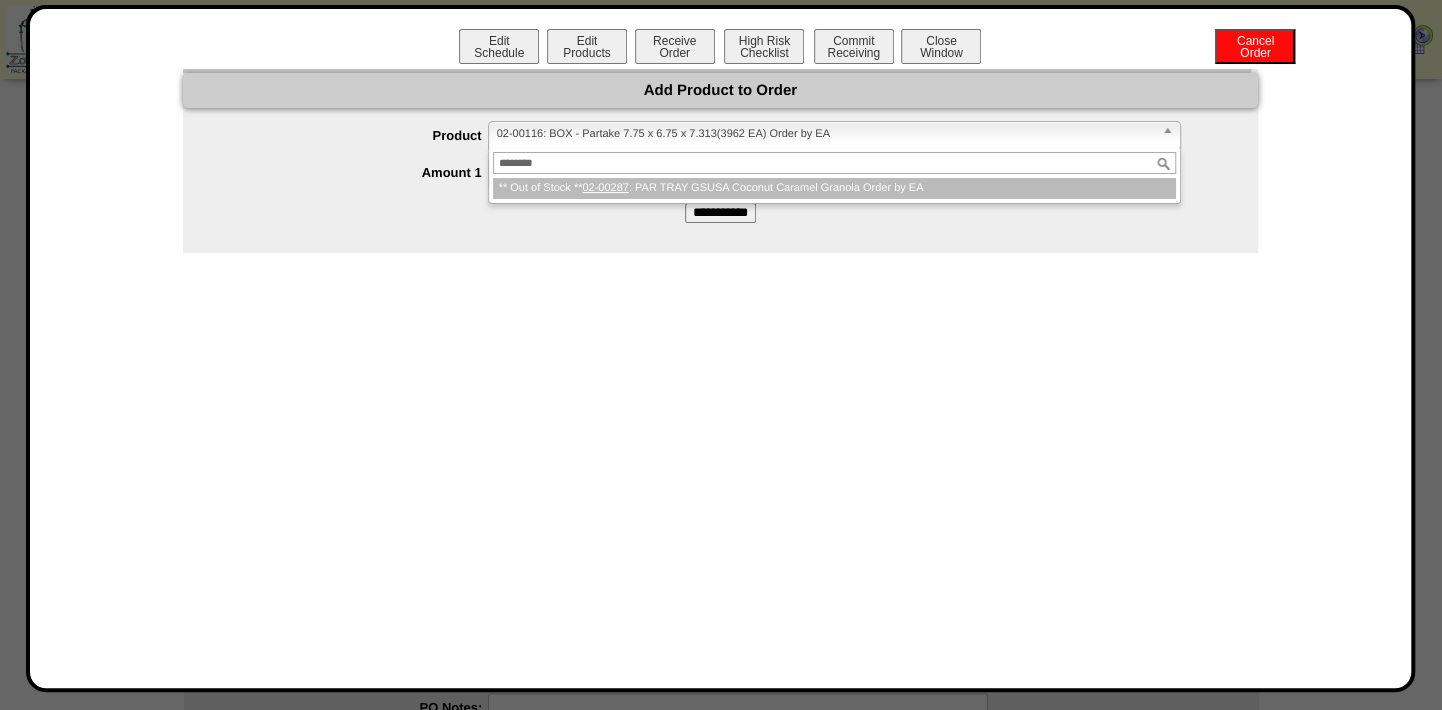 type 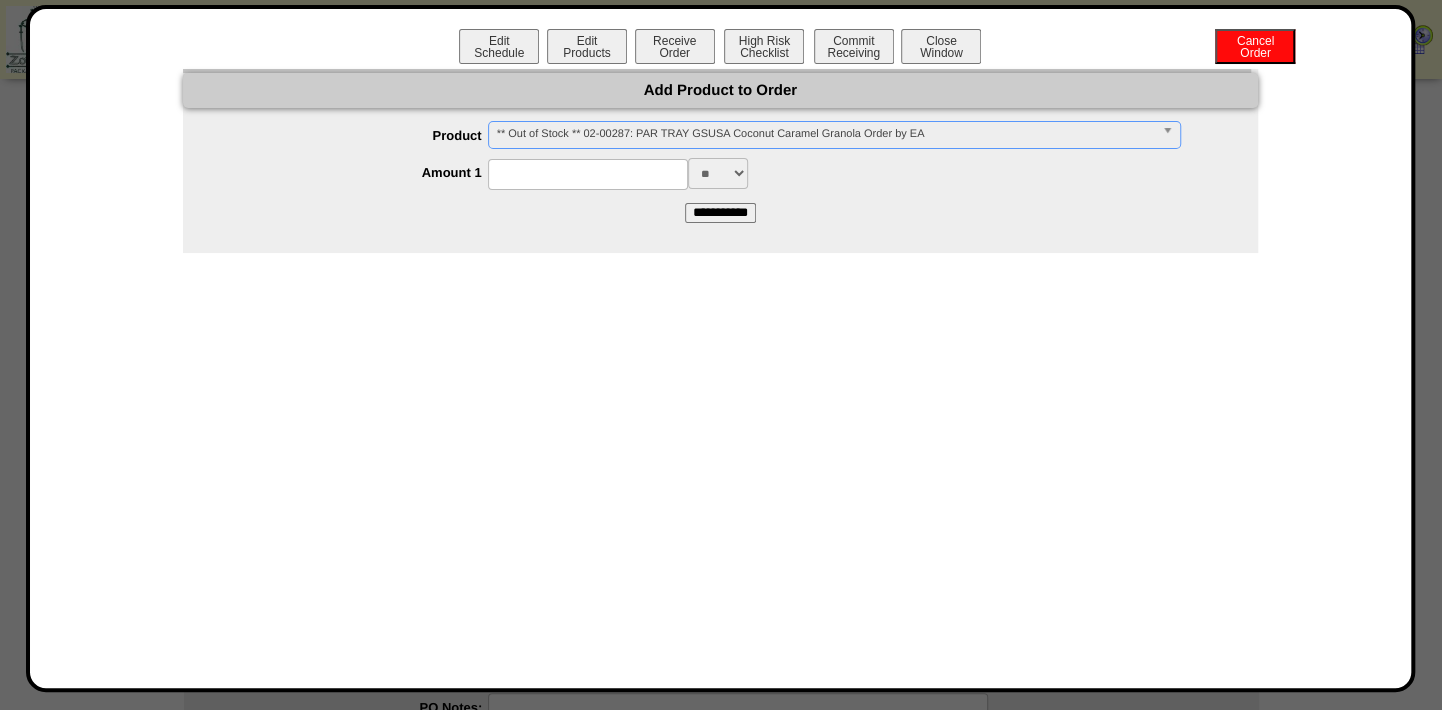click at bounding box center (588, 174) 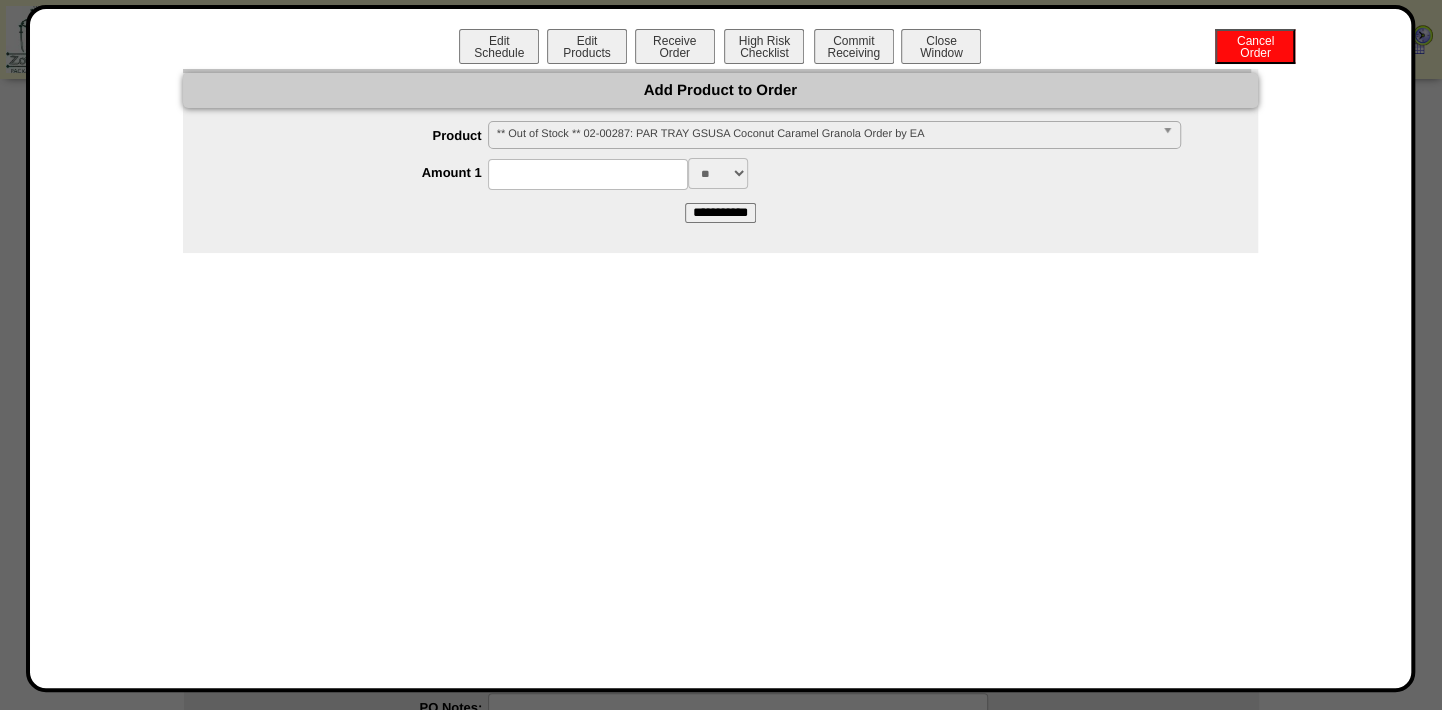 click at bounding box center (588, 174) 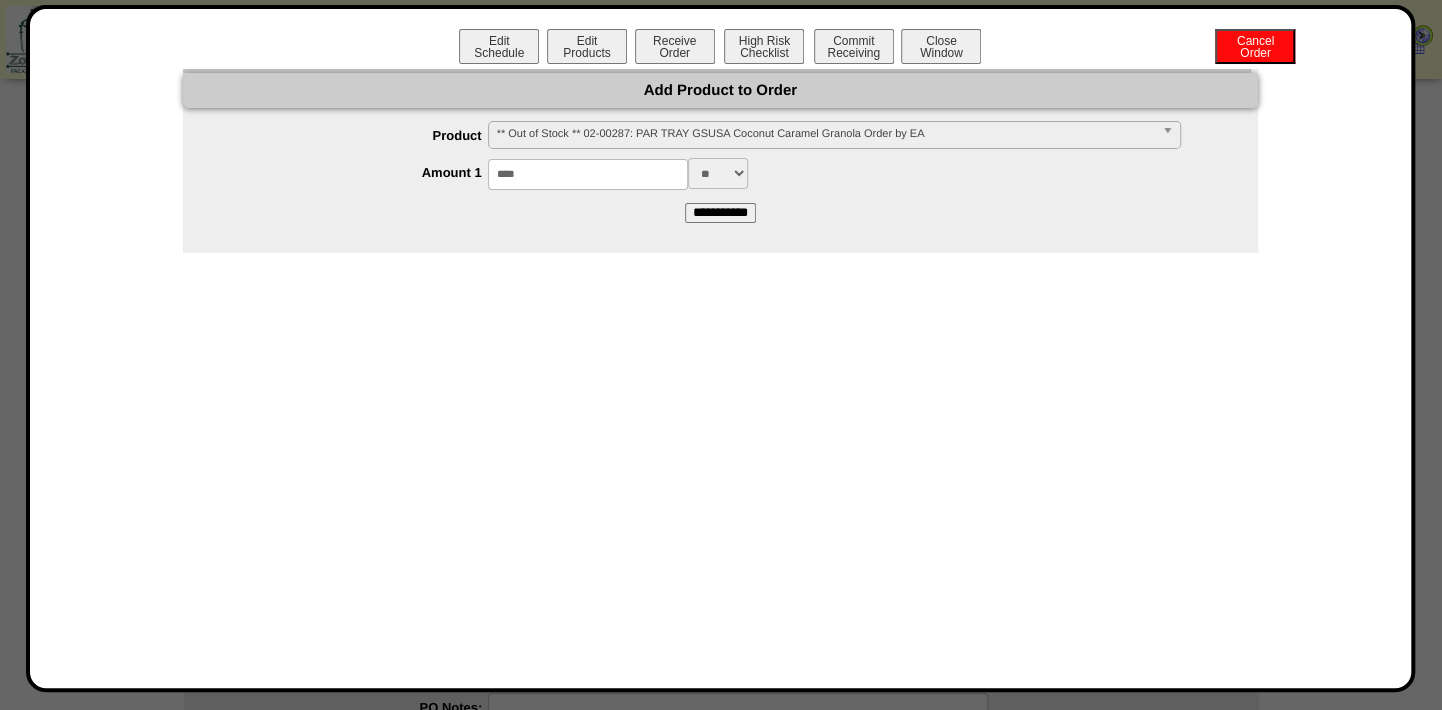 type on "****" 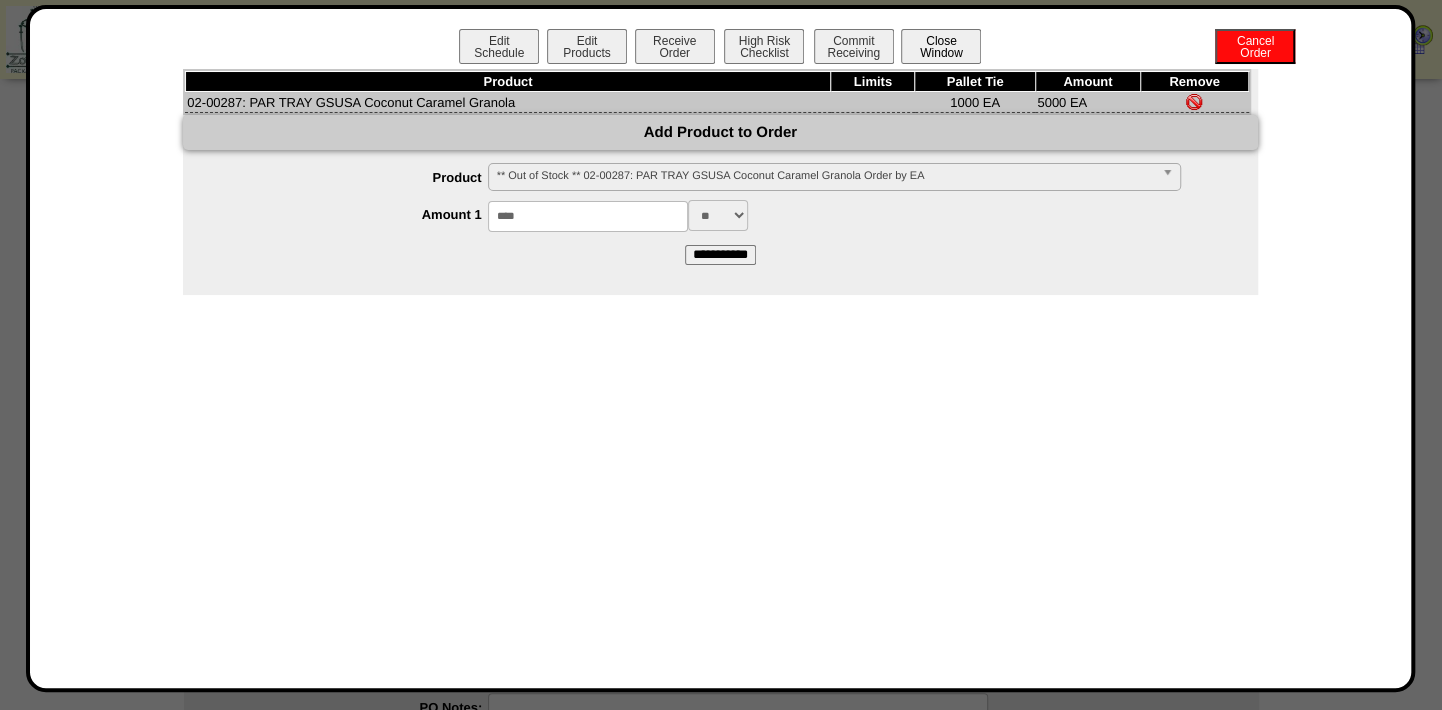 click on "Close Window" at bounding box center [941, 46] 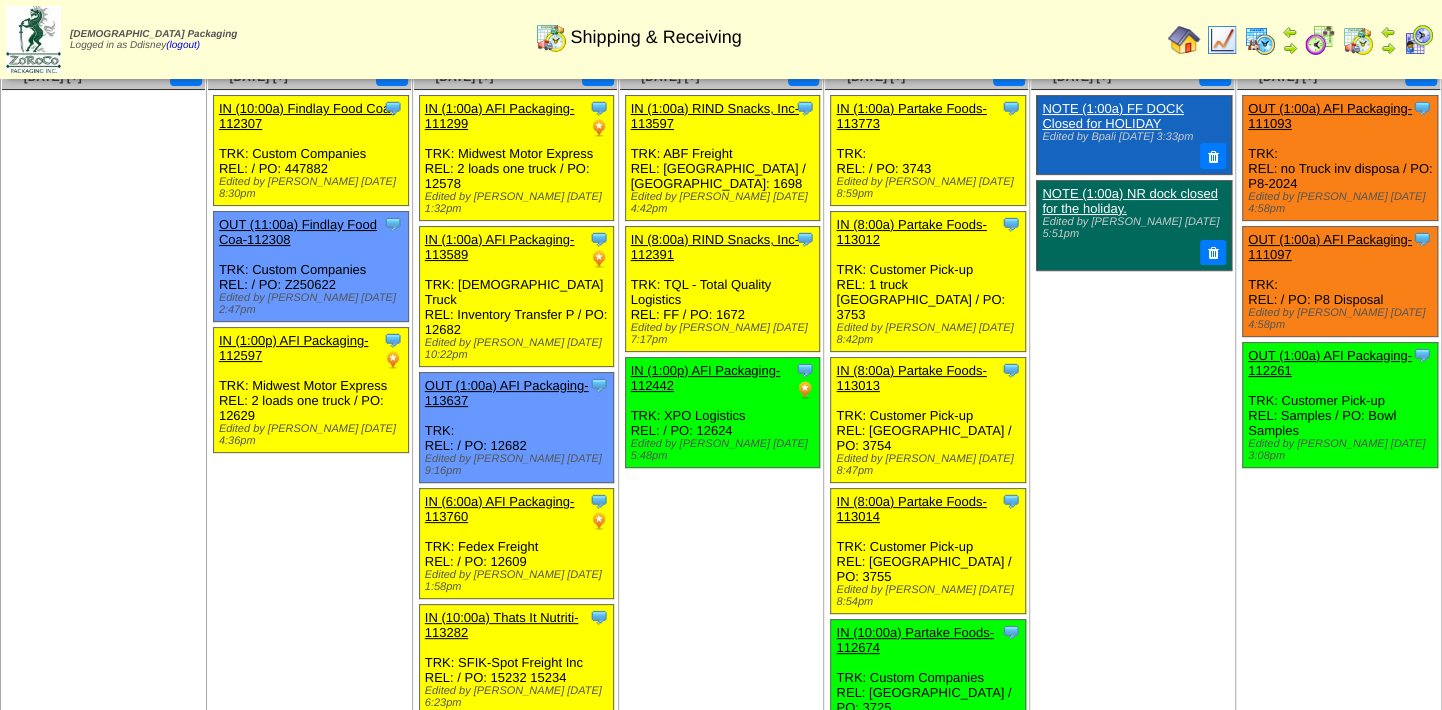 scroll, scrollTop: 0, scrollLeft: 0, axis: both 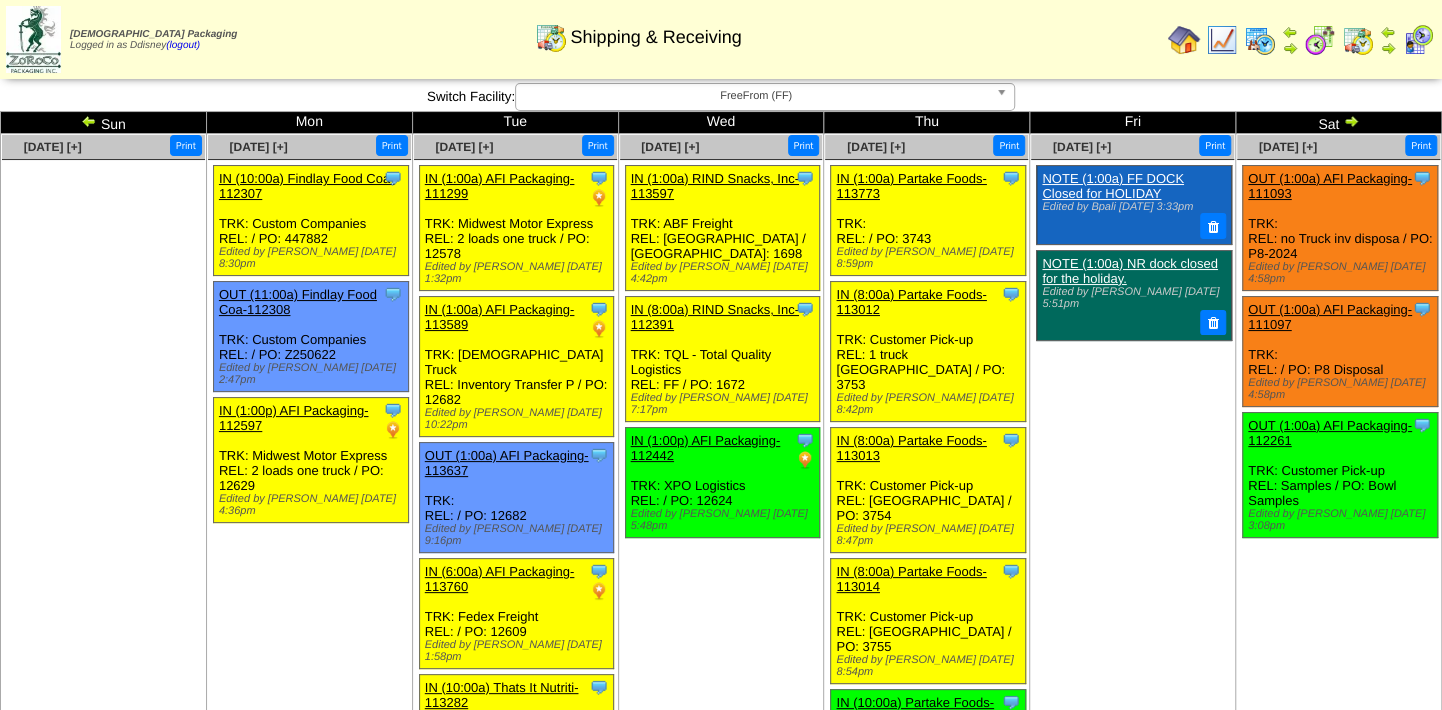 click at bounding box center [1351, 121] 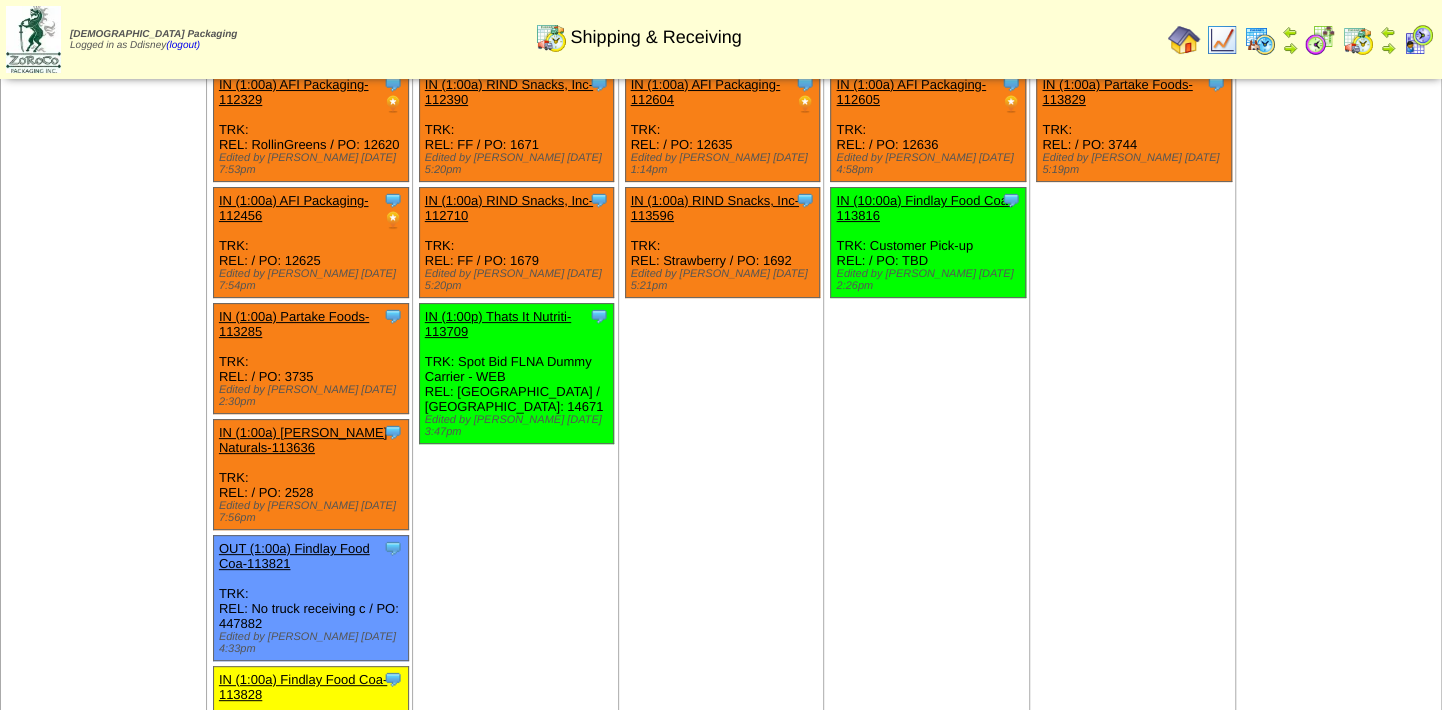 scroll, scrollTop: 0, scrollLeft: 0, axis: both 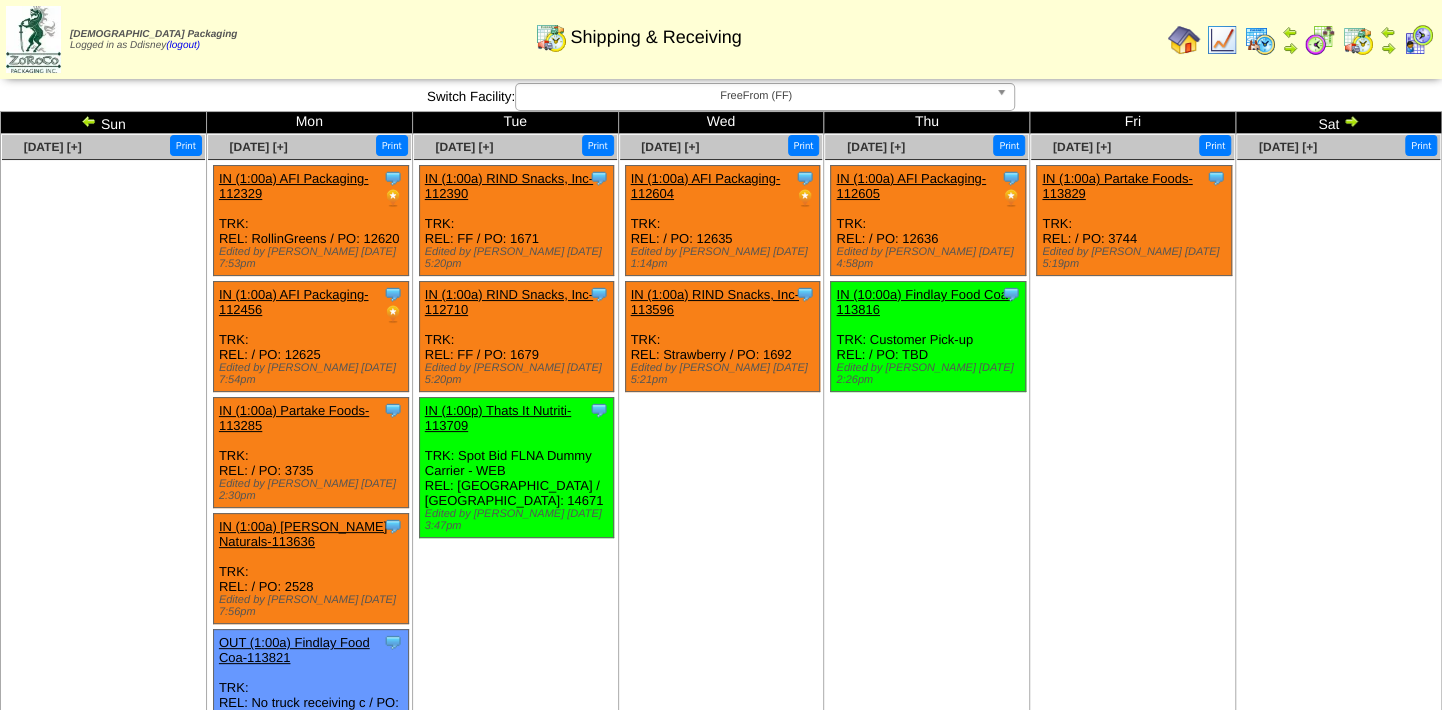 click at bounding box center [1351, 121] 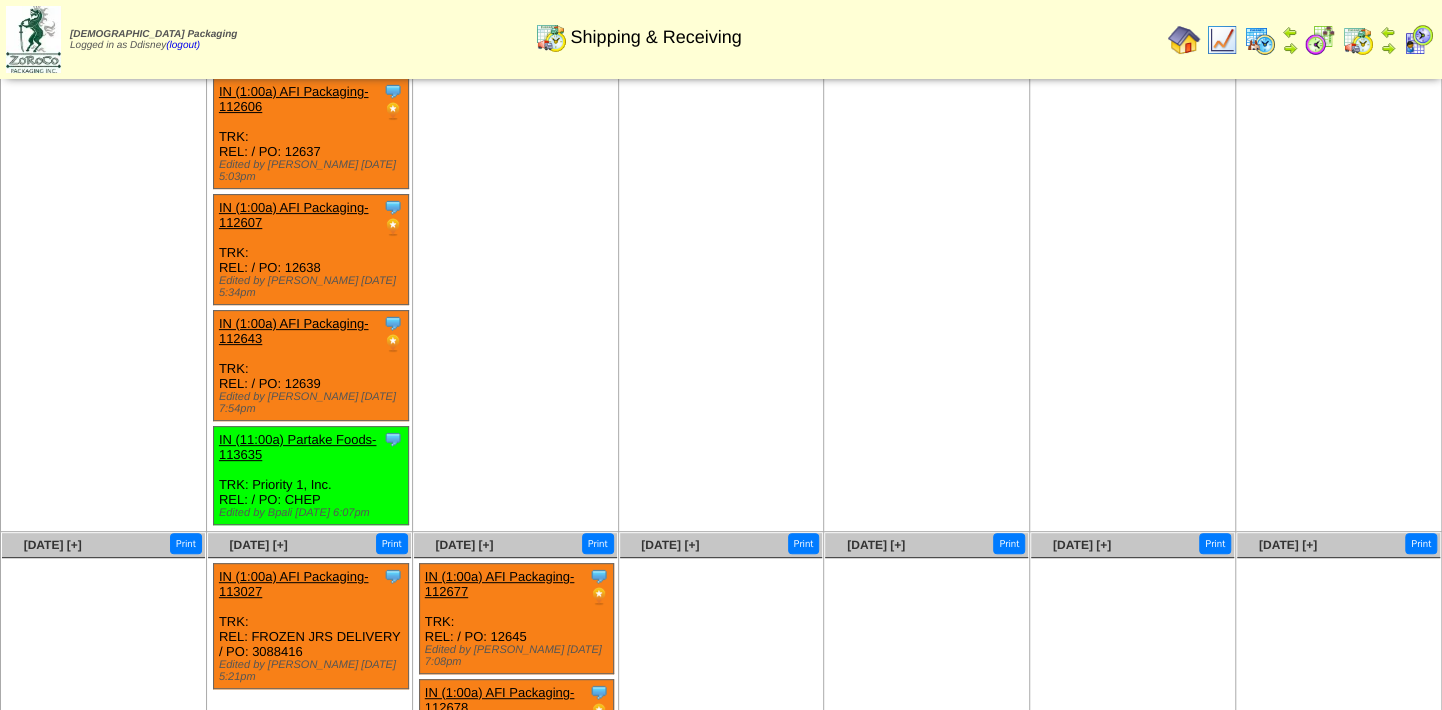 scroll, scrollTop: 383, scrollLeft: 0, axis: vertical 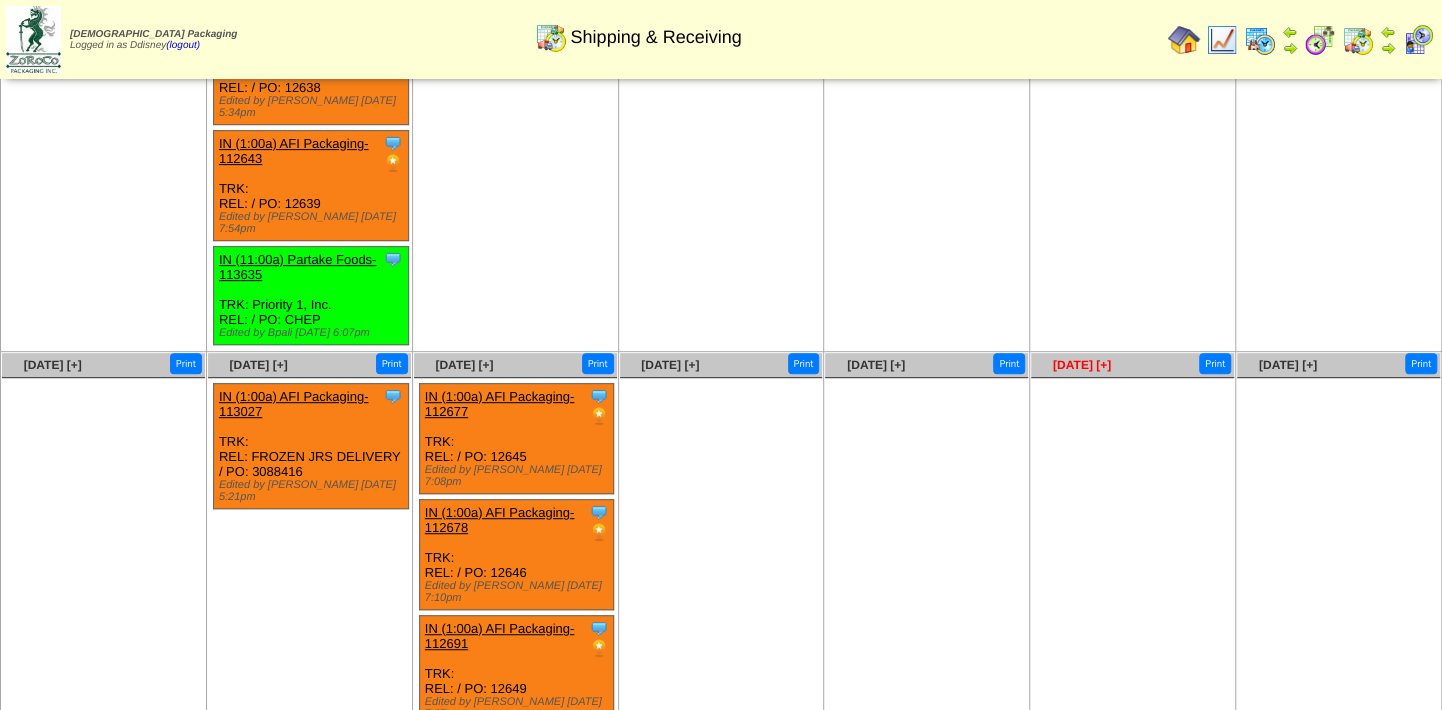 click on "[DATE]                        [+]" at bounding box center (1082, 365) 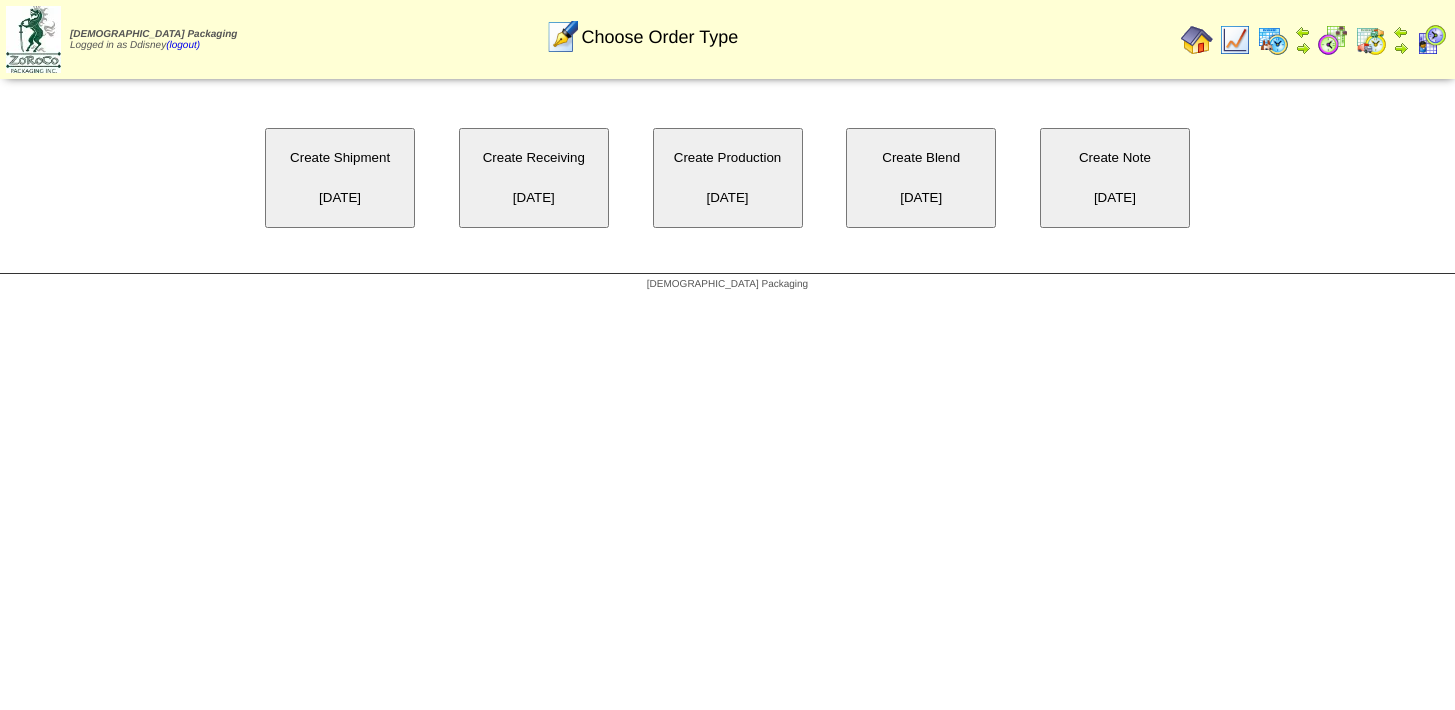 scroll, scrollTop: 0, scrollLeft: 0, axis: both 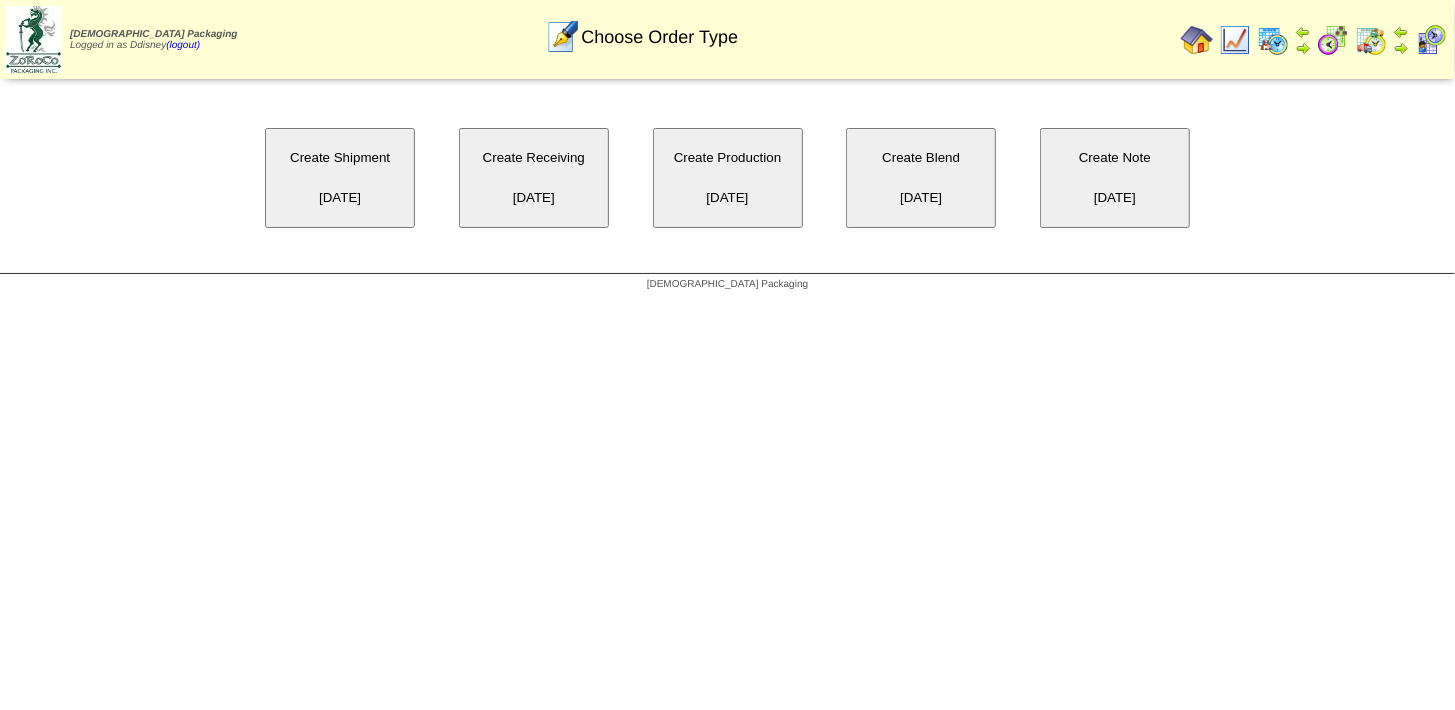 click on "Create Receiving
[DATE]" at bounding box center (534, 178) 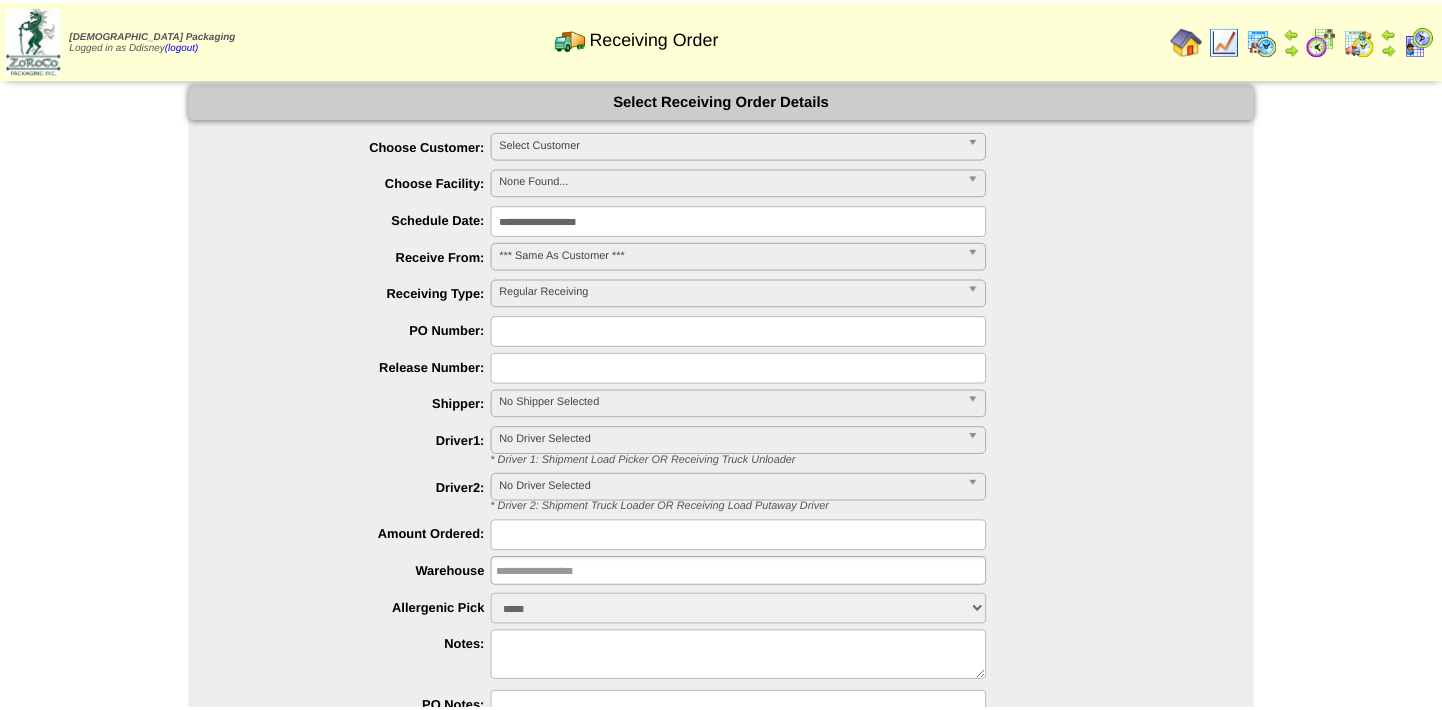 scroll, scrollTop: 0, scrollLeft: 0, axis: both 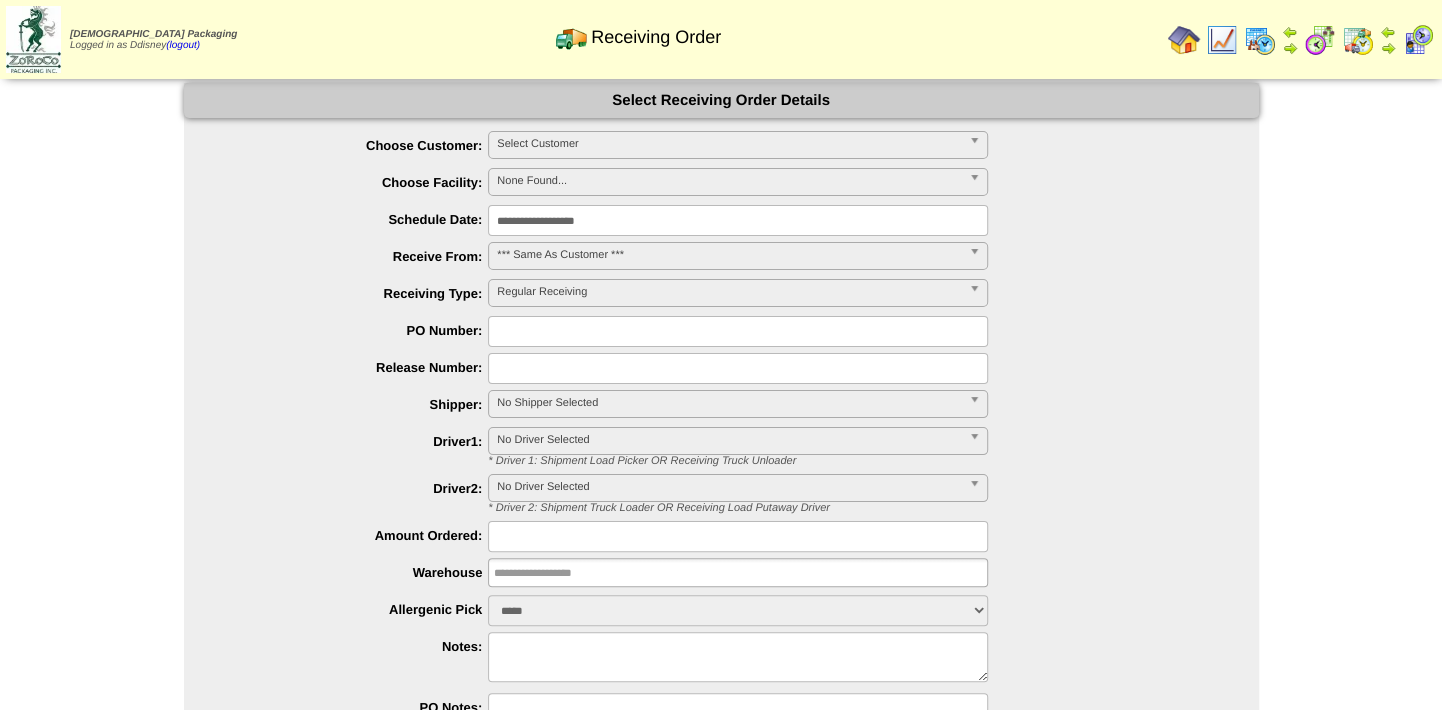 click on "Select Customer" at bounding box center [729, 144] 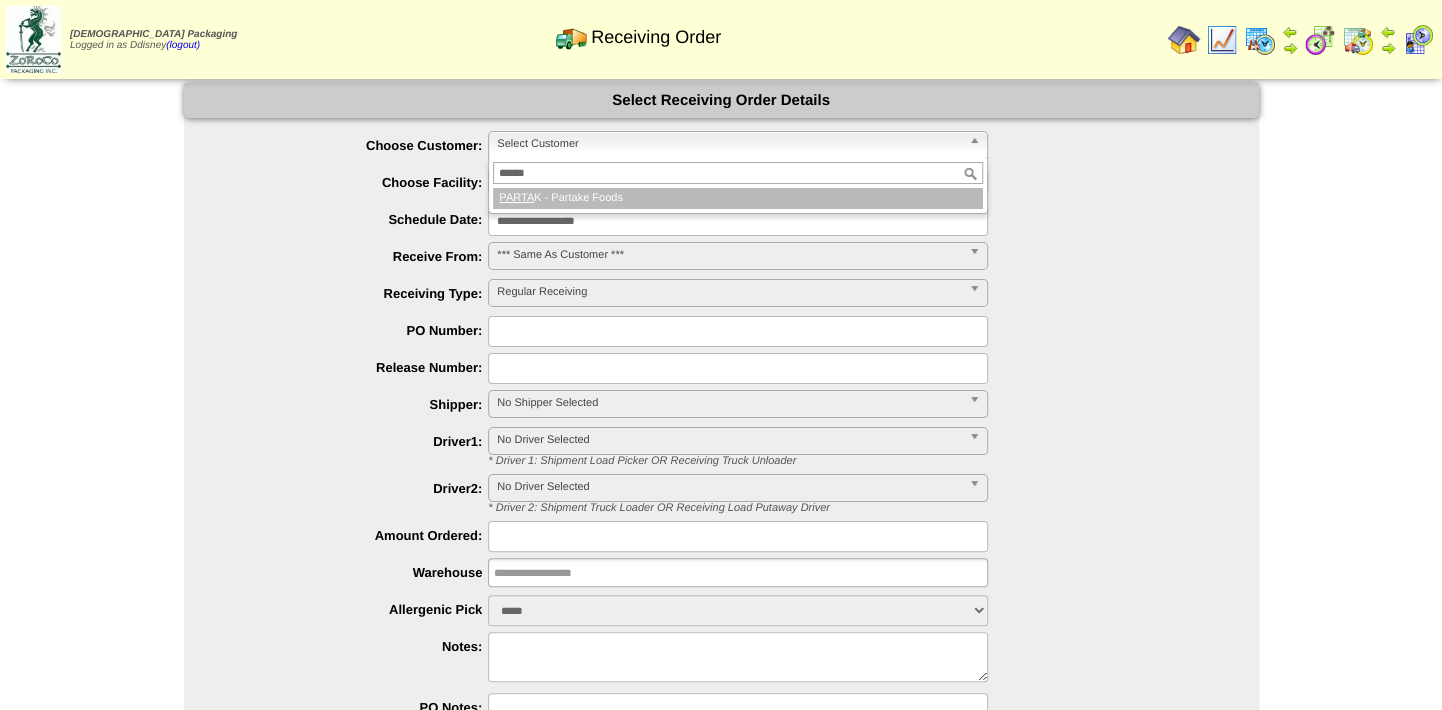 type on "*******" 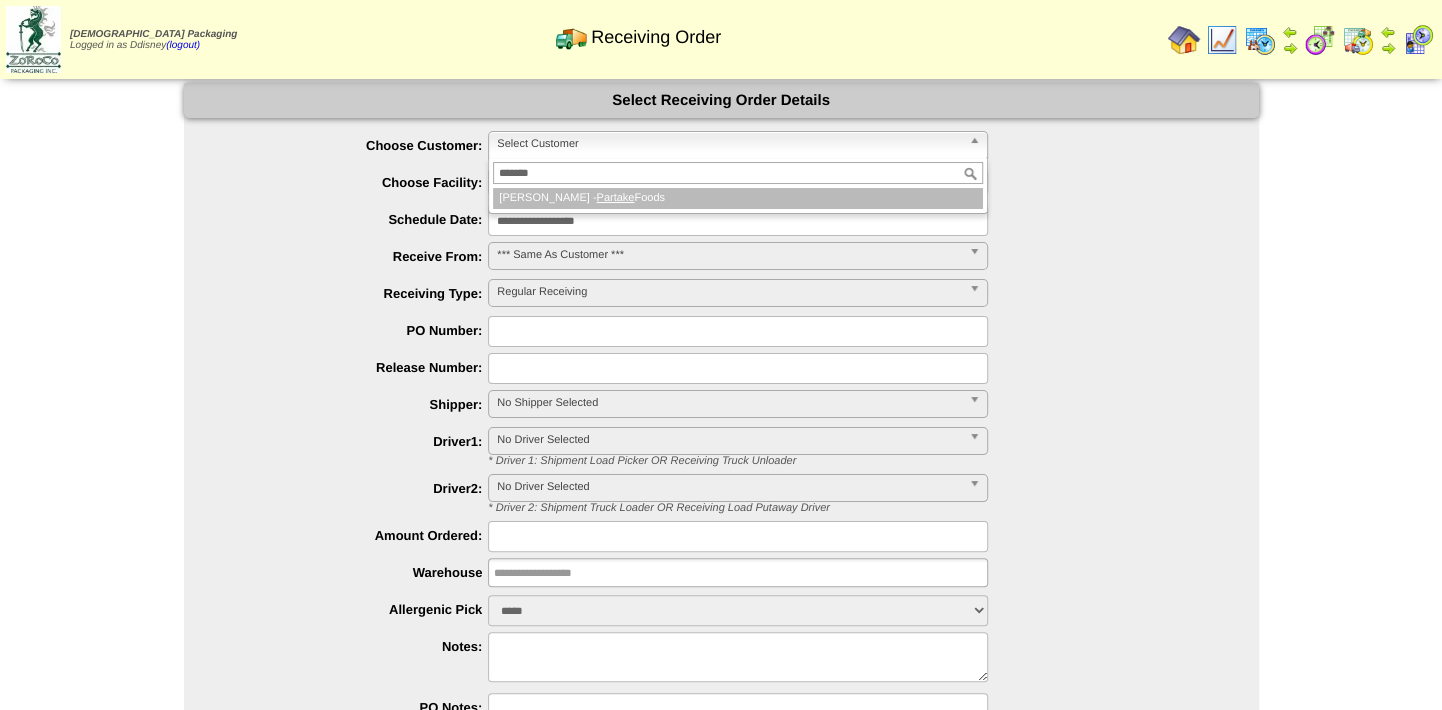 type 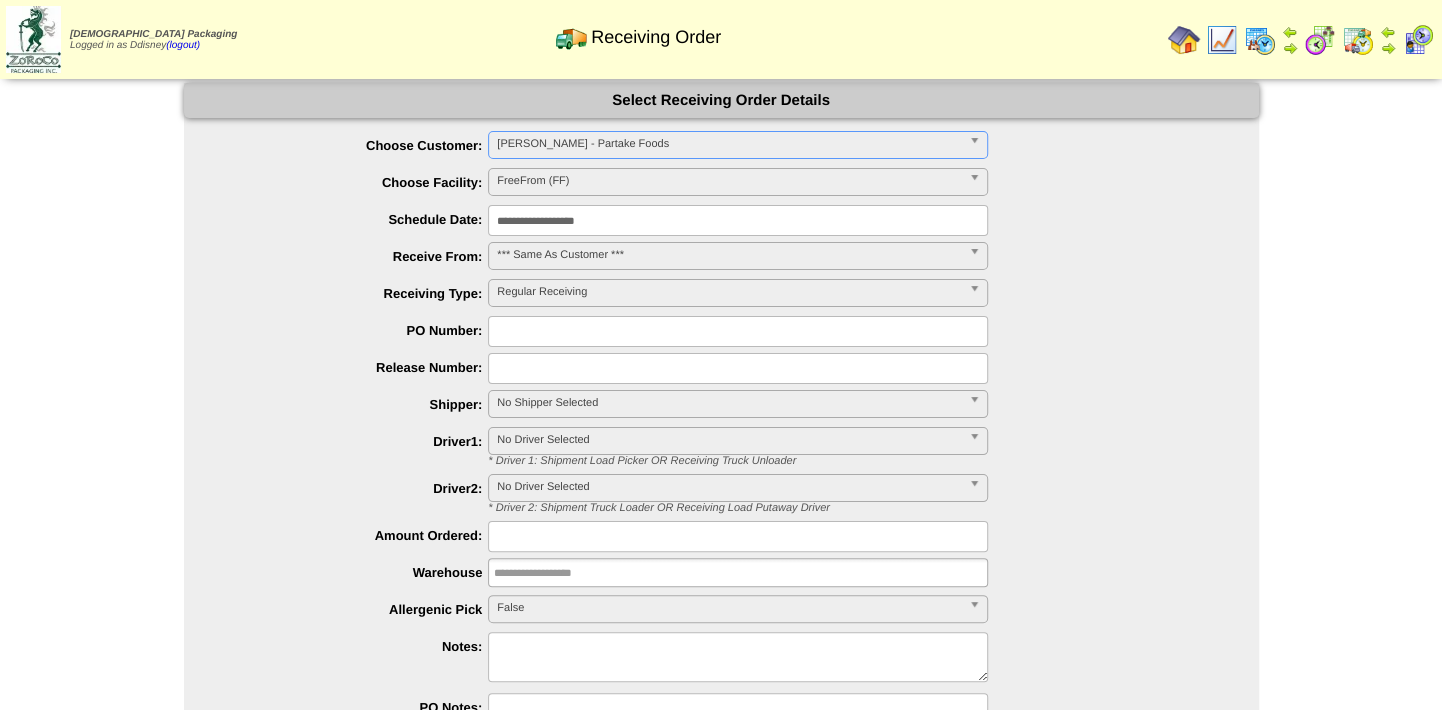 type 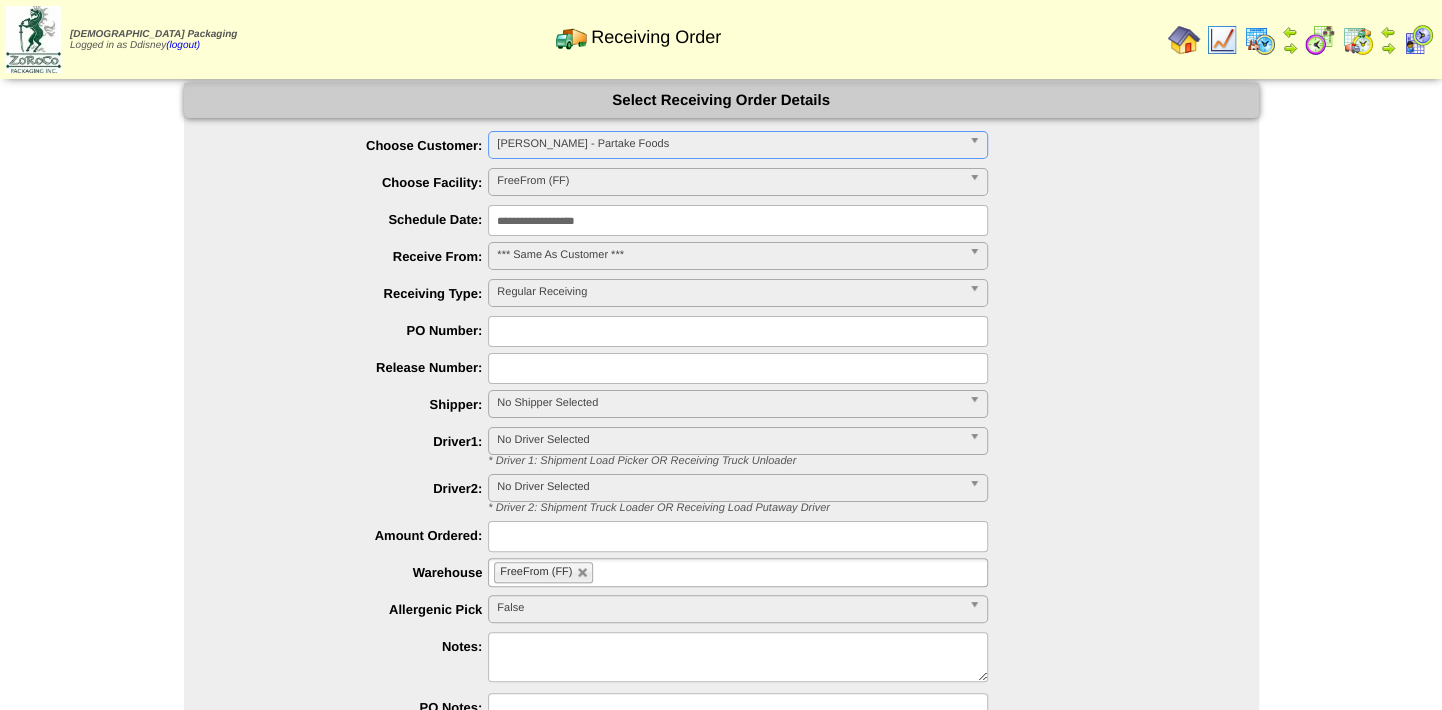click at bounding box center (738, 331) 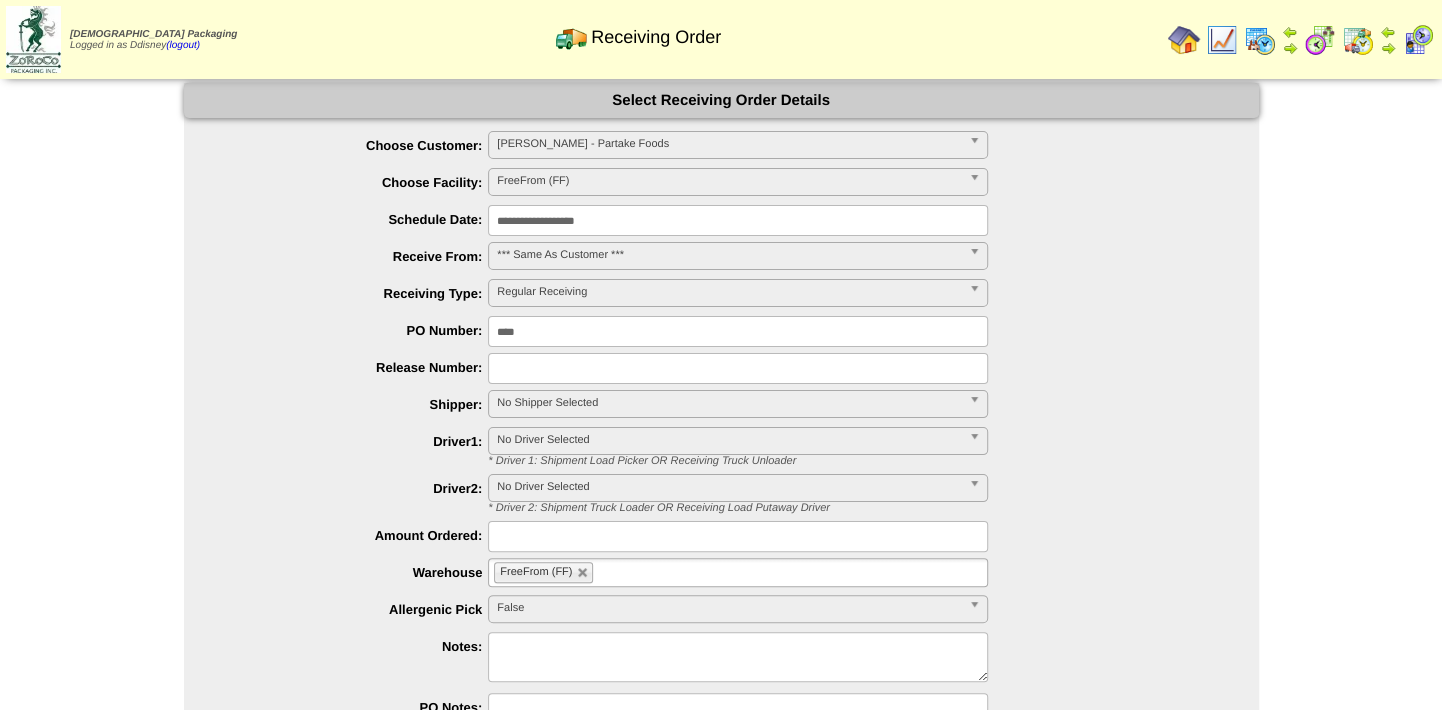 type on "****" 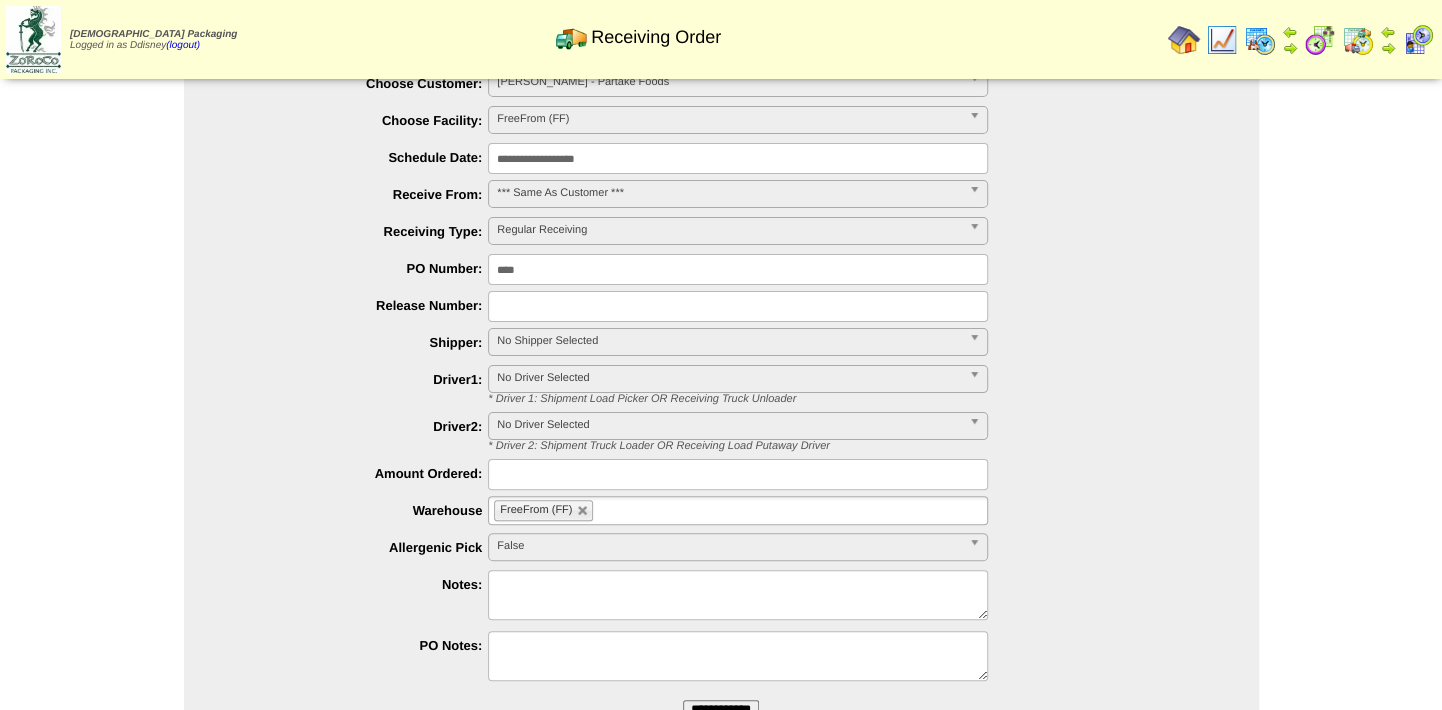 scroll, scrollTop: 90, scrollLeft: 0, axis: vertical 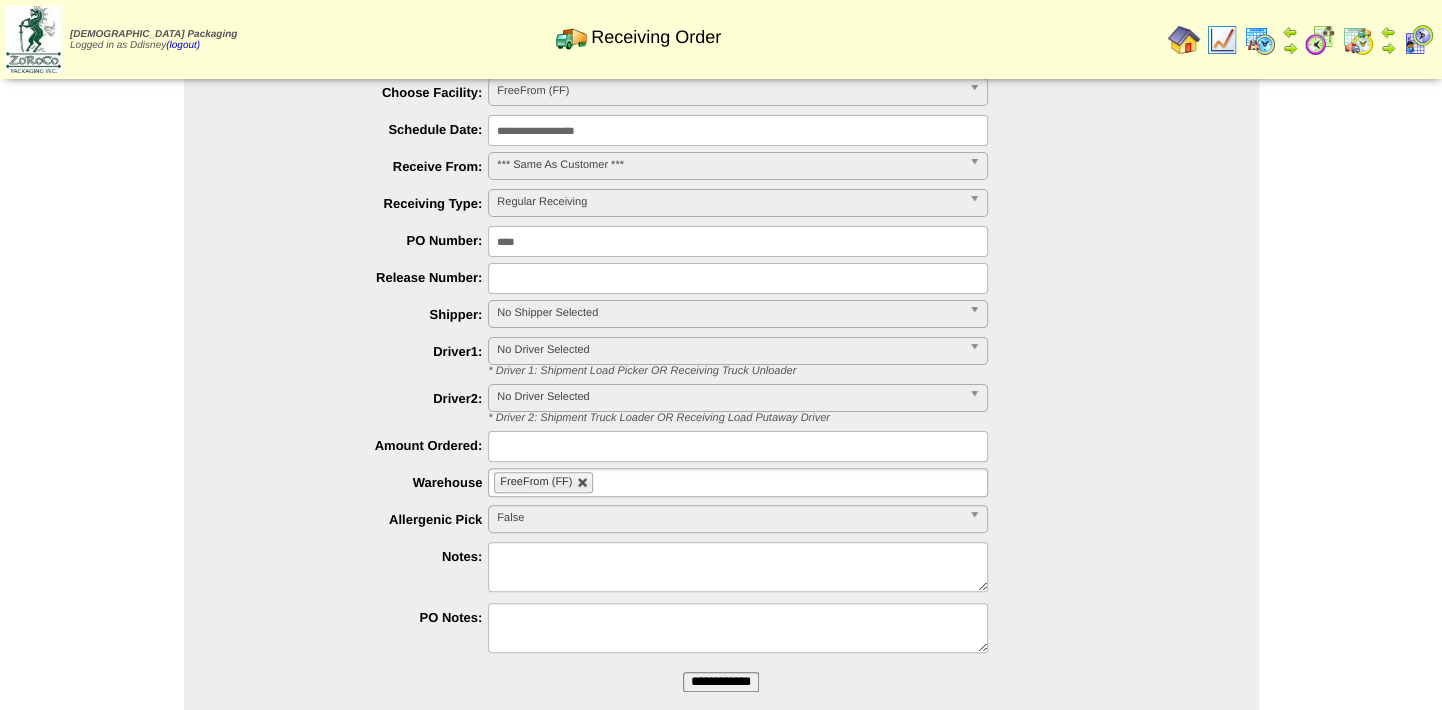 click at bounding box center (583, 483) 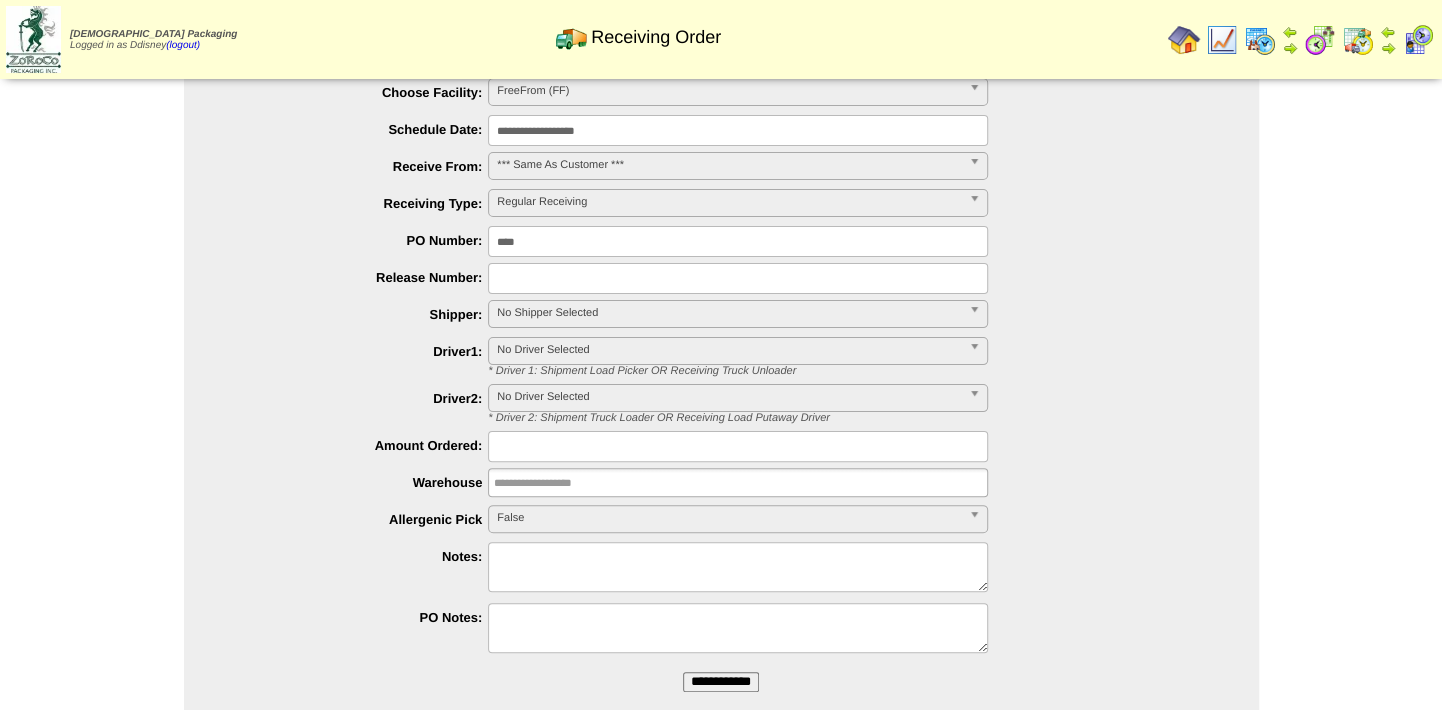type 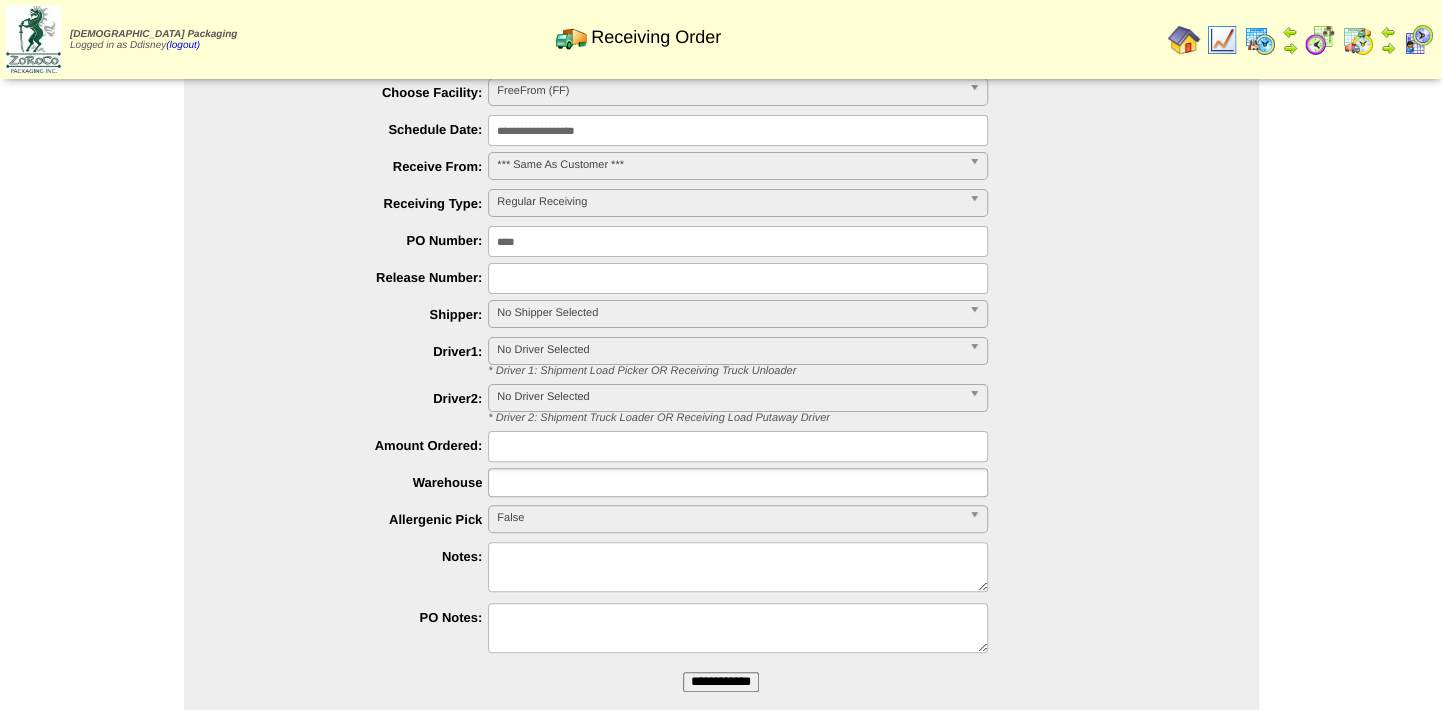 click at bounding box center [558, 482] 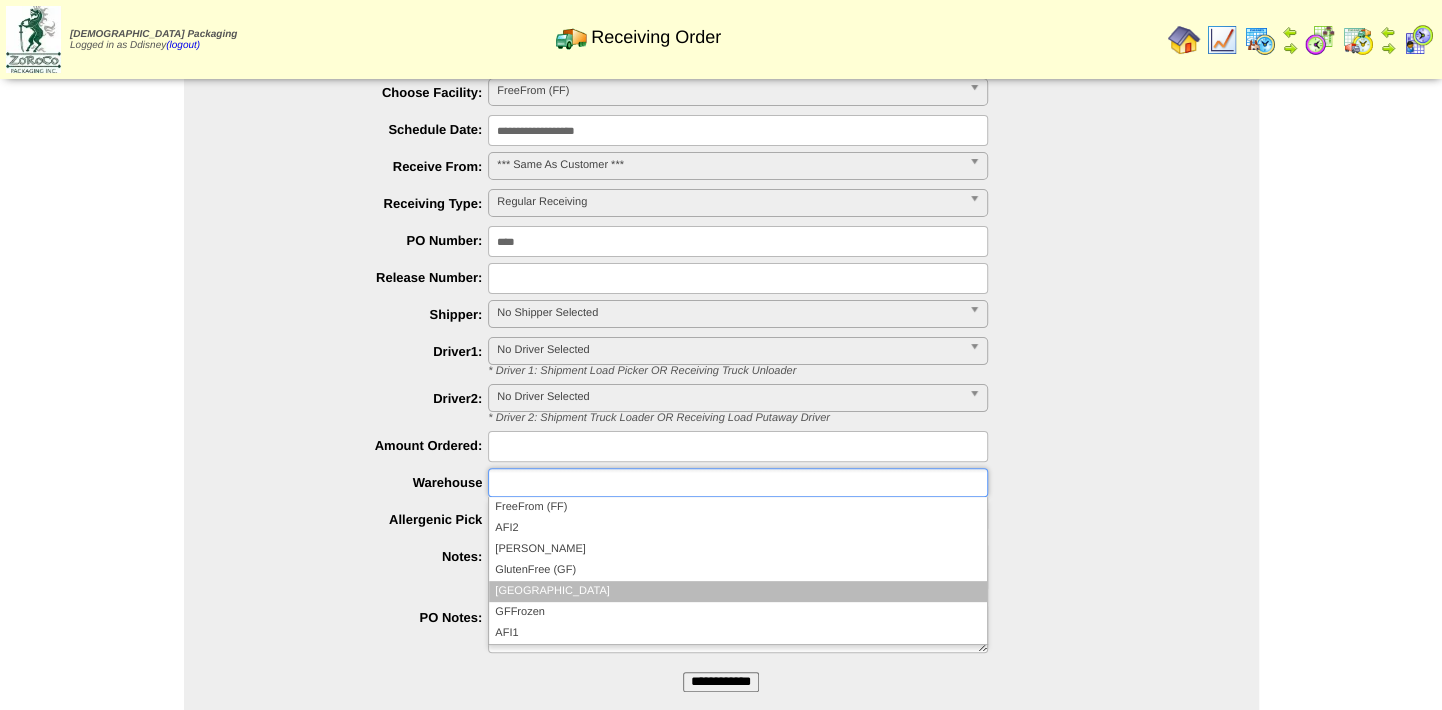 drag, startPoint x: 523, startPoint y: 592, endPoint x: 534, endPoint y: 569, distance: 25.495098 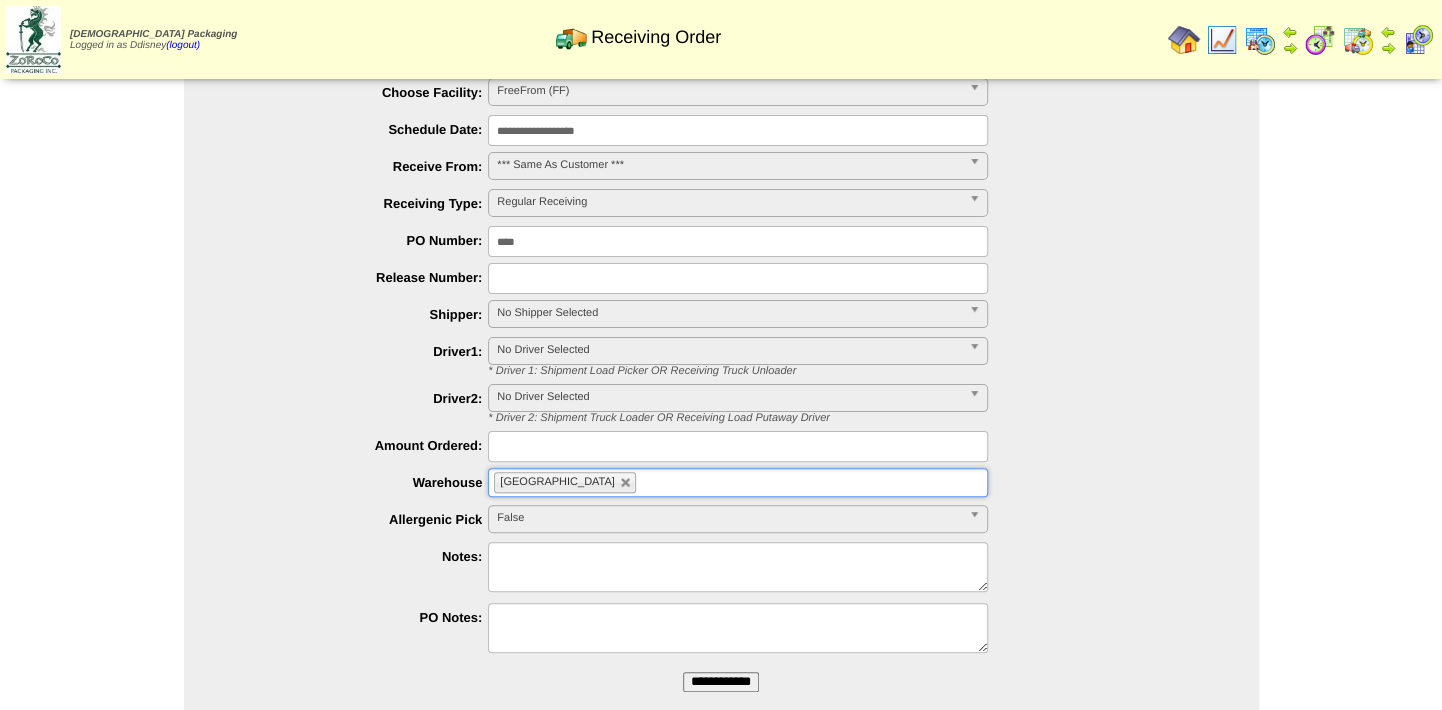 click at bounding box center (738, 278) 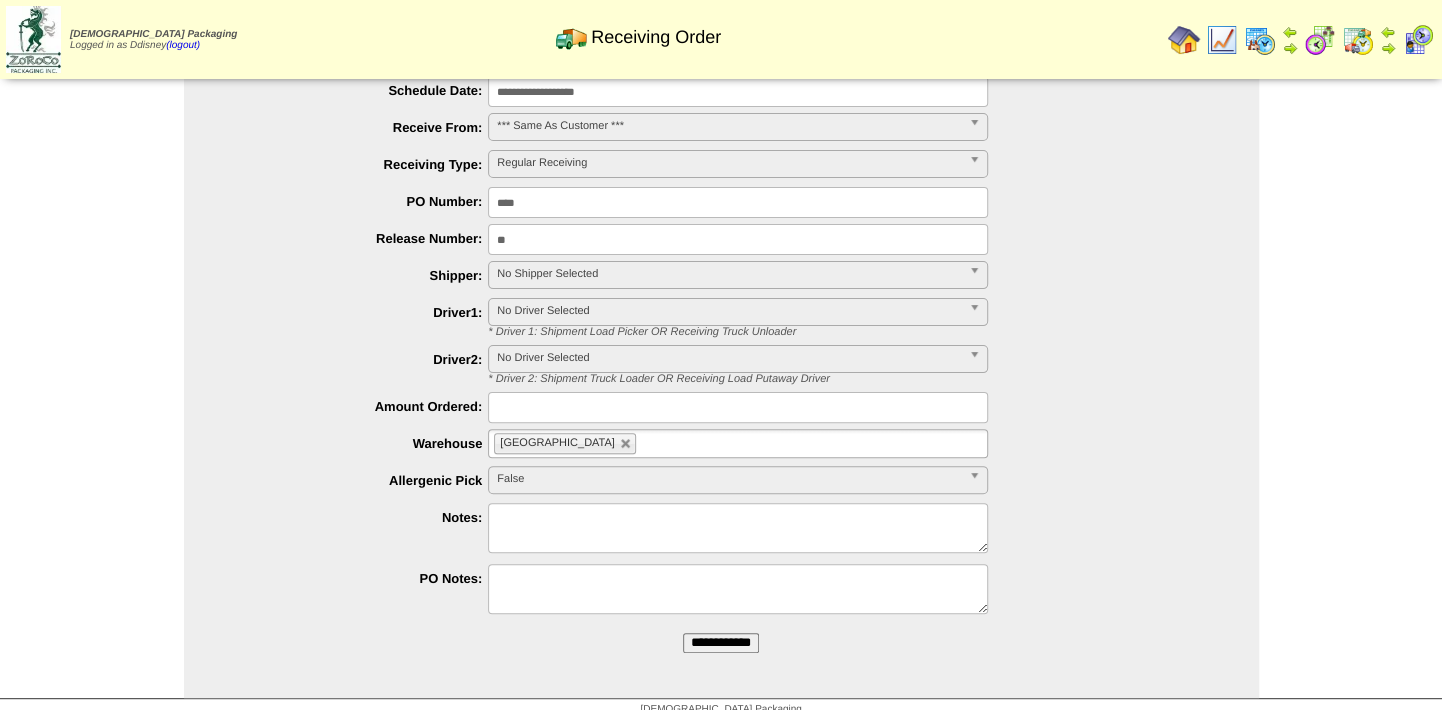 scroll, scrollTop: 146, scrollLeft: 0, axis: vertical 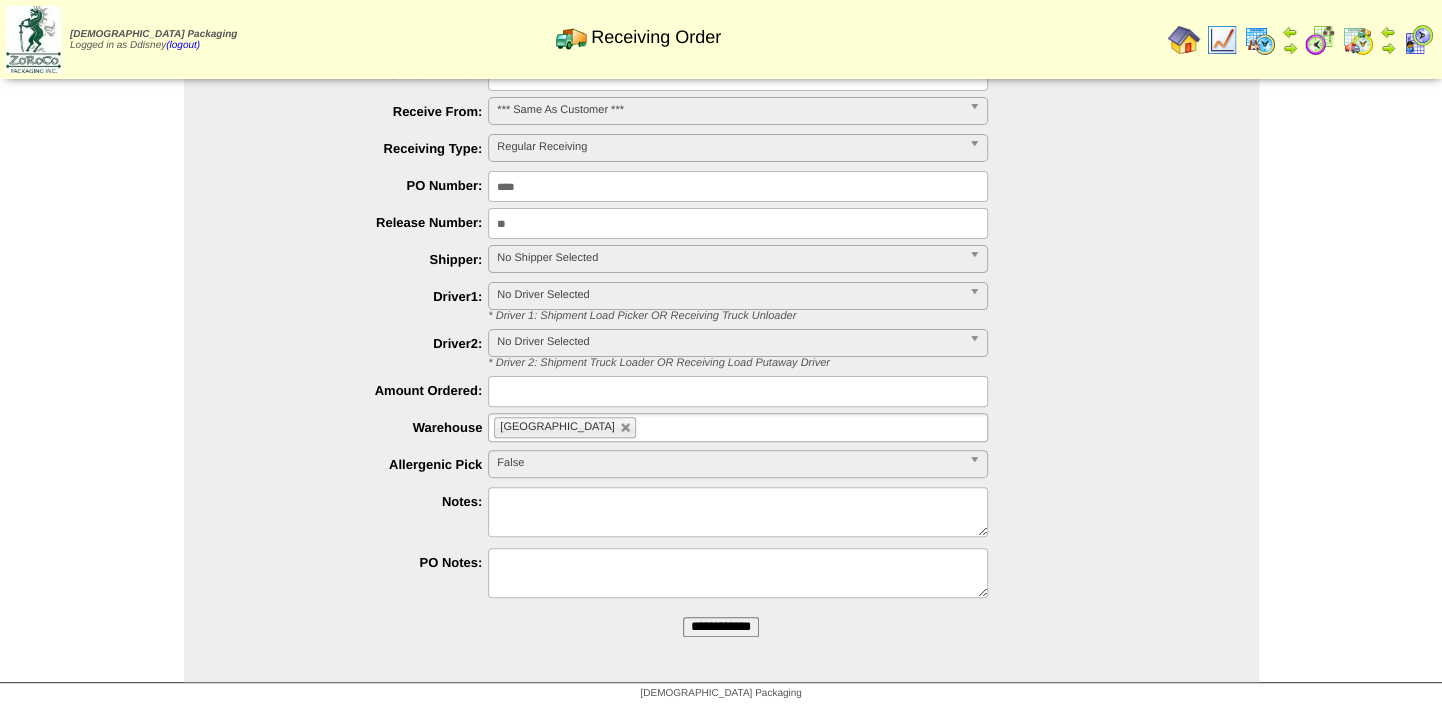 type on "**" 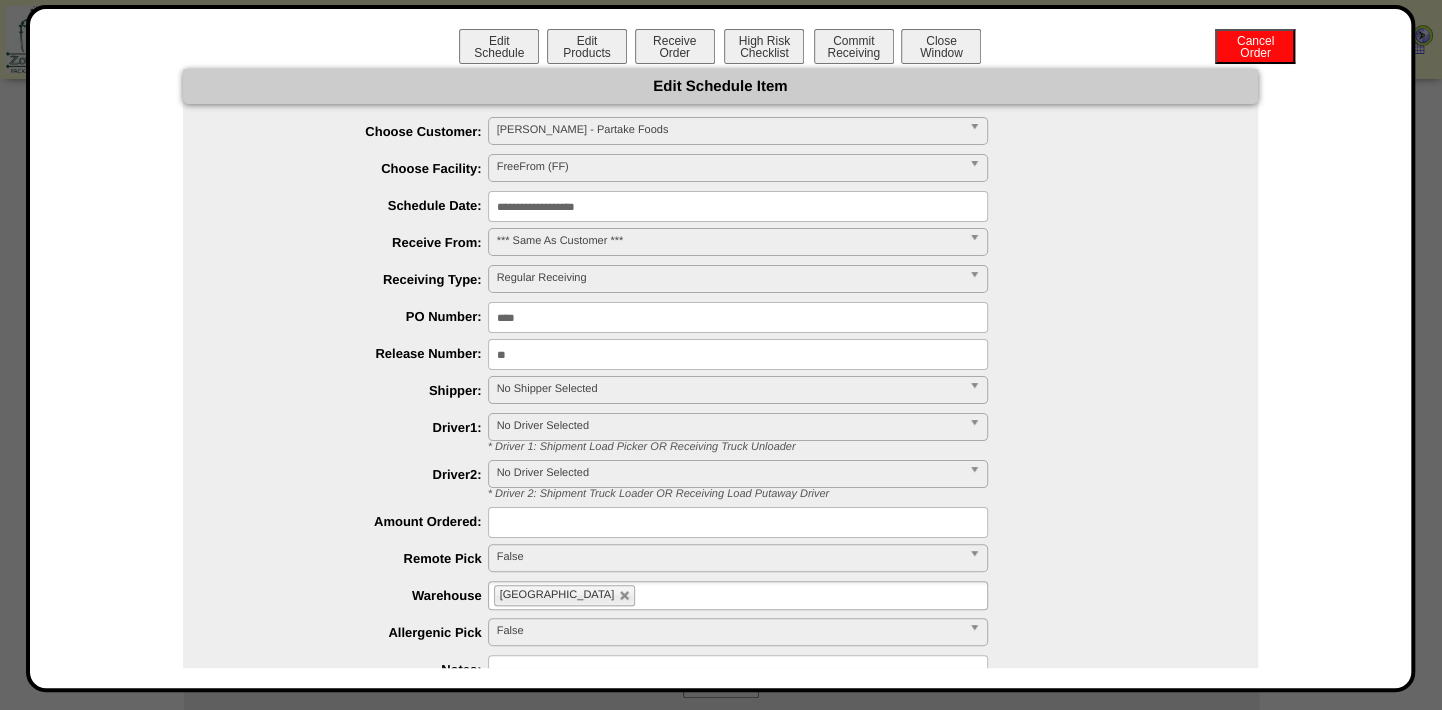 scroll, scrollTop: 0, scrollLeft: 0, axis: both 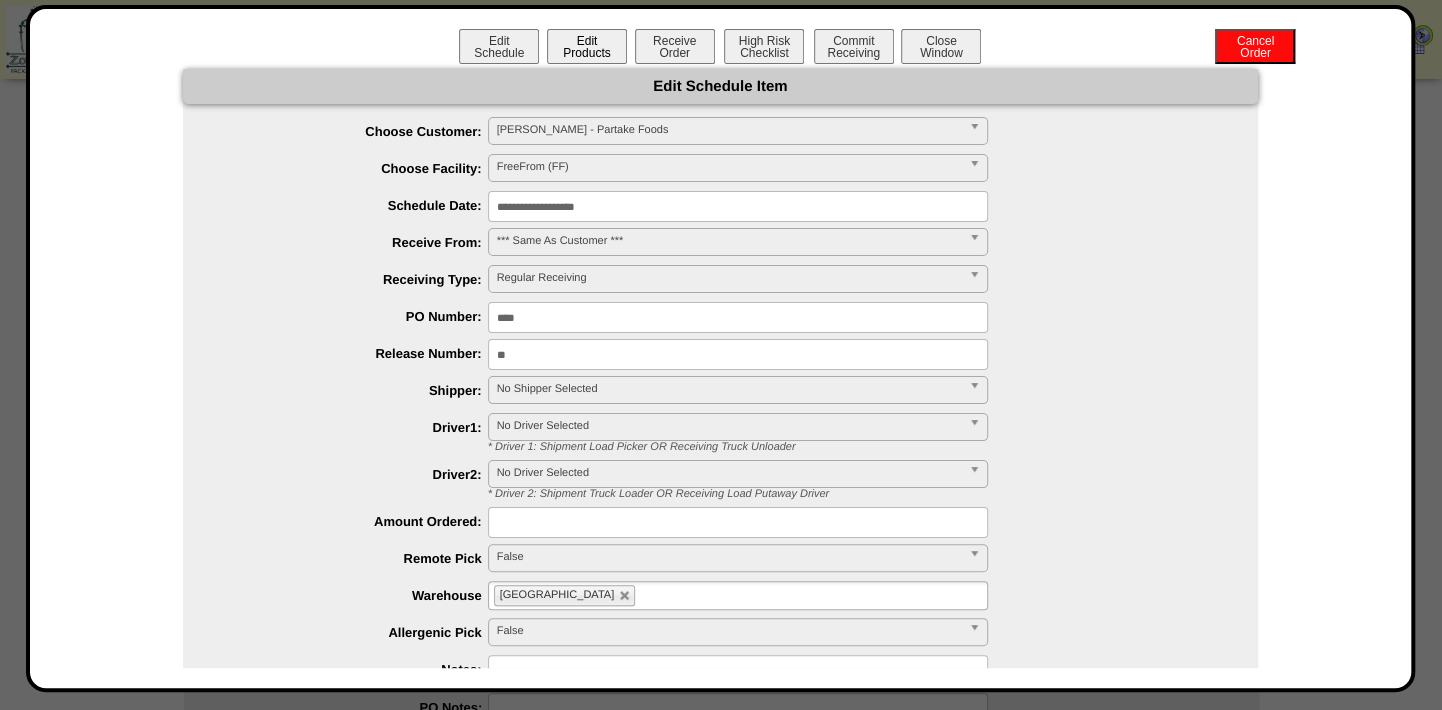 click on "Edit Products" at bounding box center (587, 46) 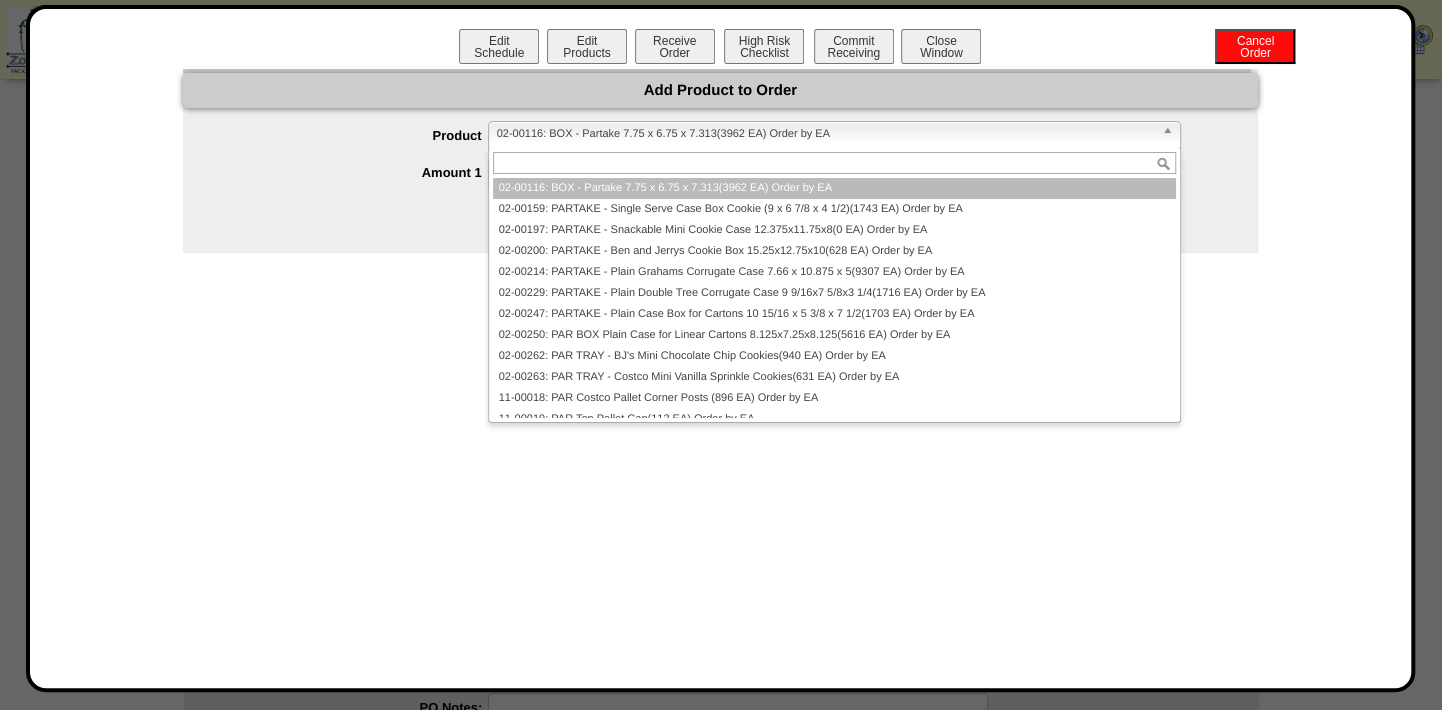 click on "02-00116: BOX - Partake 7.75 x 6.75 x 7.313(3962 EA) Order by EA" at bounding box center (825, 134) 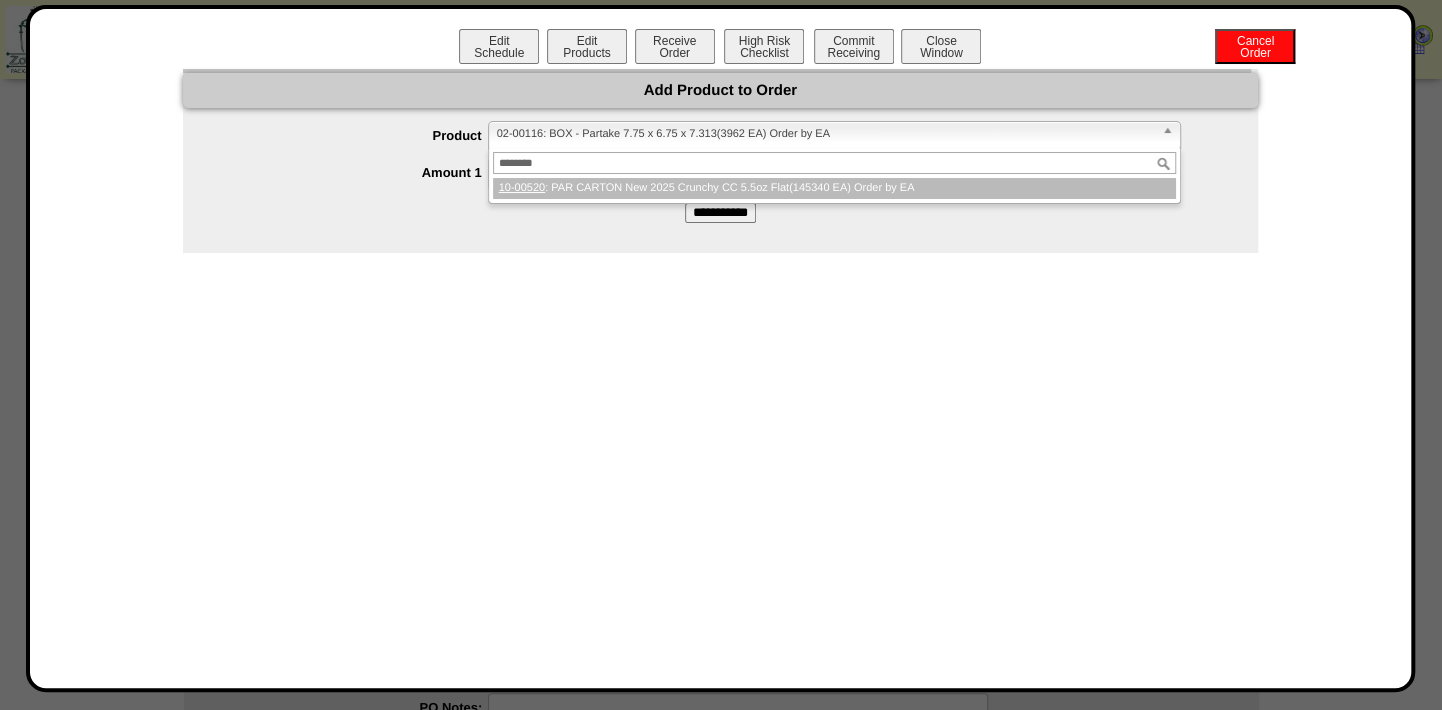 type on "********" 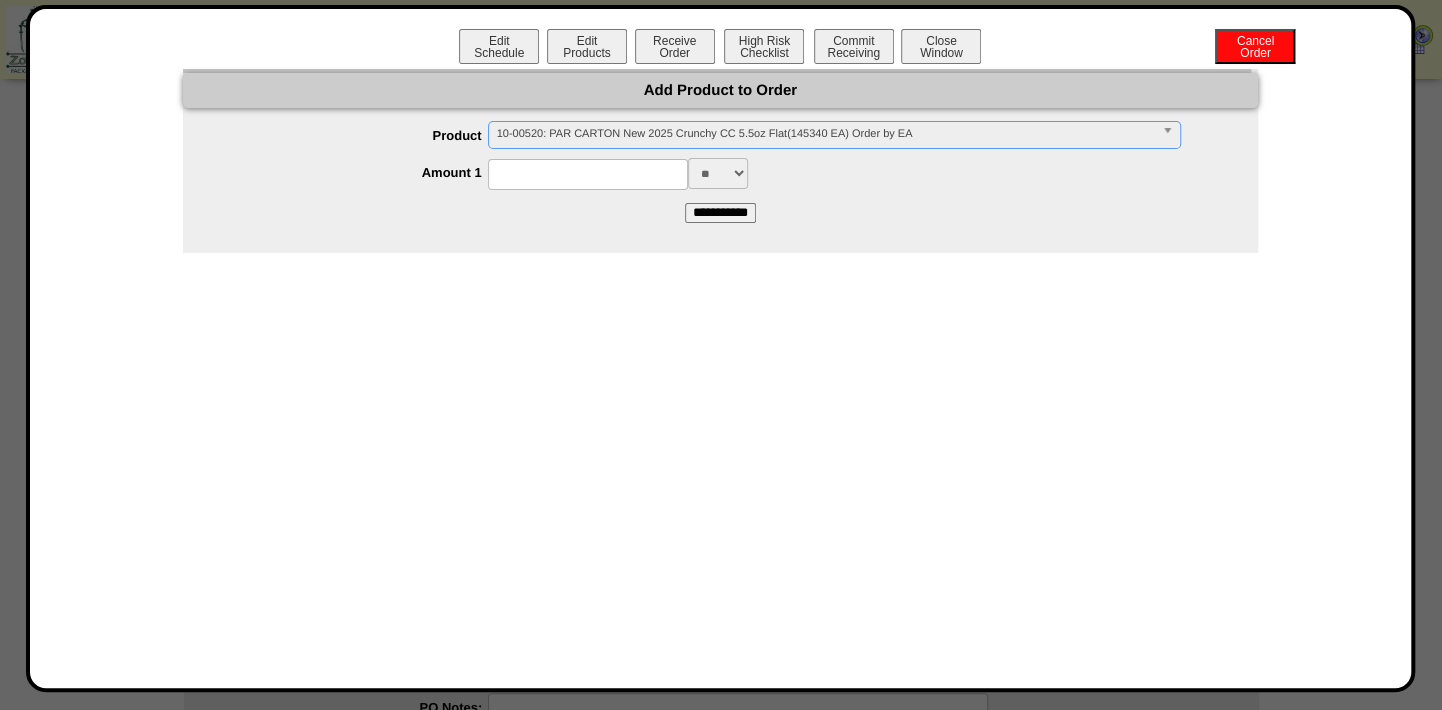 click at bounding box center (588, 174) 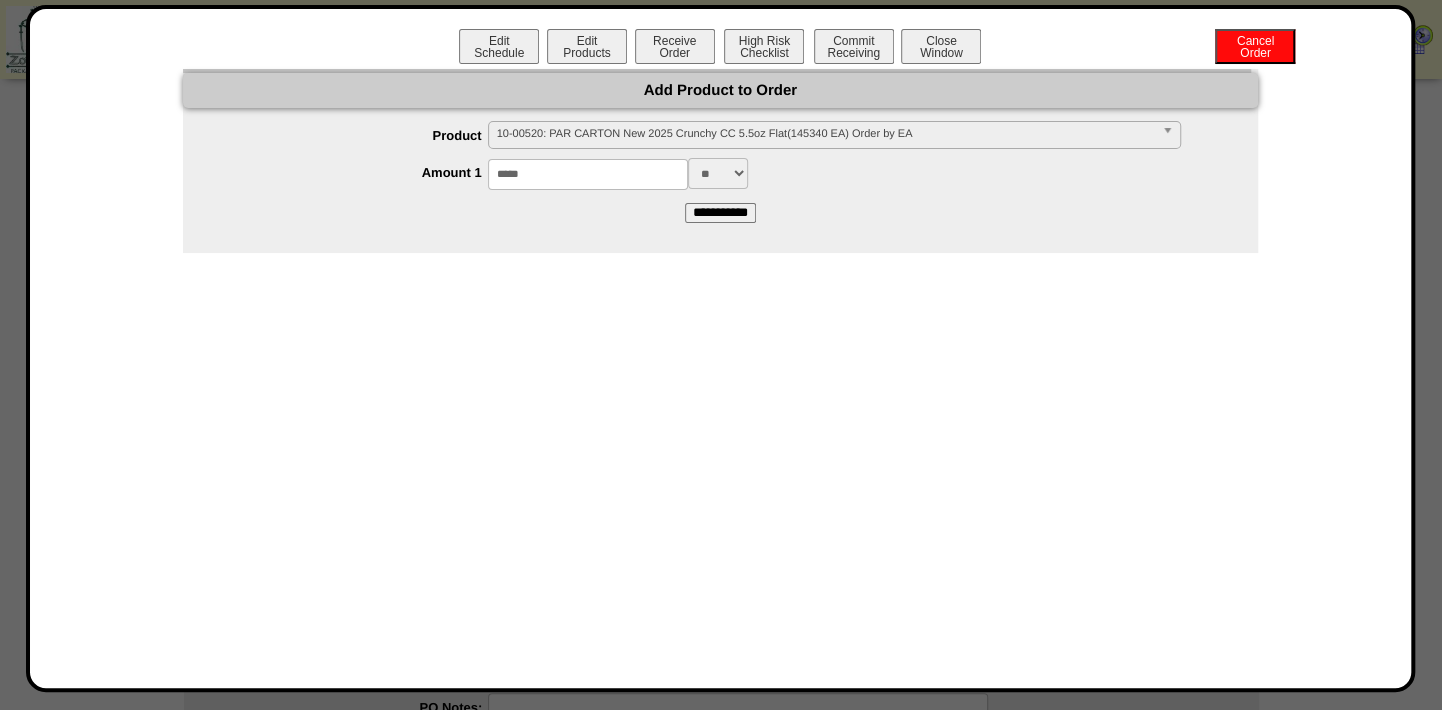 type on "*****" 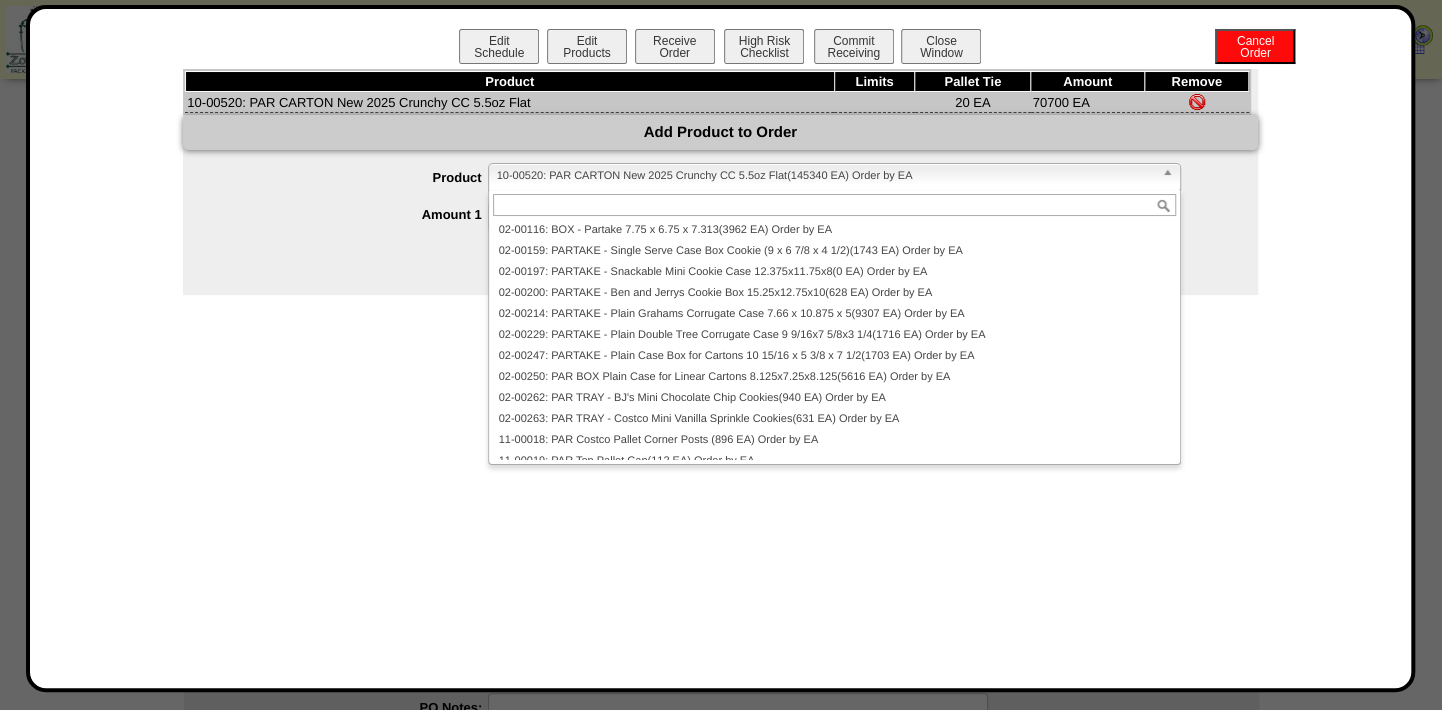 scroll, scrollTop: 656, scrollLeft: 0, axis: vertical 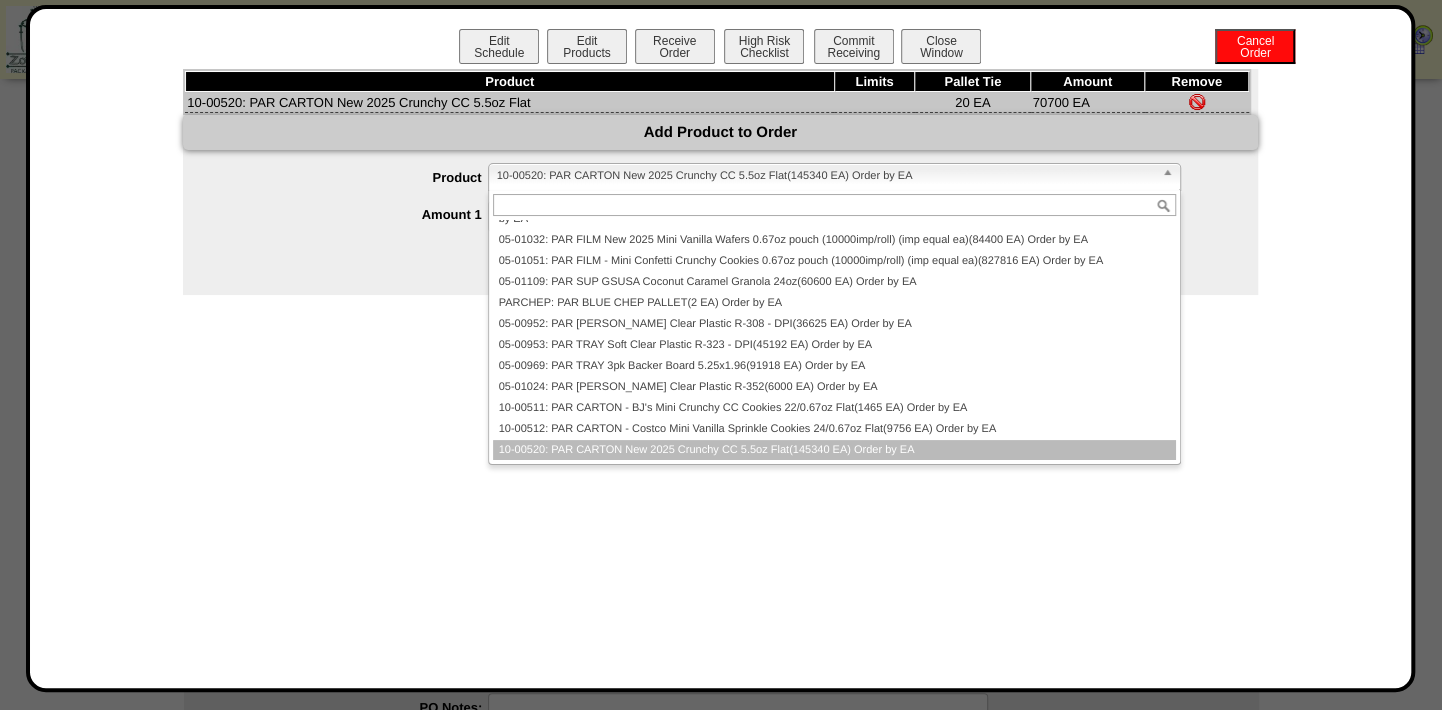 click on "10-00520: PAR CARTON New 2025 Crunchy CC 5.5oz Flat(145340 EA) Order by EA" at bounding box center [825, 176] 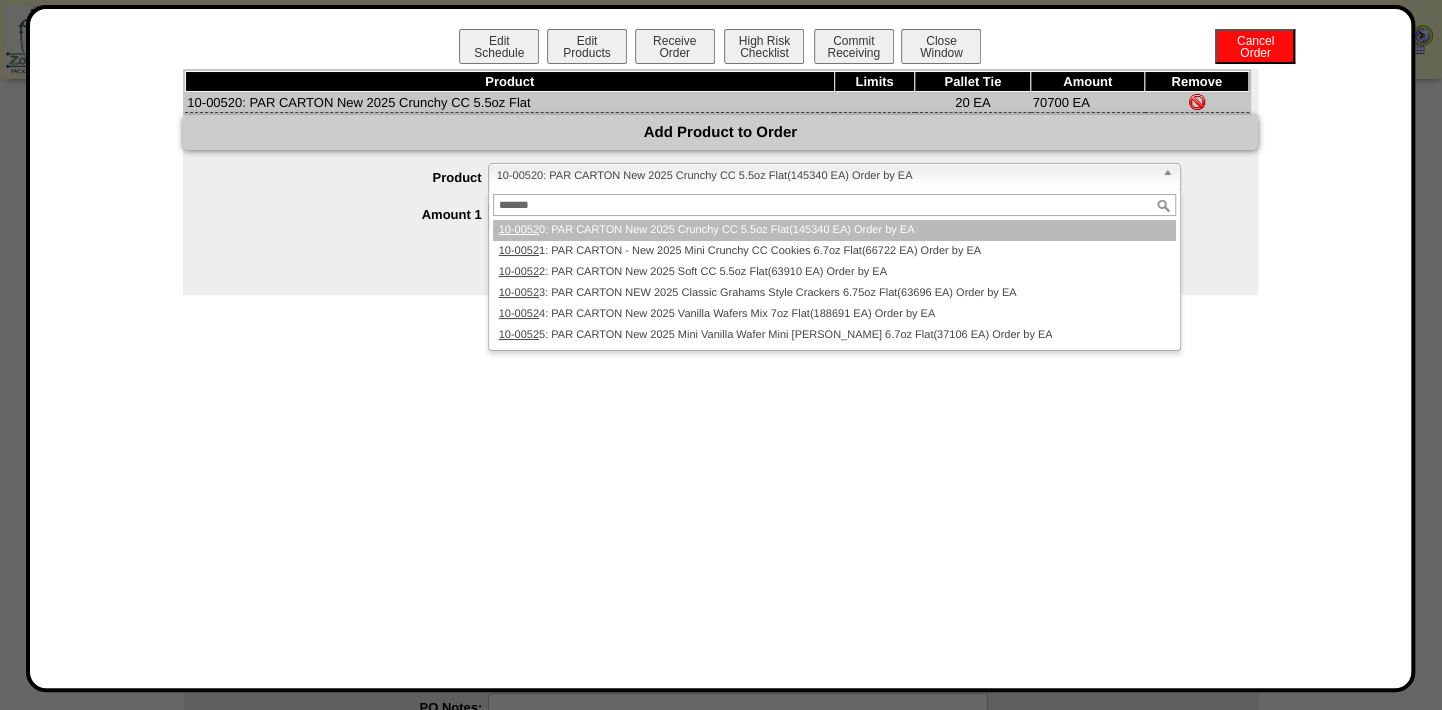 scroll, scrollTop: 0, scrollLeft: 0, axis: both 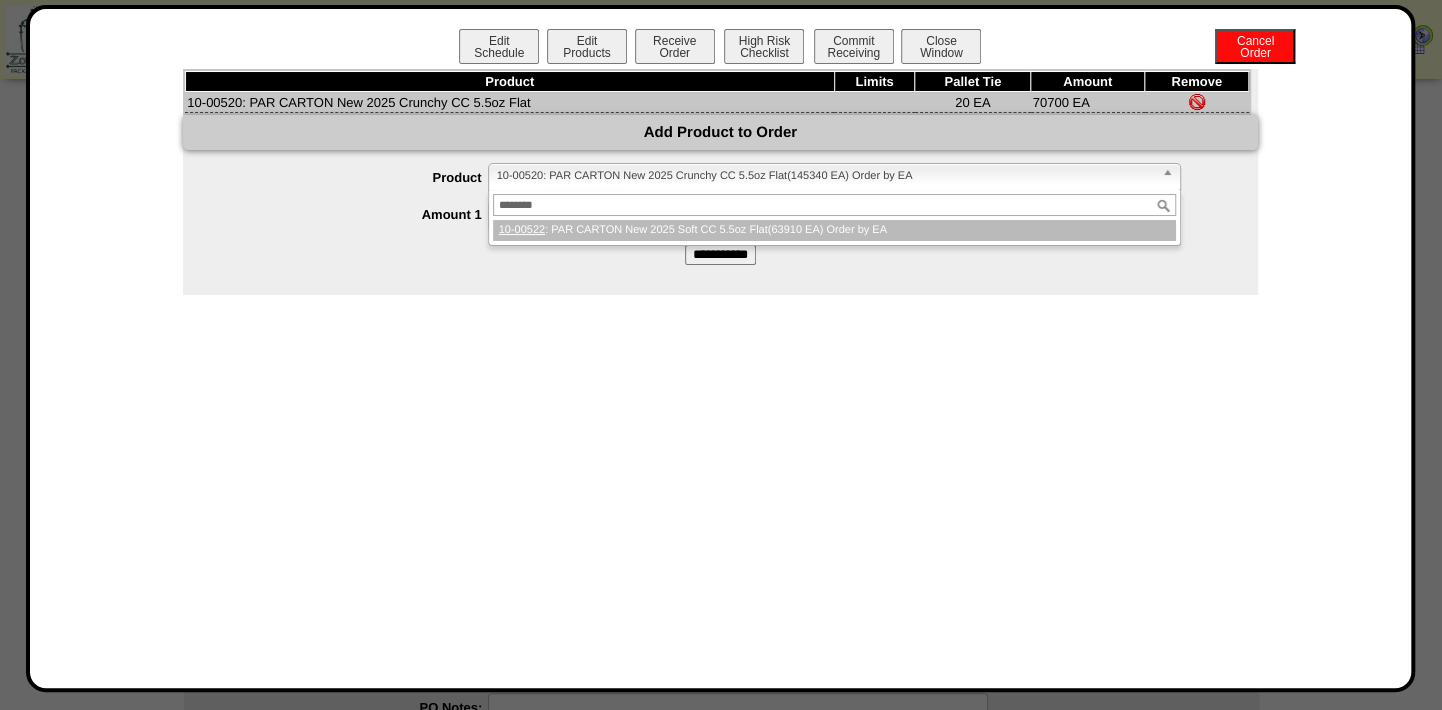 type on "********" 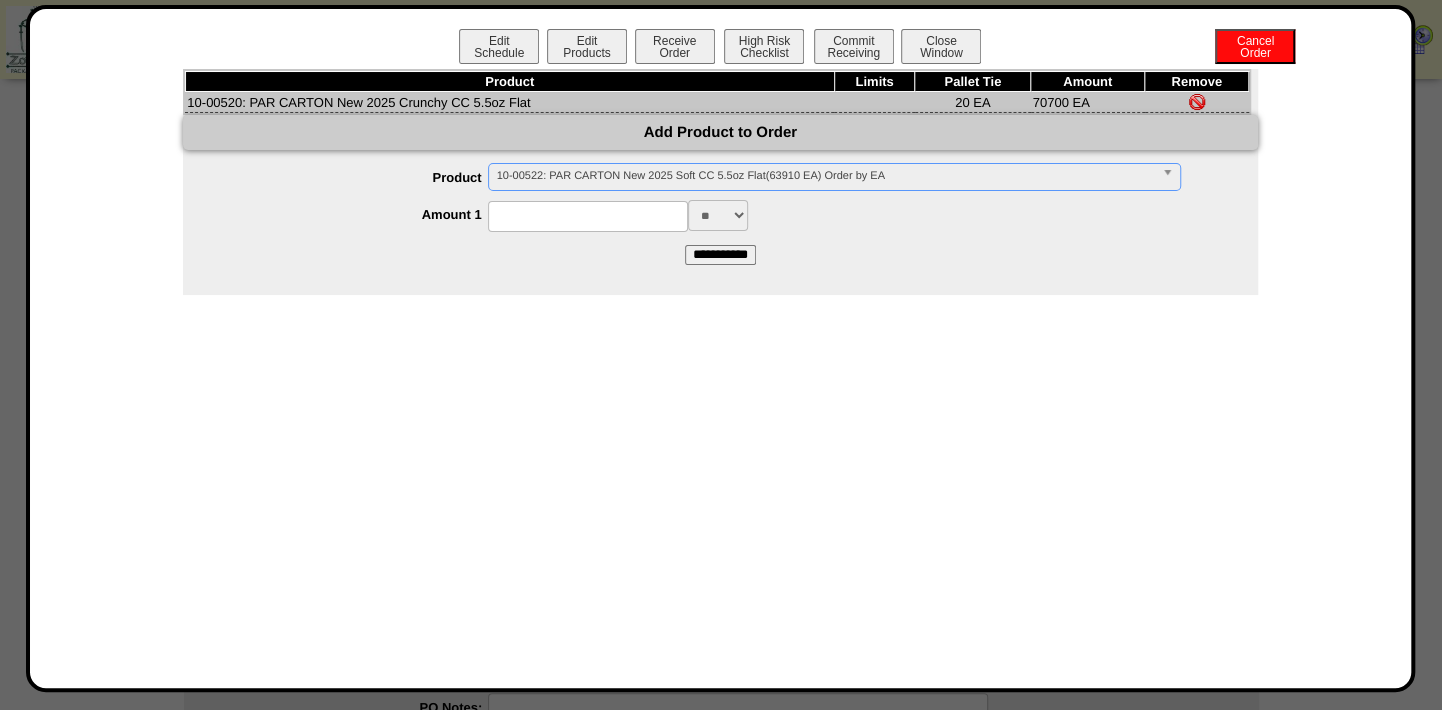 click at bounding box center (588, 216) 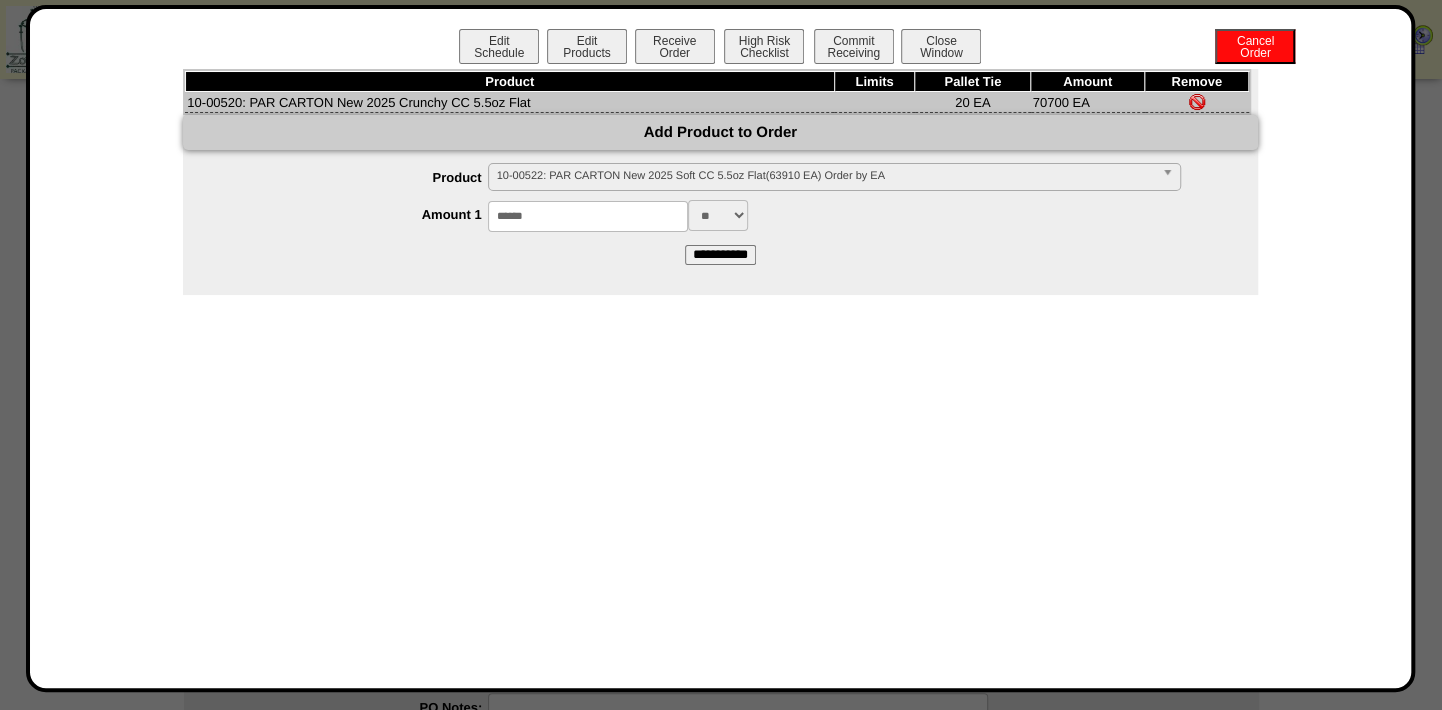 type on "******" 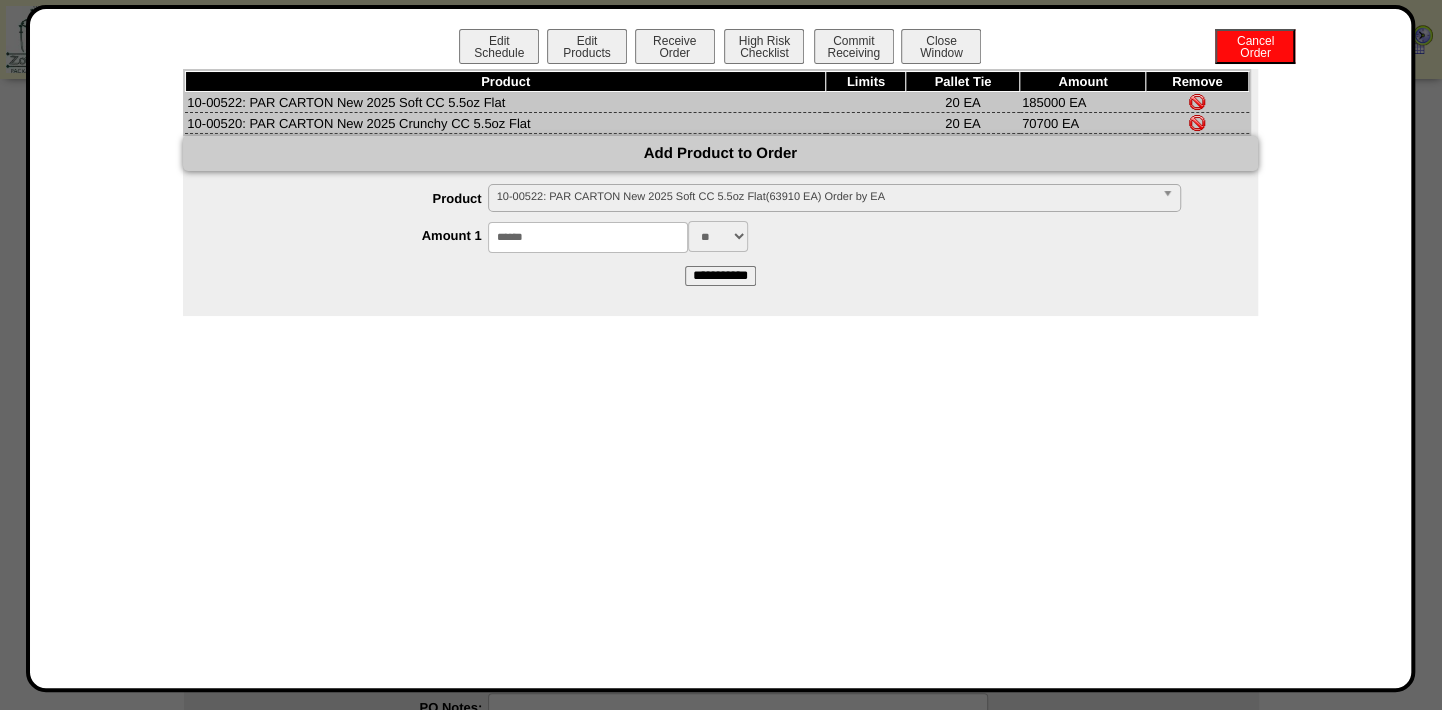 scroll, scrollTop: 698, scrollLeft: 0, axis: vertical 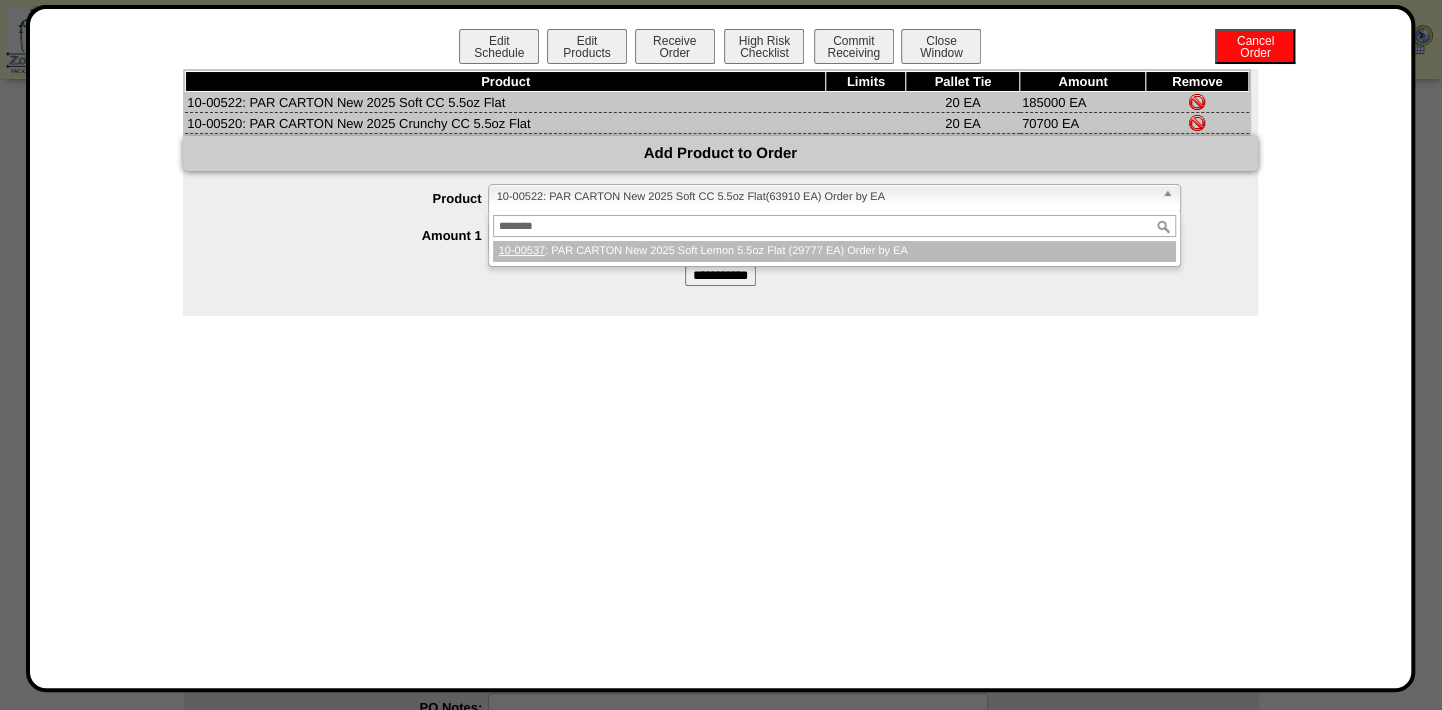 type on "********" 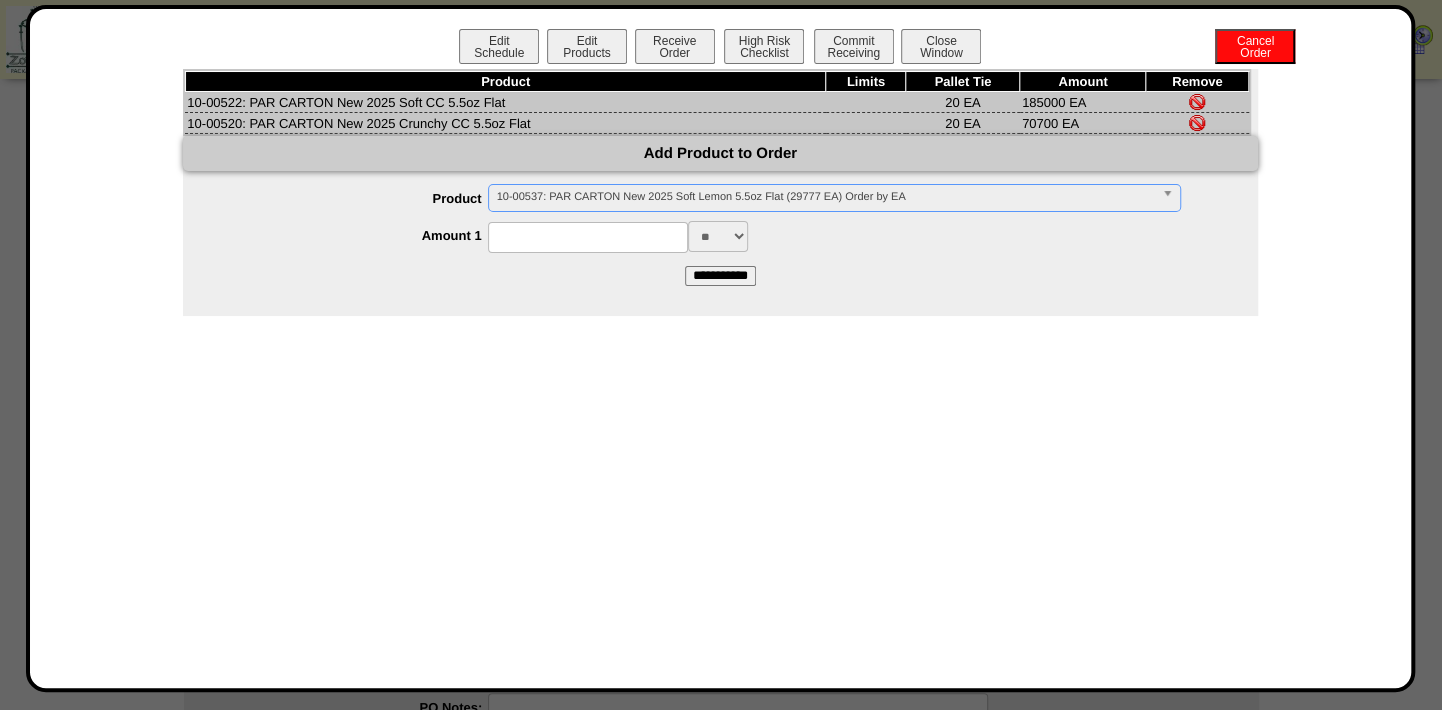 click at bounding box center [588, 237] 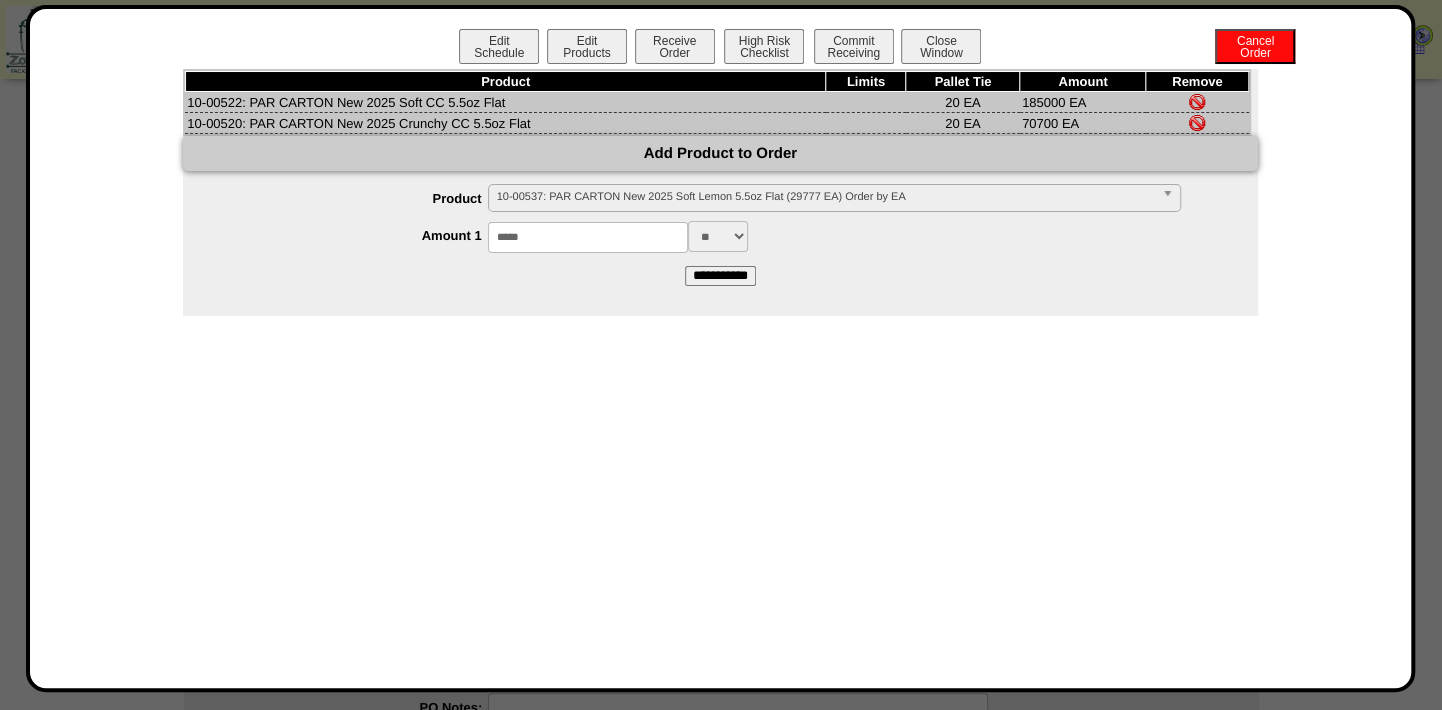 click on "**********" at bounding box center [720, 276] 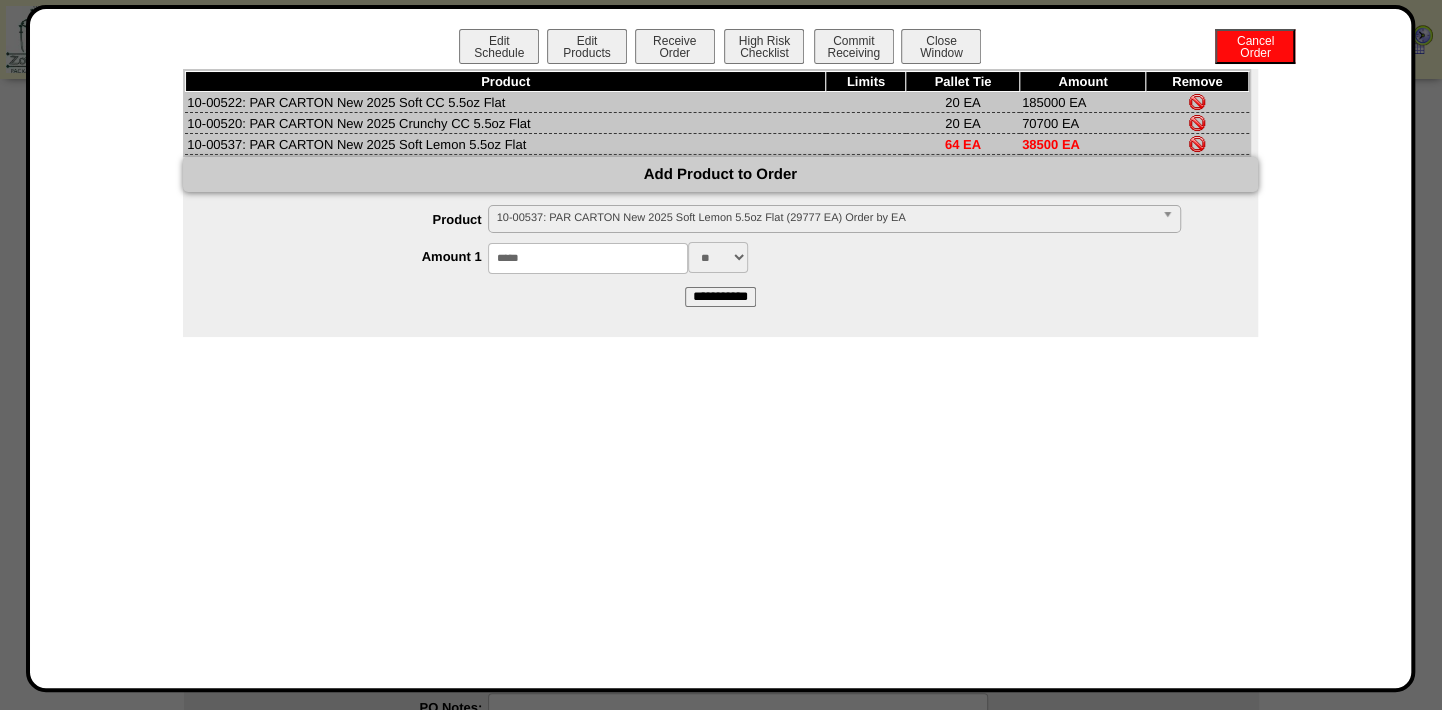 drag, startPoint x: 580, startPoint y: 256, endPoint x: 356, endPoint y: 239, distance: 224.64417 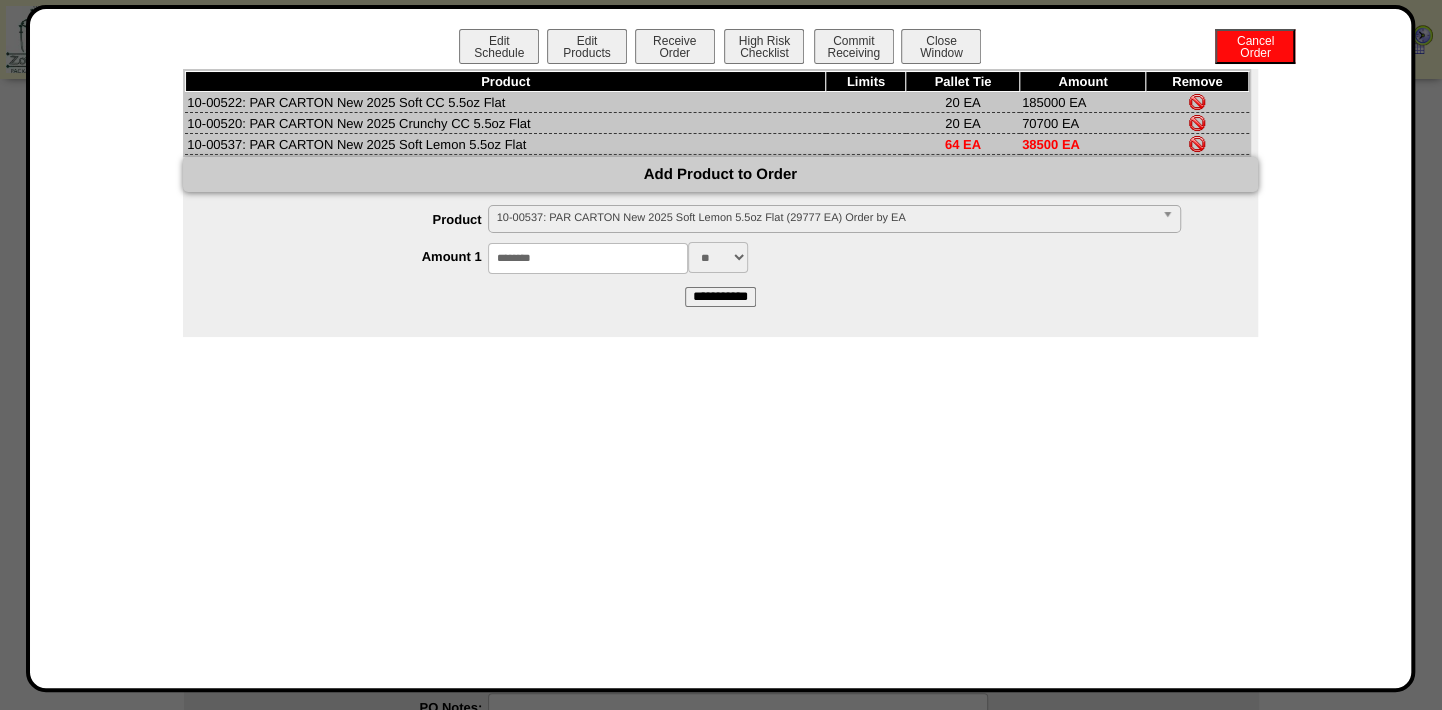 click on "**********" at bounding box center [720, 297] 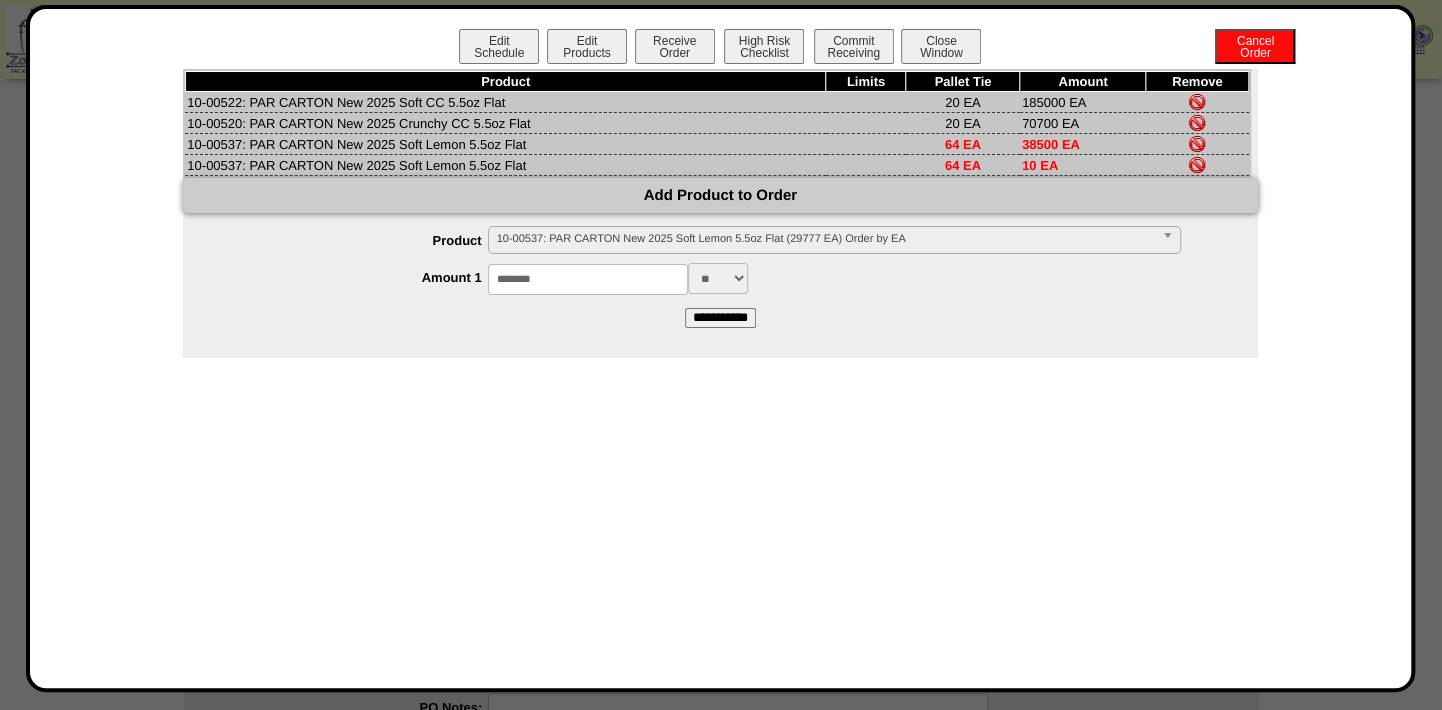drag, startPoint x: 584, startPoint y: 276, endPoint x: 402, endPoint y: 255, distance: 183.20753 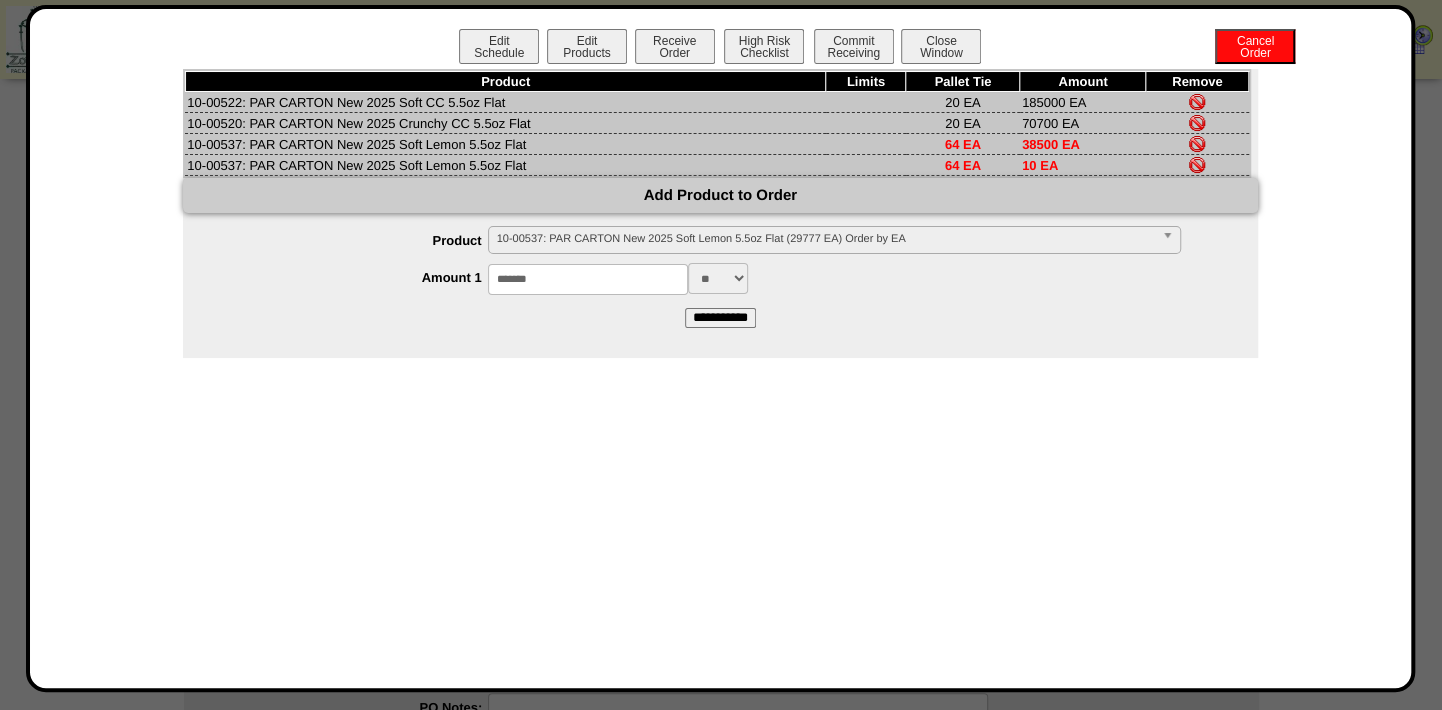 type on "********" 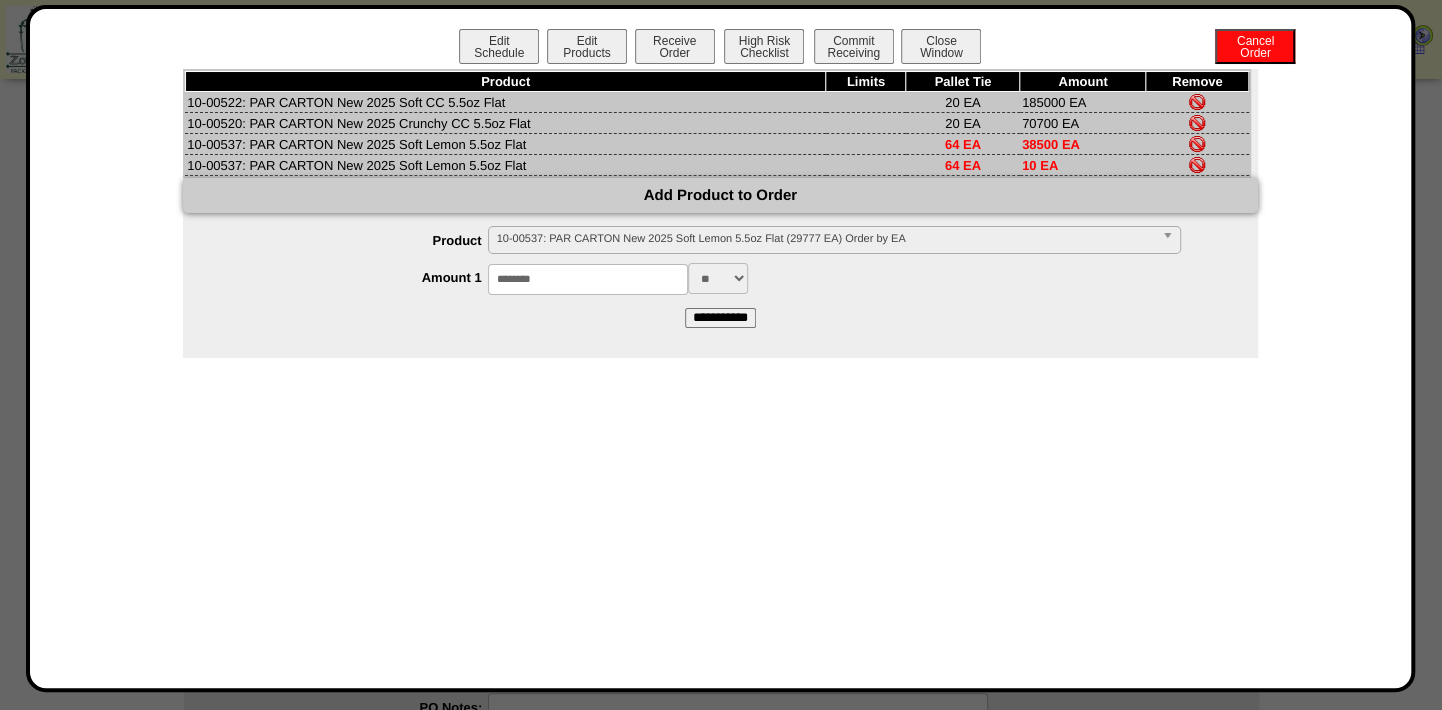 click on "**********" at bounding box center [720, 318] 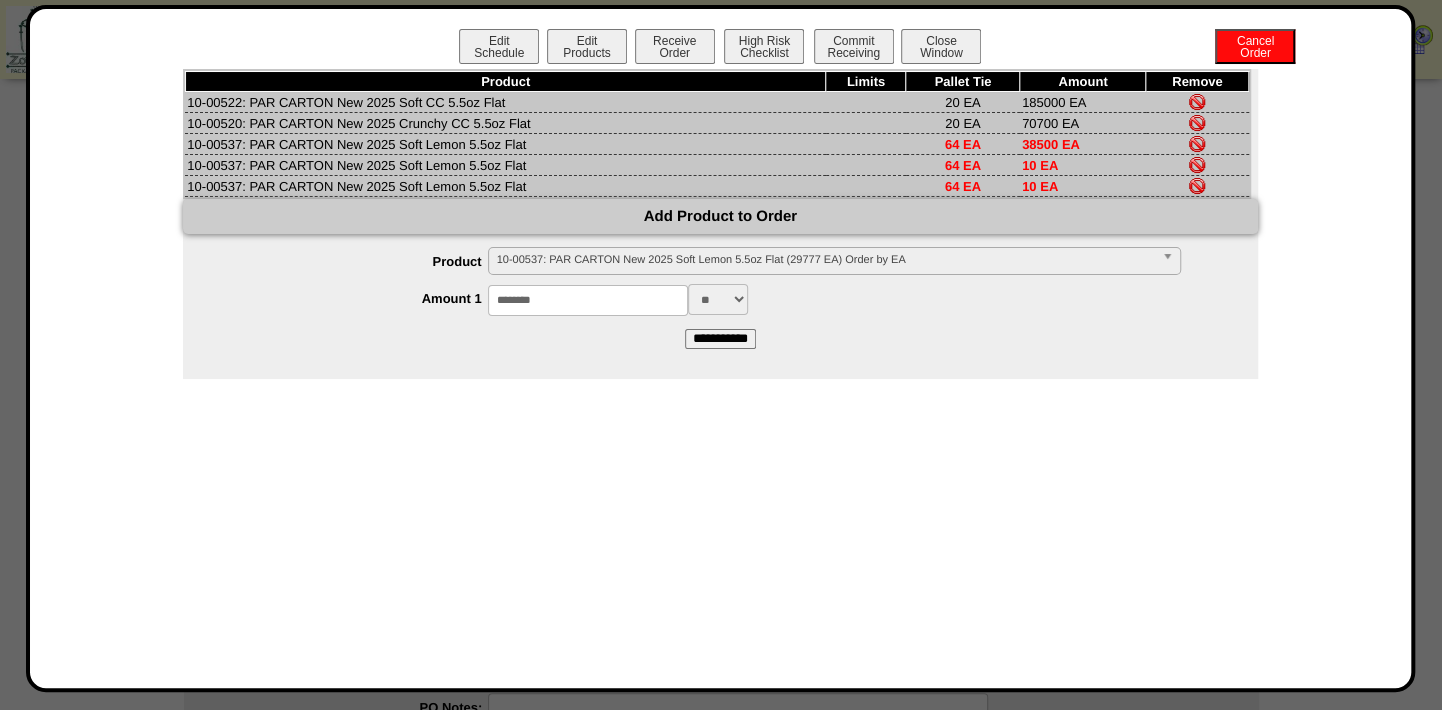scroll, scrollTop: 782, scrollLeft: 0, axis: vertical 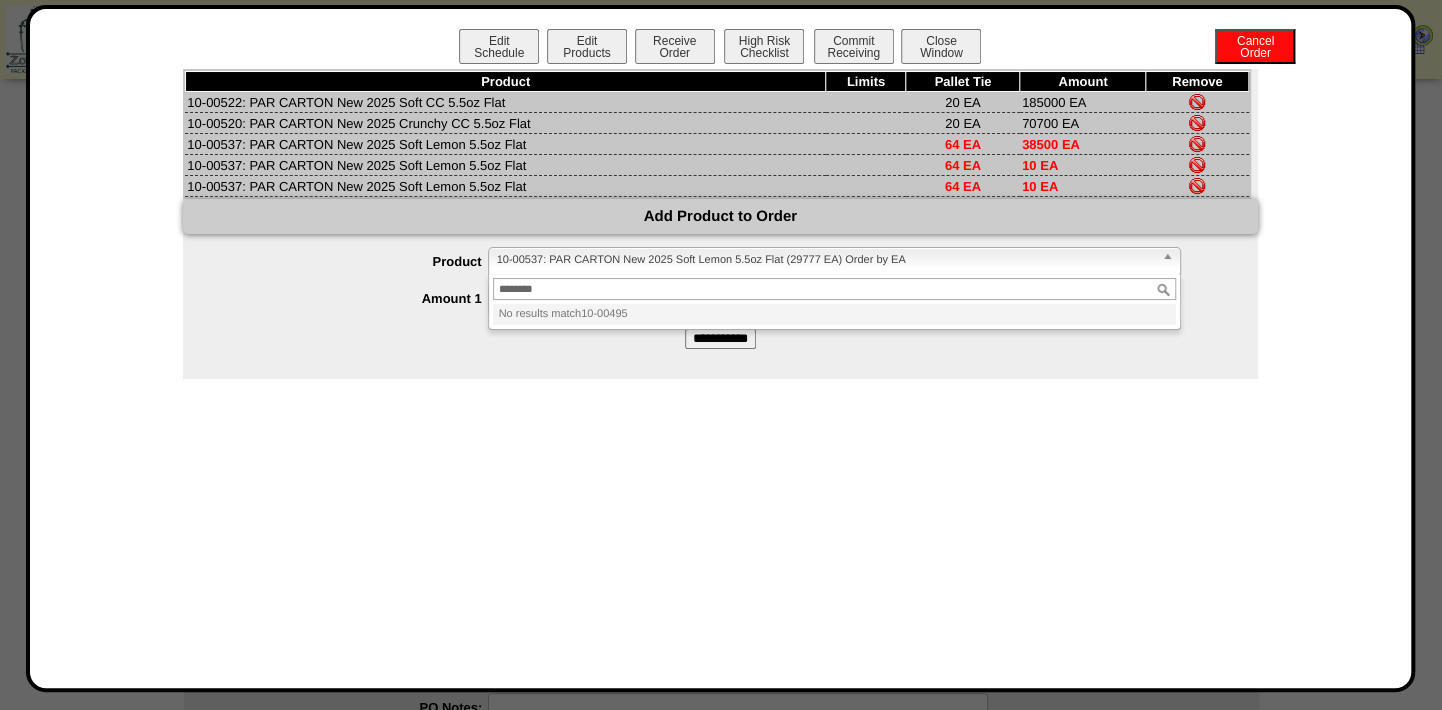 type on "********" 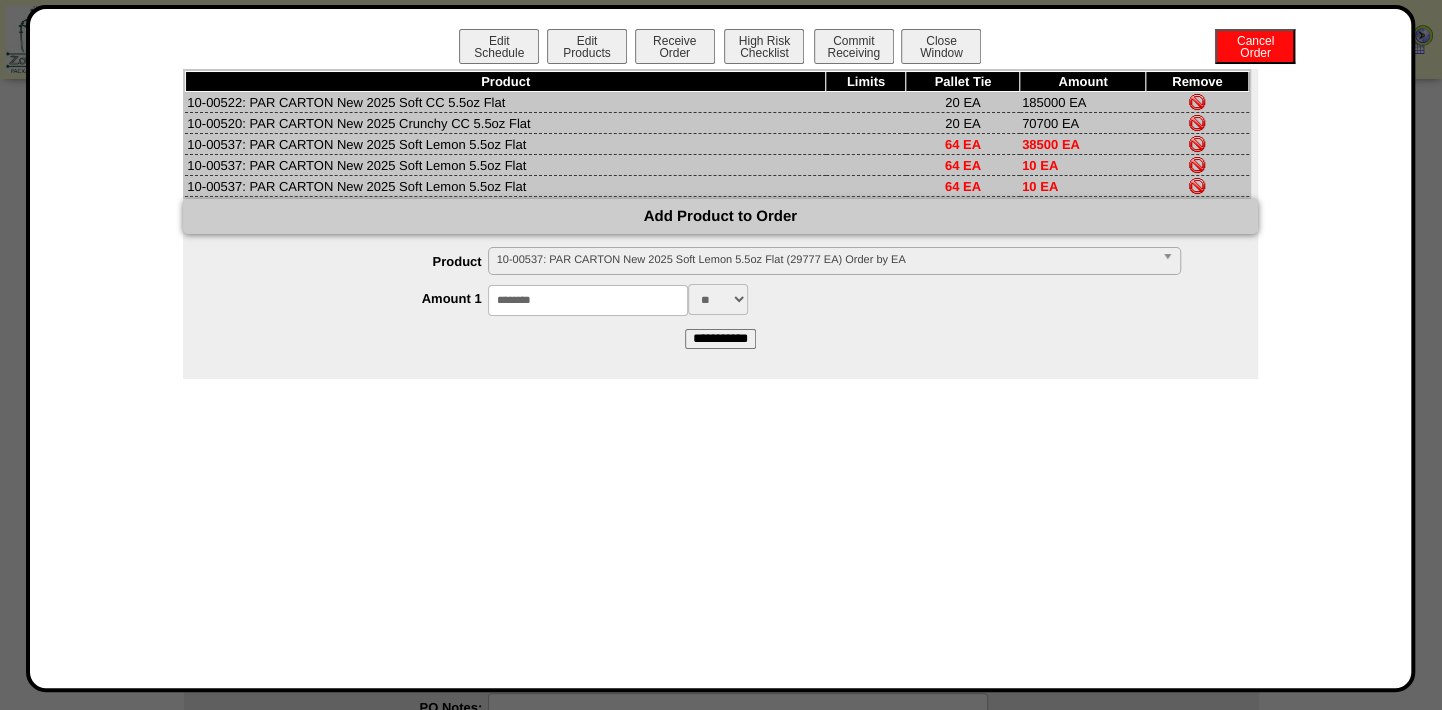 scroll, scrollTop: 782, scrollLeft: 0, axis: vertical 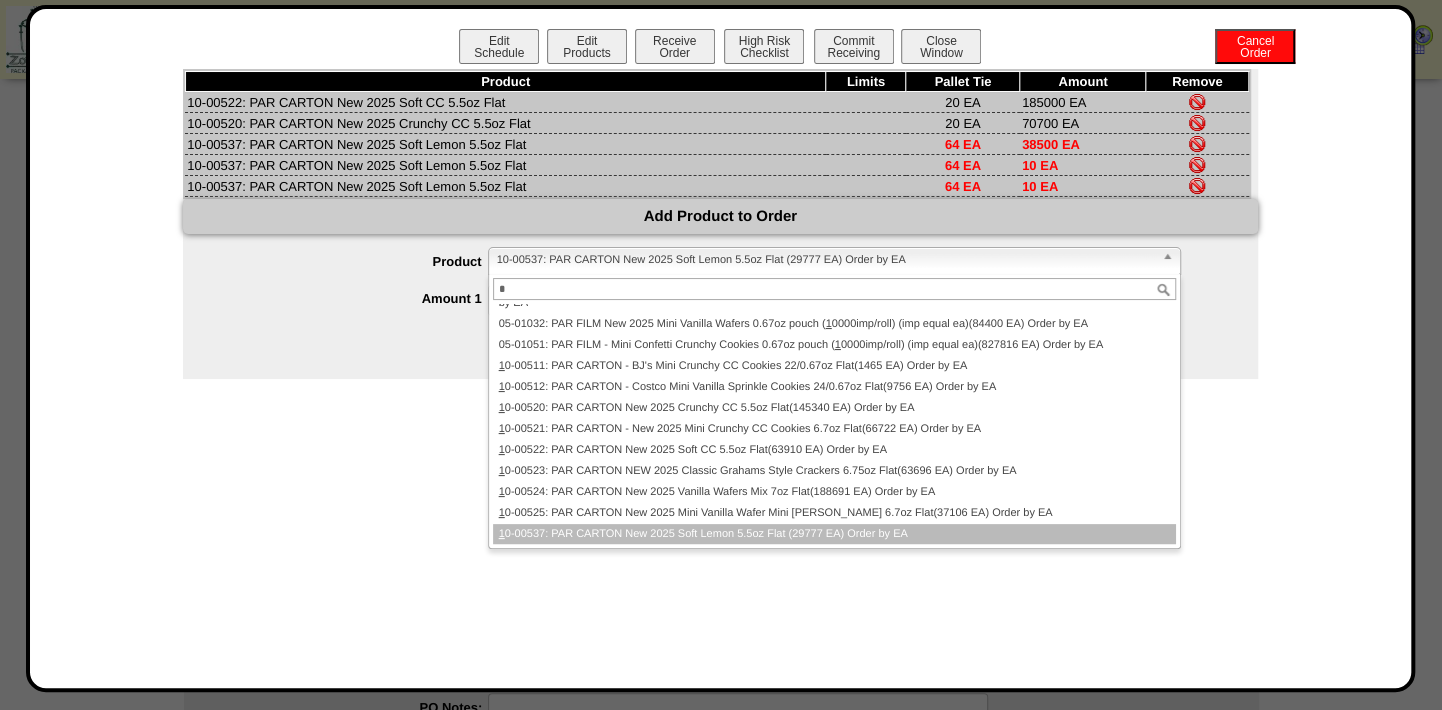 type on "*" 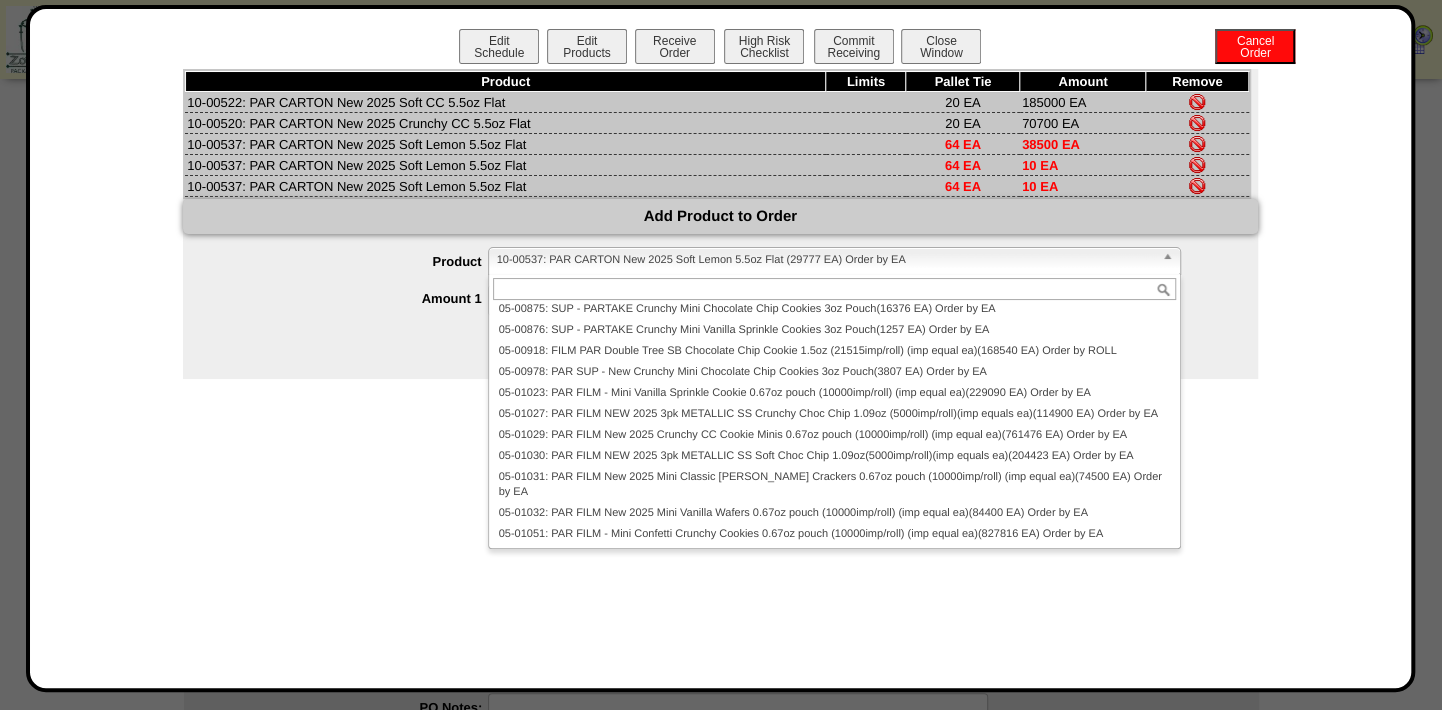 click on "10-00537: PAR CARTON New 2025 Soft Lemon 5.5oz Flat (29777 EA) Order by EA" at bounding box center [825, 260] 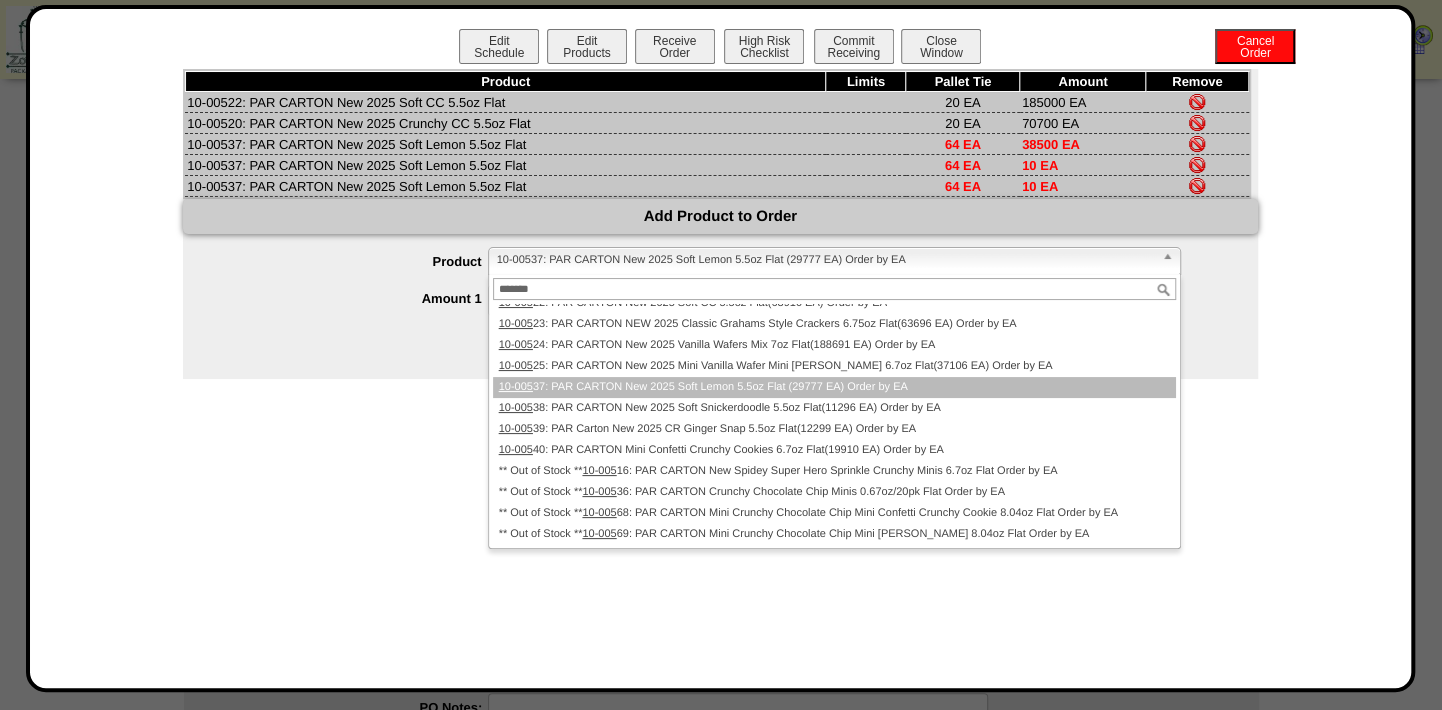 scroll, scrollTop: 0, scrollLeft: 0, axis: both 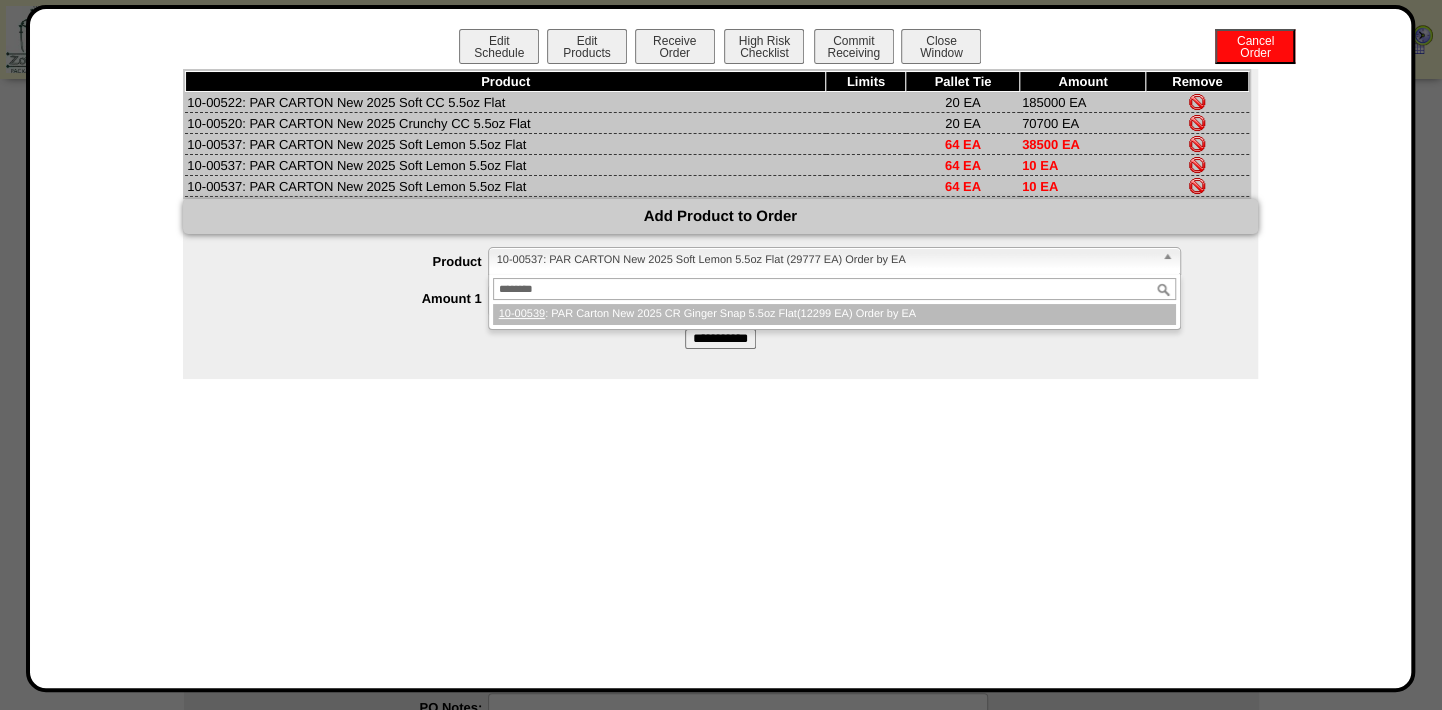 type on "********" 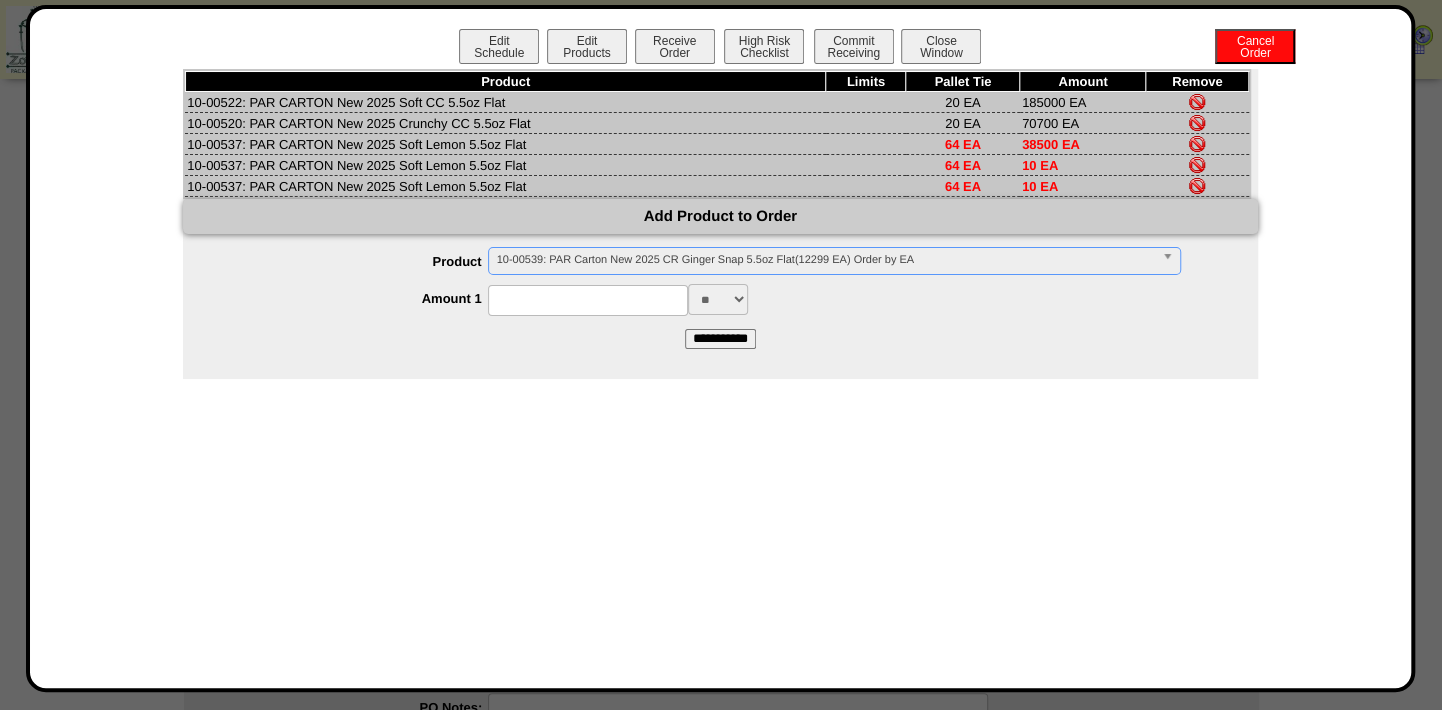 click at bounding box center [588, 300] 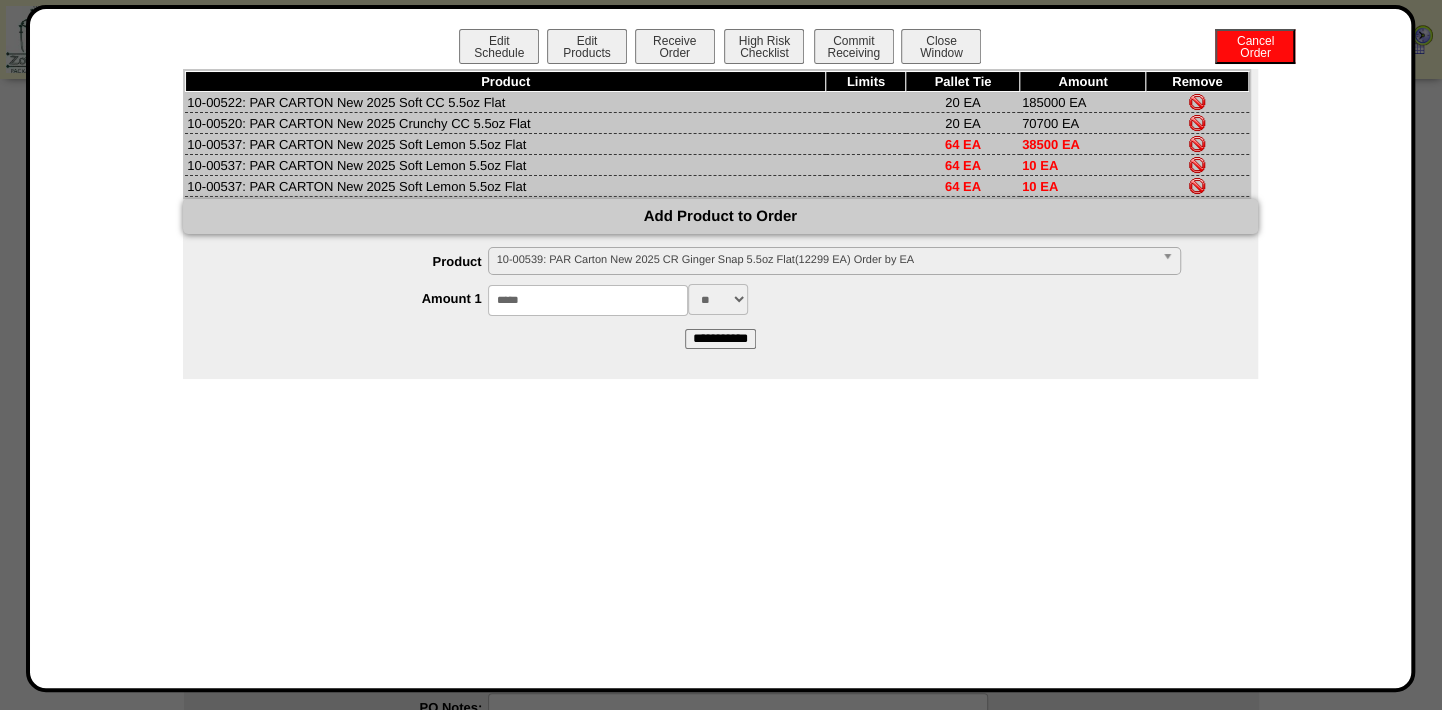 type on "*****" 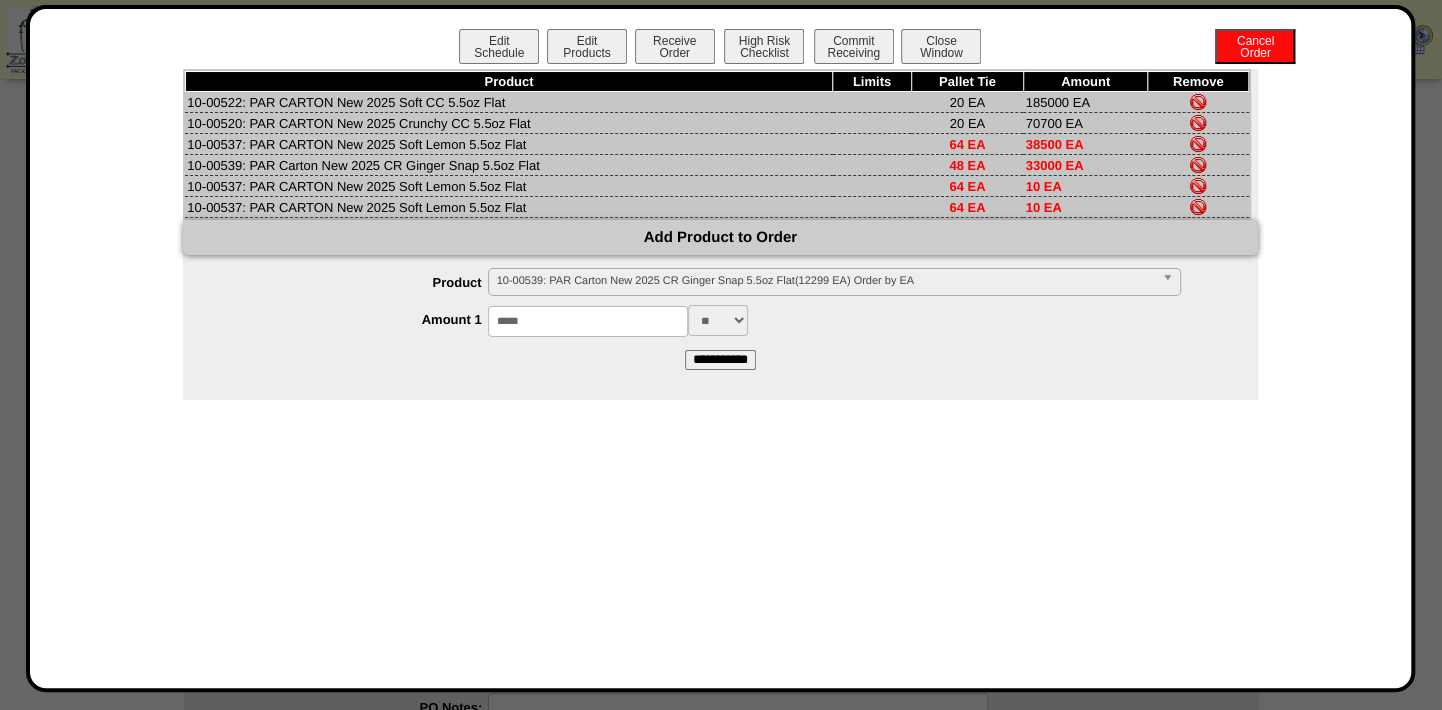 click at bounding box center [1198, 186] 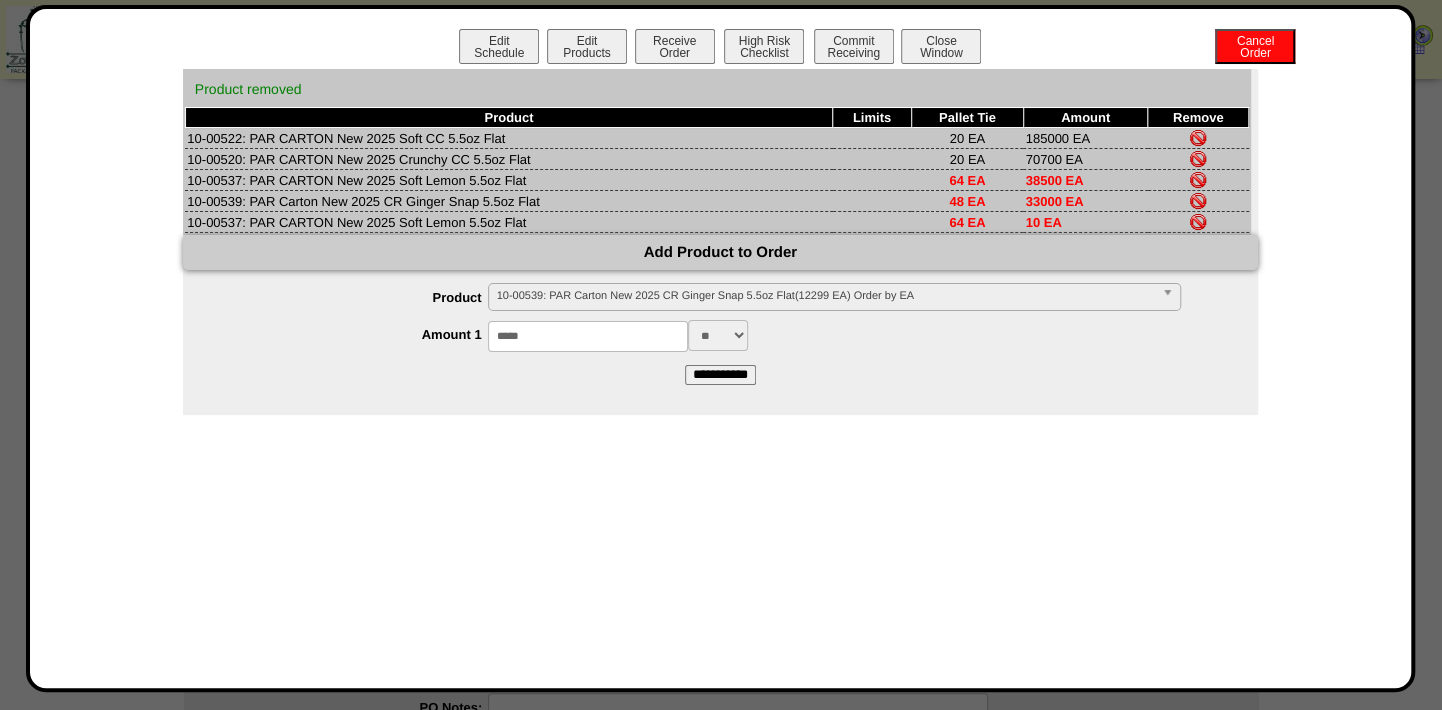 click at bounding box center (1198, 201) 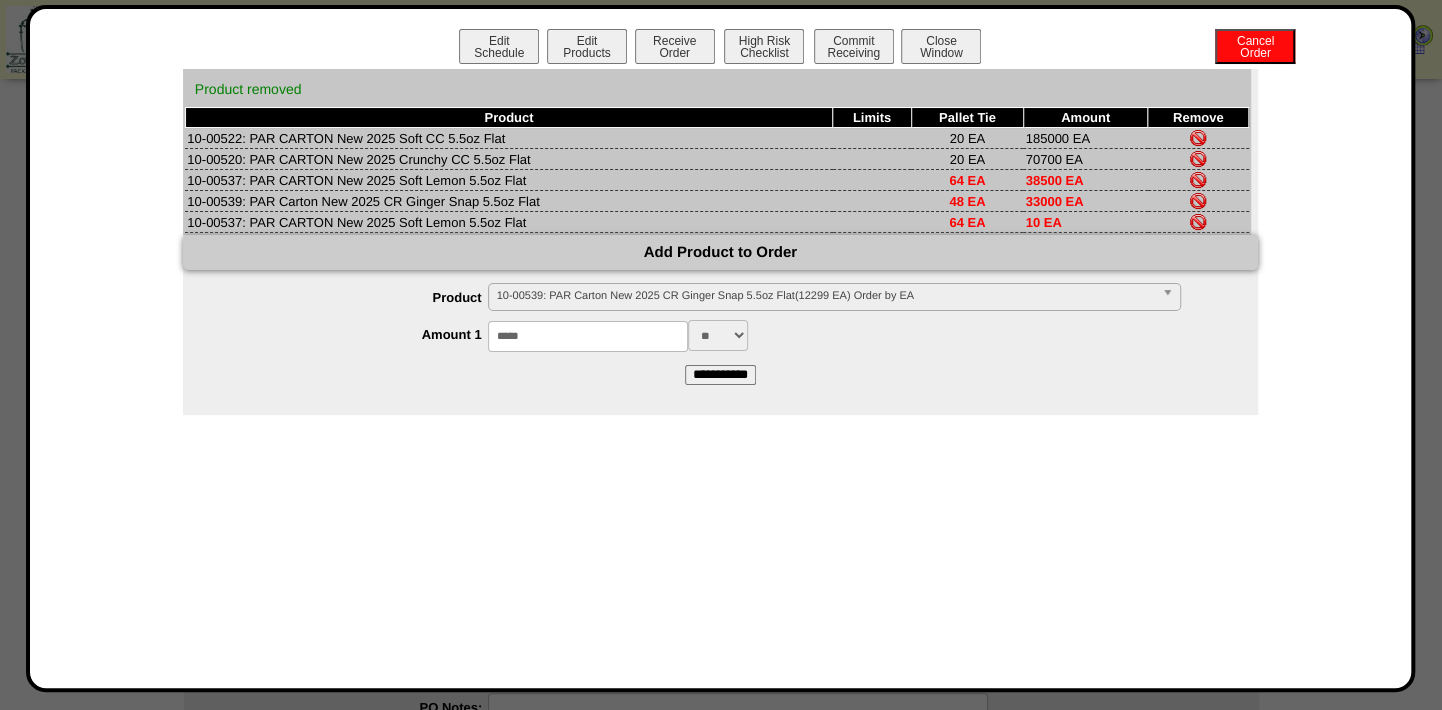 click at bounding box center [1198, 222] 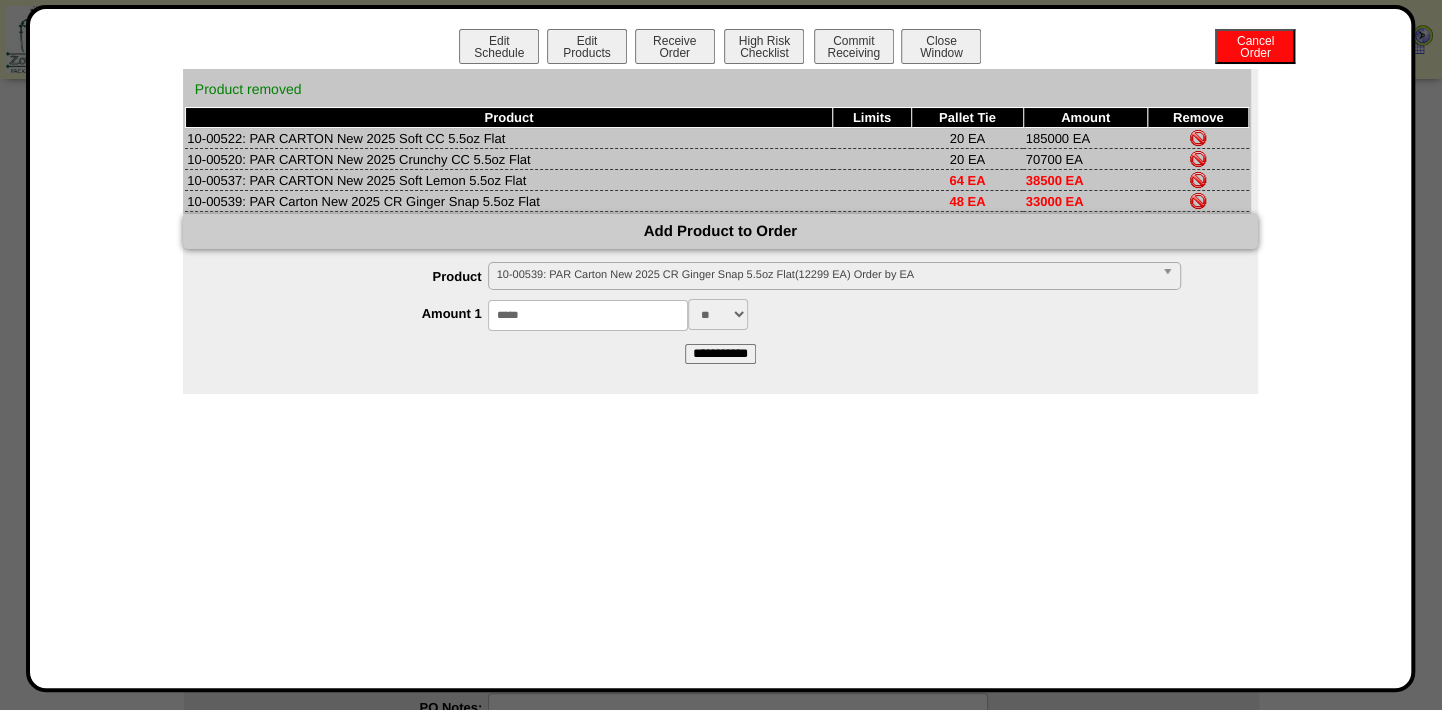 scroll, scrollTop: 824, scrollLeft: 0, axis: vertical 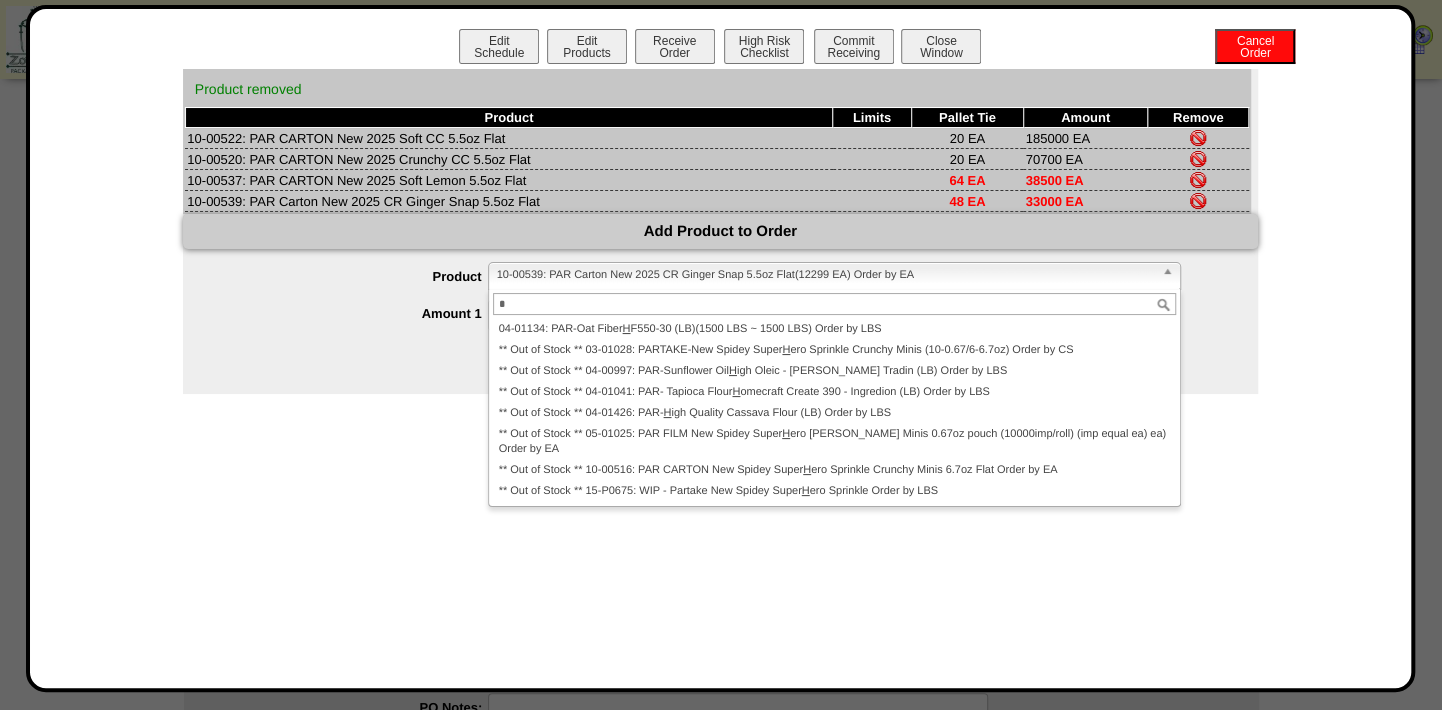 type on "*" 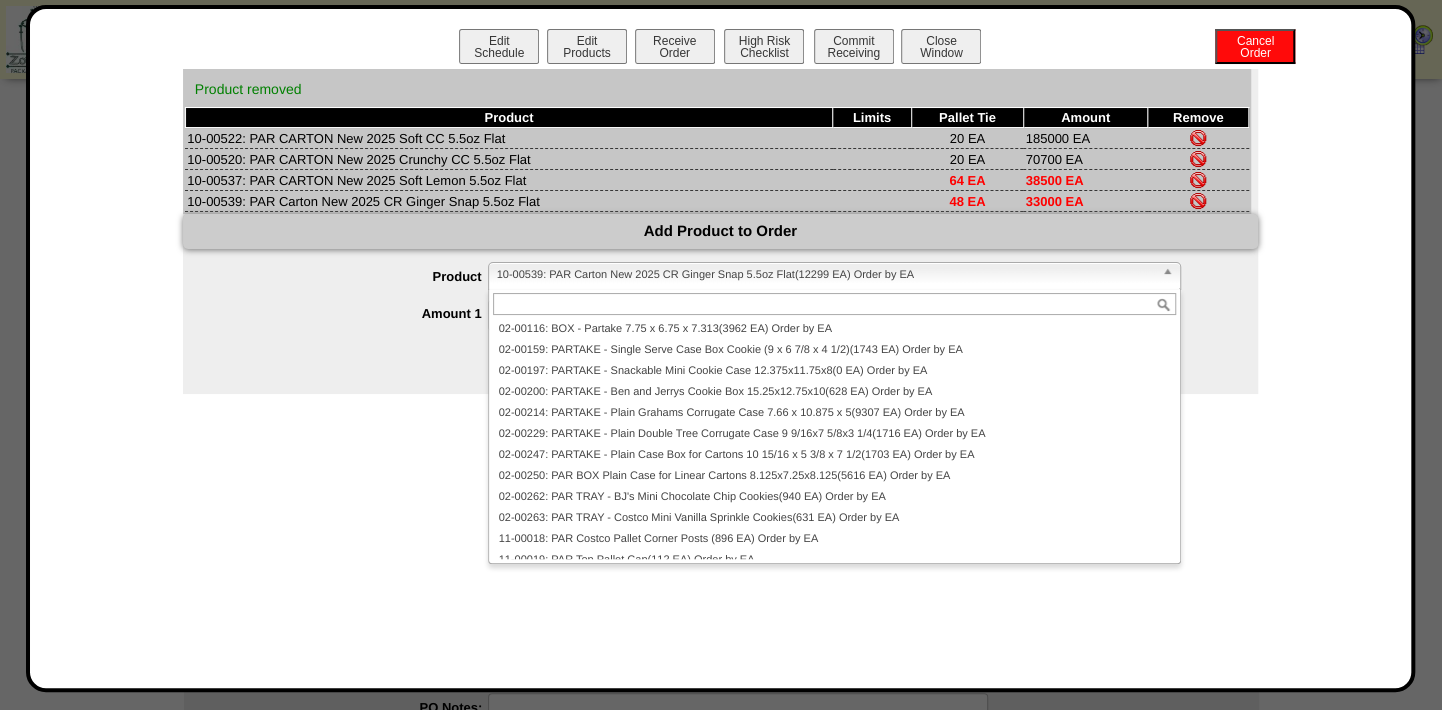 scroll, scrollTop: 824, scrollLeft: 0, axis: vertical 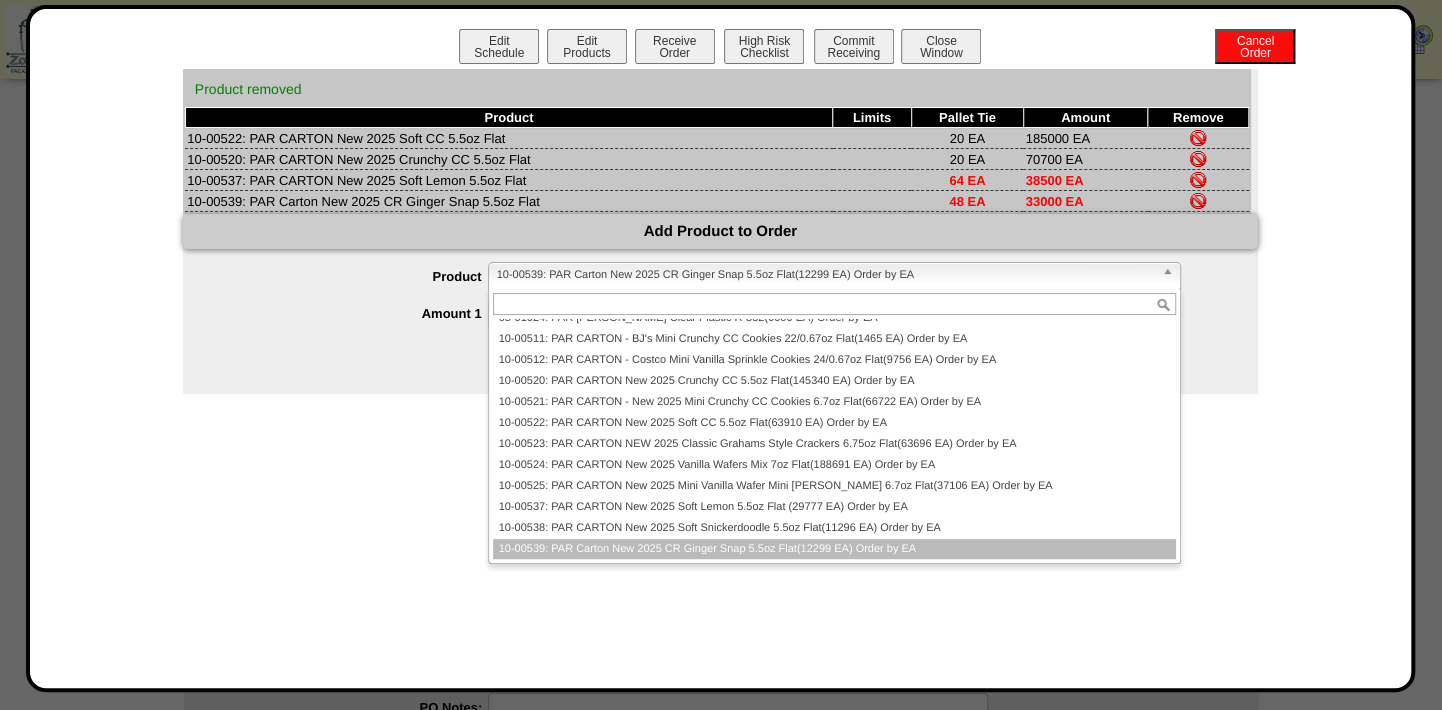 click on "10-00539: PAR Carton New 2025 CR Ginger Snap 5.5oz Flat(12299 EA) Order by EA" at bounding box center (825, 275) 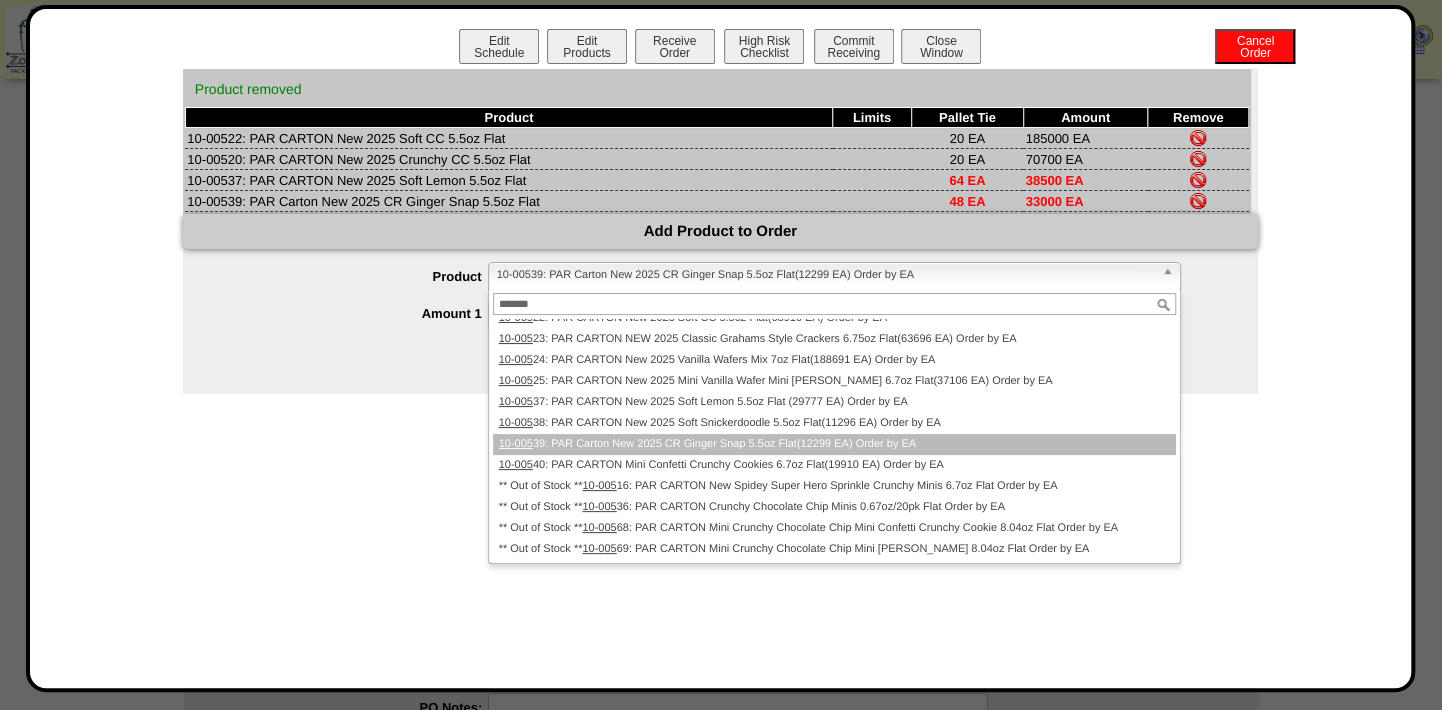scroll, scrollTop: 0, scrollLeft: 0, axis: both 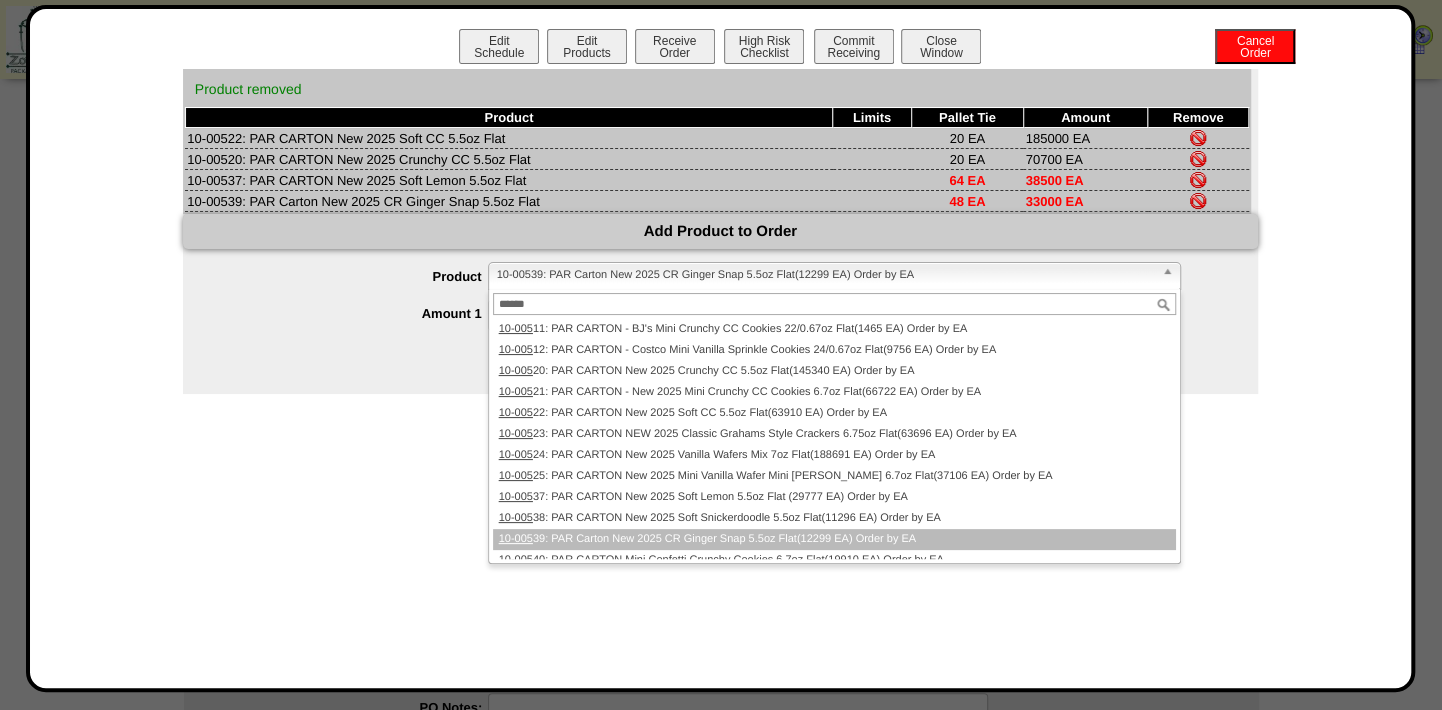 type on "******" 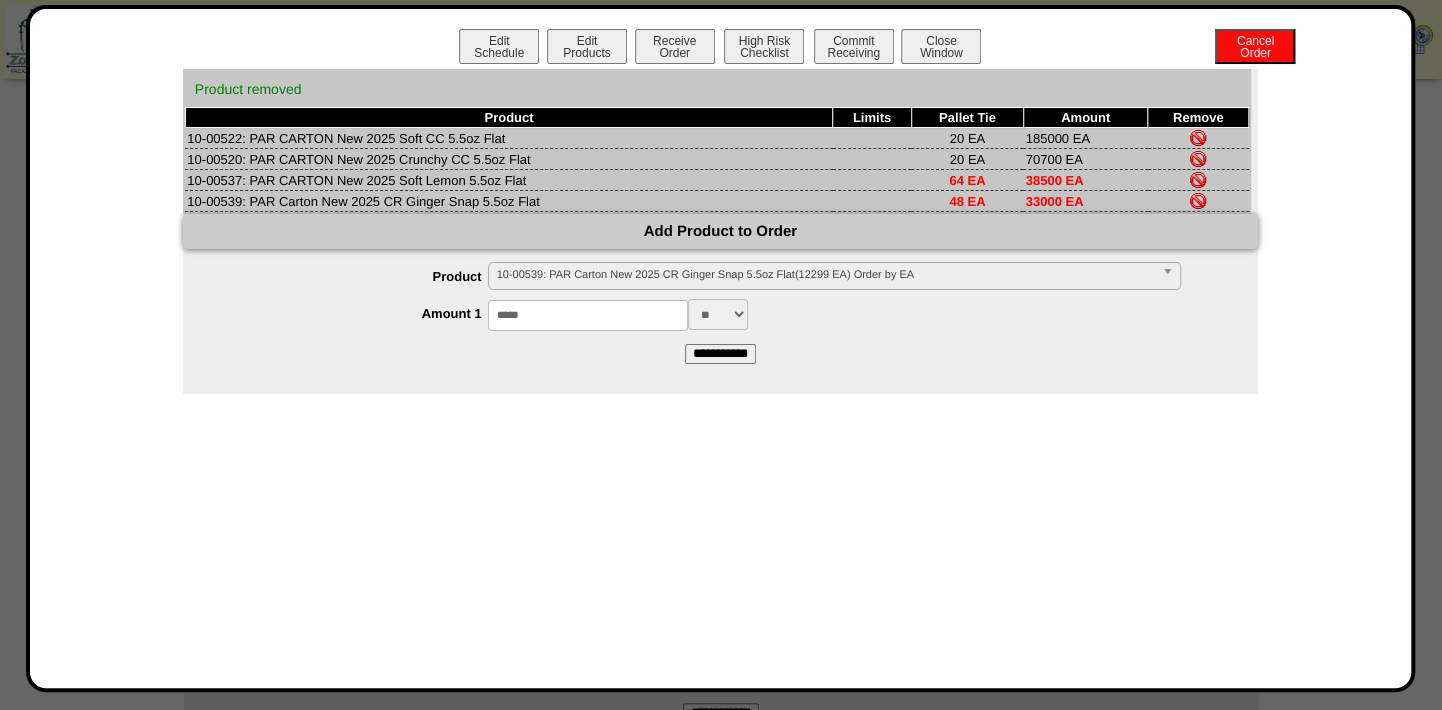 scroll, scrollTop: 90, scrollLeft: 0, axis: vertical 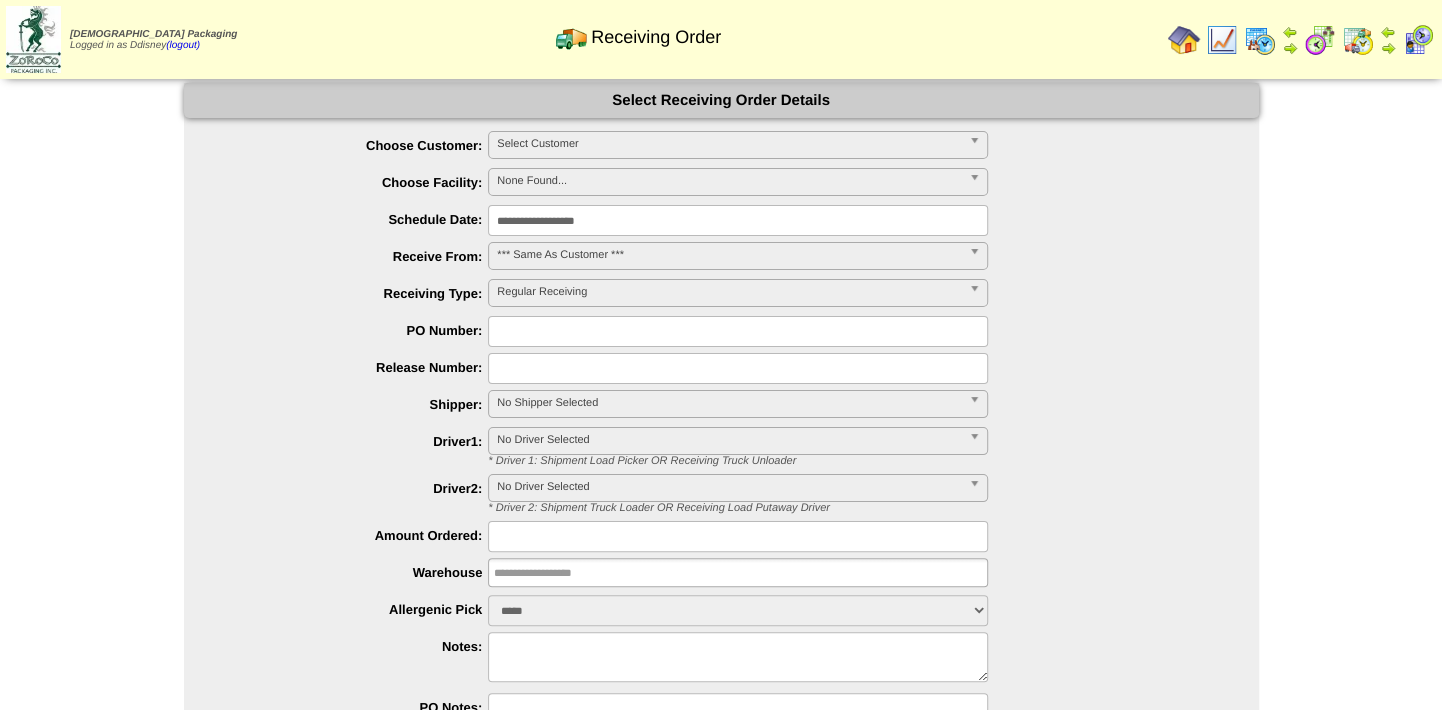click at bounding box center [1358, 40] 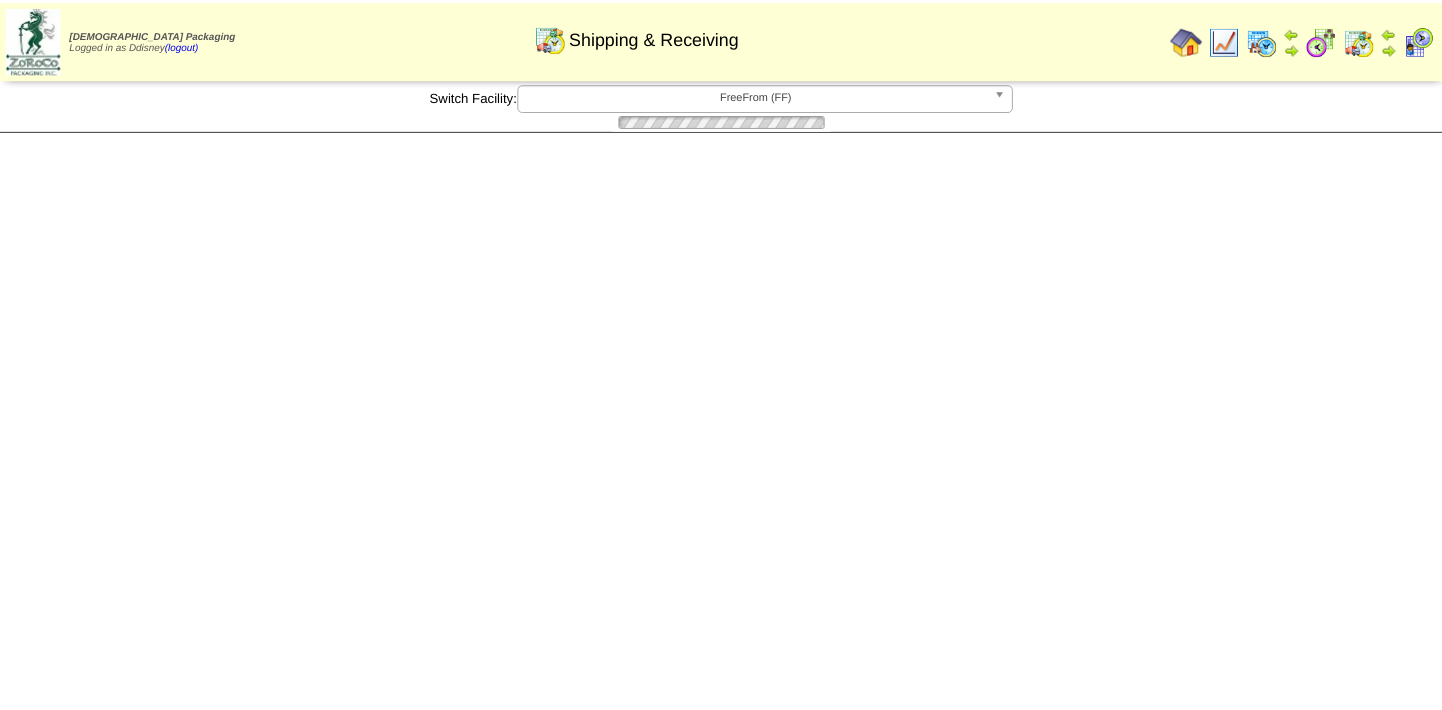 scroll, scrollTop: 0, scrollLeft: 0, axis: both 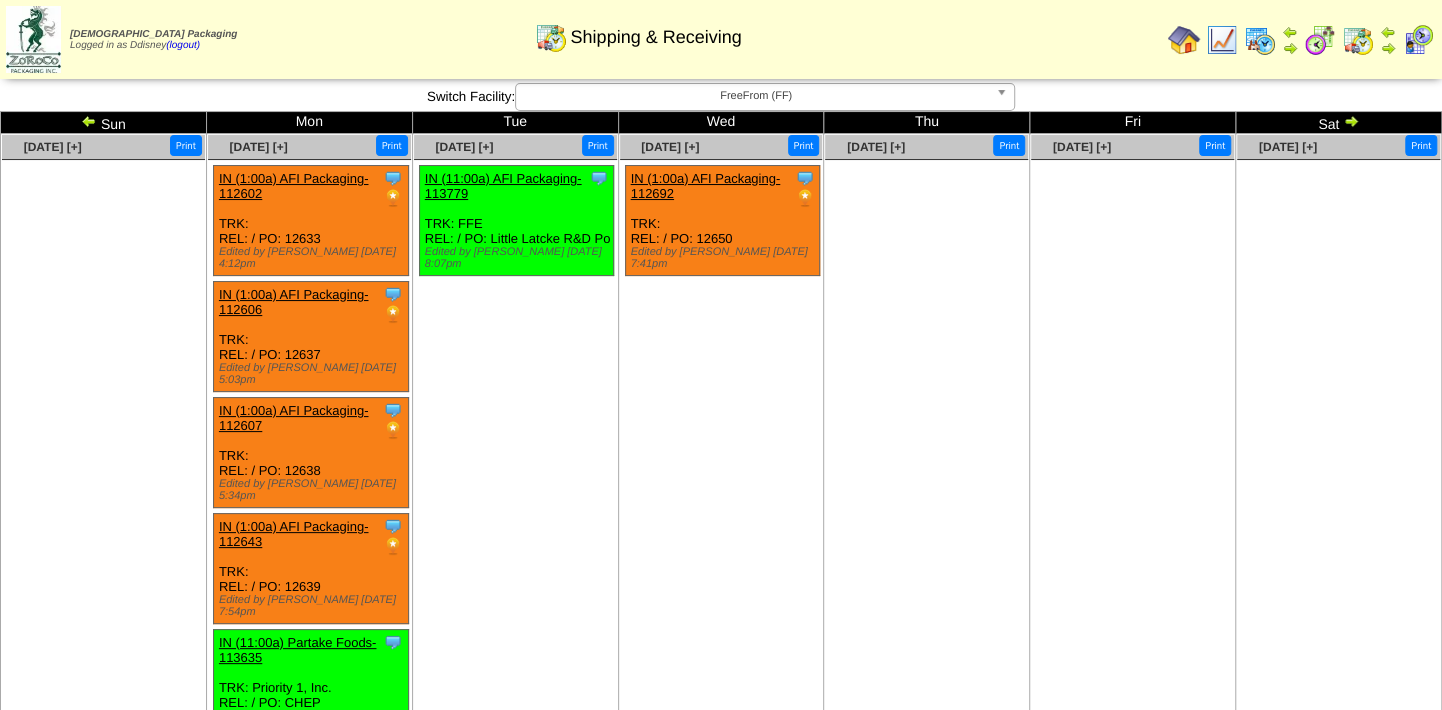 click at bounding box center [1222, 40] 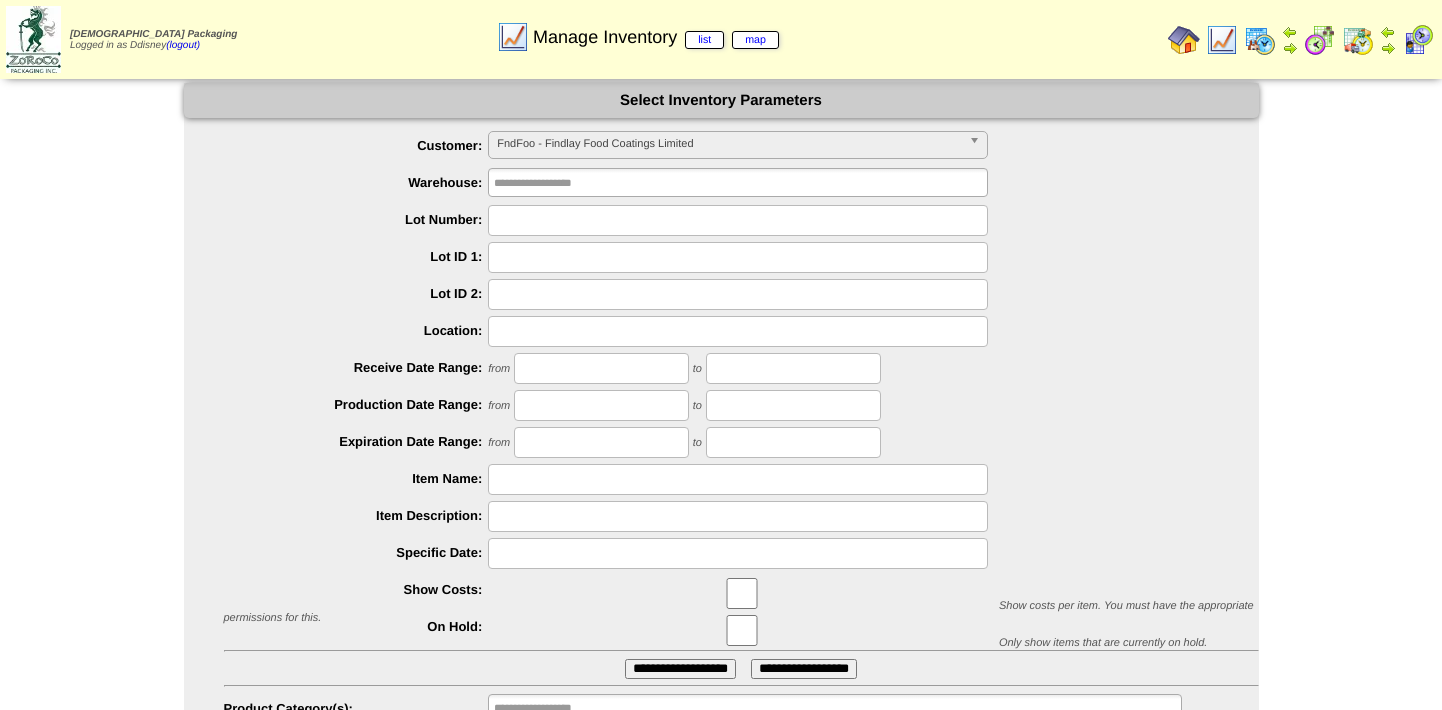 scroll, scrollTop: 0, scrollLeft: 0, axis: both 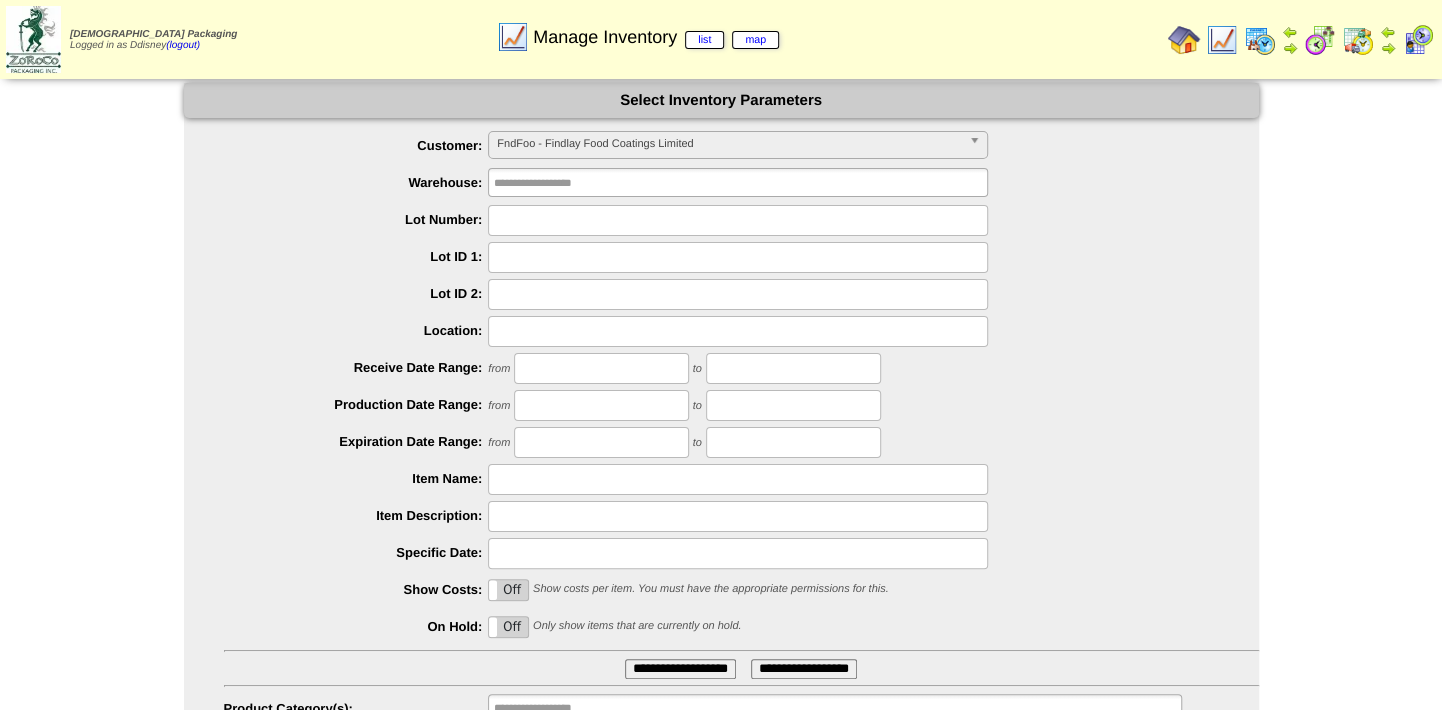 click on "FndFoo - Findlay Food Coatings Limited" at bounding box center [729, 144] 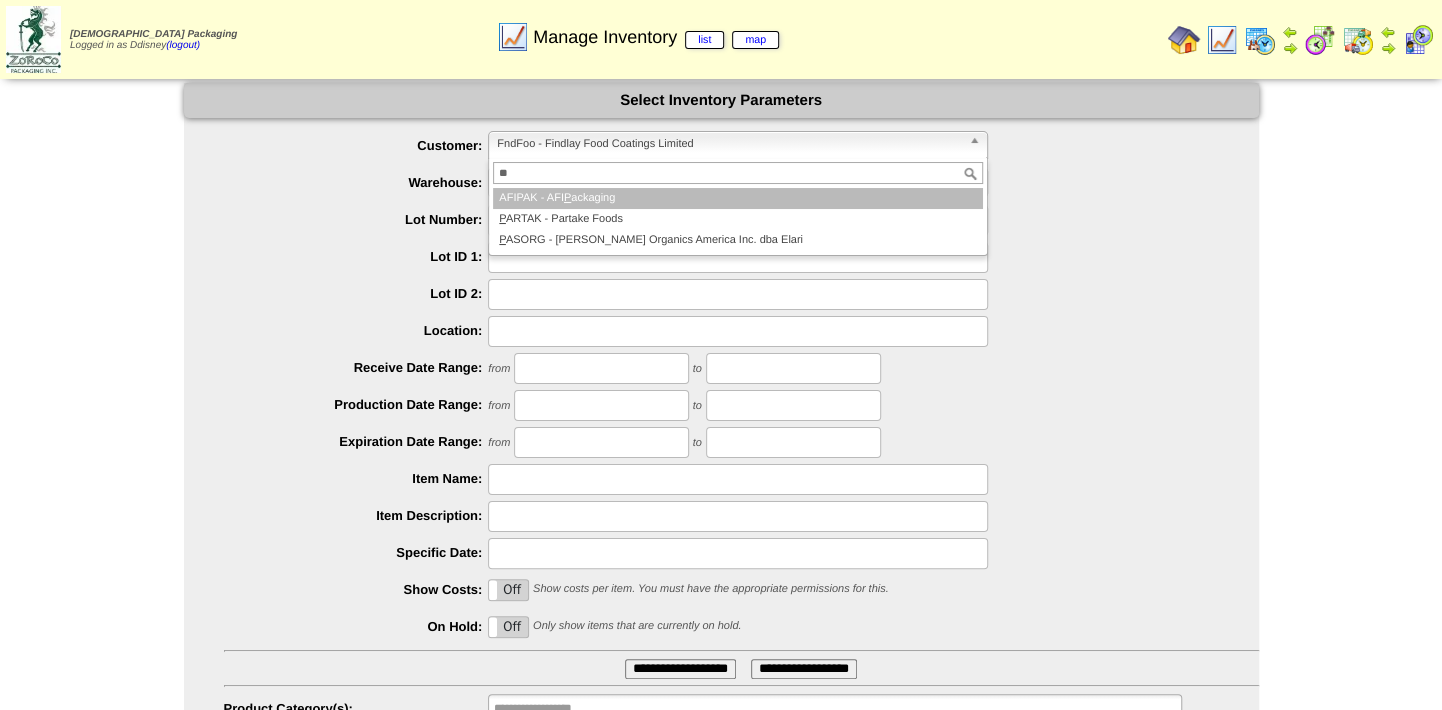 type on "*" 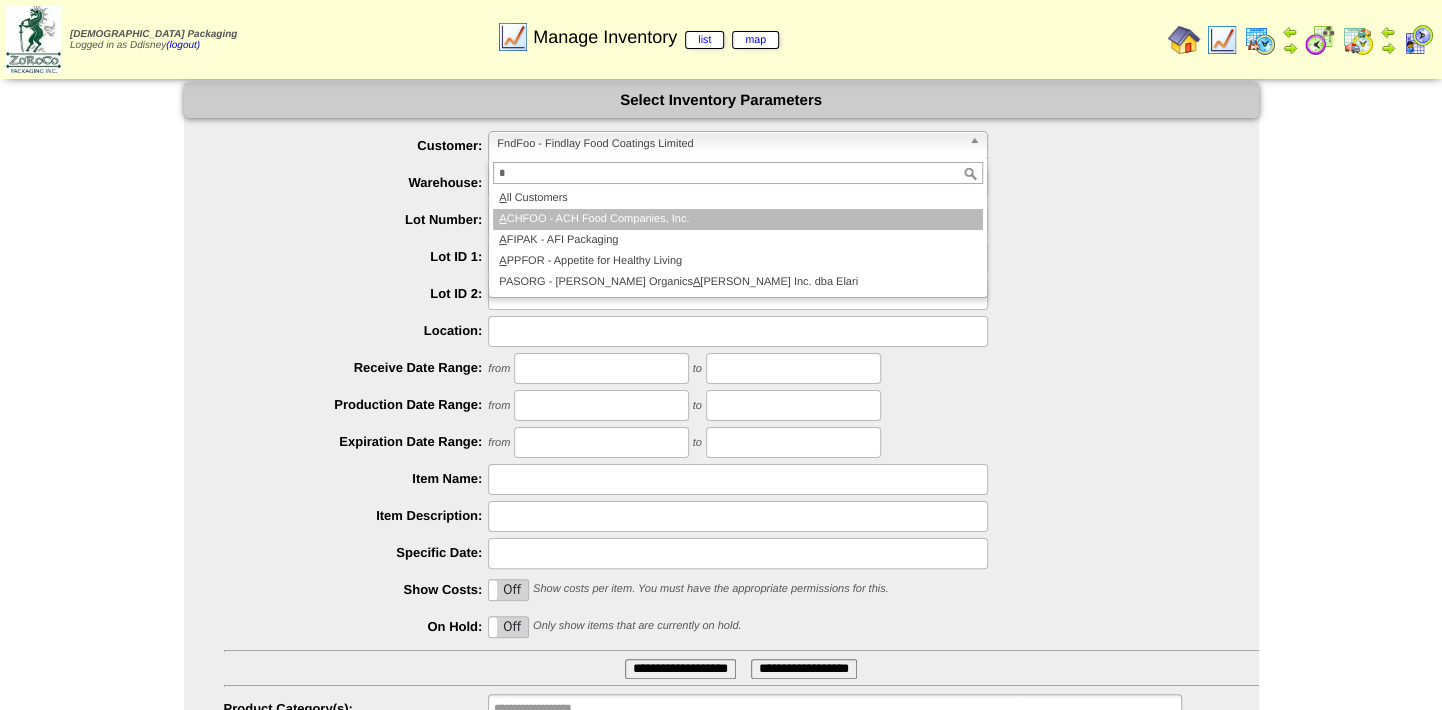 type on "*" 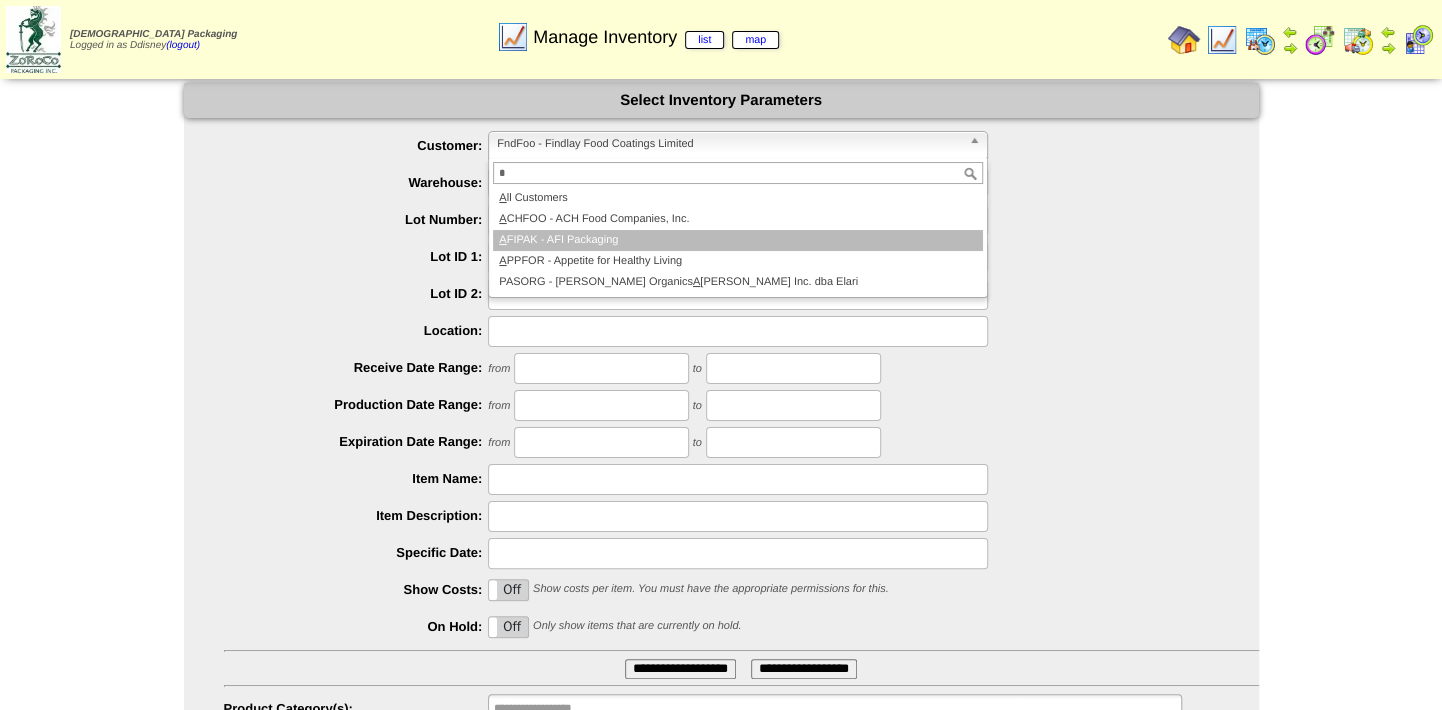 click on "A FIPAK - AFI Packaging" at bounding box center (738, 240) 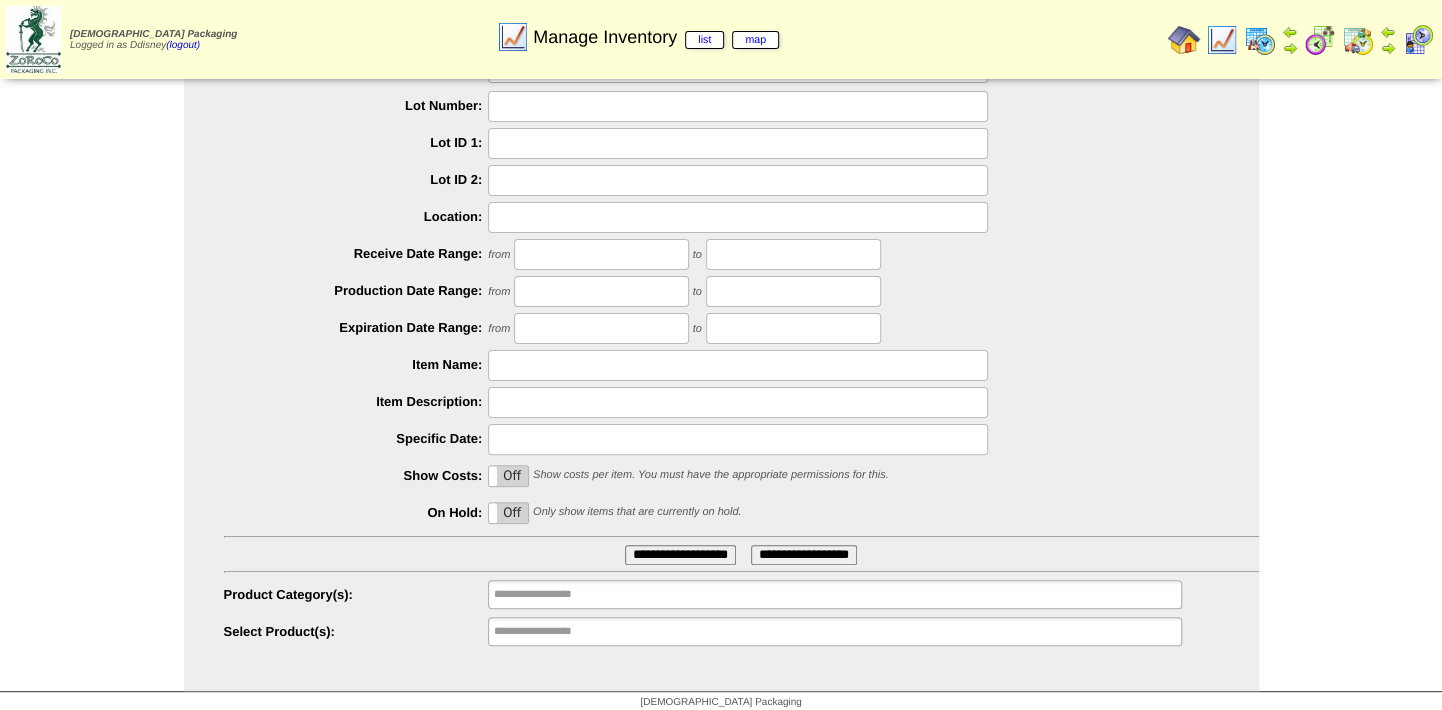 scroll, scrollTop: 123, scrollLeft: 0, axis: vertical 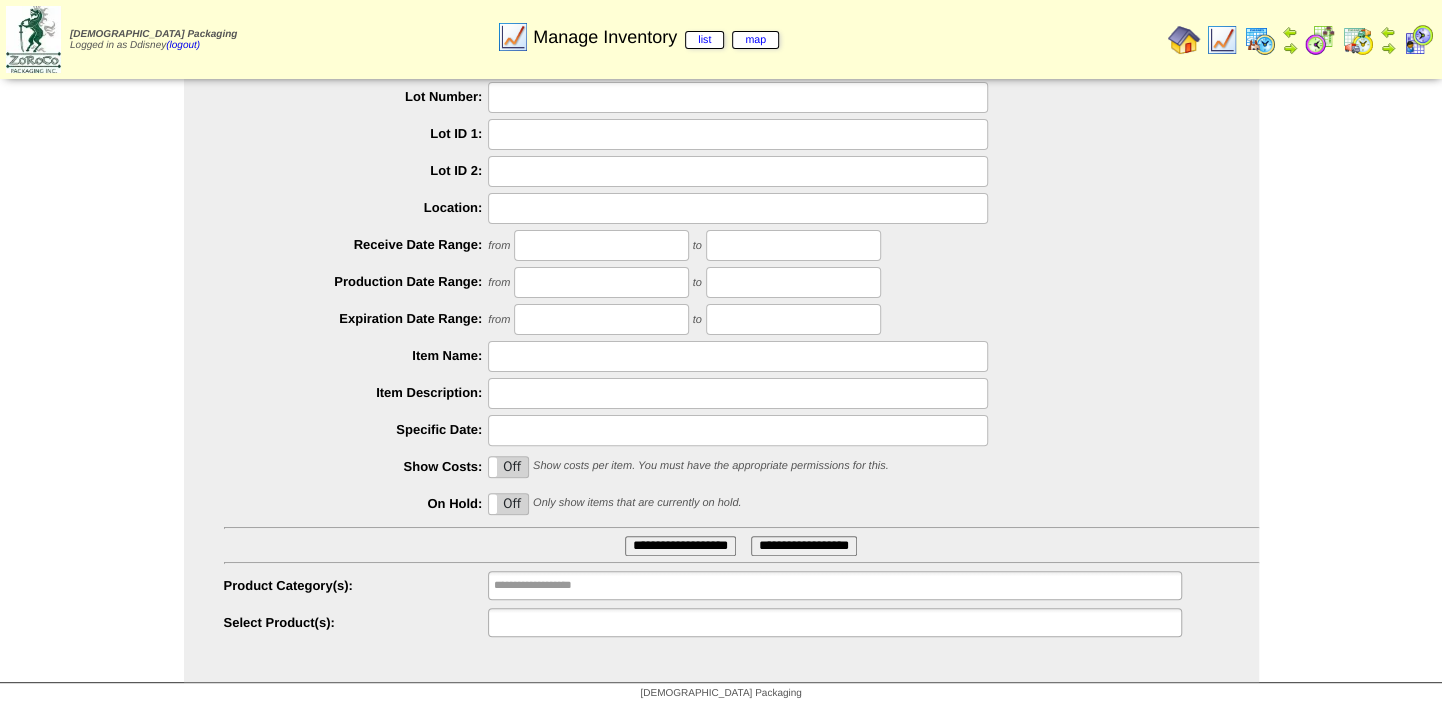 click at bounding box center [834, 622] 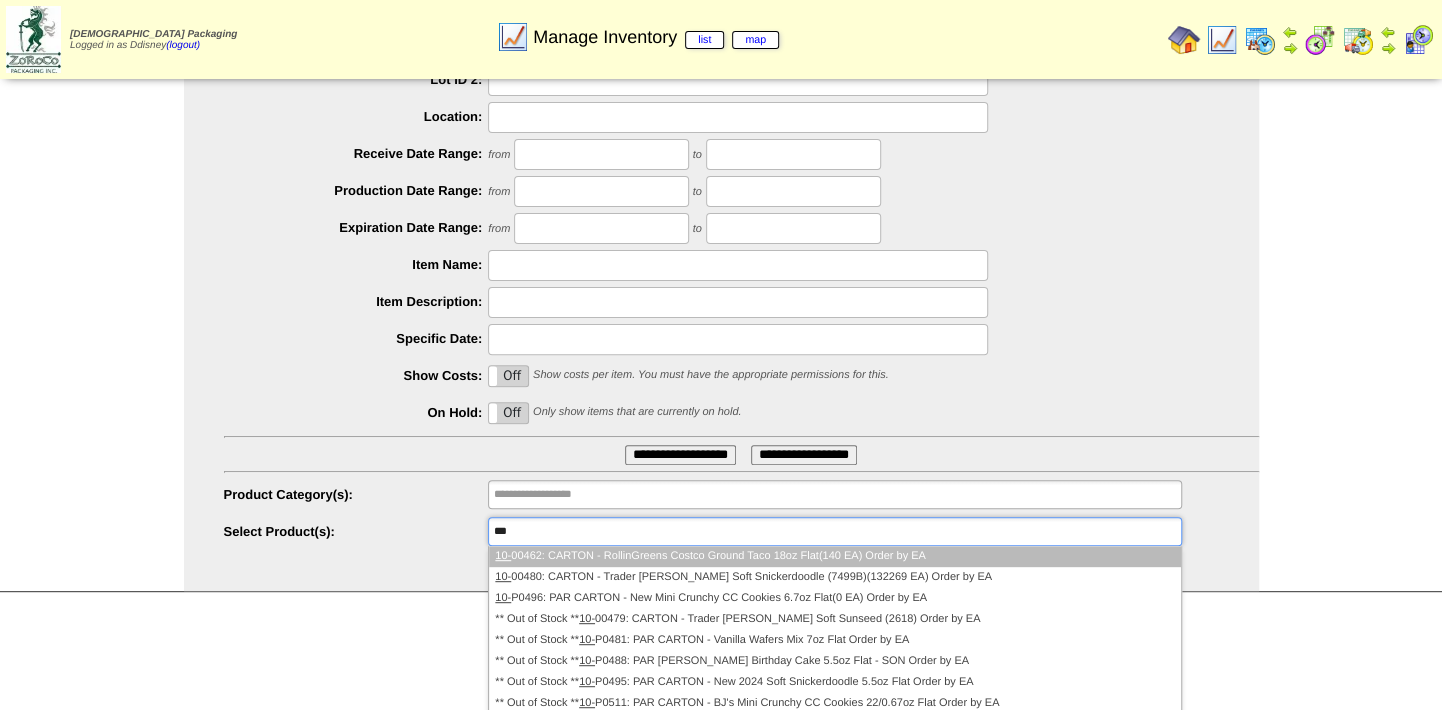 scroll, scrollTop: 290, scrollLeft: 0, axis: vertical 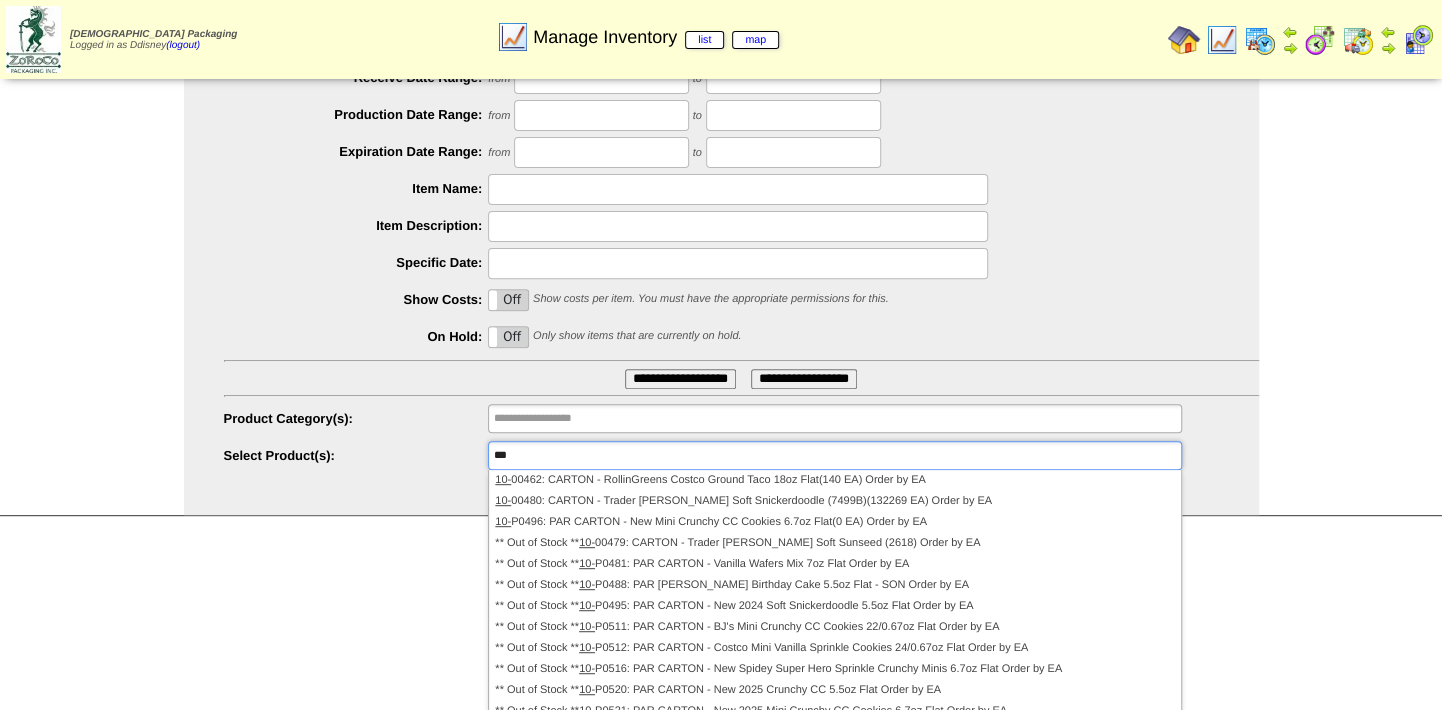 drag, startPoint x: 563, startPoint y: 455, endPoint x: 310, endPoint y: 436, distance: 253.71243 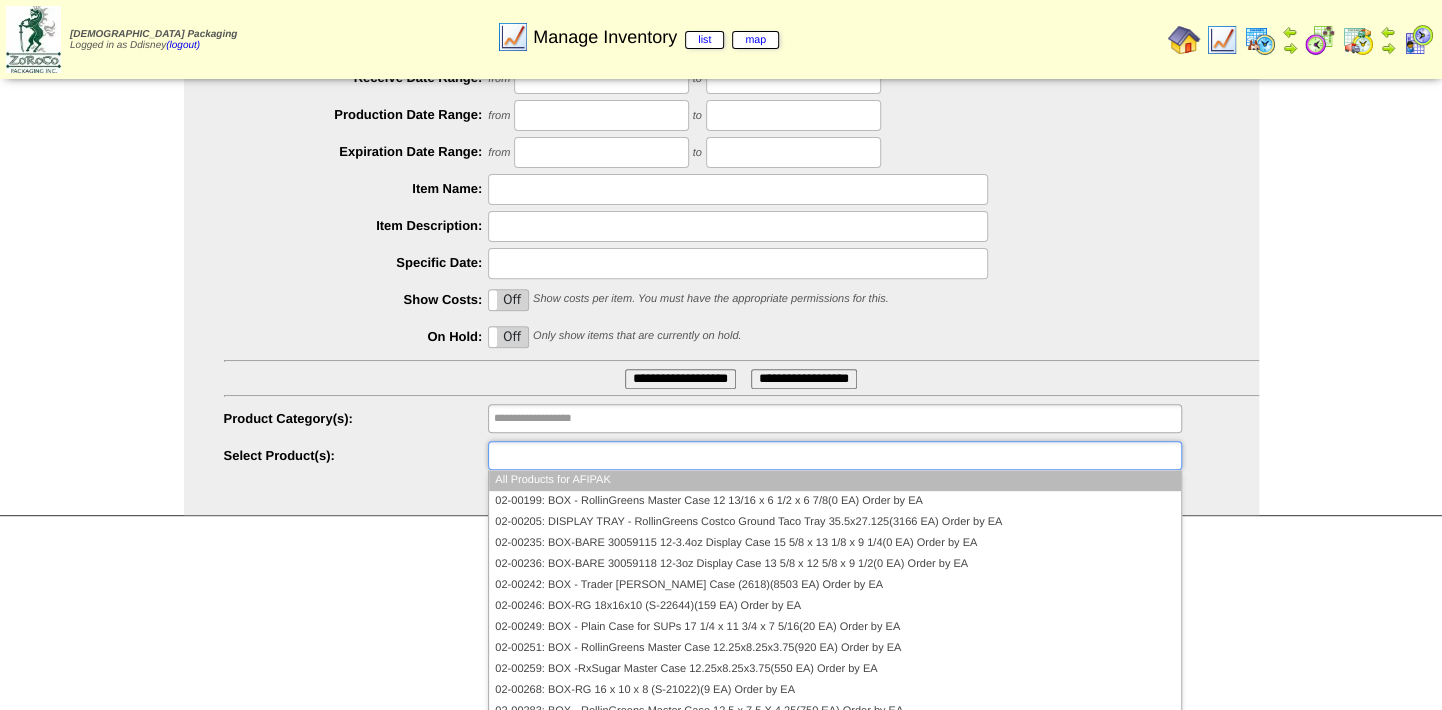 click at bounding box center [558, 455] 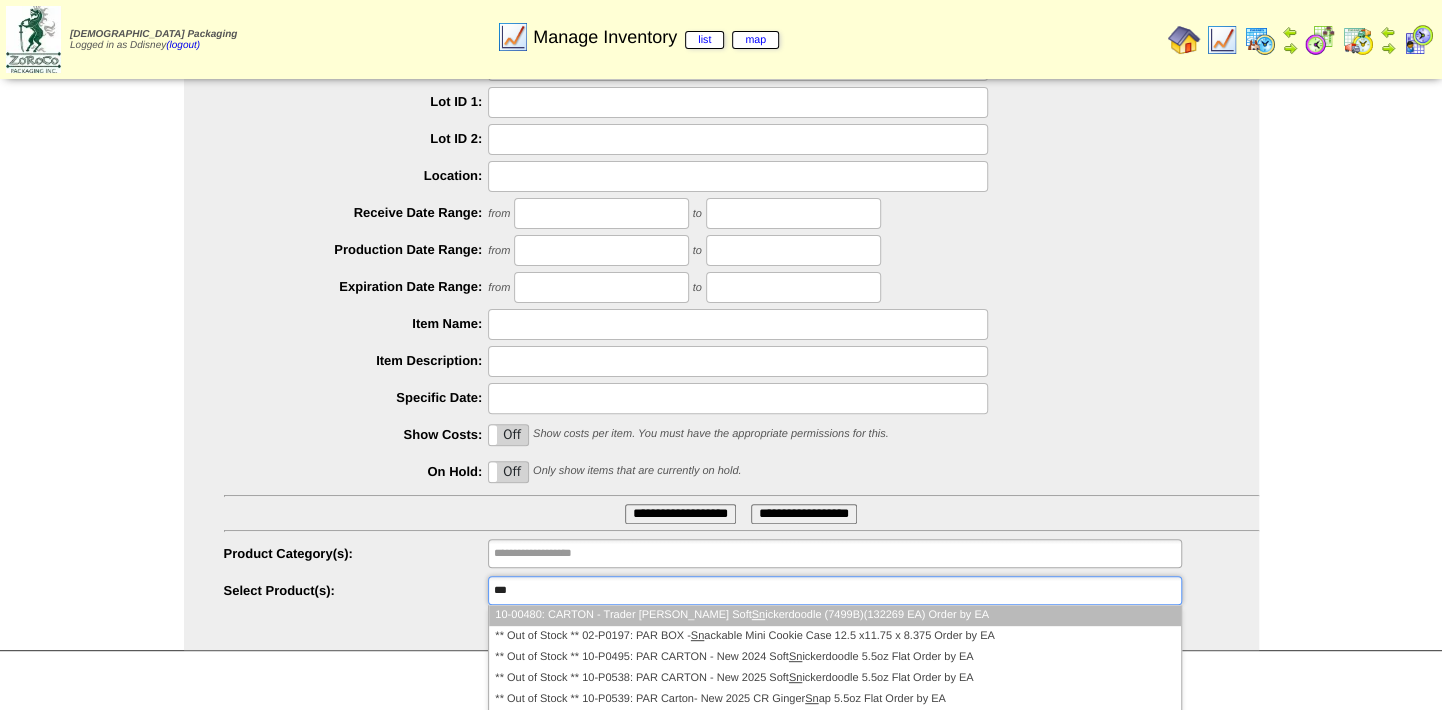 scroll, scrollTop: 123, scrollLeft: 0, axis: vertical 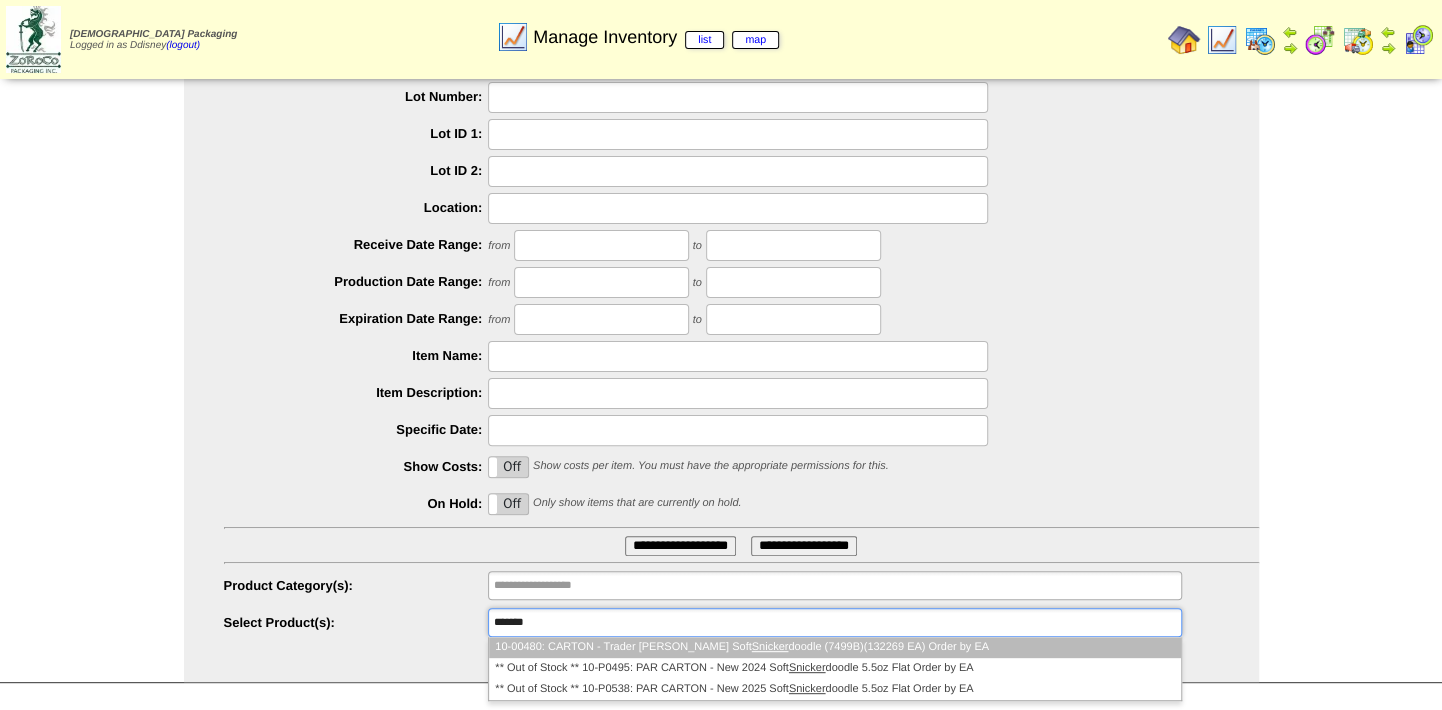 type on "**********" 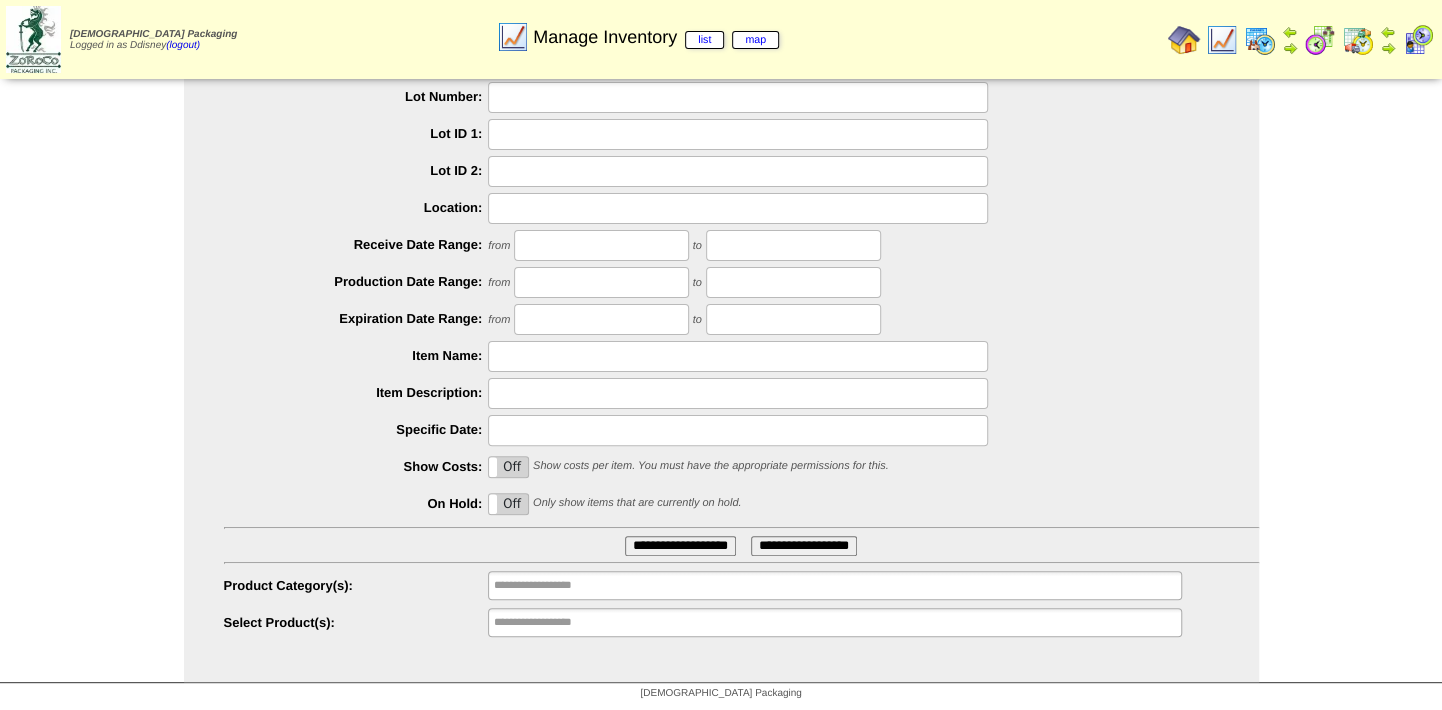 click at bounding box center (1418, 40) 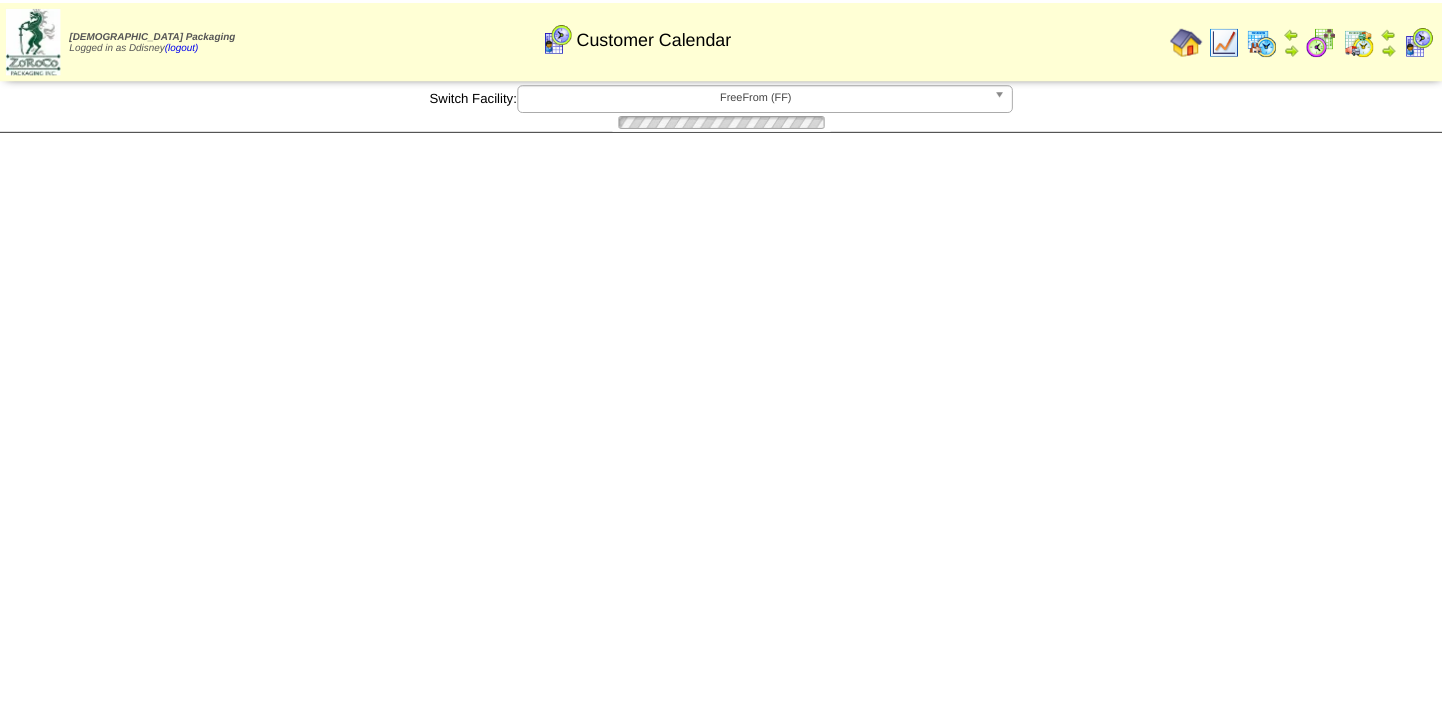 scroll, scrollTop: 0, scrollLeft: 0, axis: both 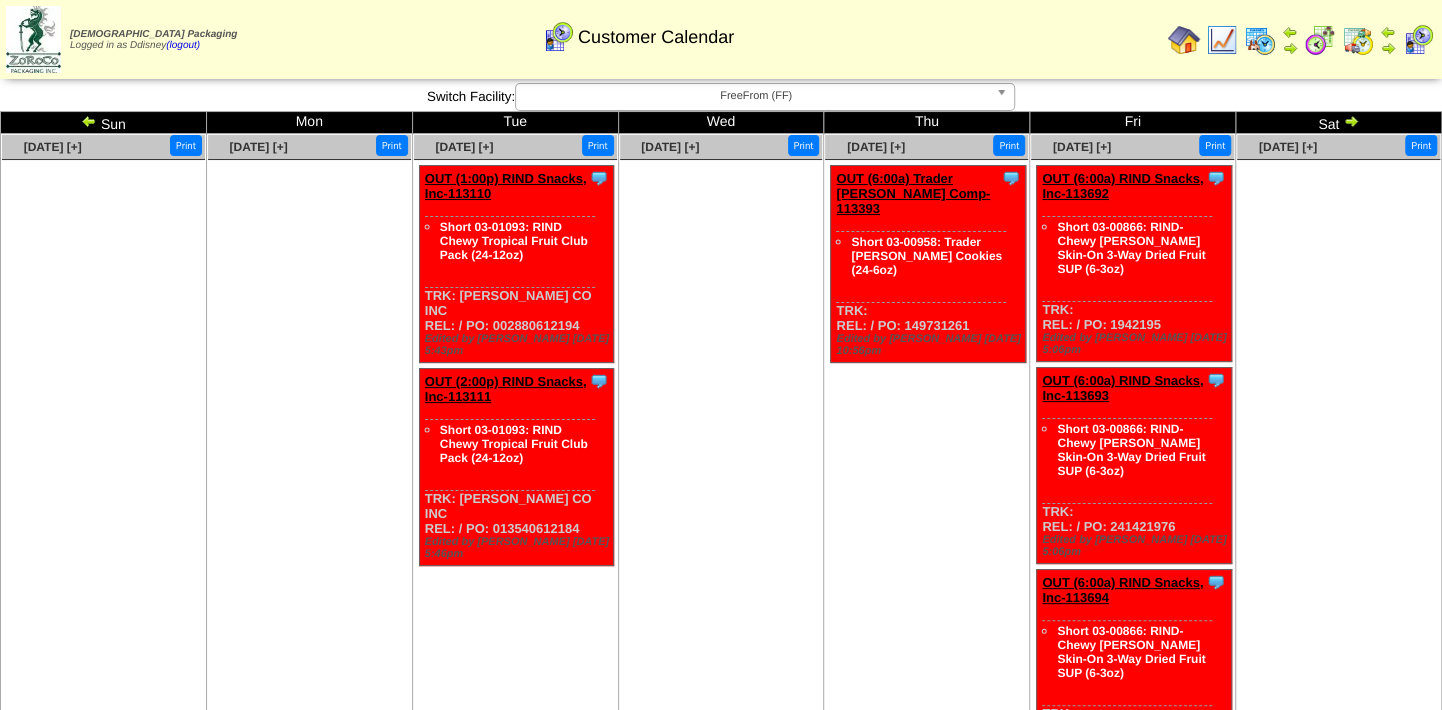 click at bounding box center (1418, 40) 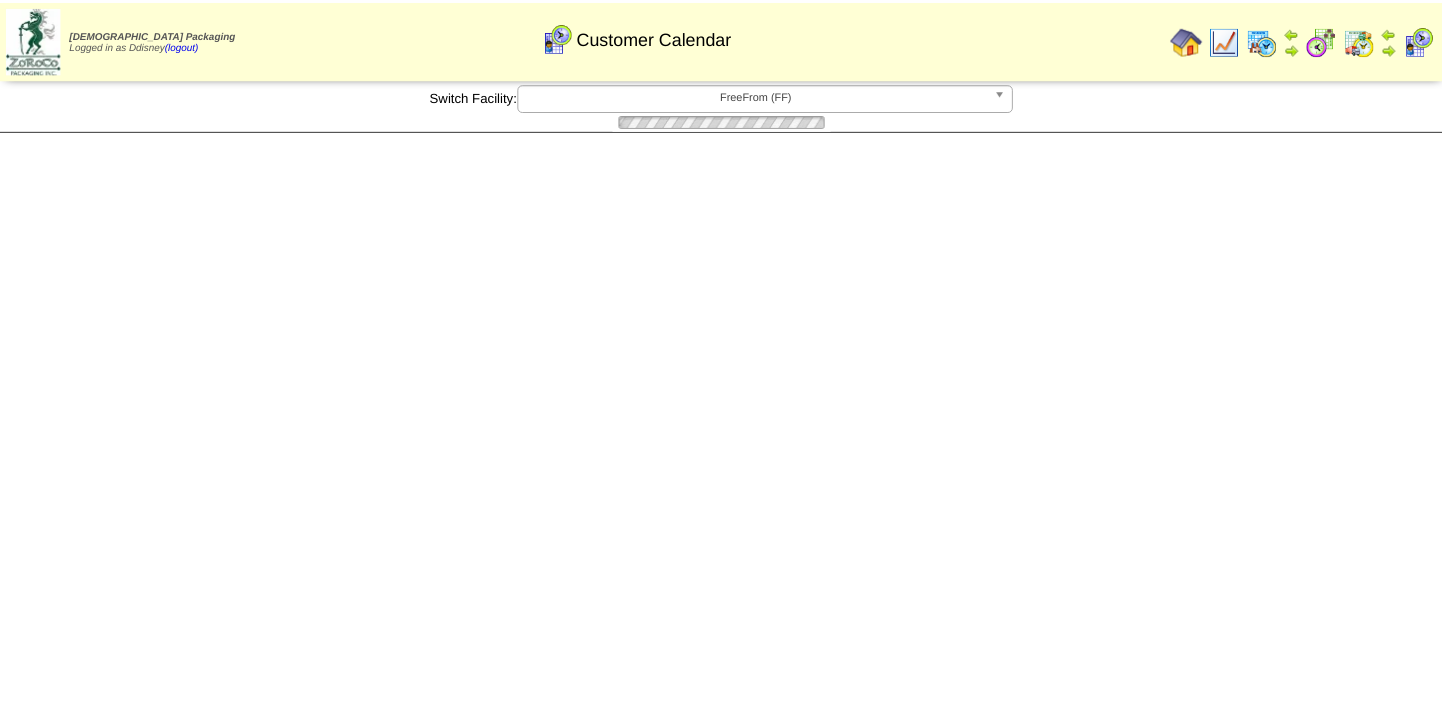 scroll, scrollTop: 0, scrollLeft: 0, axis: both 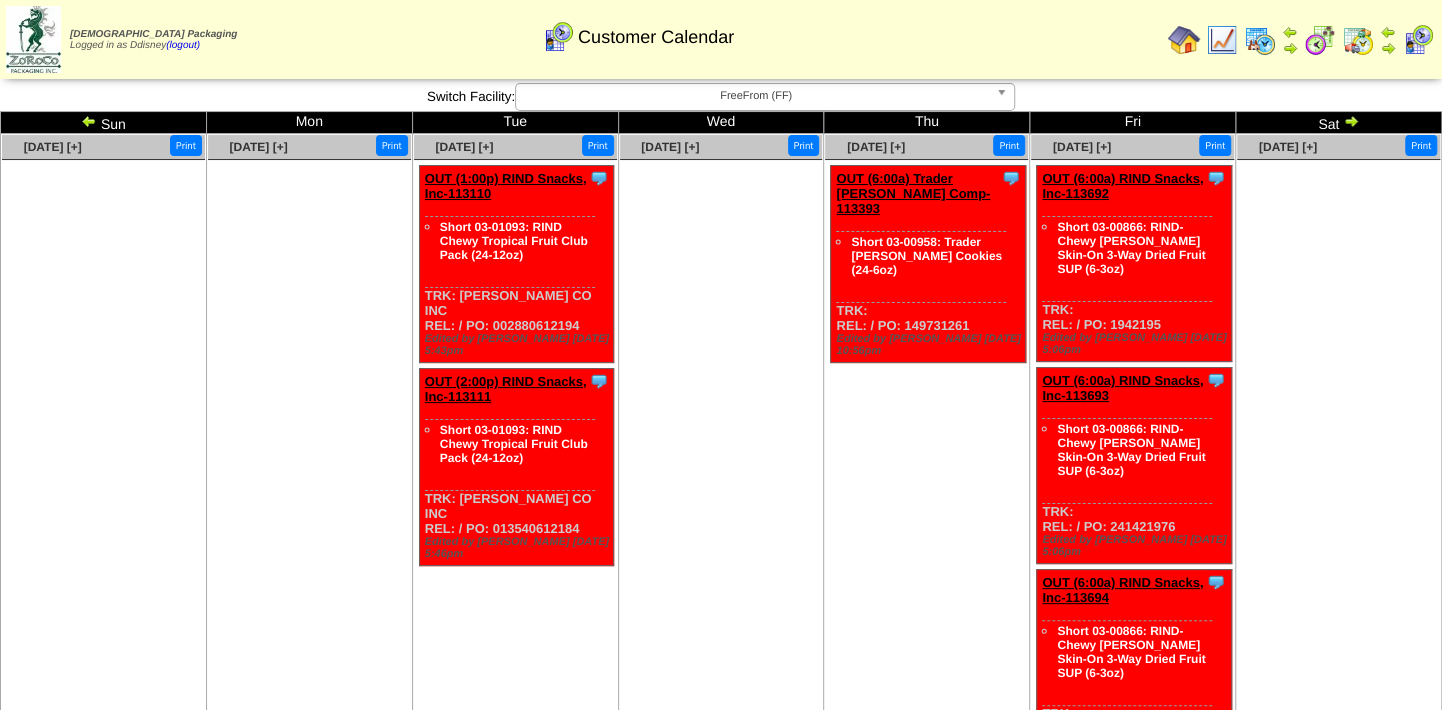 click at bounding box center [1358, 40] 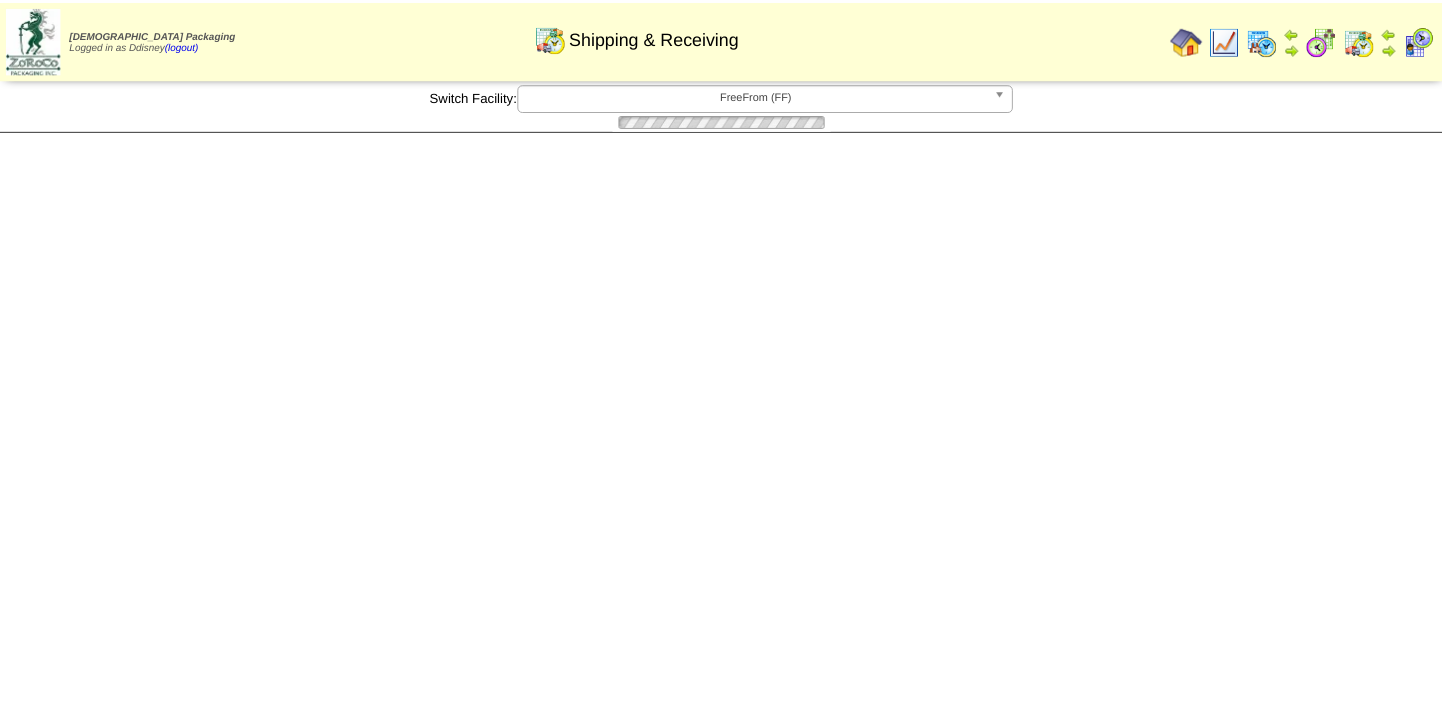 scroll, scrollTop: 0, scrollLeft: 0, axis: both 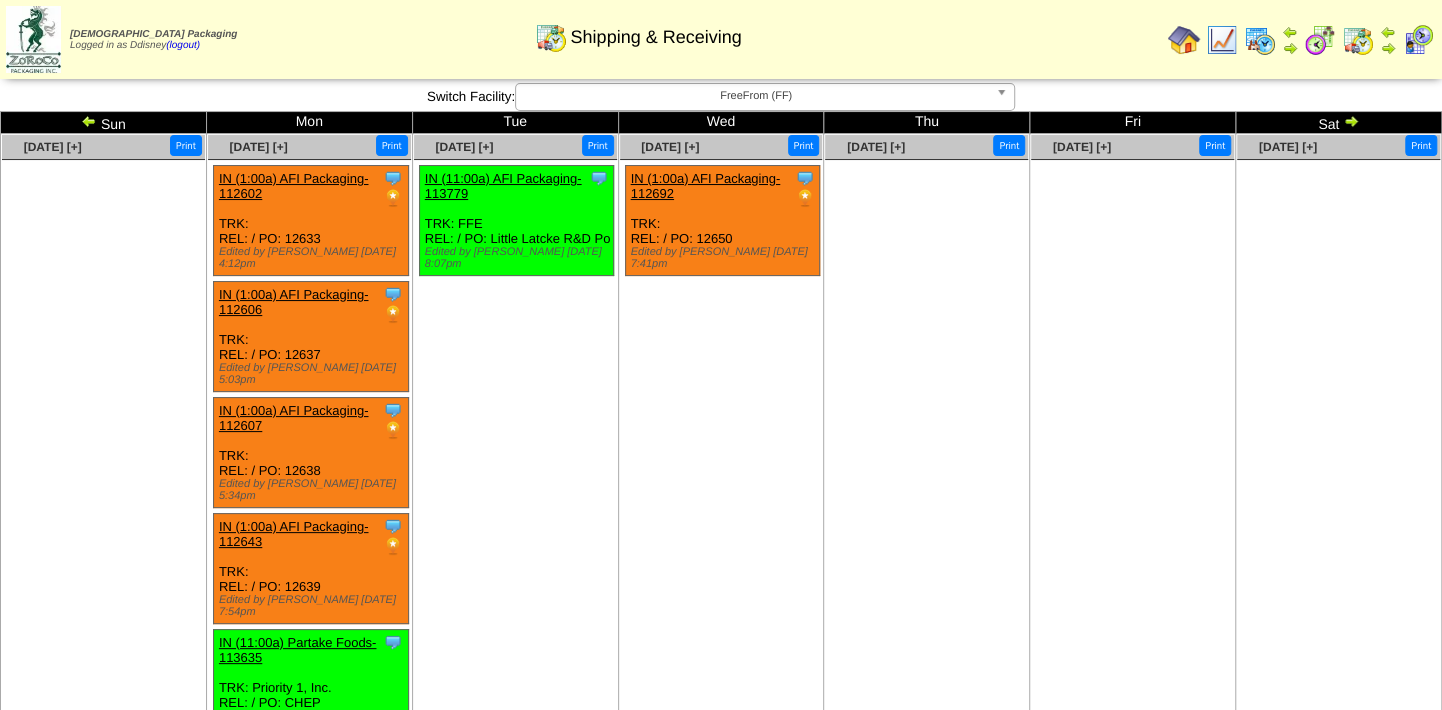 click at bounding box center [1418, 40] 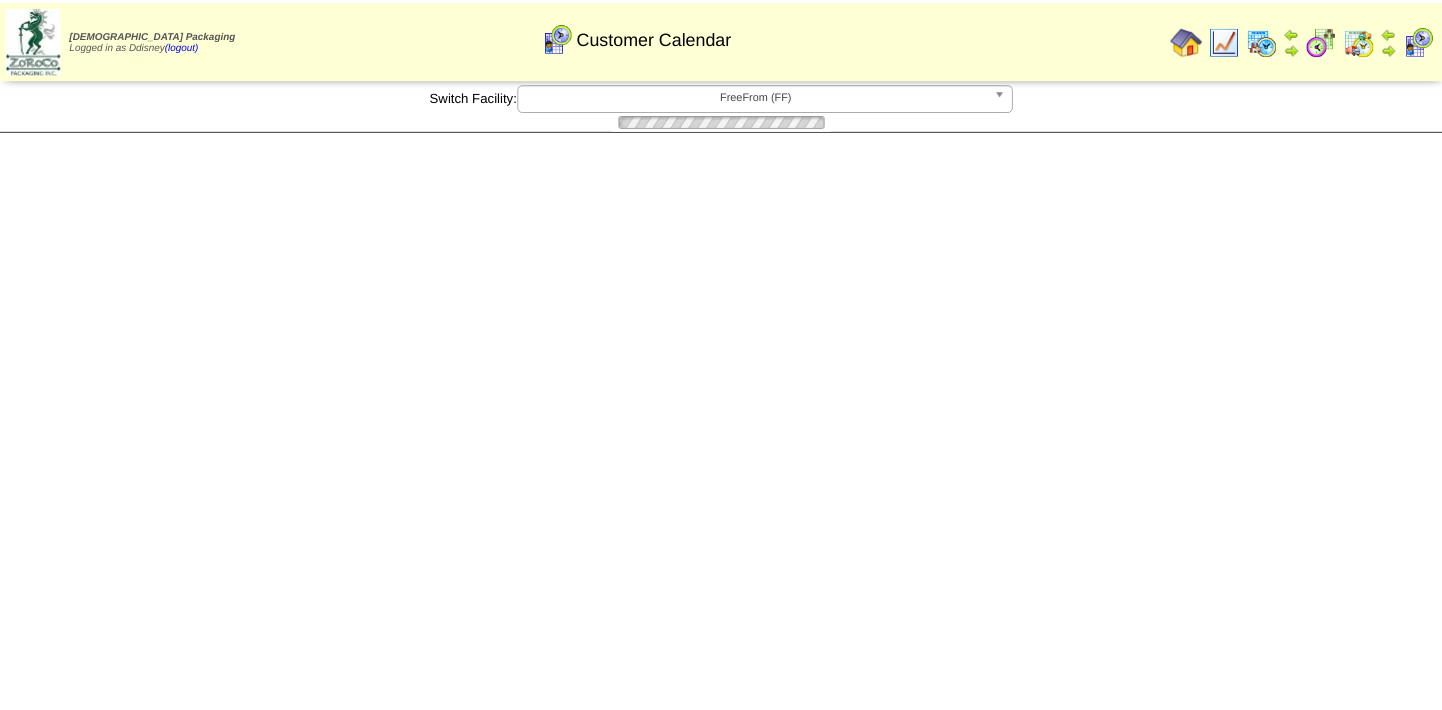 scroll, scrollTop: 0, scrollLeft: 0, axis: both 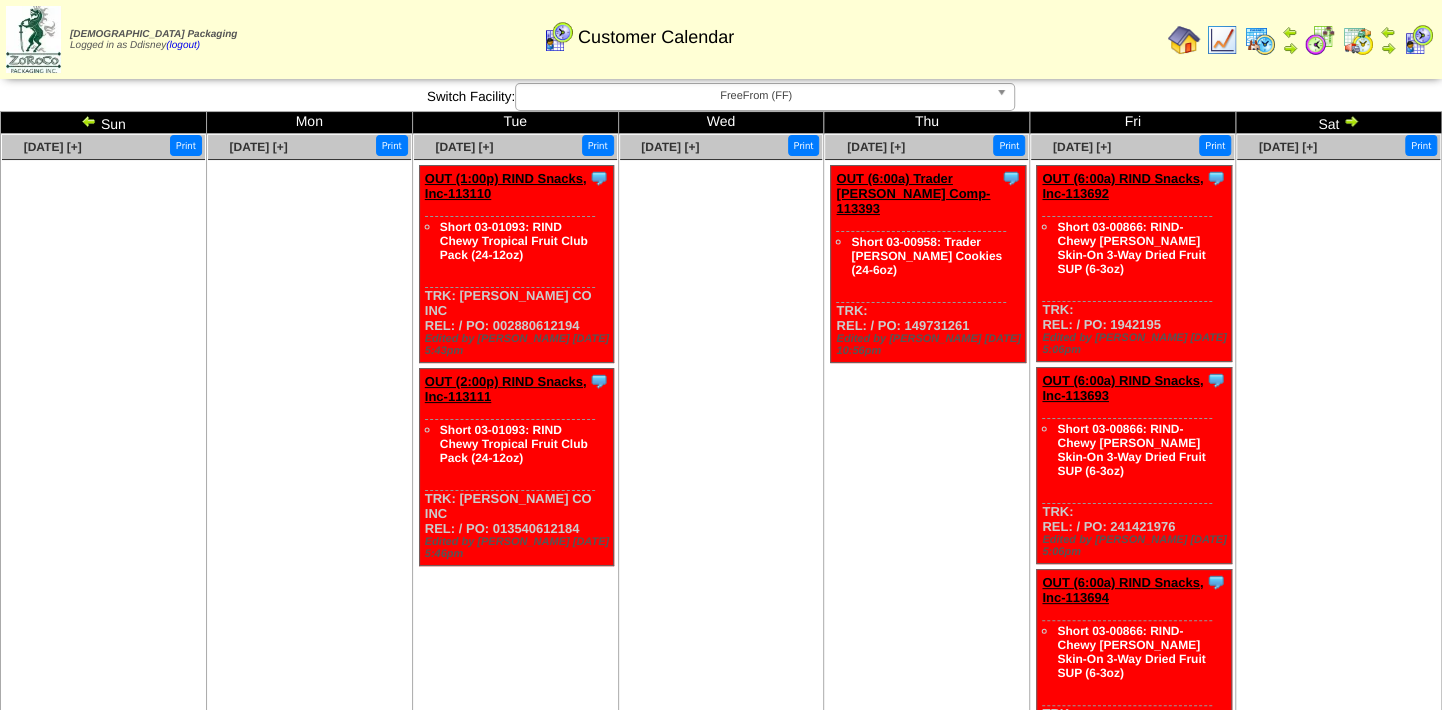 click at bounding box center [89, 121] 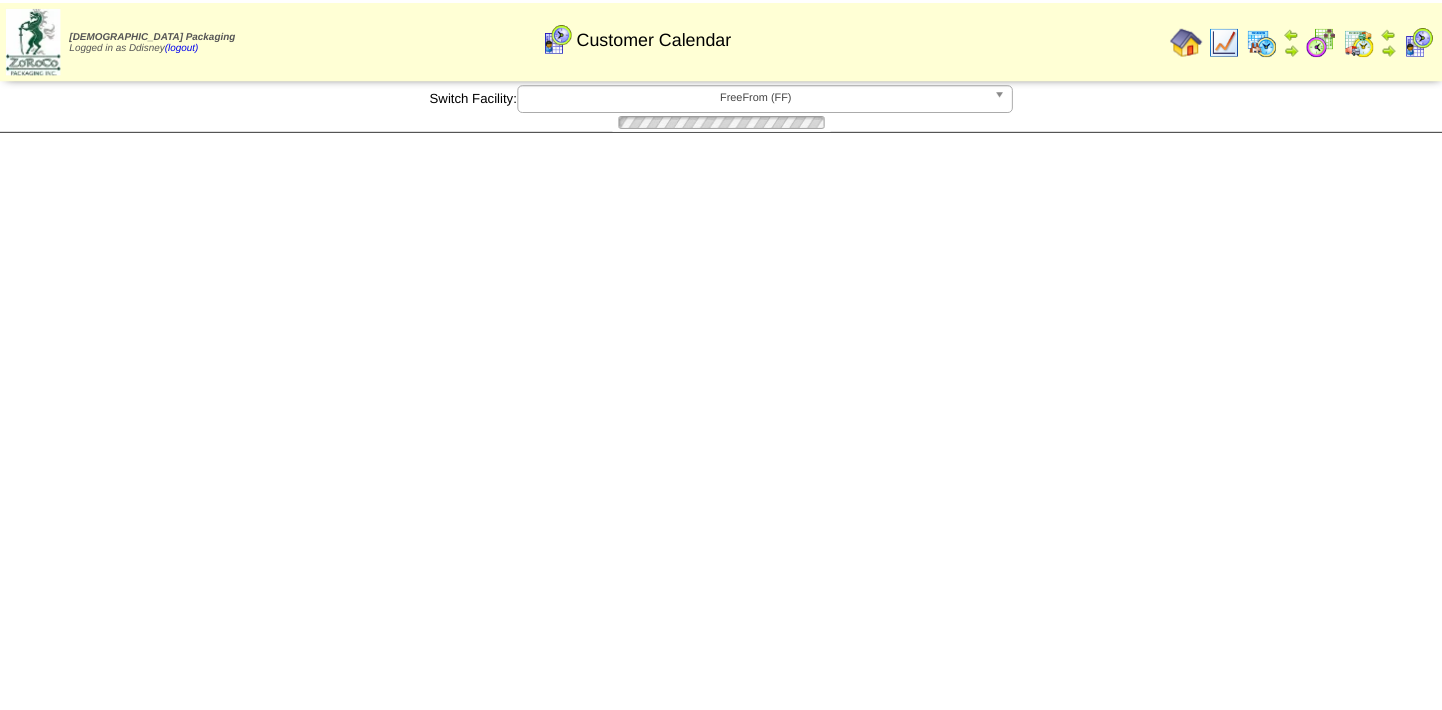 scroll, scrollTop: 0, scrollLeft: 0, axis: both 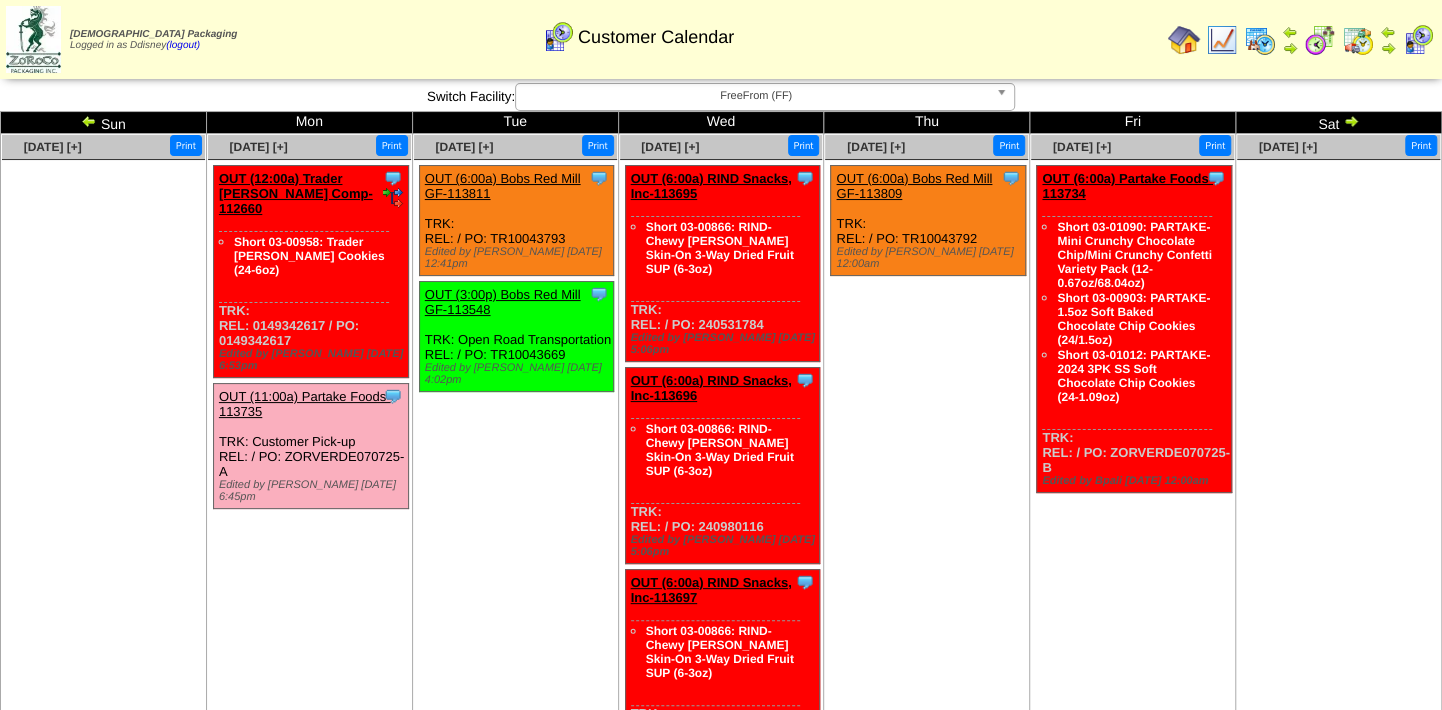click at bounding box center (1358, 40) 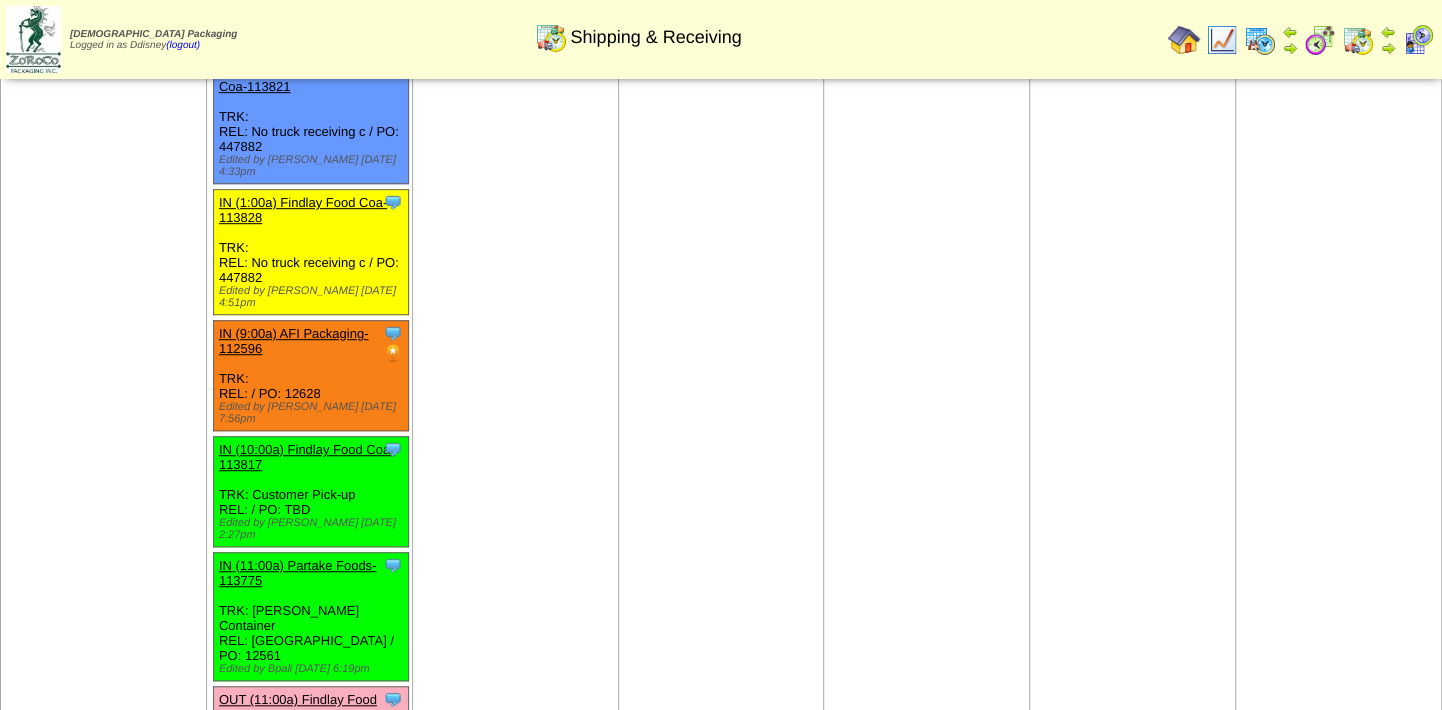 scroll, scrollTop: 636, scrollLeft: 0, axis: vertical 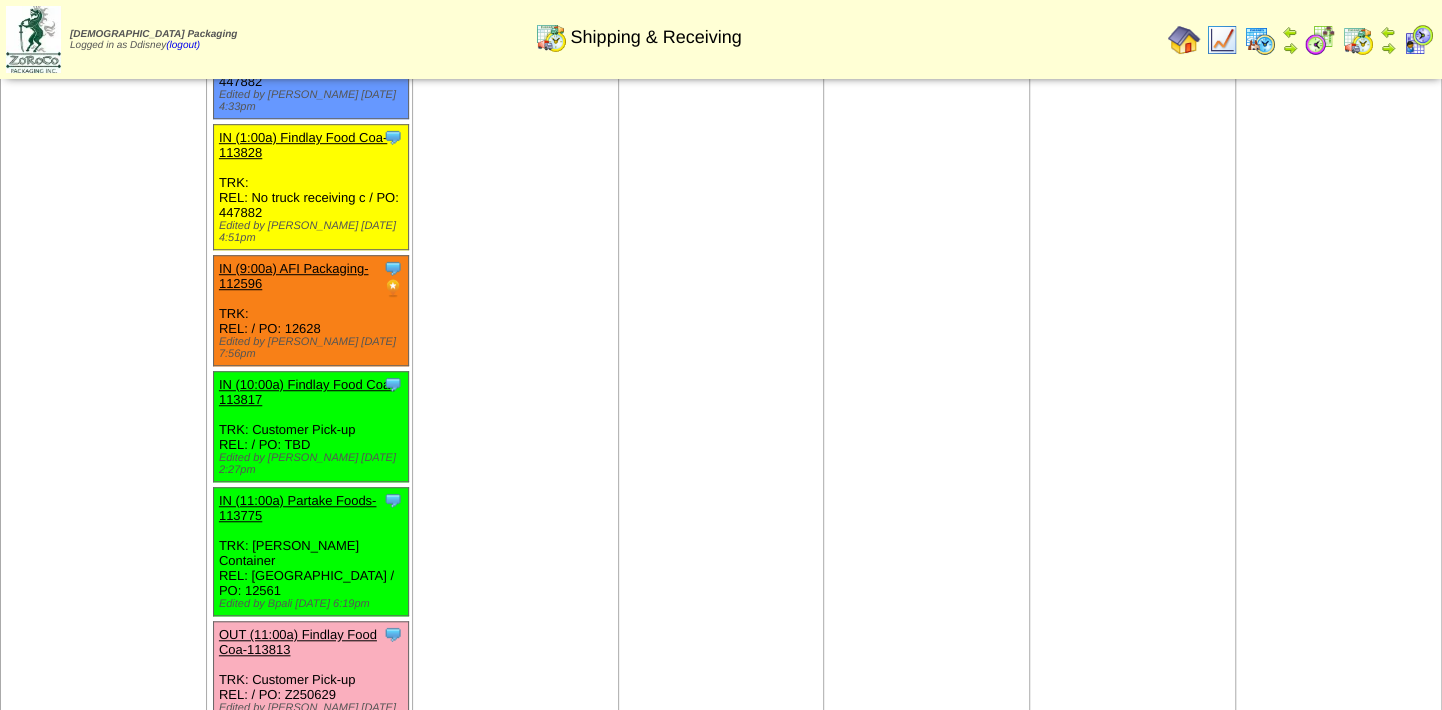 click on "OUT
(11:00a)
Findlay Food Coa-113813" at bounding box center (298, 642) 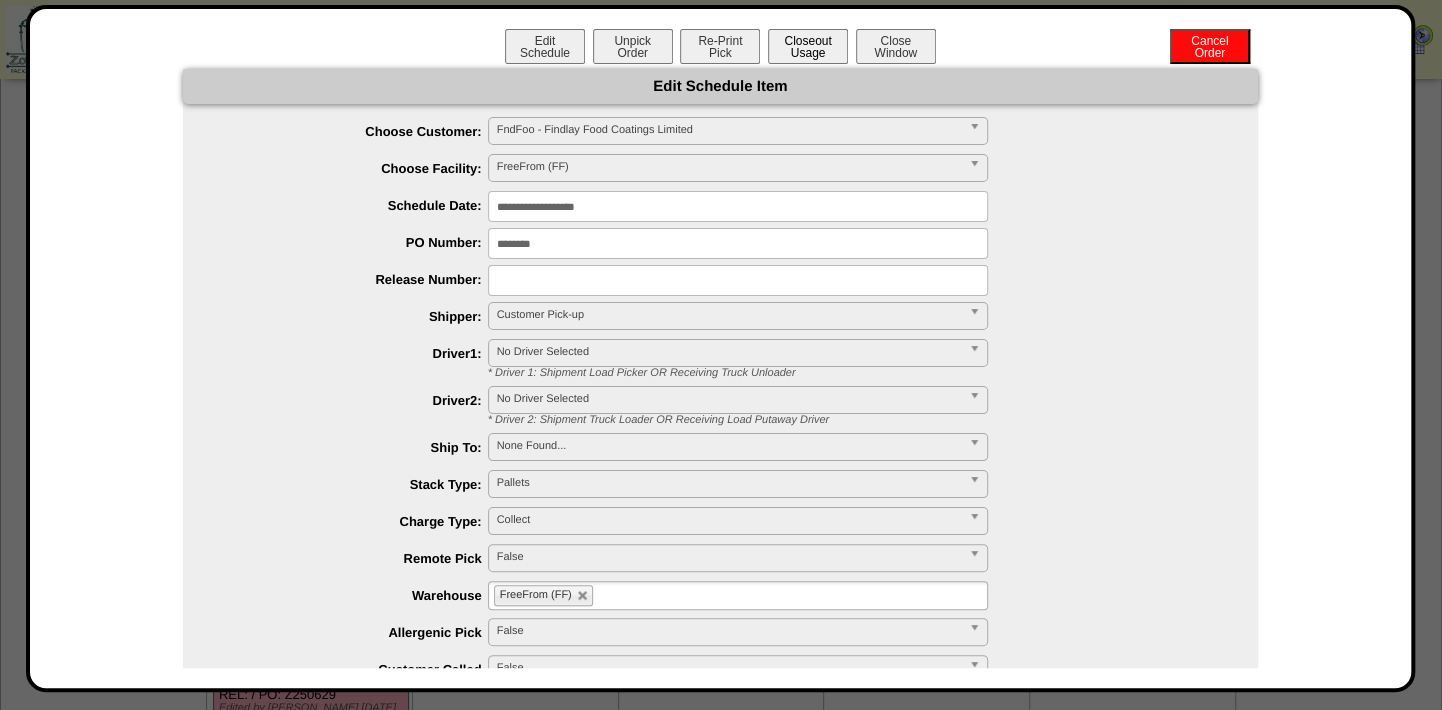 drag, startPoint x: 805, startPoint y: 45, endPoint x: 817, endPoint y: 44, distance: 12.0415945 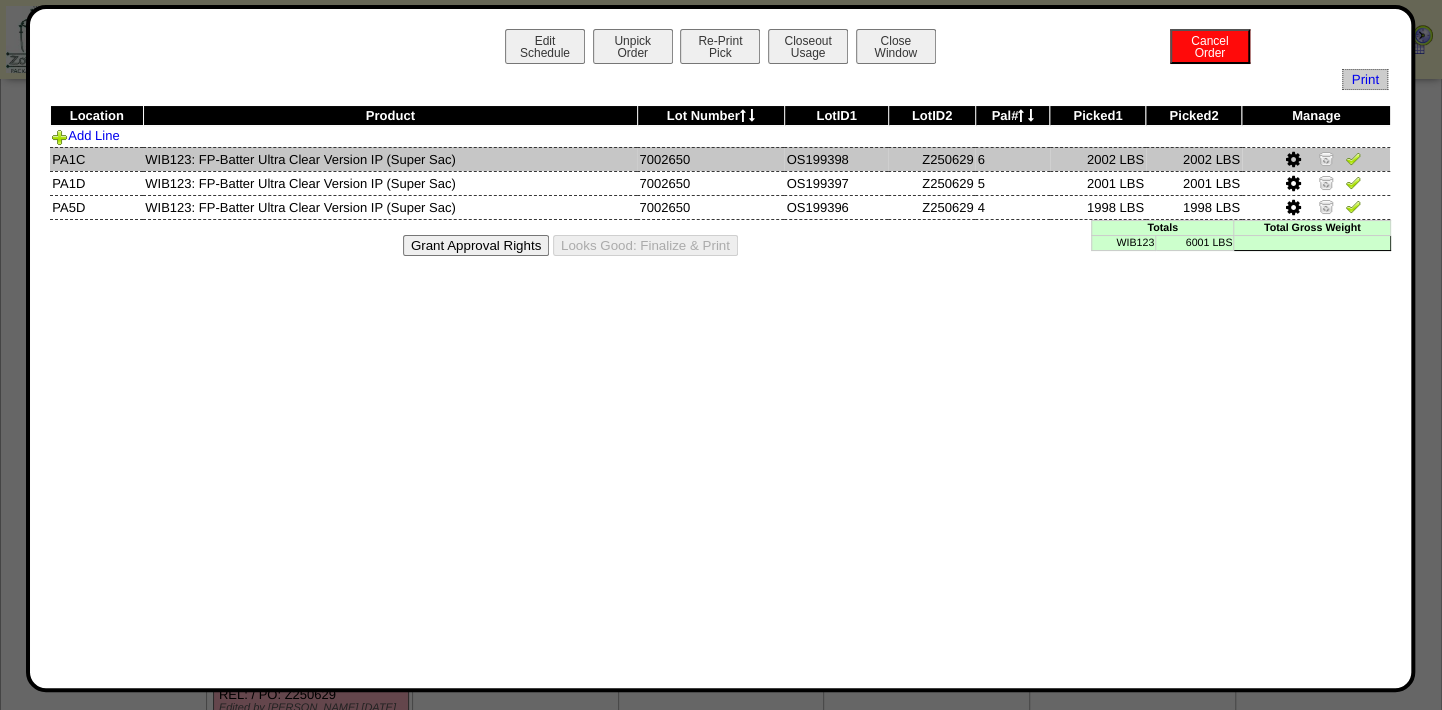 click at bounding box center [1353, 158] 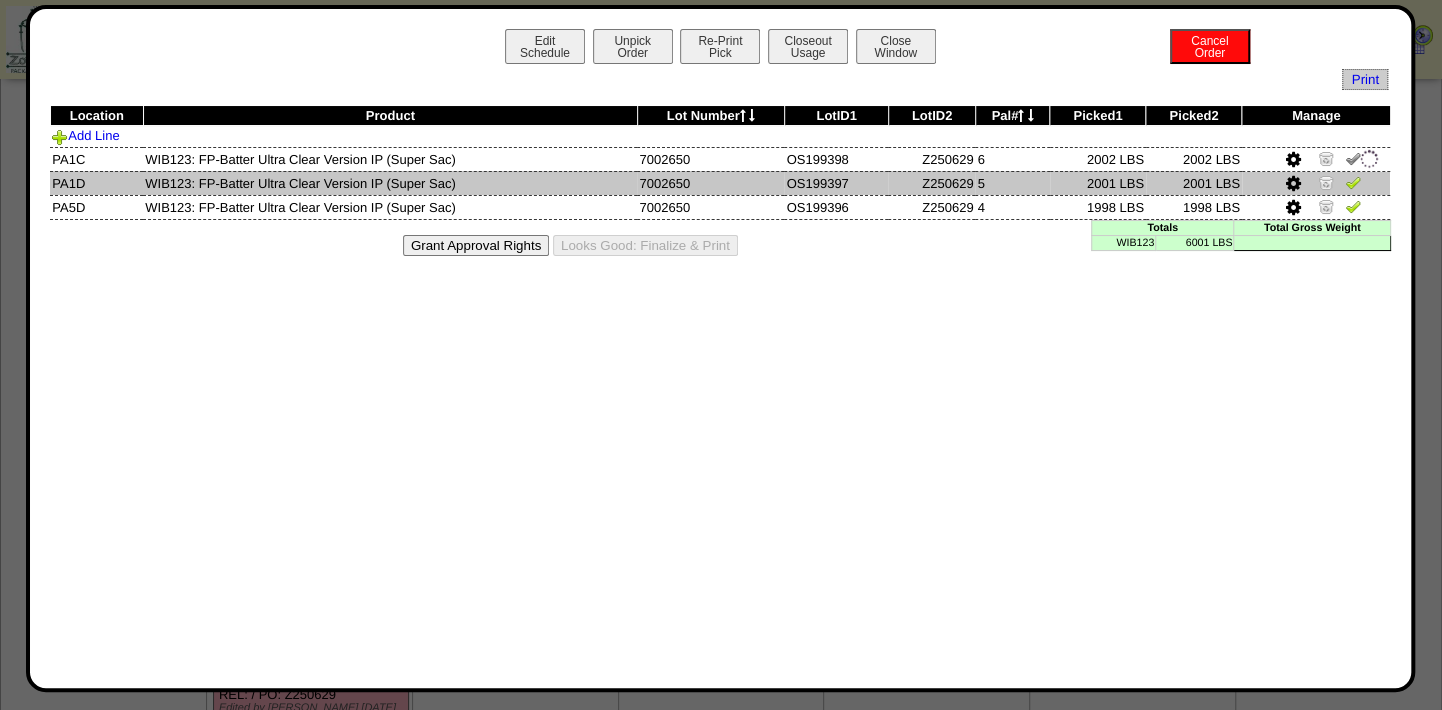 click at bounding box center (1353, 182) 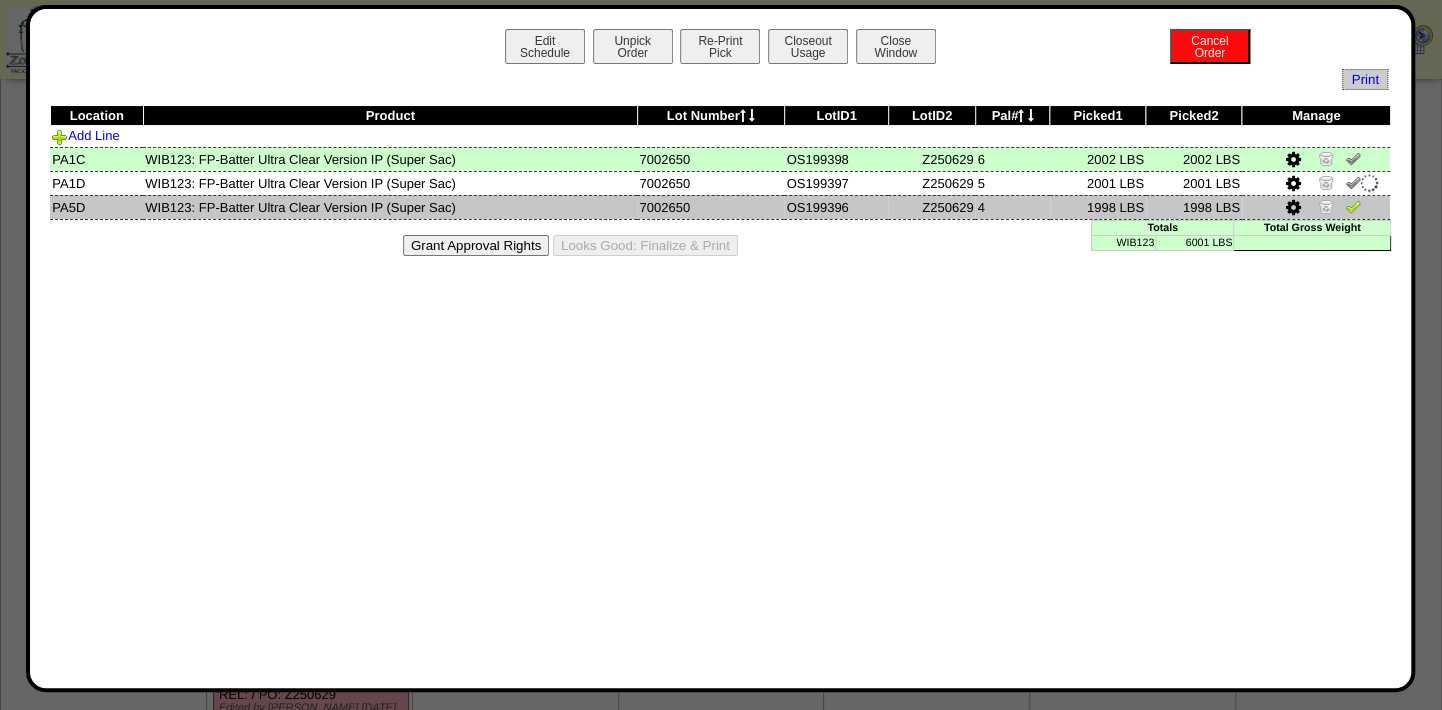 click at bounding box center [1353, 206] 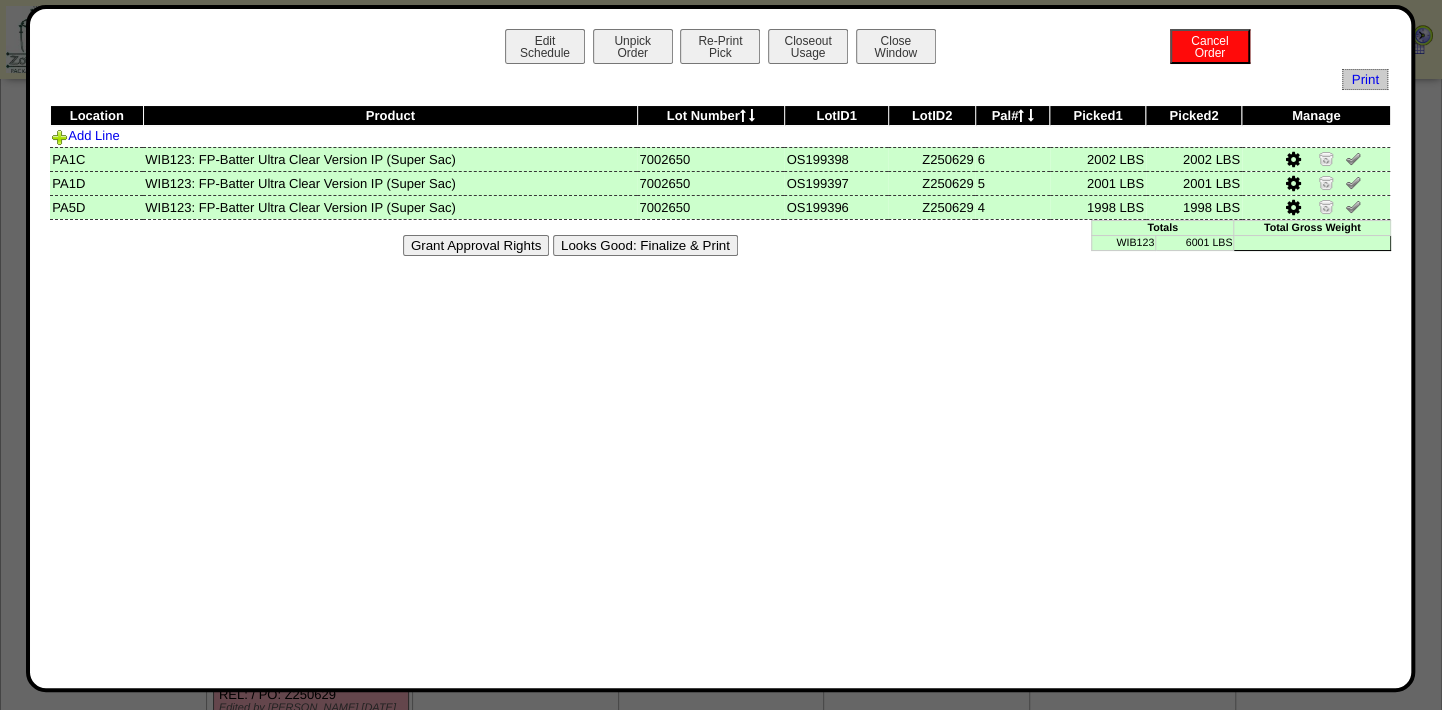 click on "Looks Good: Finalize & Print" at bounding box center (645, 245) 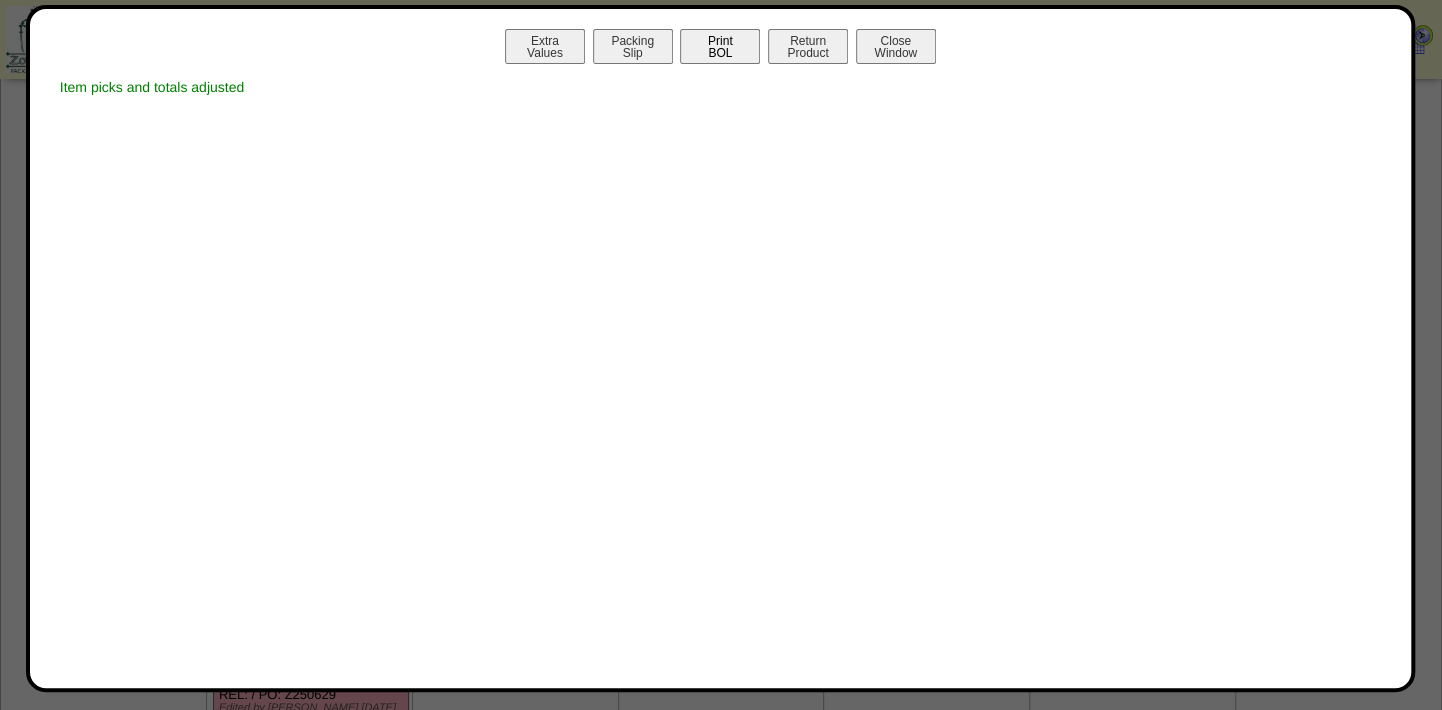 click on "Print BOL" at bounding box center [720, 46] 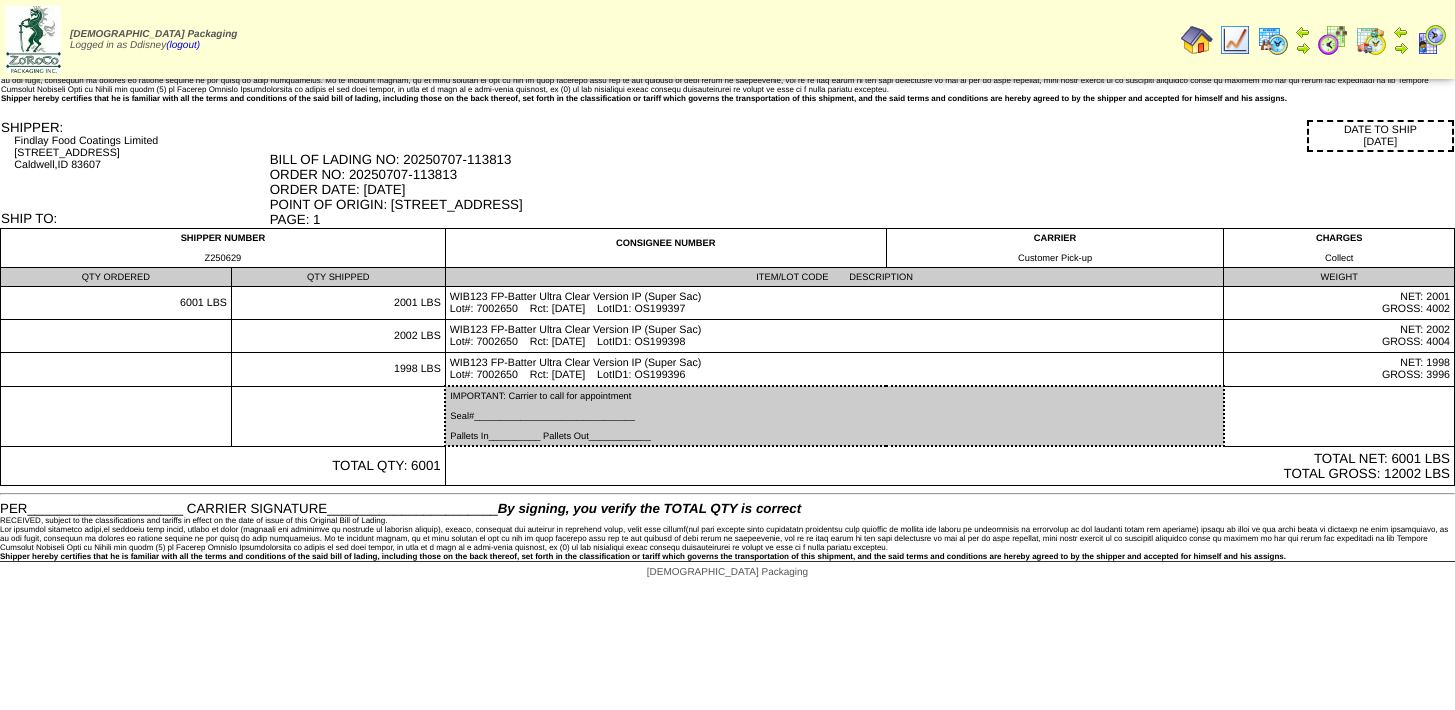 scroll, scrollTop: 0, scrollLeft: 0, axis: both 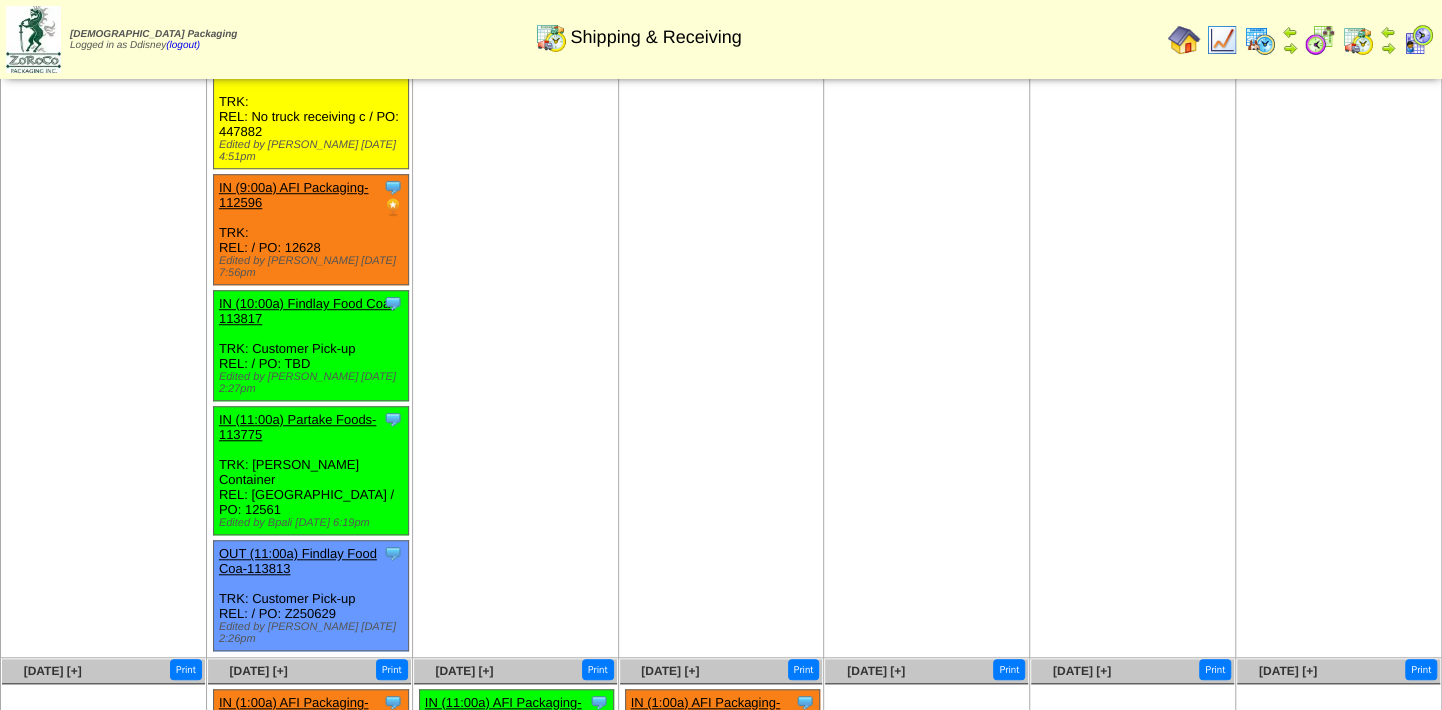 click on "OUT
(11:00a)
Findlay Food Coa-113813" at bounding box center [309, 561] 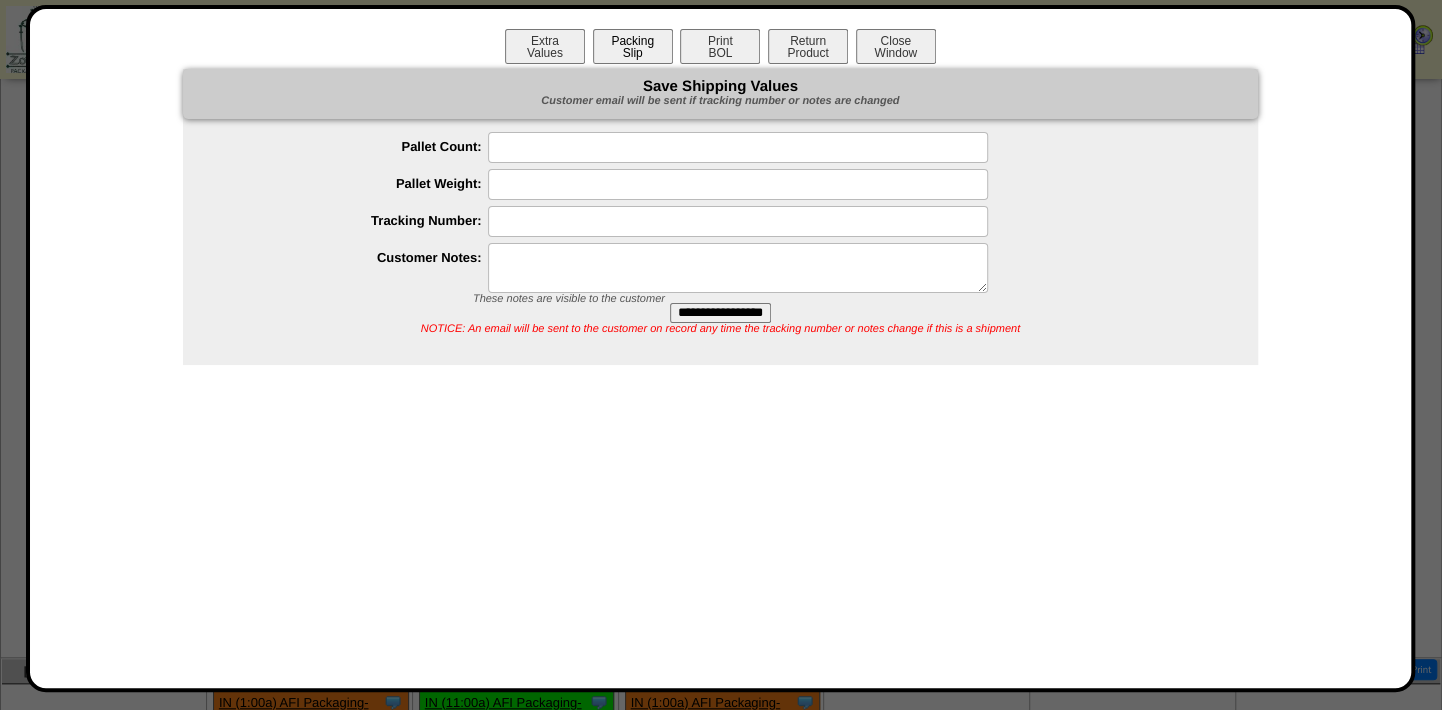click on "Packing Slip" at bounding box center [633, 46] 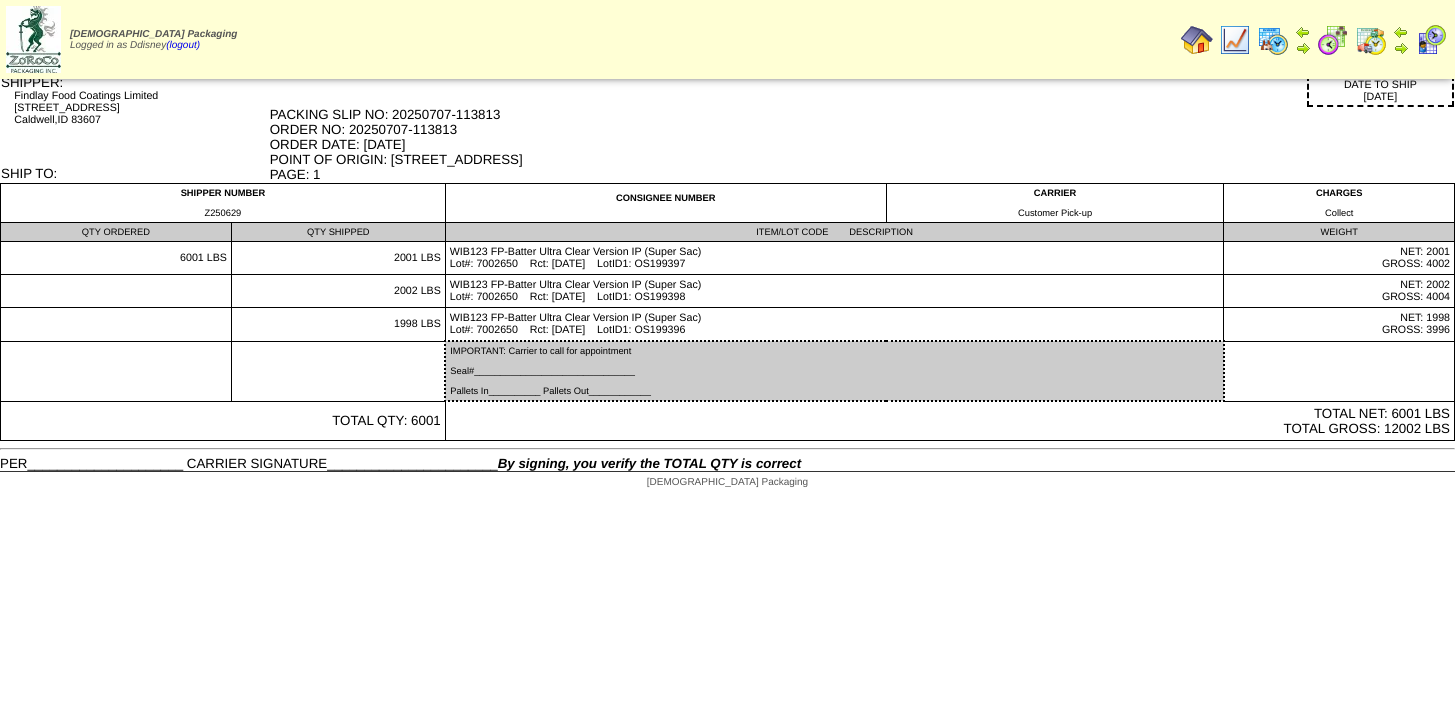 scroll, scrollTop: 0, scrollLeft: 0, axis: both 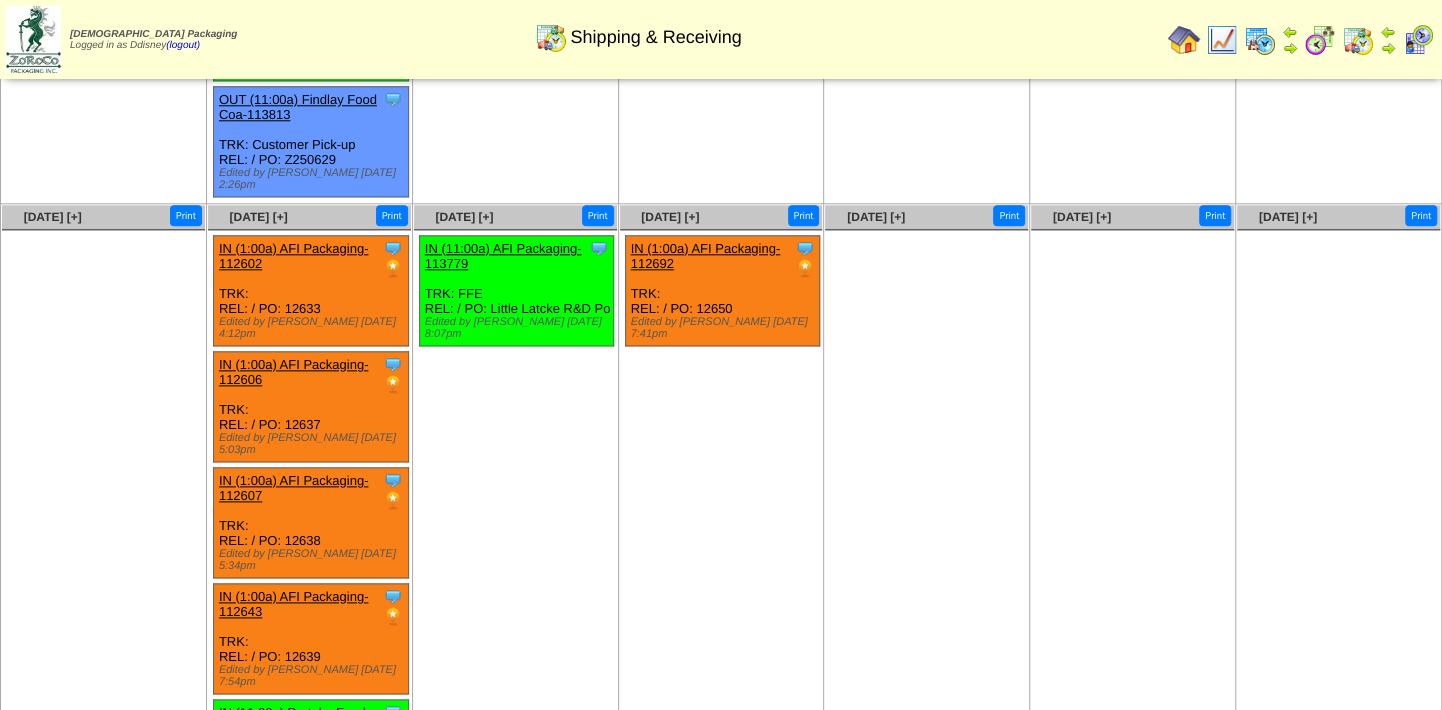 click on "[DATE]                        [+]
Print
Clone Item
IN
(11:00a)
AFI Packaging-113779
AFI Packaging
[PERSON_NAME]: 113779
0" at bounding box center [515, 504] 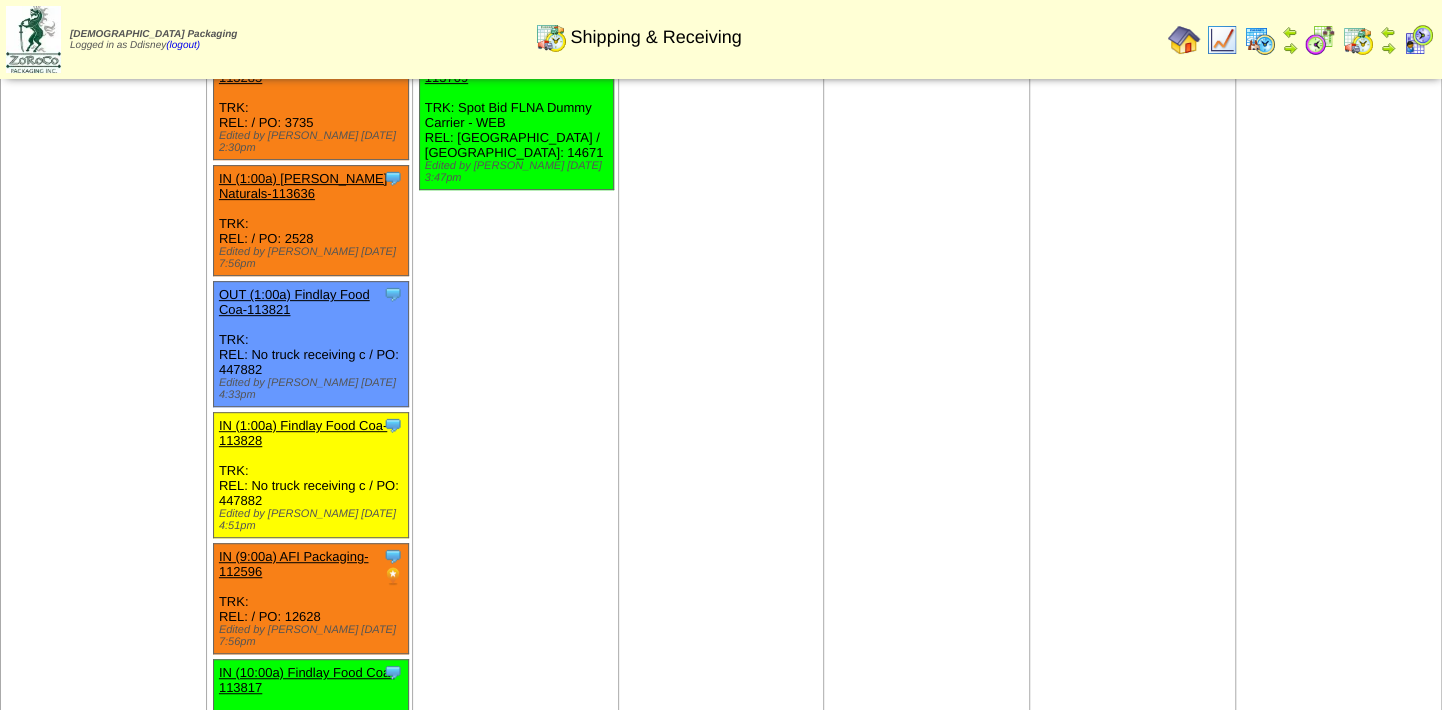 scroll, scrollTop: 0, scrollLeft: 0, axis: both 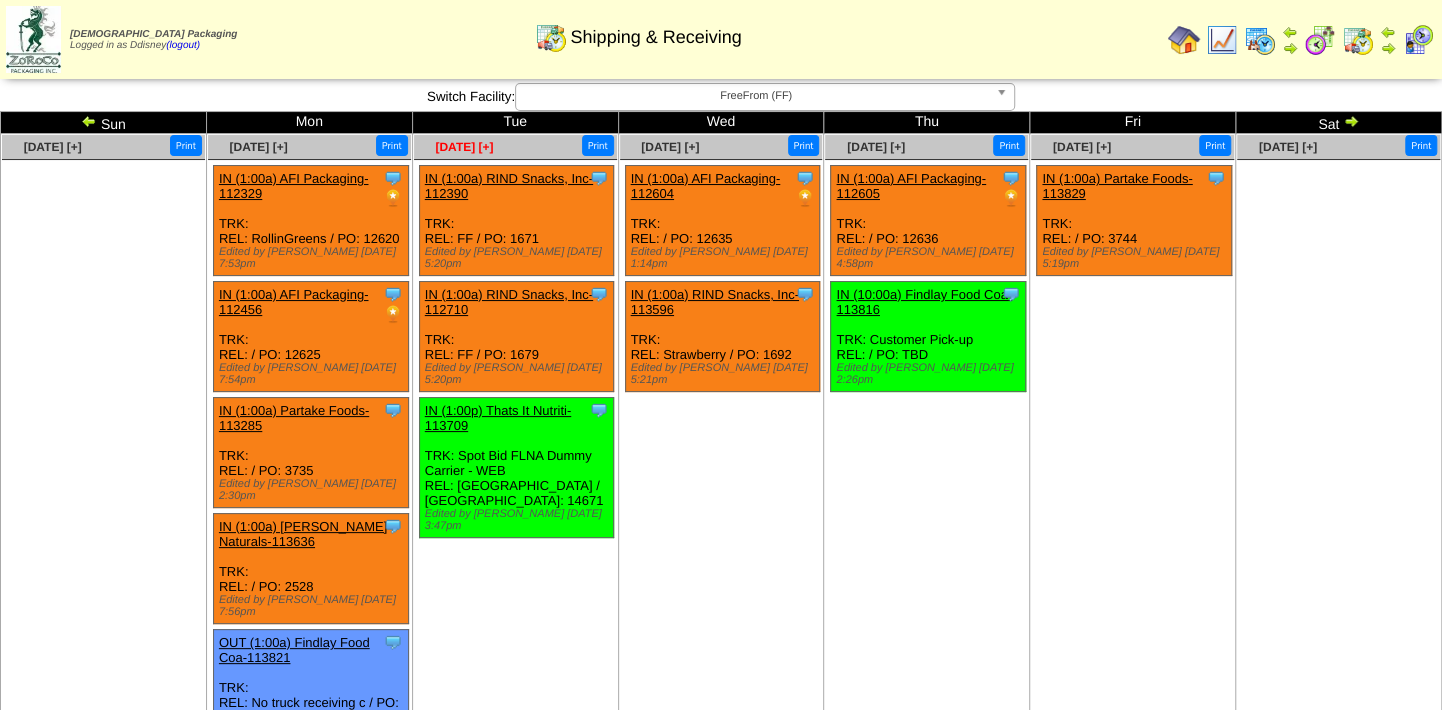 click on "[DATE]                        [+]" at bounding box center [464, 147] 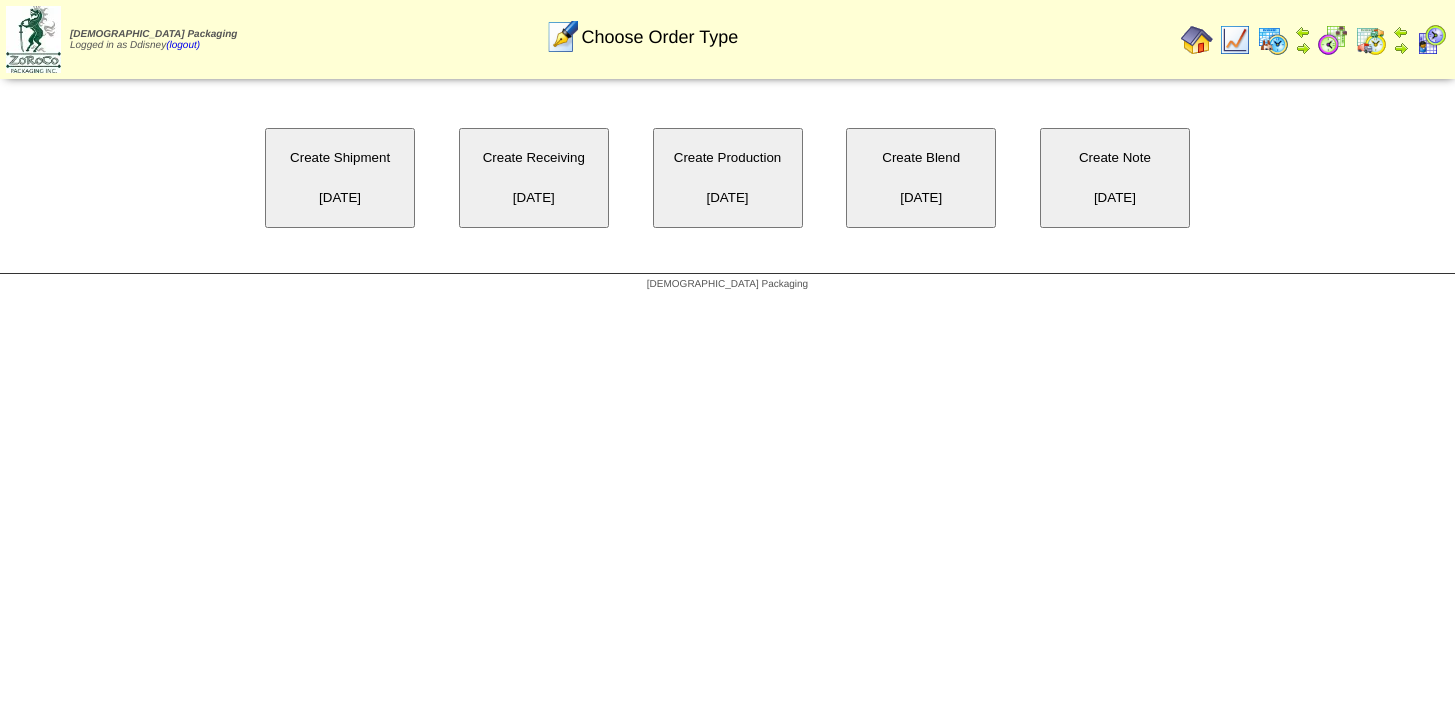 scroll, scrollTop: 0, scrollLeft: 0, axis: both 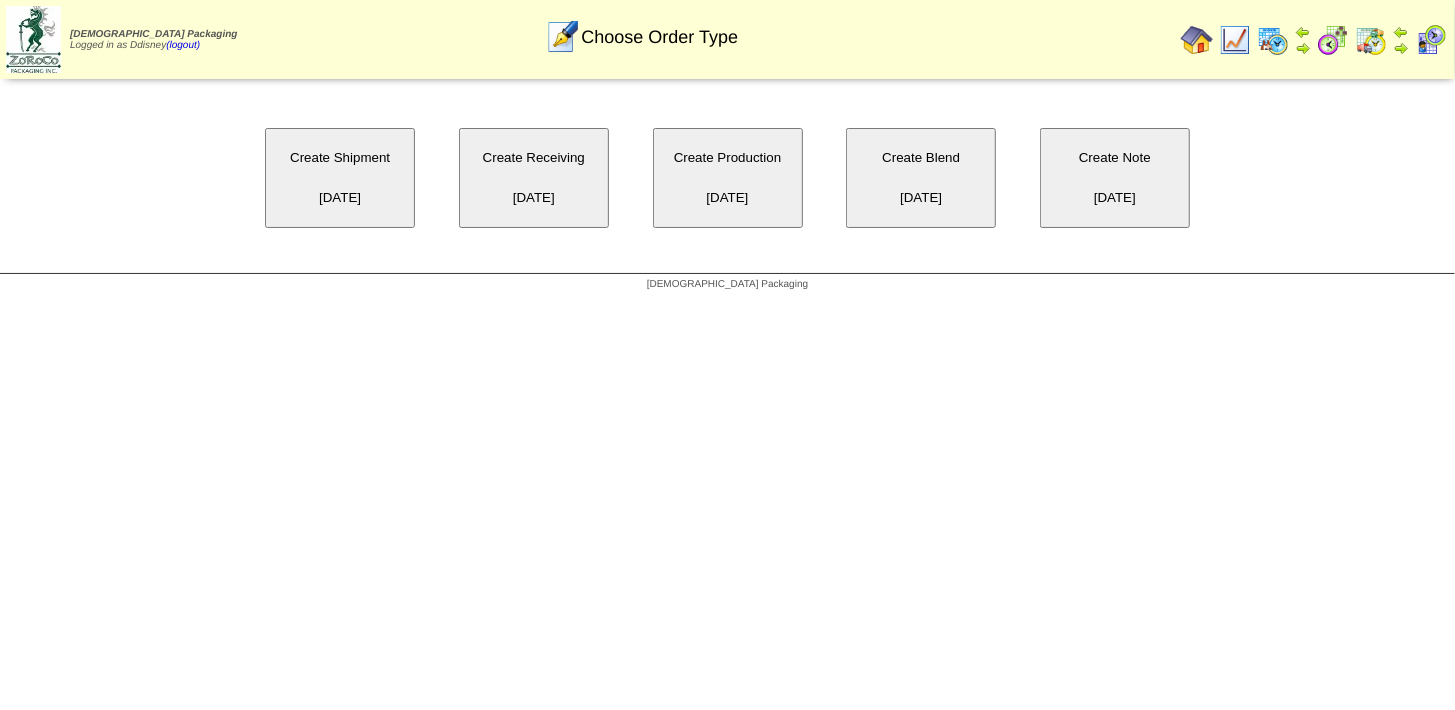 click on "Create Receiving
07/08/2025" at bounding box center [534, 178] 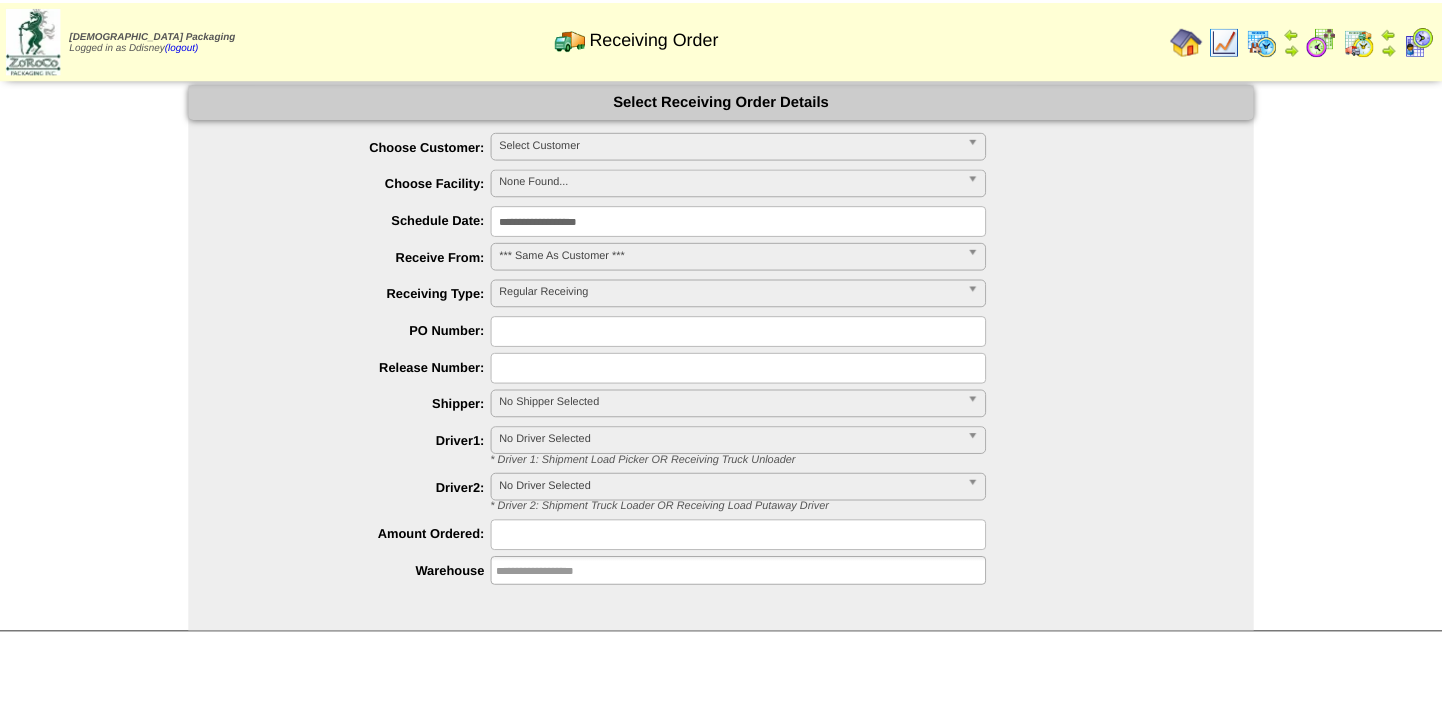 scroll, scrollTop: 0, scrollLeft: 0, axis: both 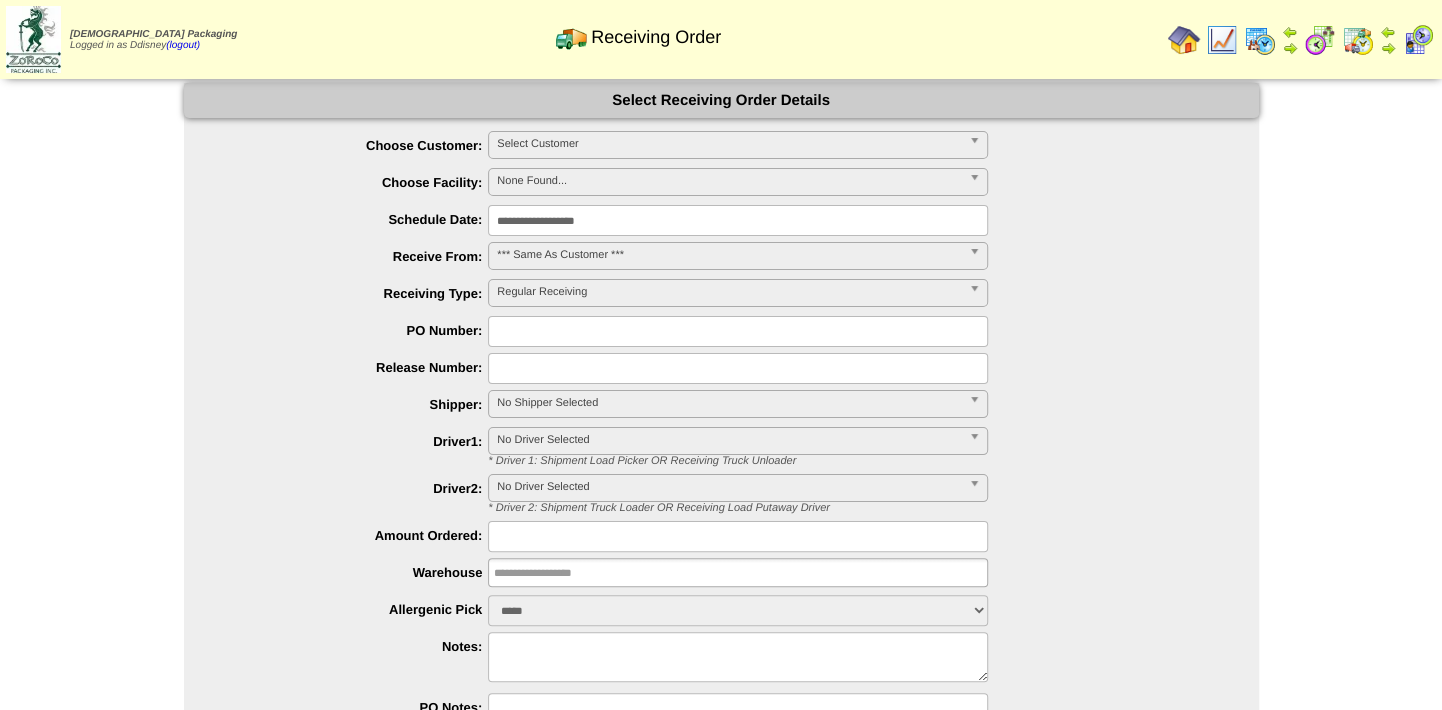 click on "Select Customer" at bounding box center (729, 144) 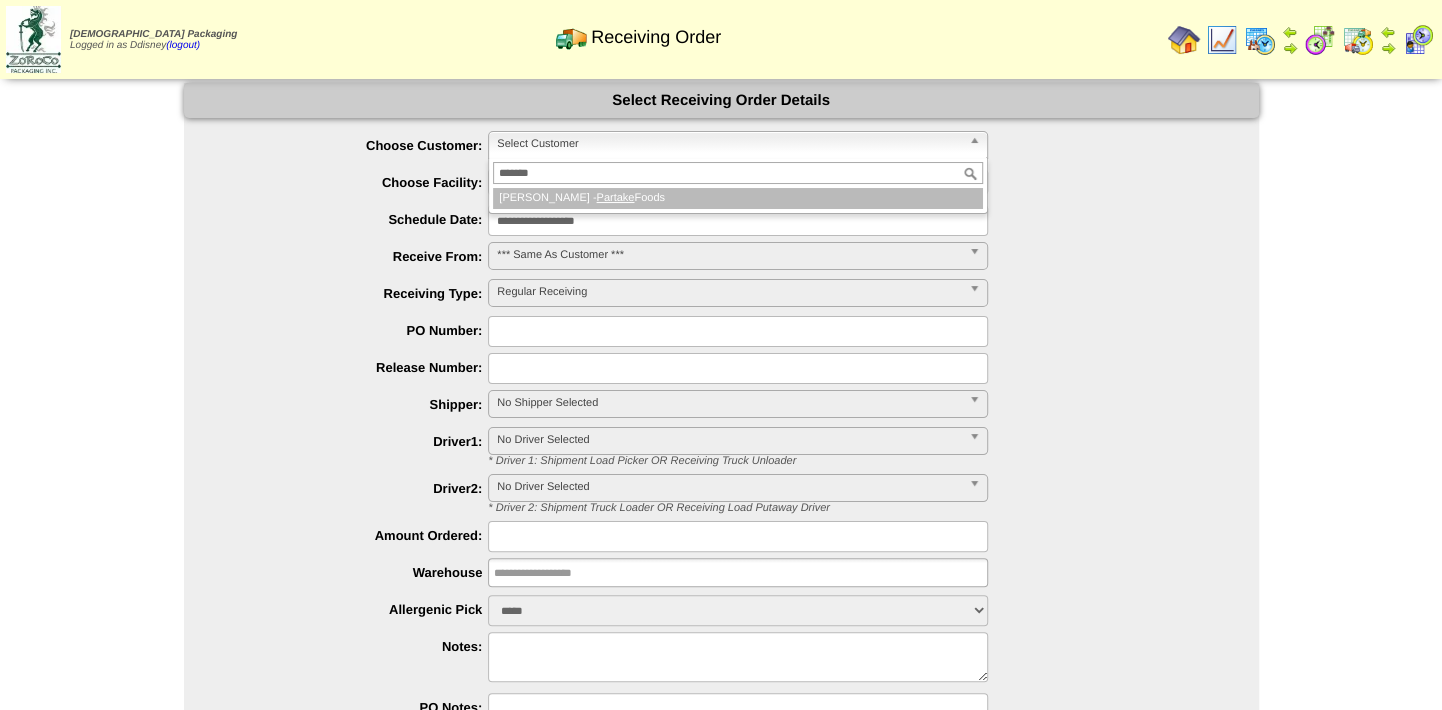 type on "*******" 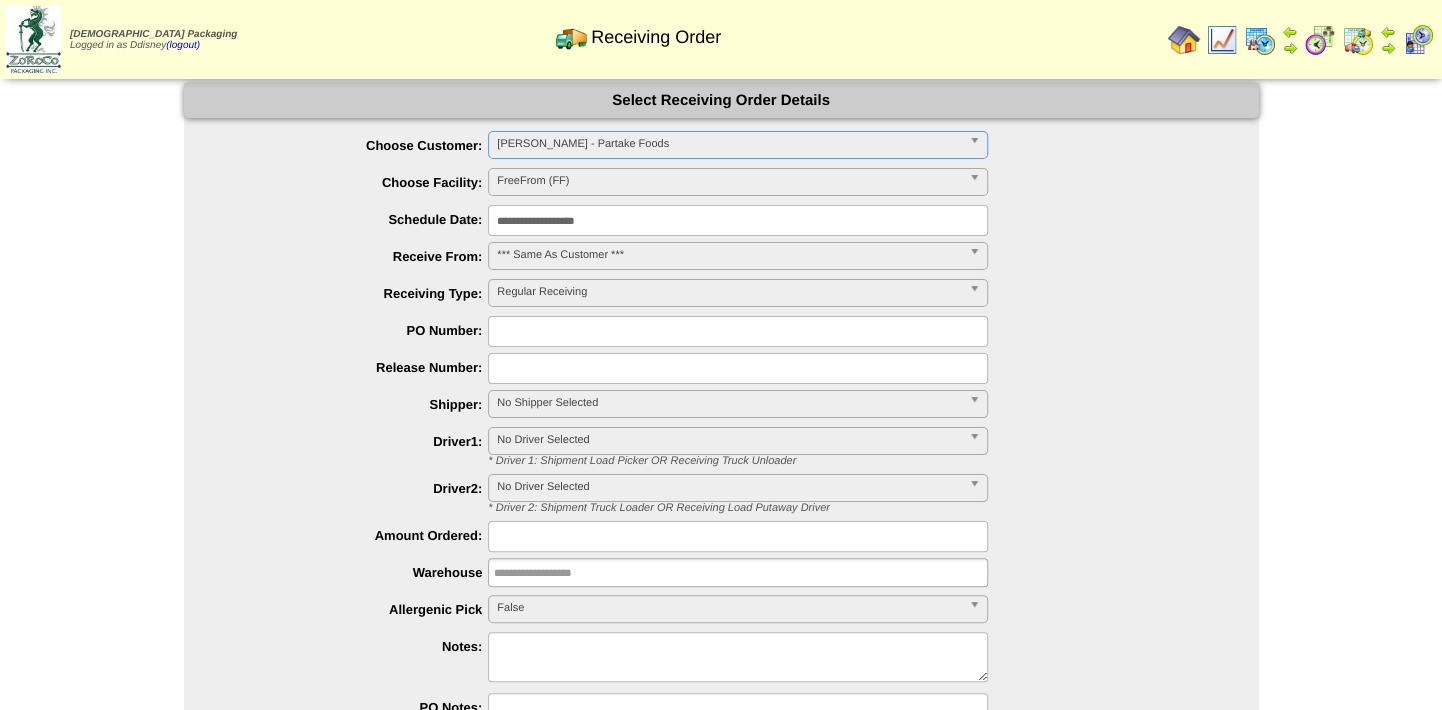 type 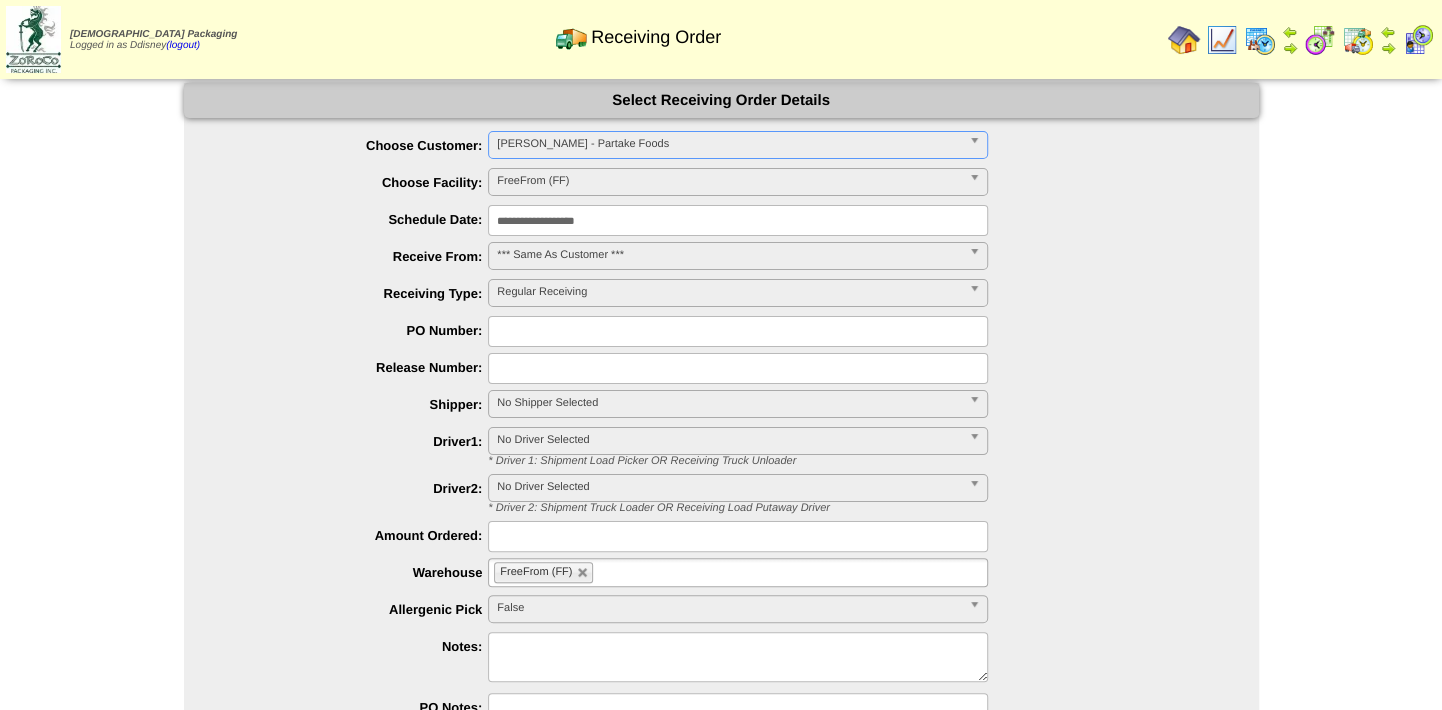 click at bounding box center (738, 331) 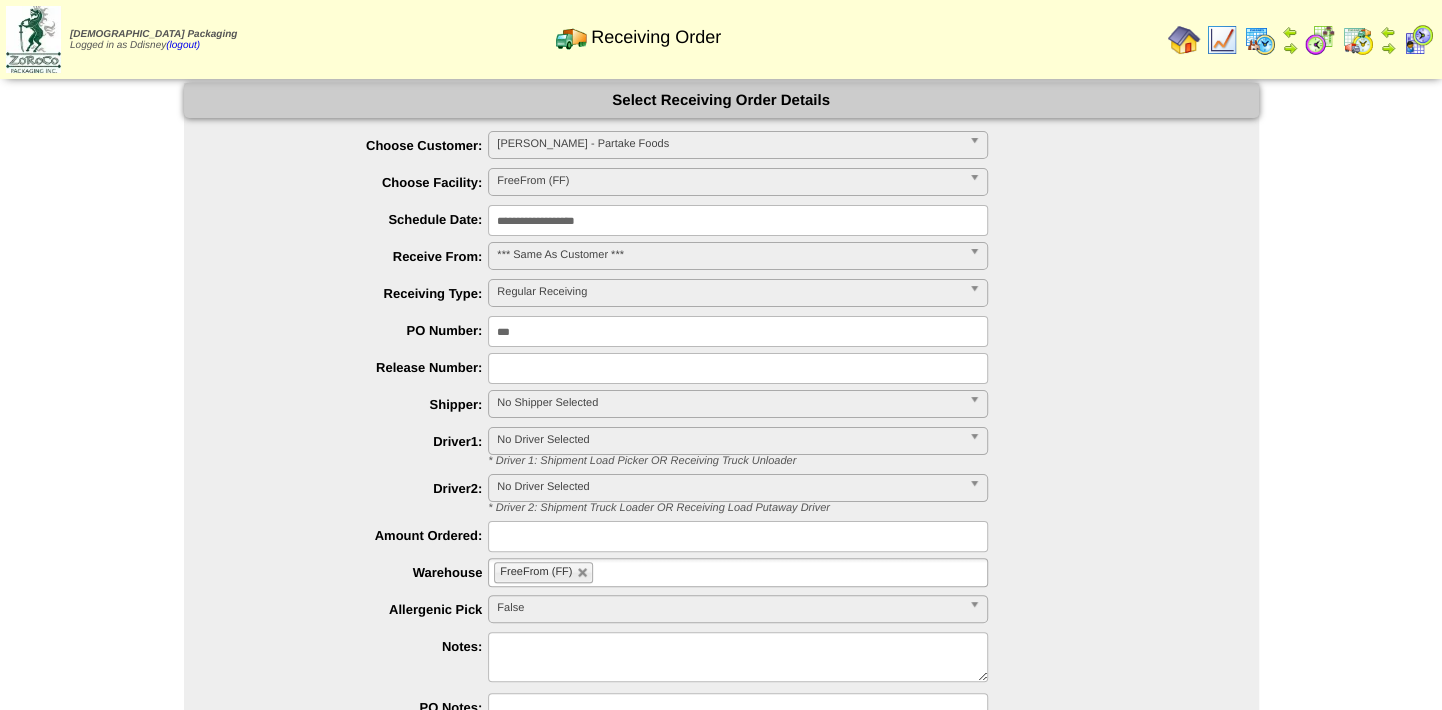 type on "***" 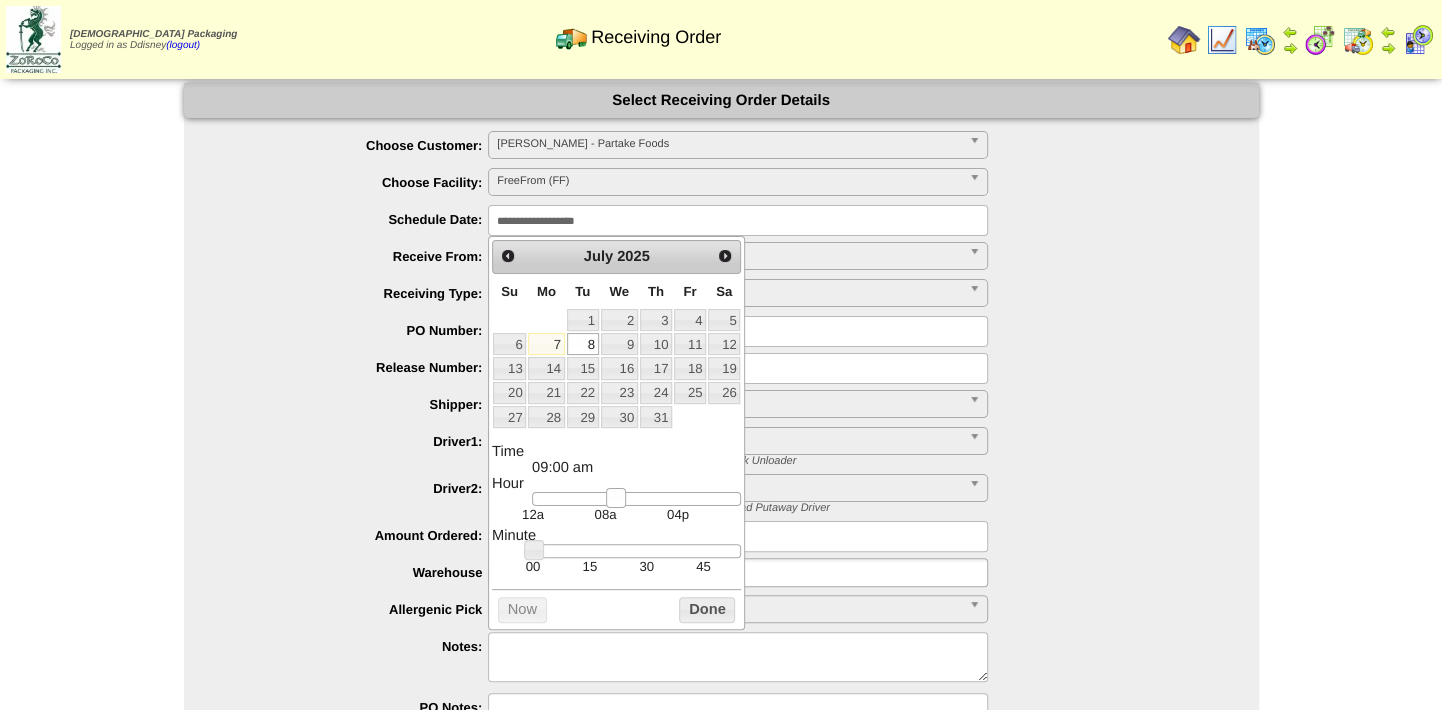 type on "**********" 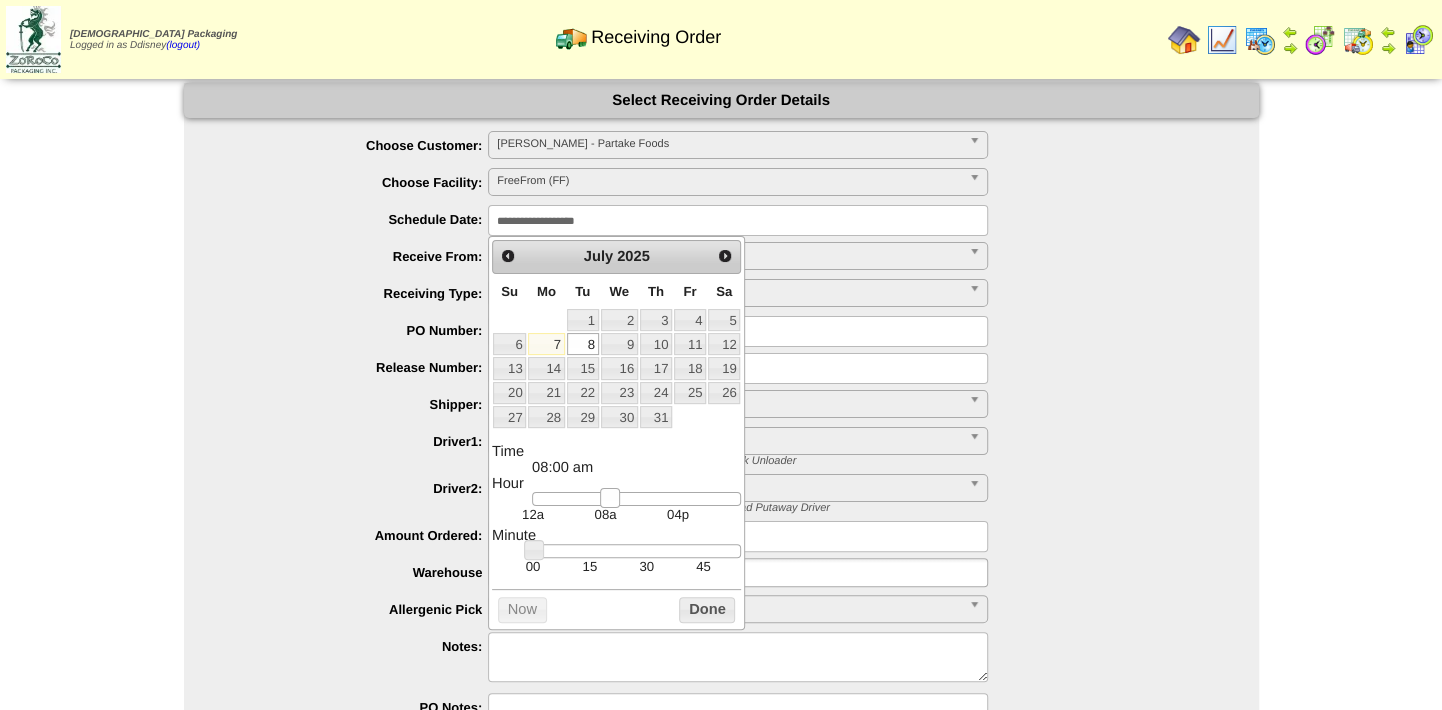drag, startPoint x: 550, startPoint y: 499, endPoint x: 608, endPoint y: 508, distance: 58.694122 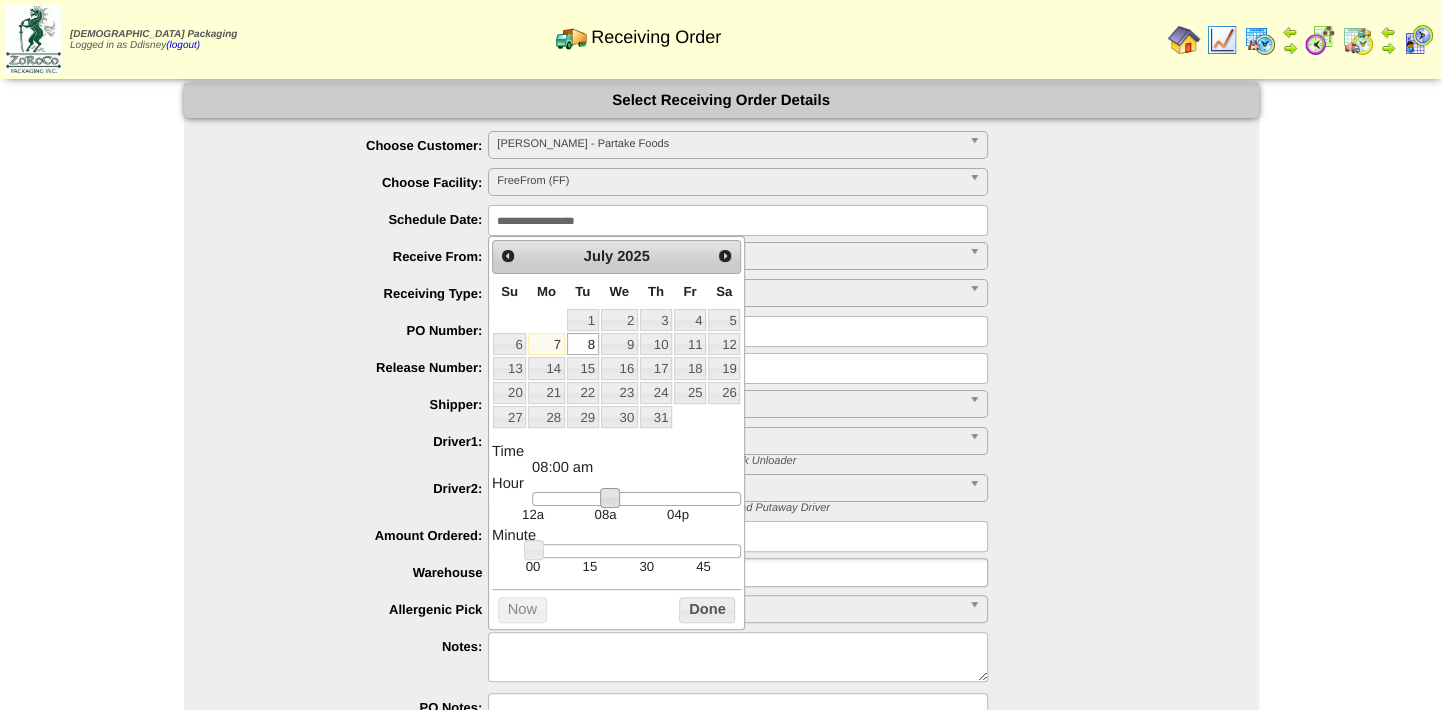drag, startPoint x: 1283, startPoint y: 424, endPoint x: 1252, endPoint y: 426, distance: 31.06445 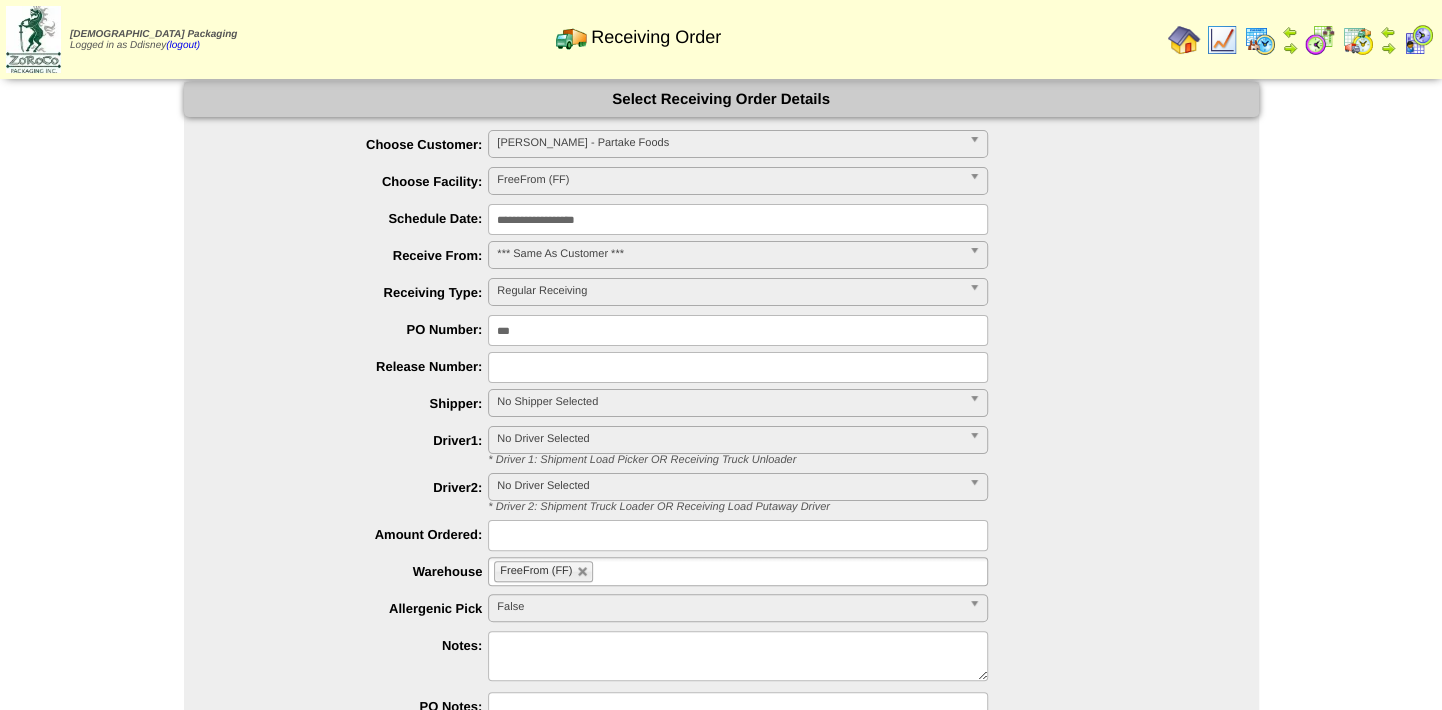 scroll, scrollTop: 0, scrollLeft: 0, axis: both 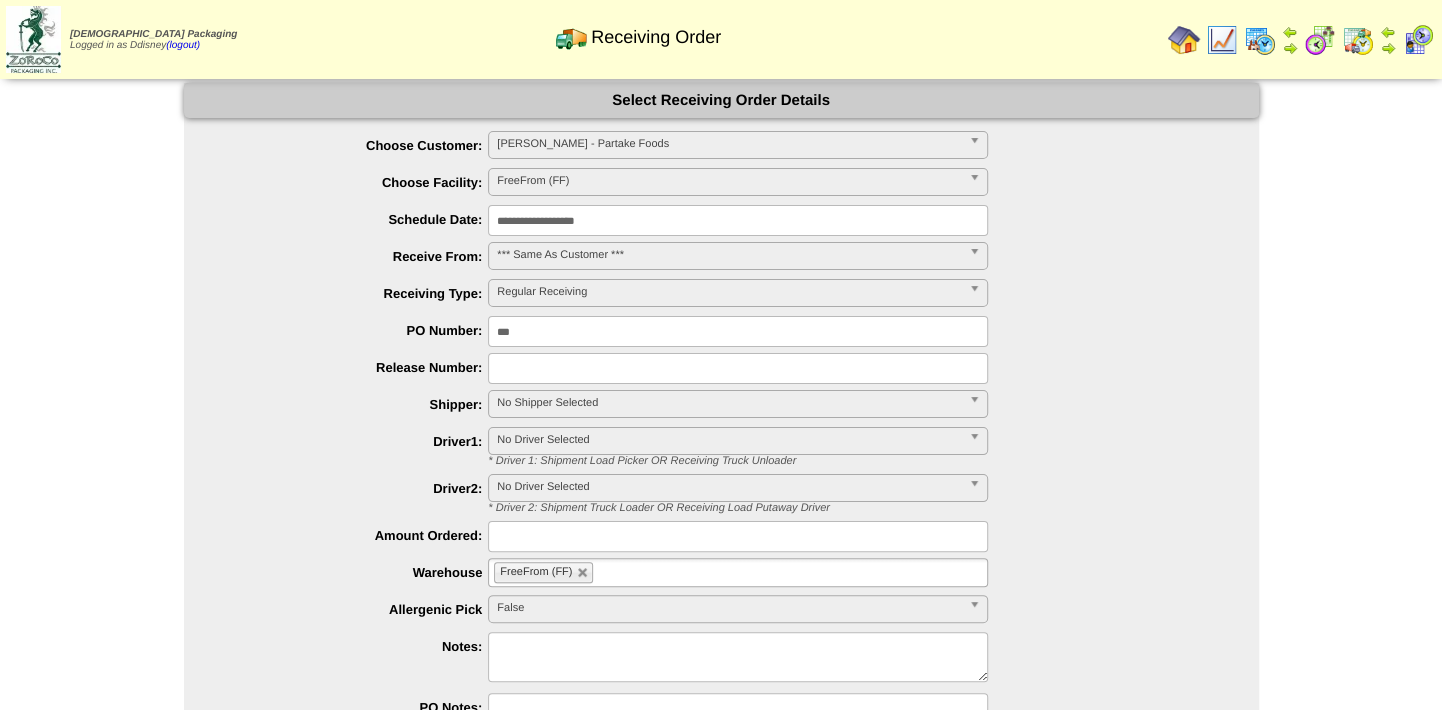 click on "No Shipper Selected" at bounding box center [729, 403] 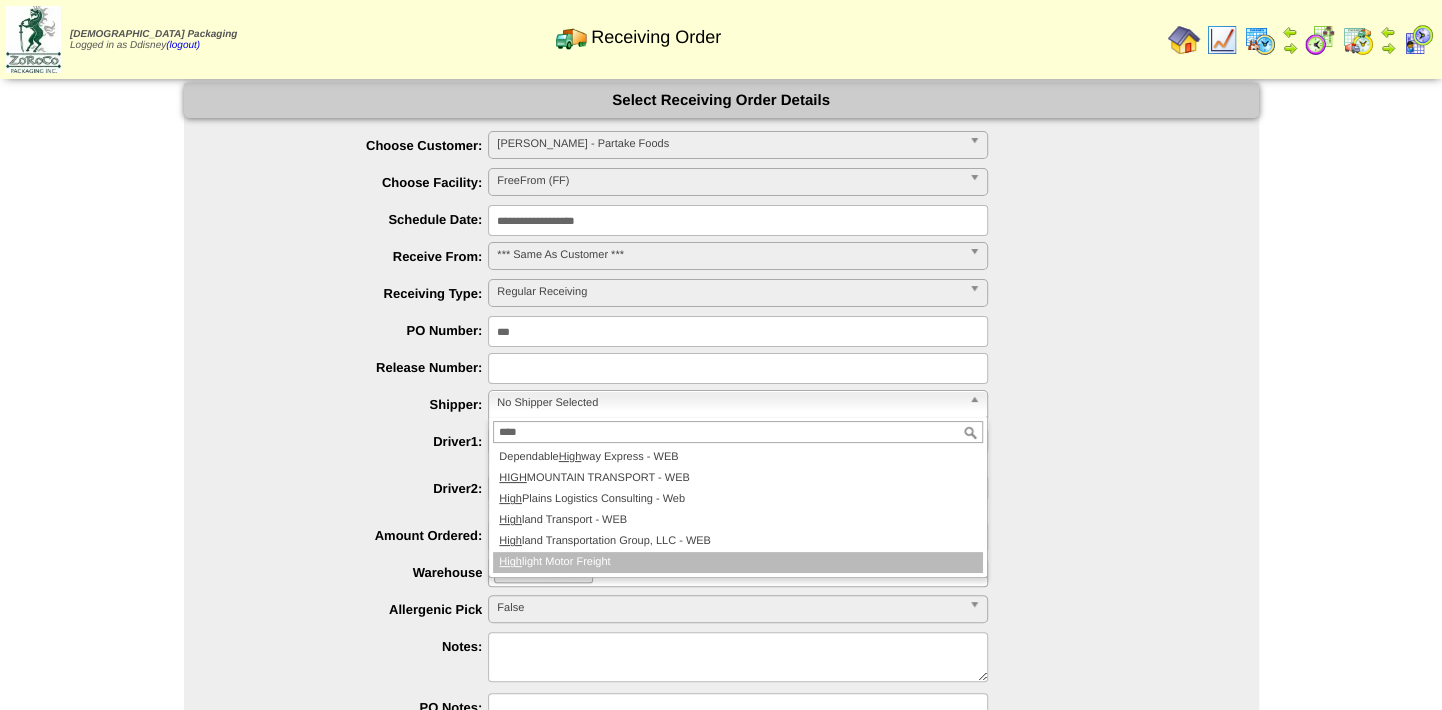 type on "****" 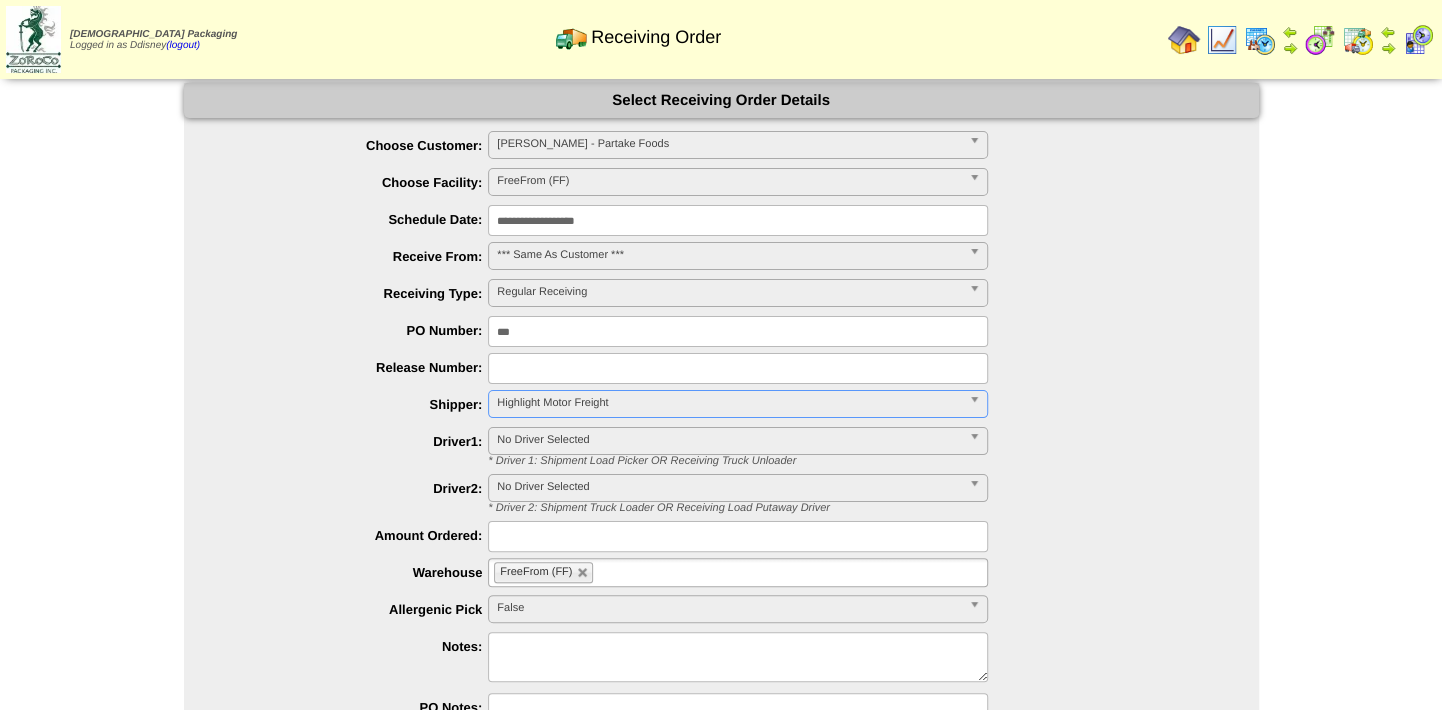 click on "* Driver 1: Shipment Load Picker OR Receiving Truck Unloader" at bounding box center [866, 461] 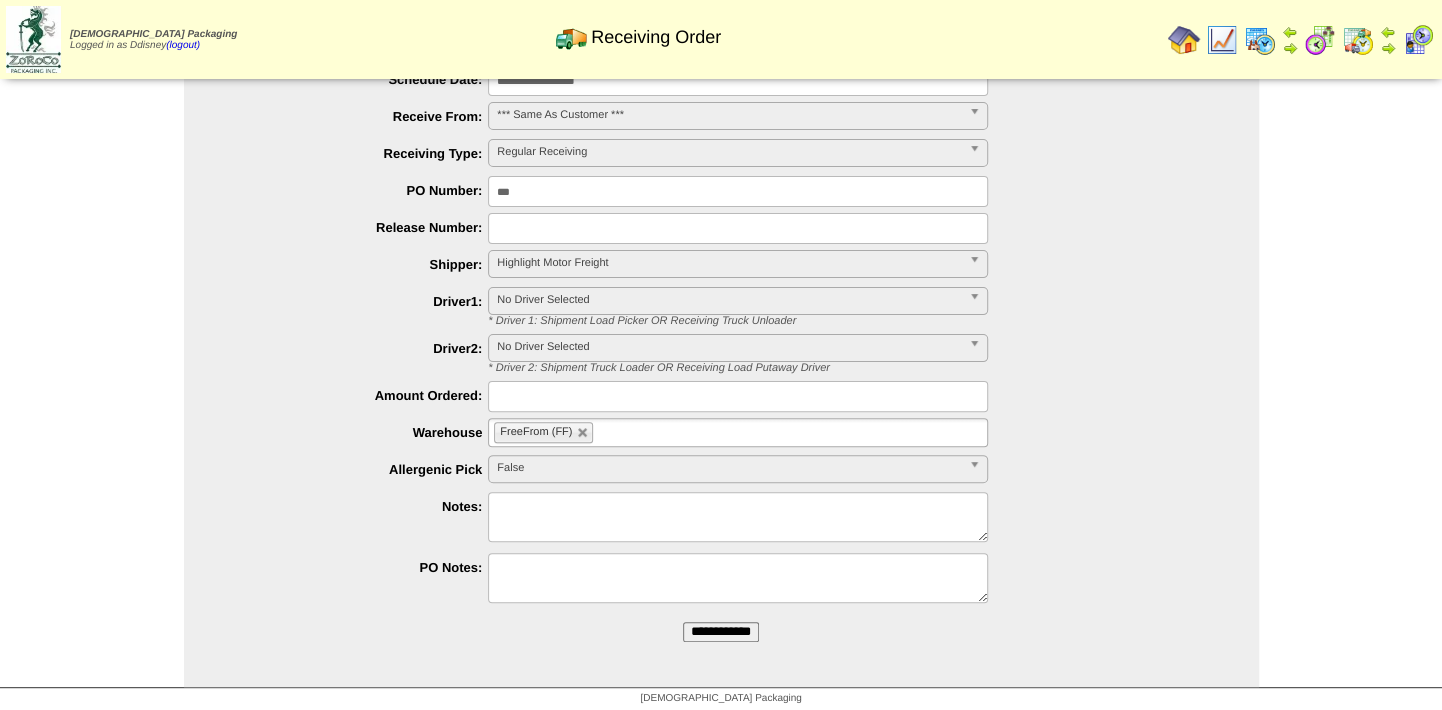 scroll, scrollTop: 146, scrollLeft: 0, axis: vertical 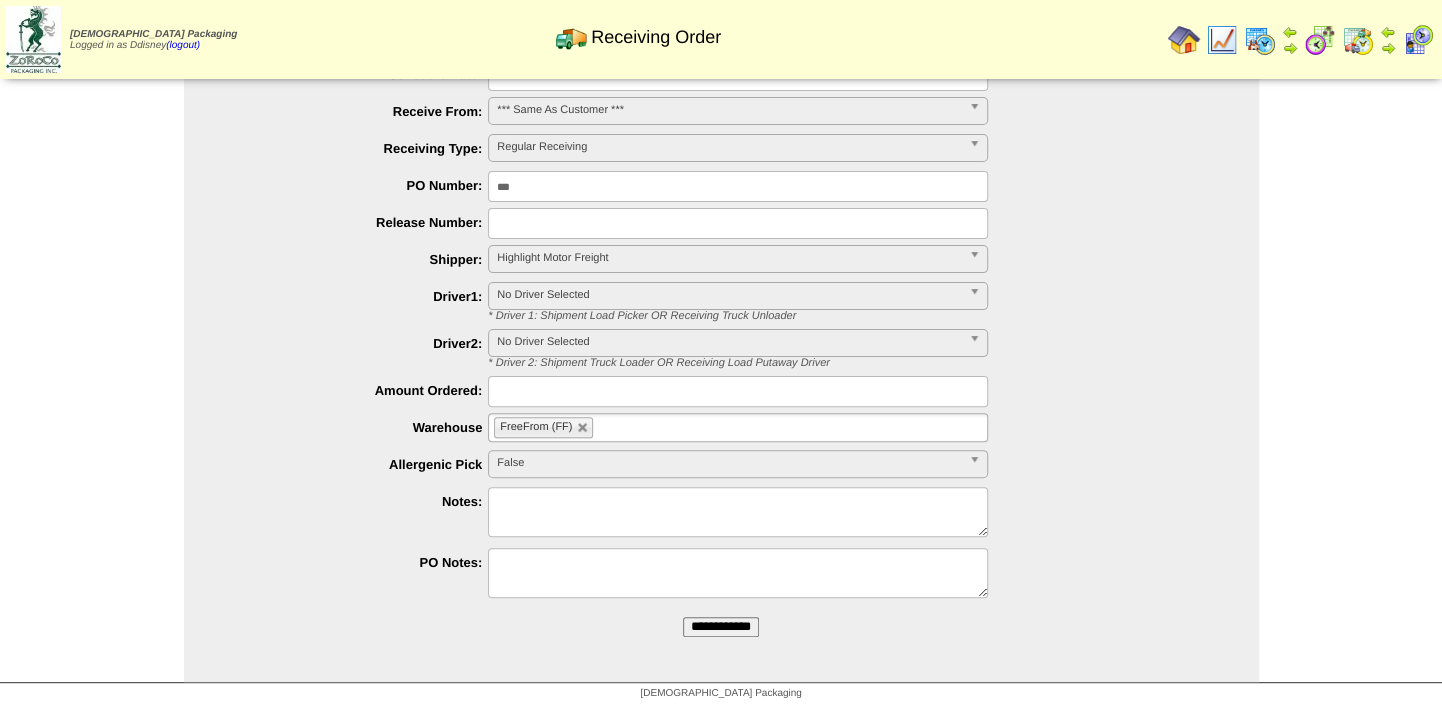 click on "**********" at bounding box center [721, 627] 